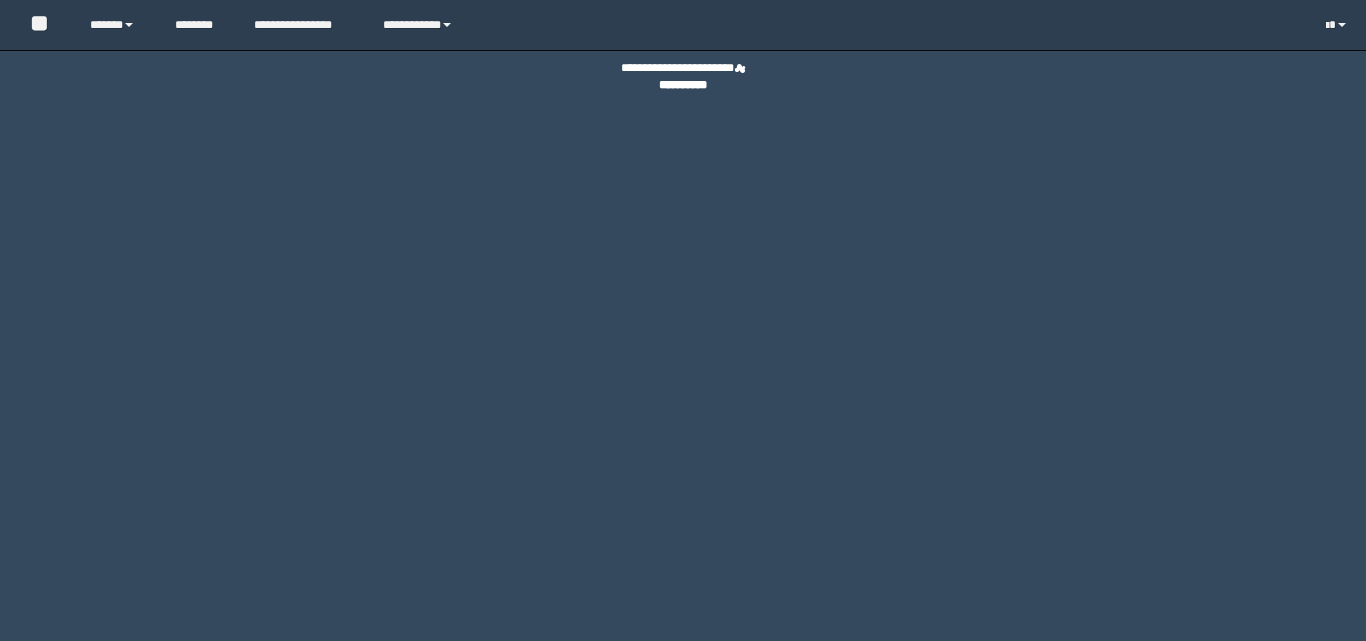 scroll, scrollTop: 0, scrollLeft: 0, axis: both 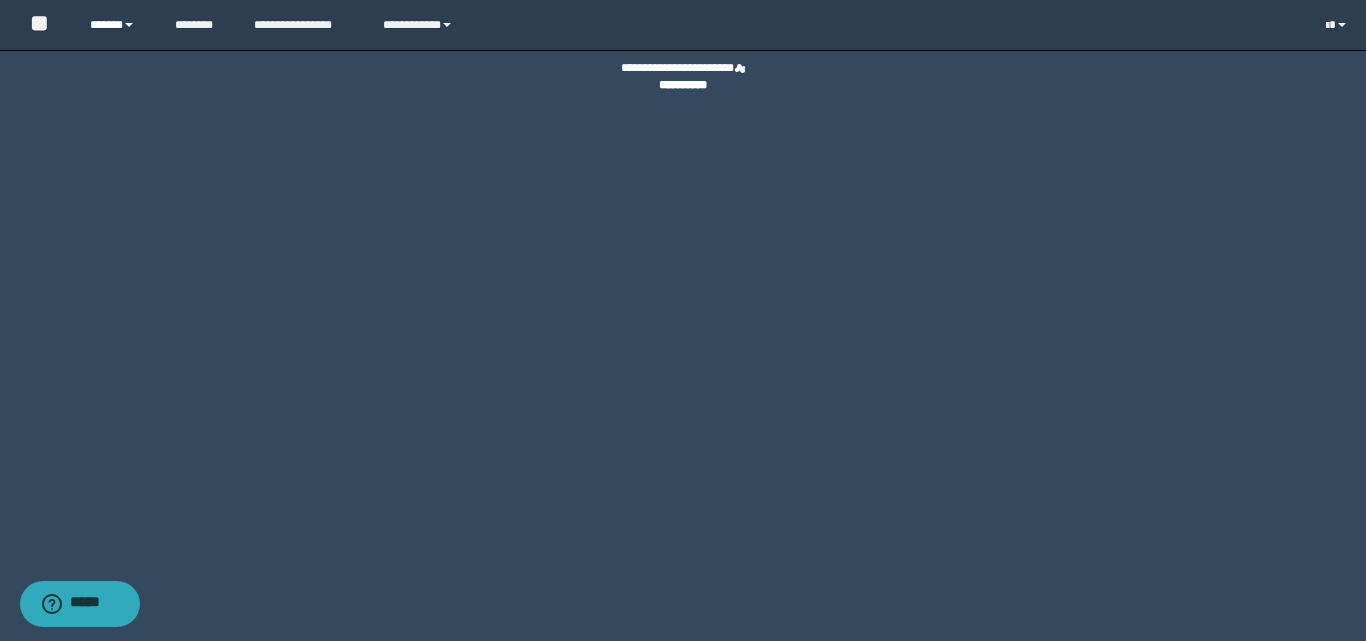 click on "******" at bounding box center (117, 25) 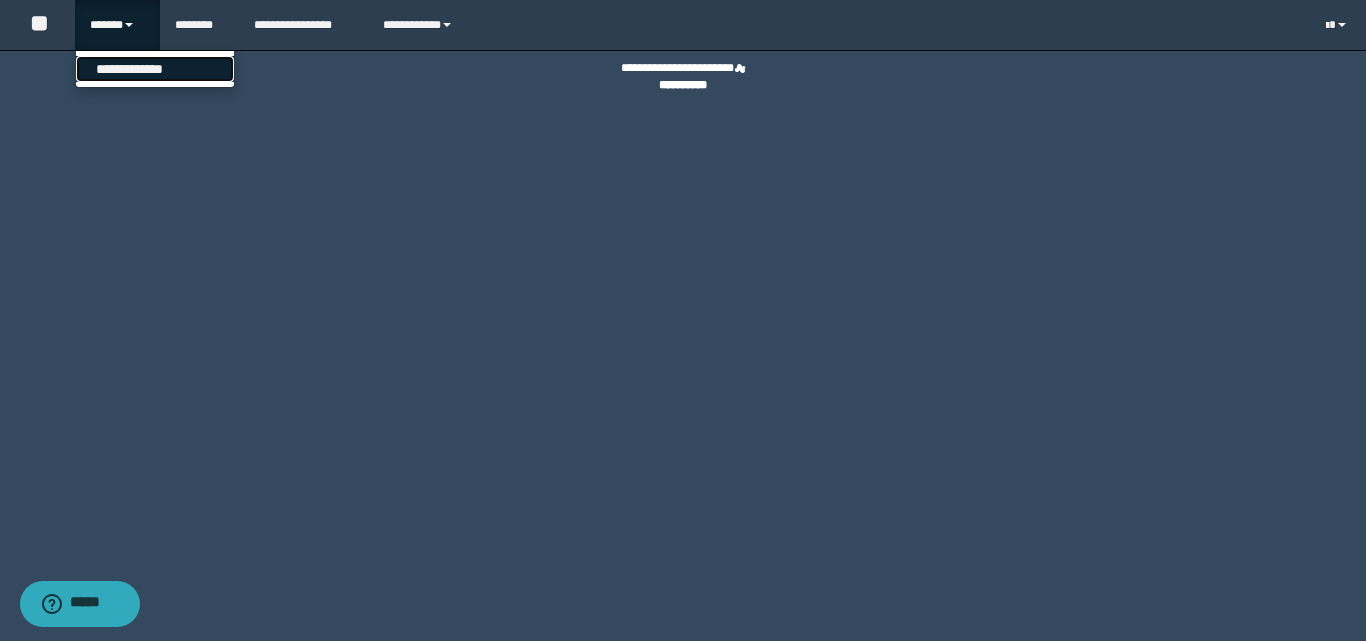 click on "**********" at bounding box center [155, 69] 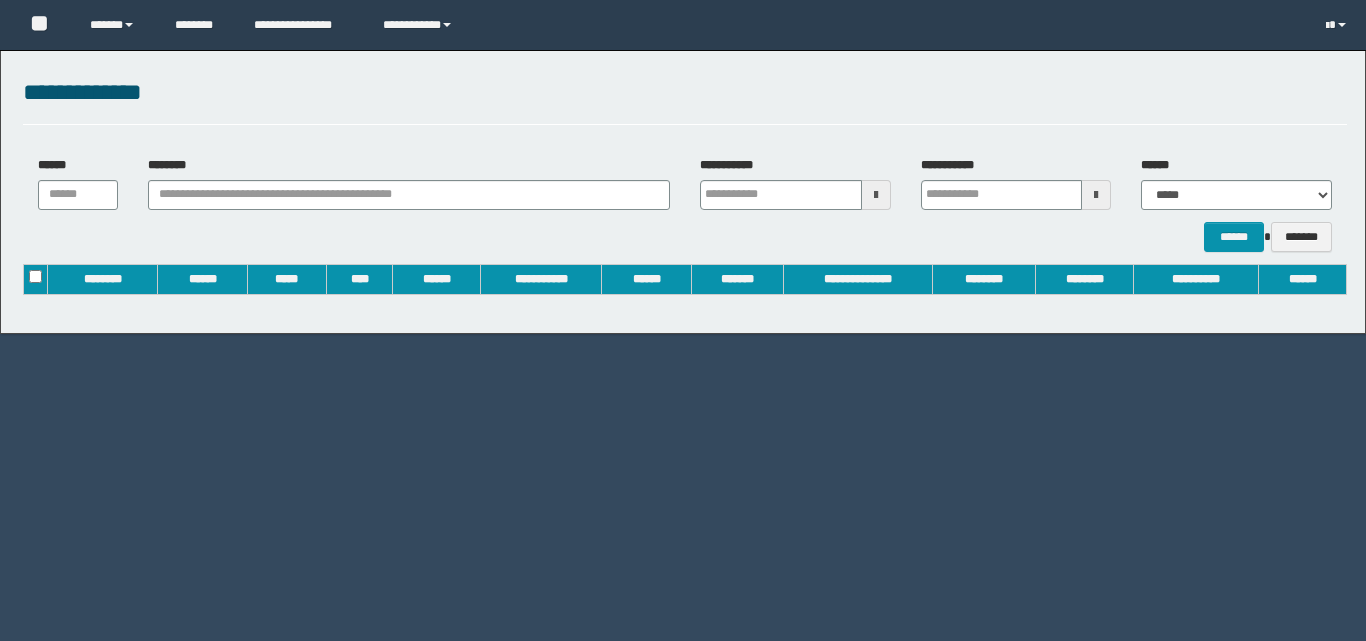 scroll, scrollTop: 0, scrollLeft: 0, axis: both 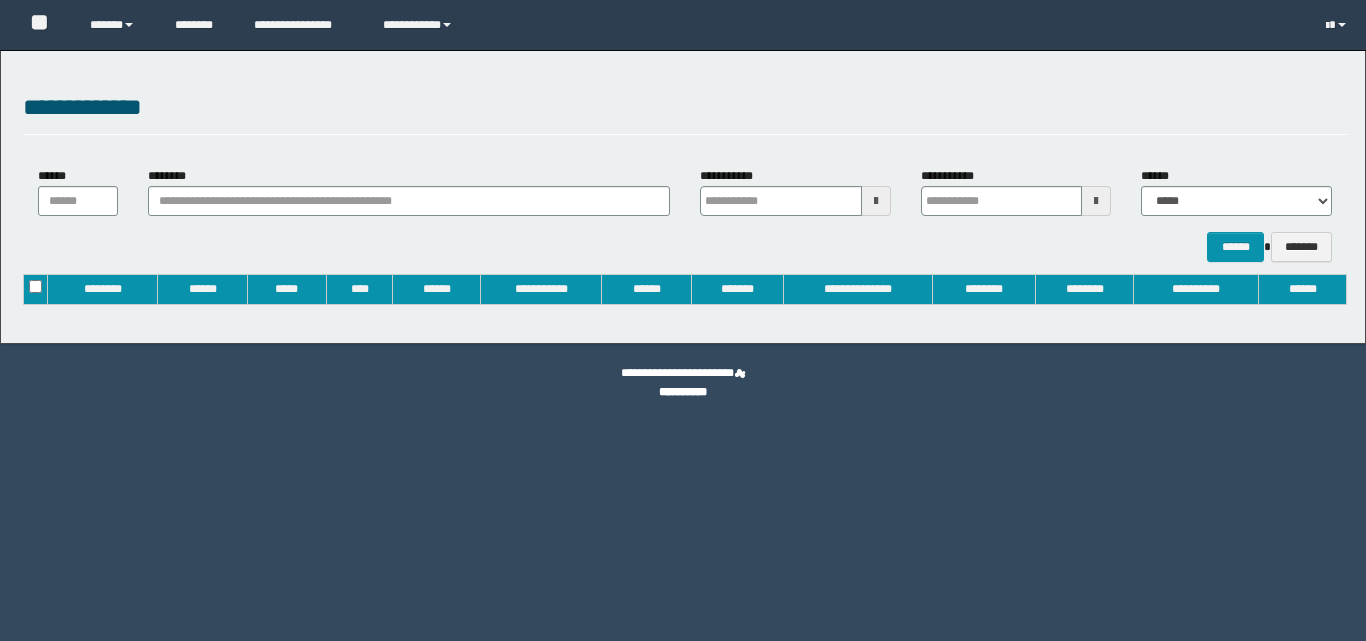 type on "**********" 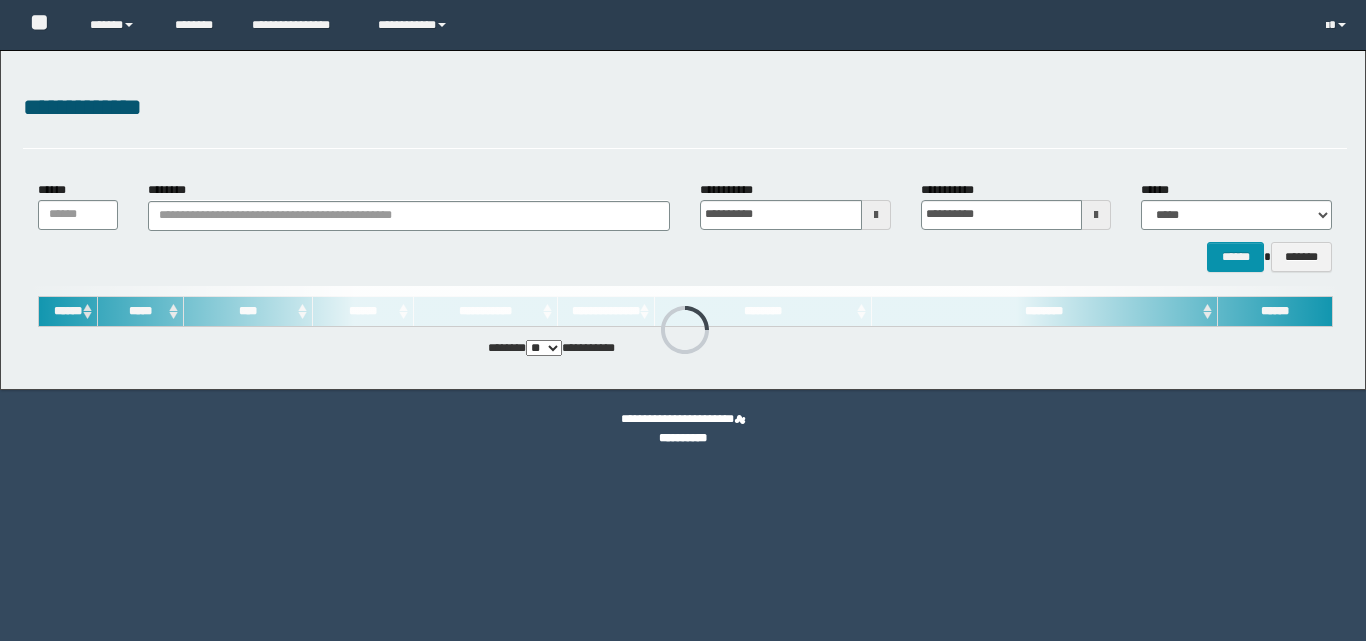 scroll, scrollTop: 0, scrollLeft: 0, axis: both 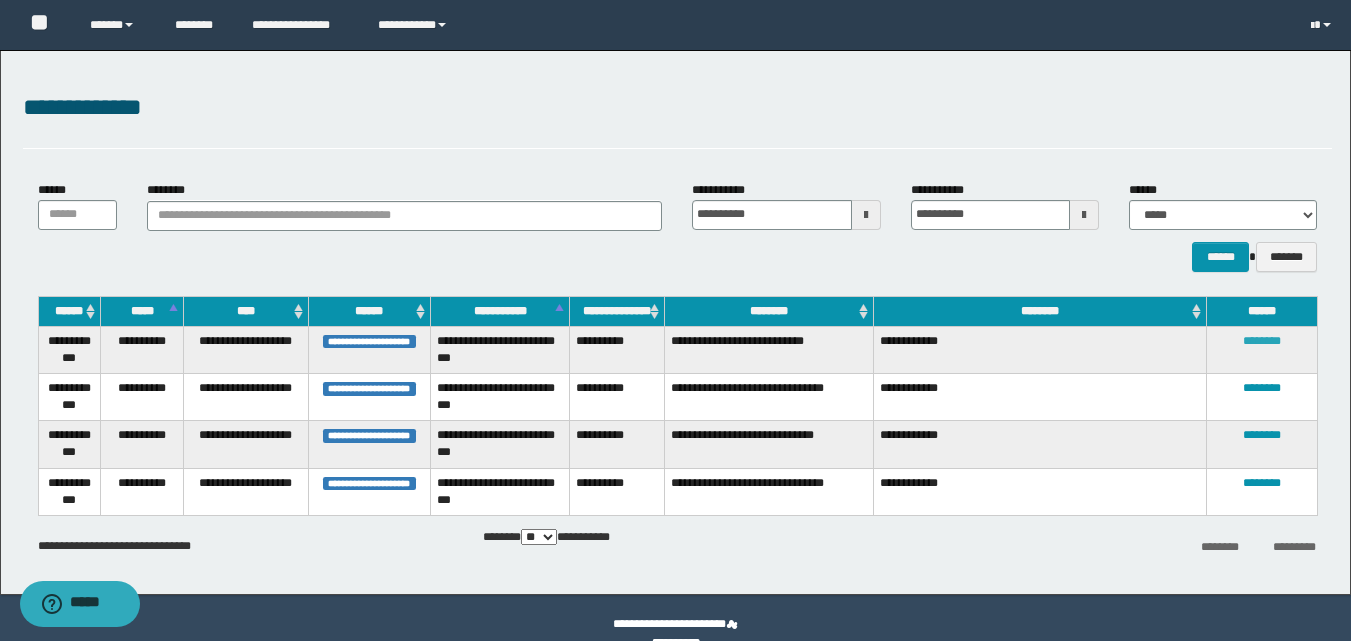 click on "********" at bounding box center [1262, 341] 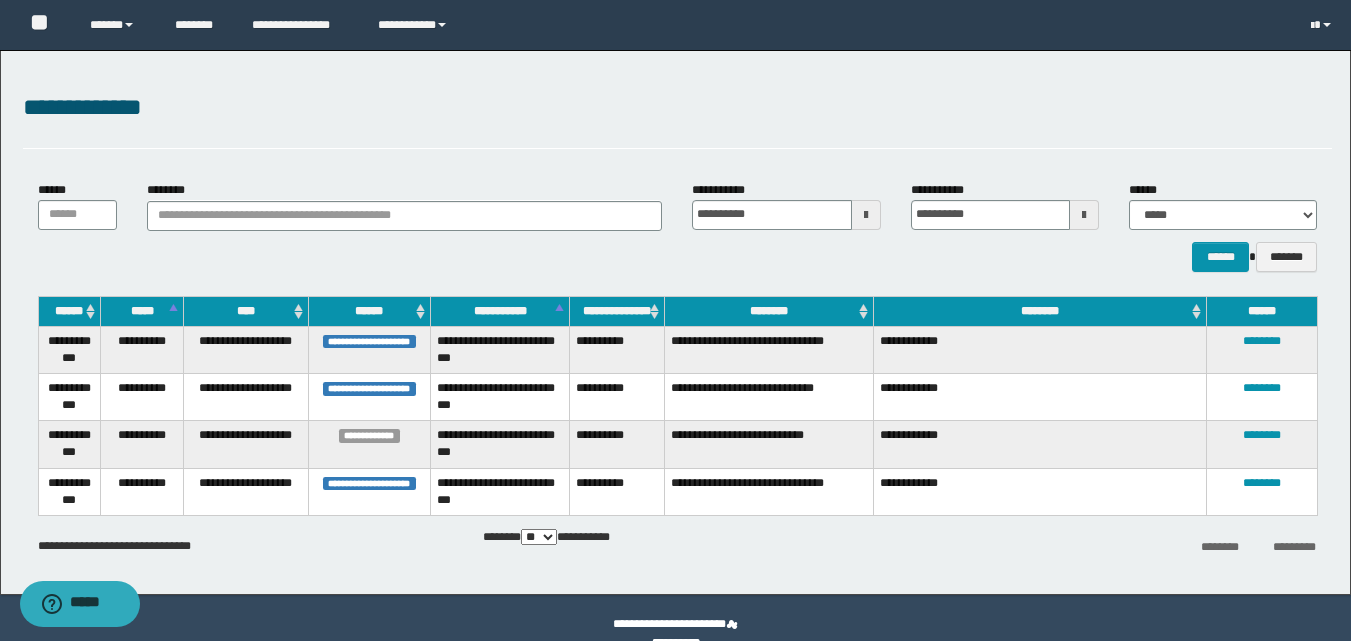 click on "********" at bounding box center (1262, 396) 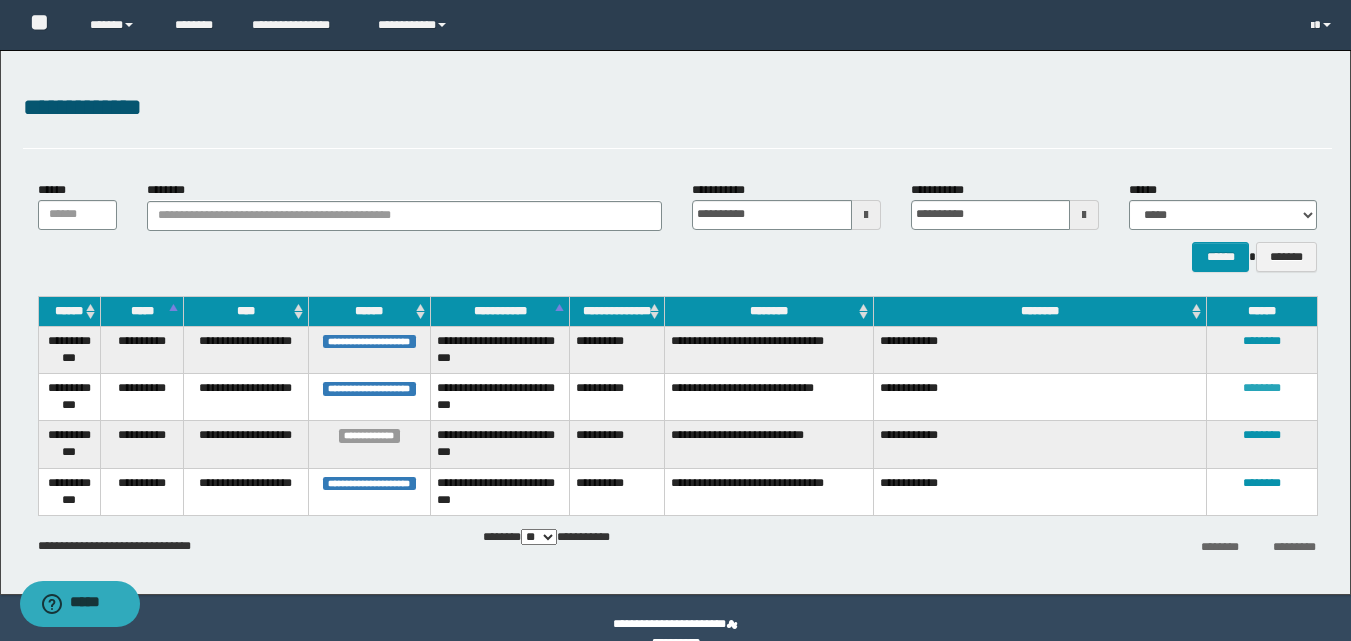click on "********" at bounding box center [1262, 388] 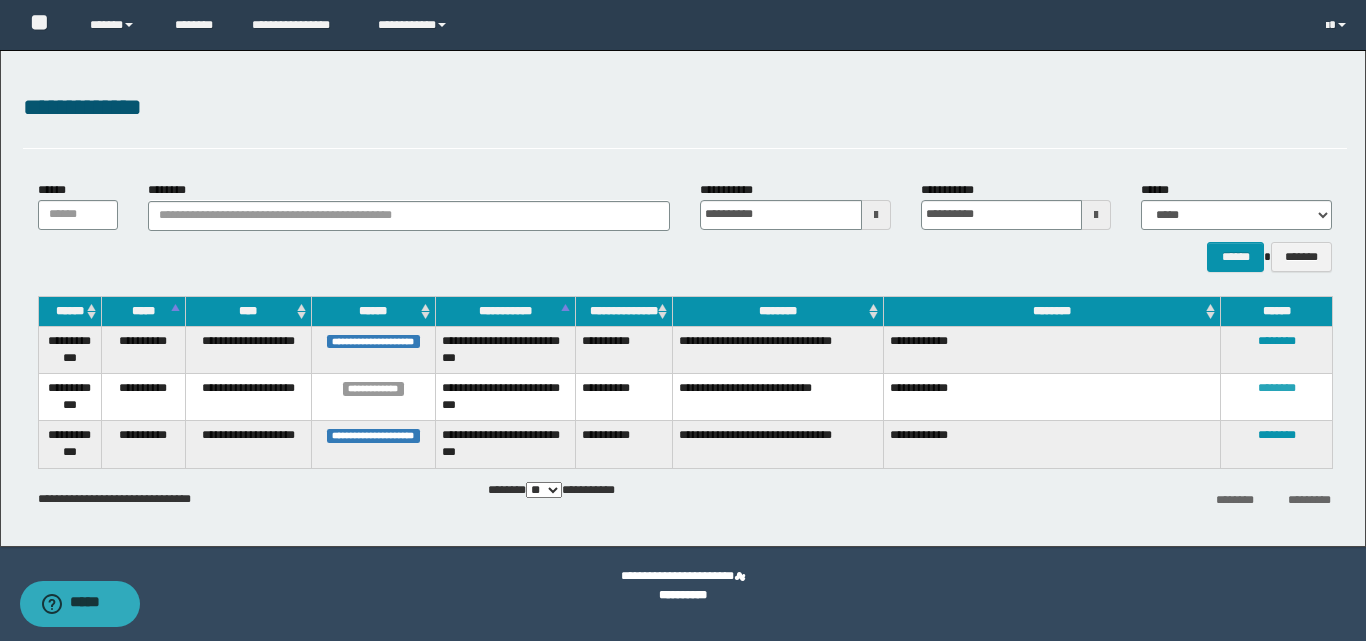 click on "********" at bounding box center [1277, 388] 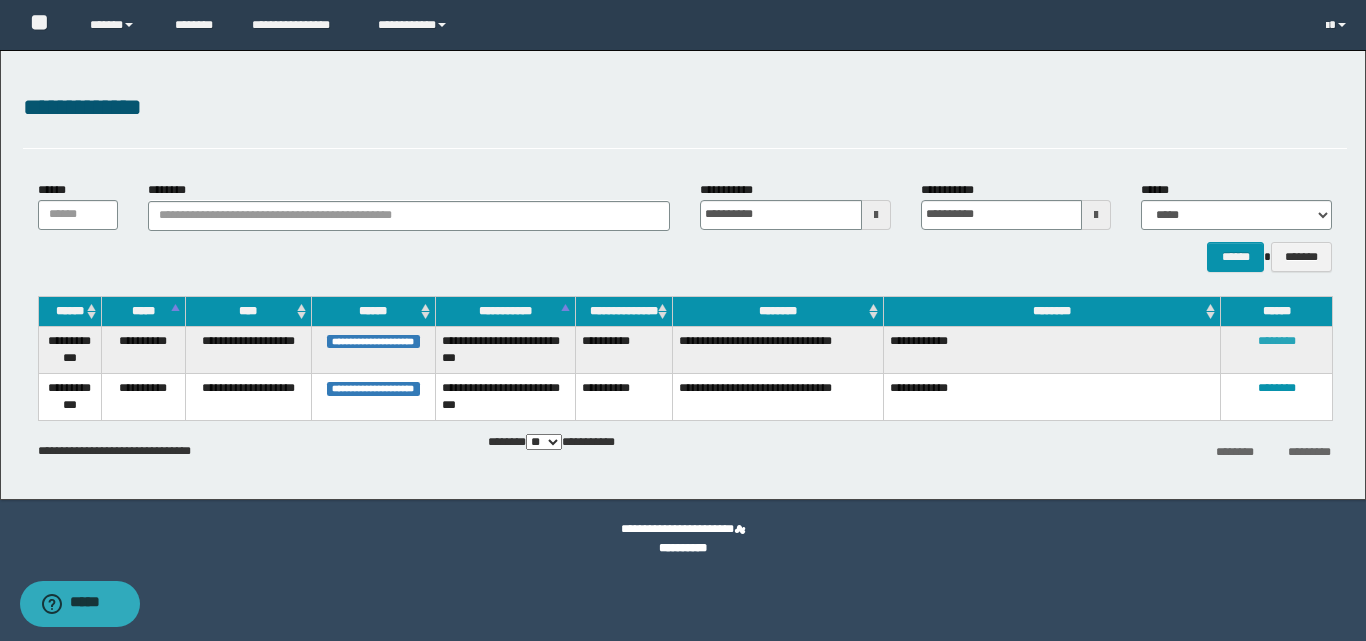 click on "********" at bounding box center (1277, 341) 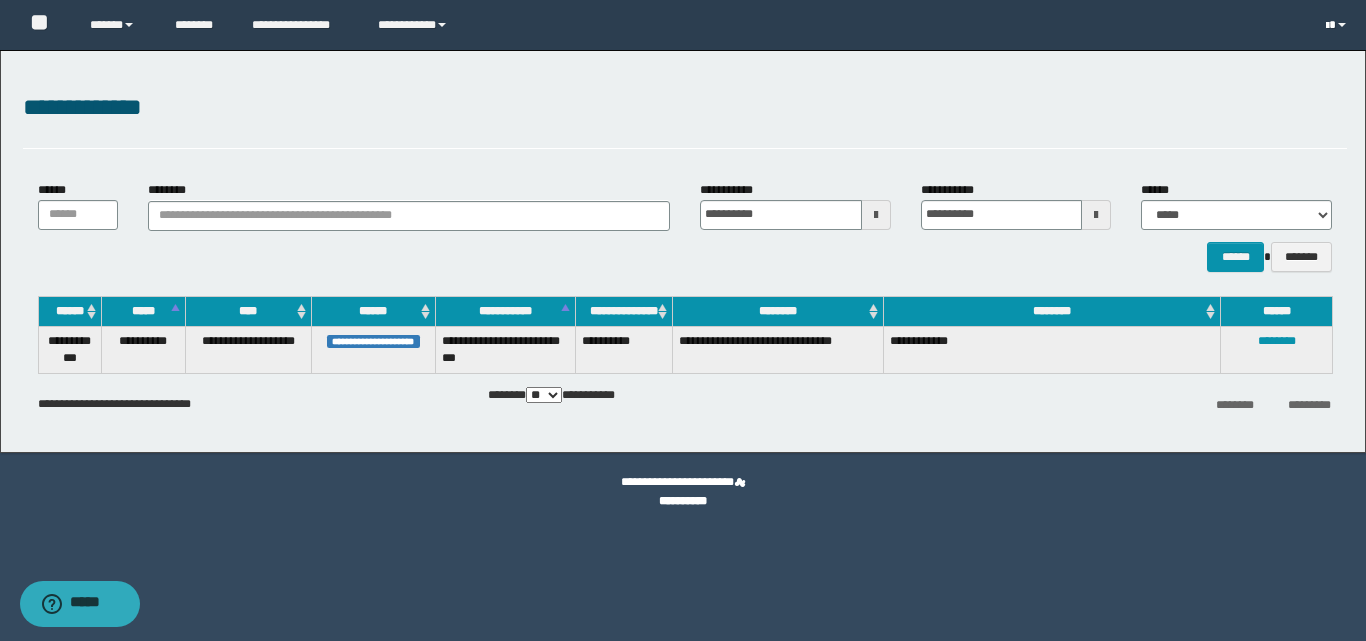 click at bounding box center [1338, 25] 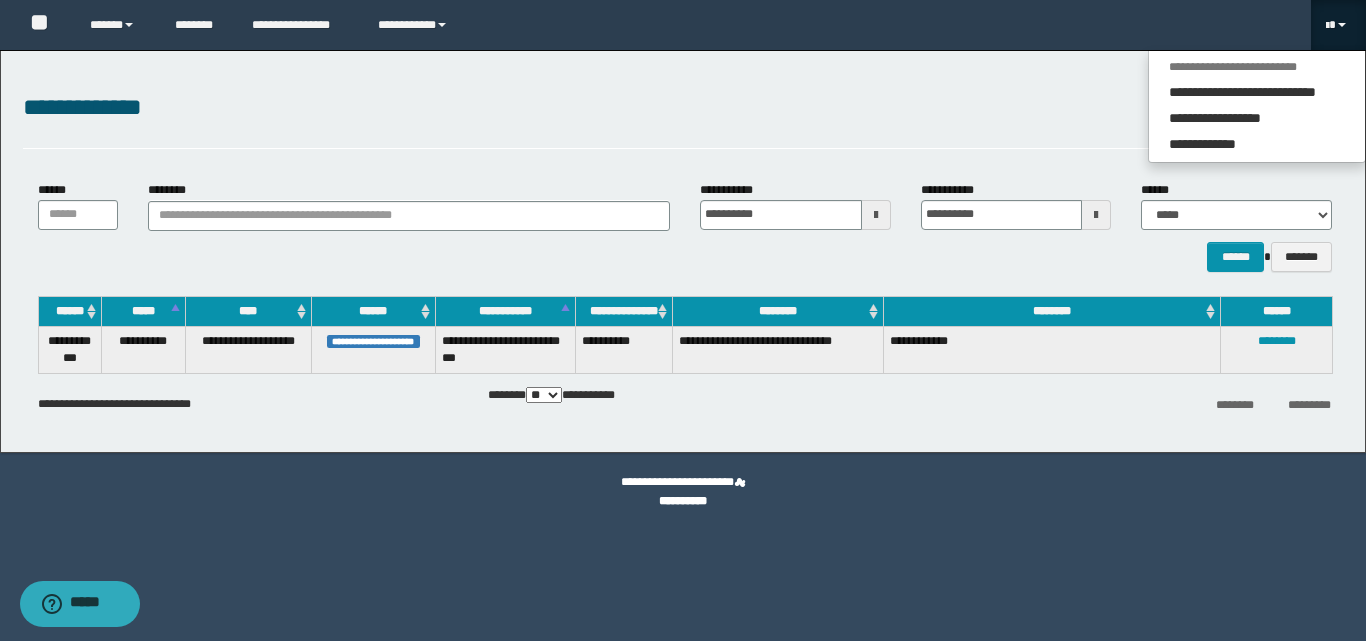 click on "**********" at bounding box center (685, 119) 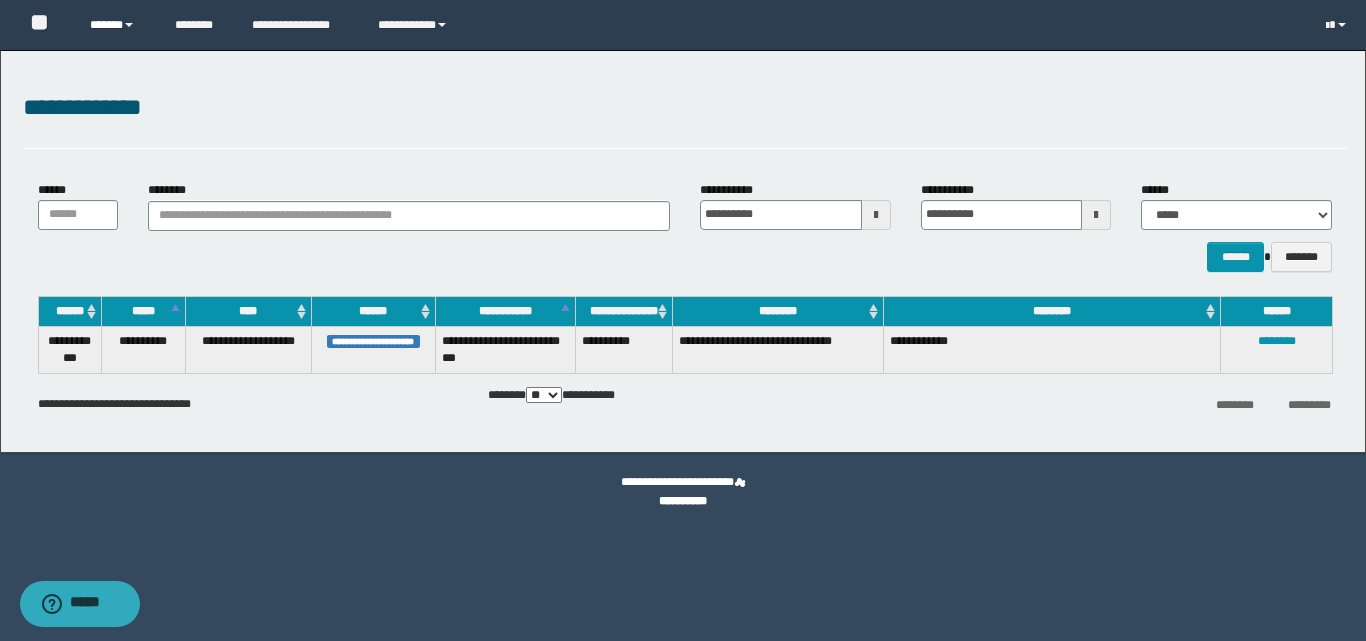 click on "******" at bounding box center (117, 25) 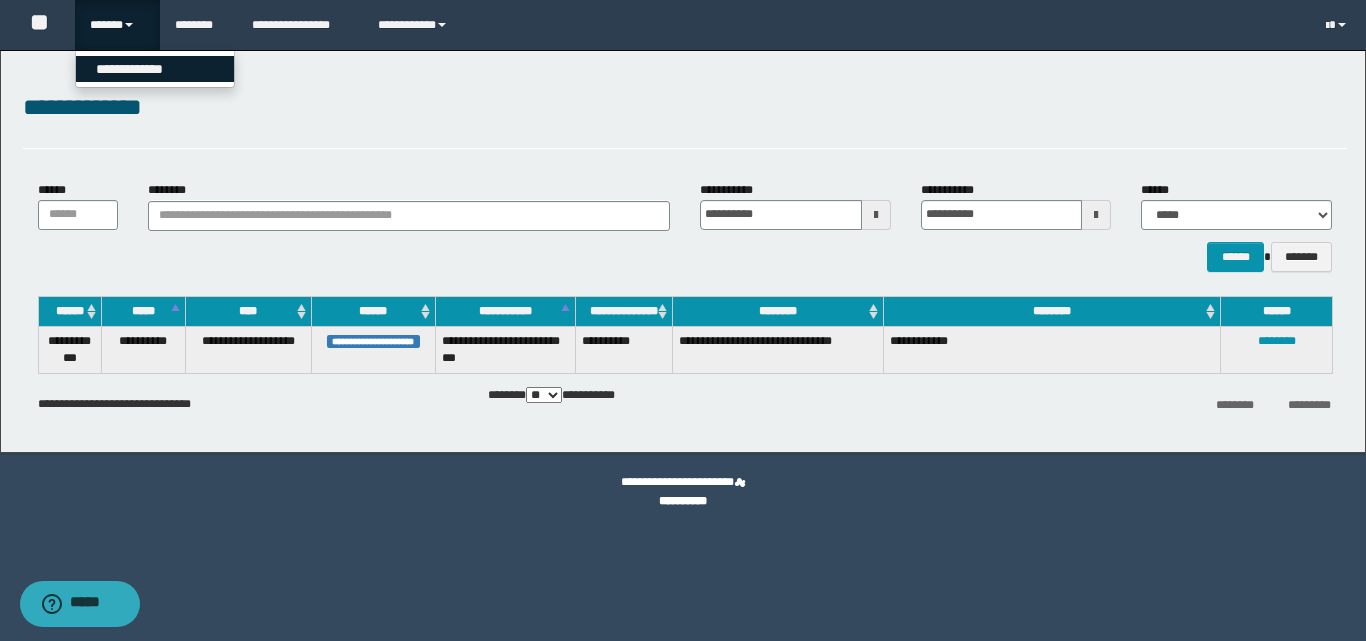 click on "**********" at bounding box center (155, 69) 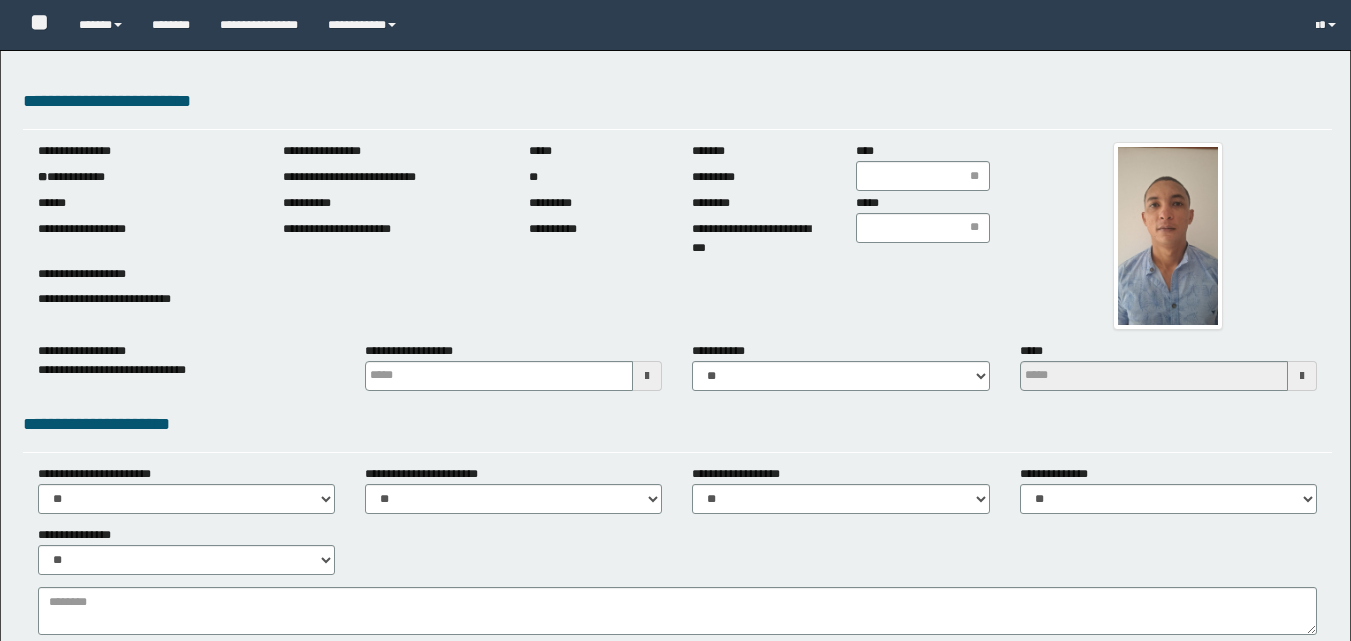 scroll, scrollTop: 0, scrollLeft: 0, axis: both 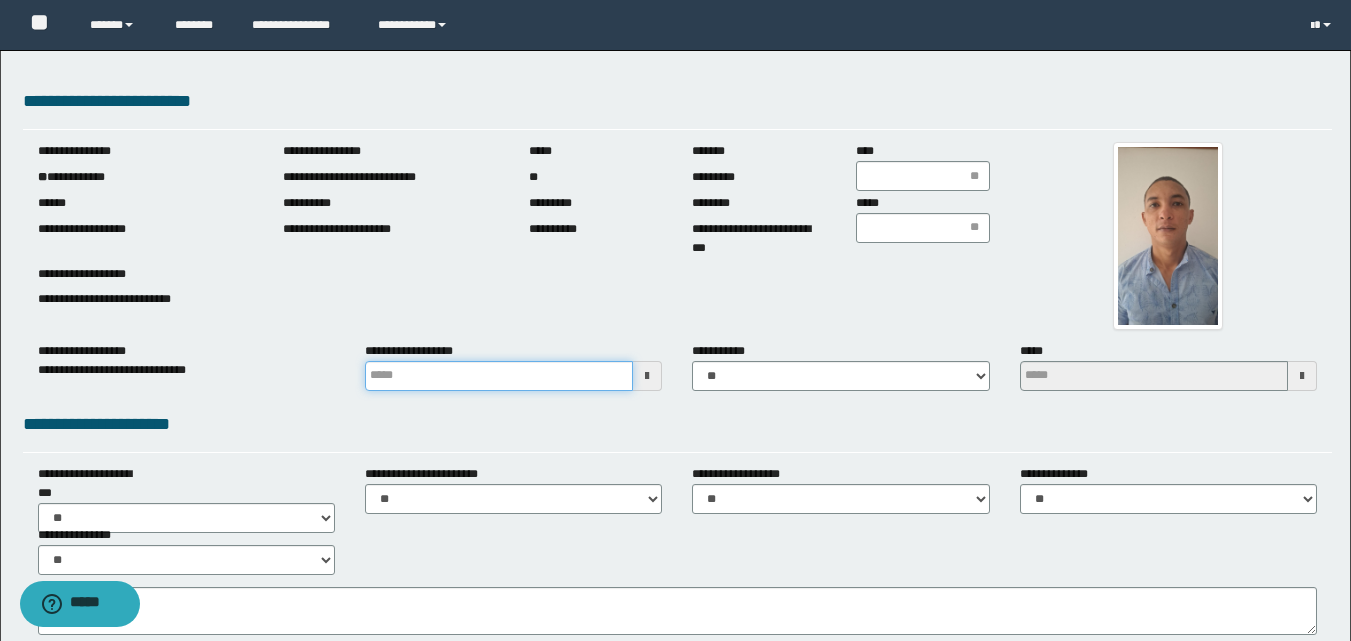 click at bounding box center (499, 376) 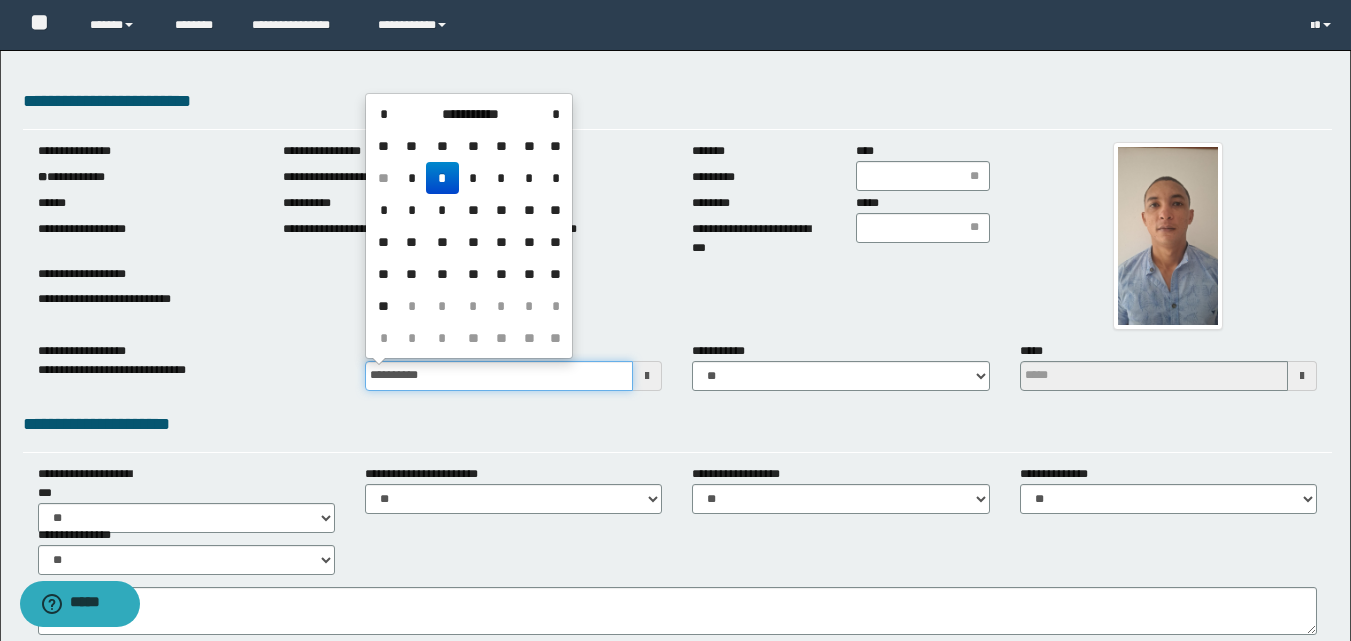 type on "**********" 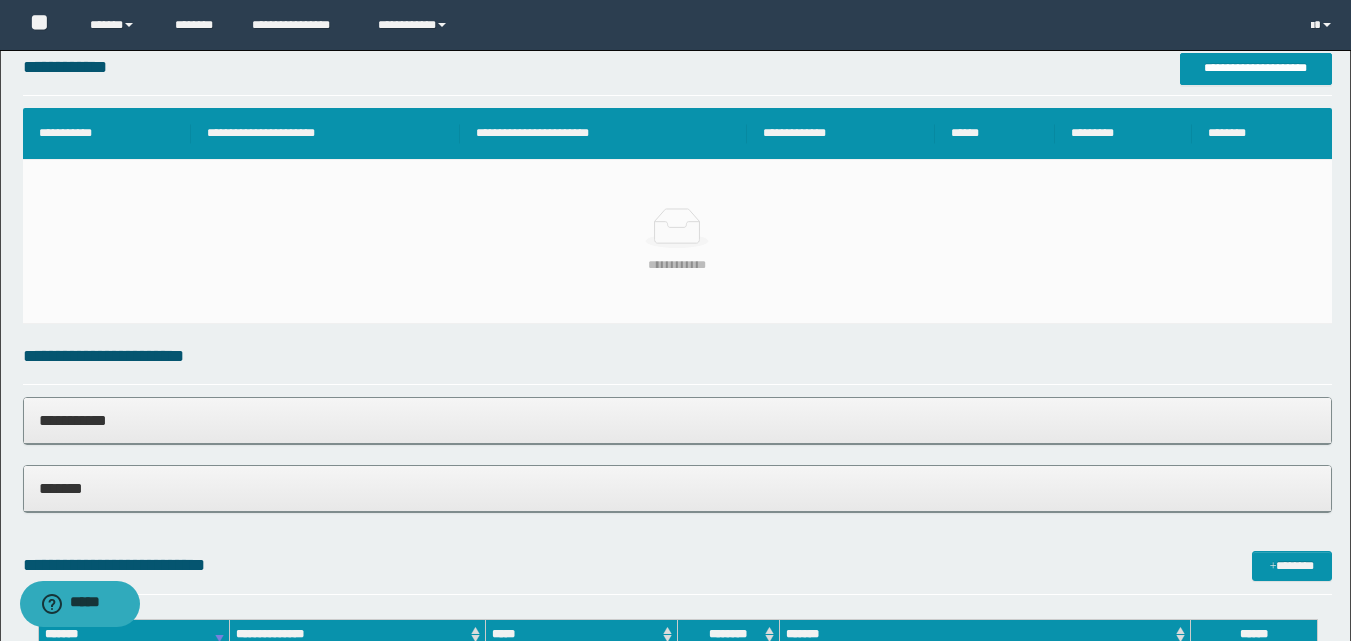 scroll, scrollTop: 1300, scrollLeft: 0, axis: vertical 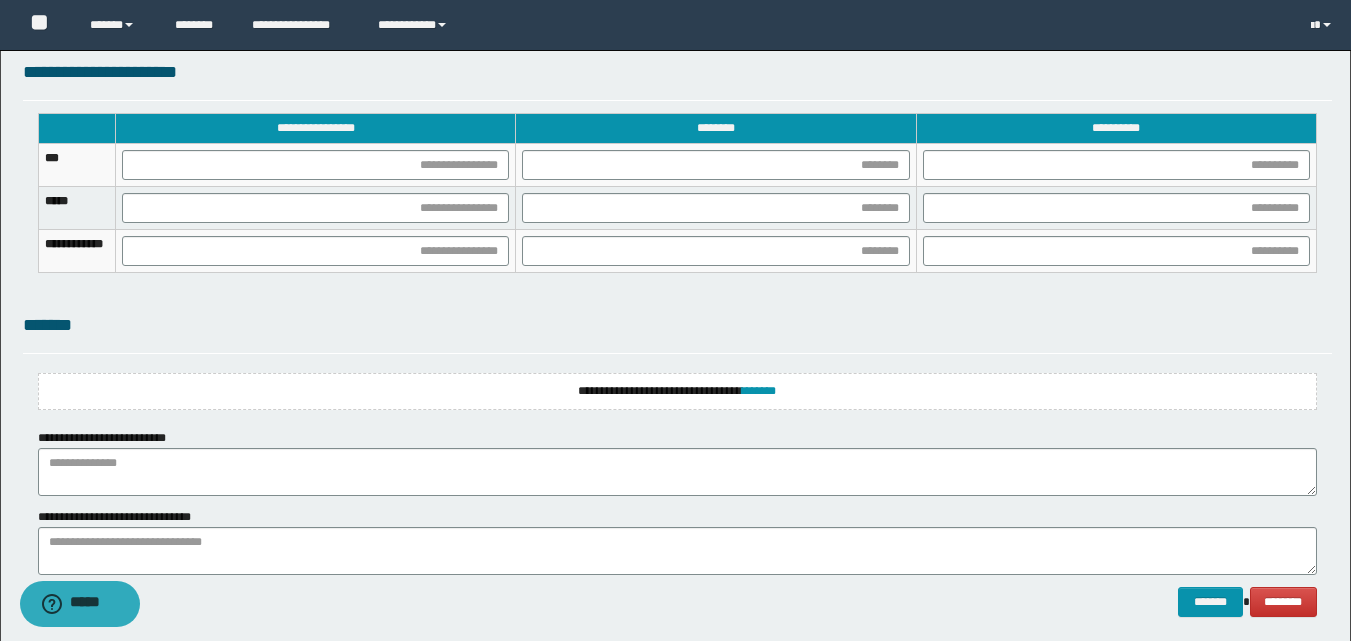 click on "**********" at bounding box center [677, 462] 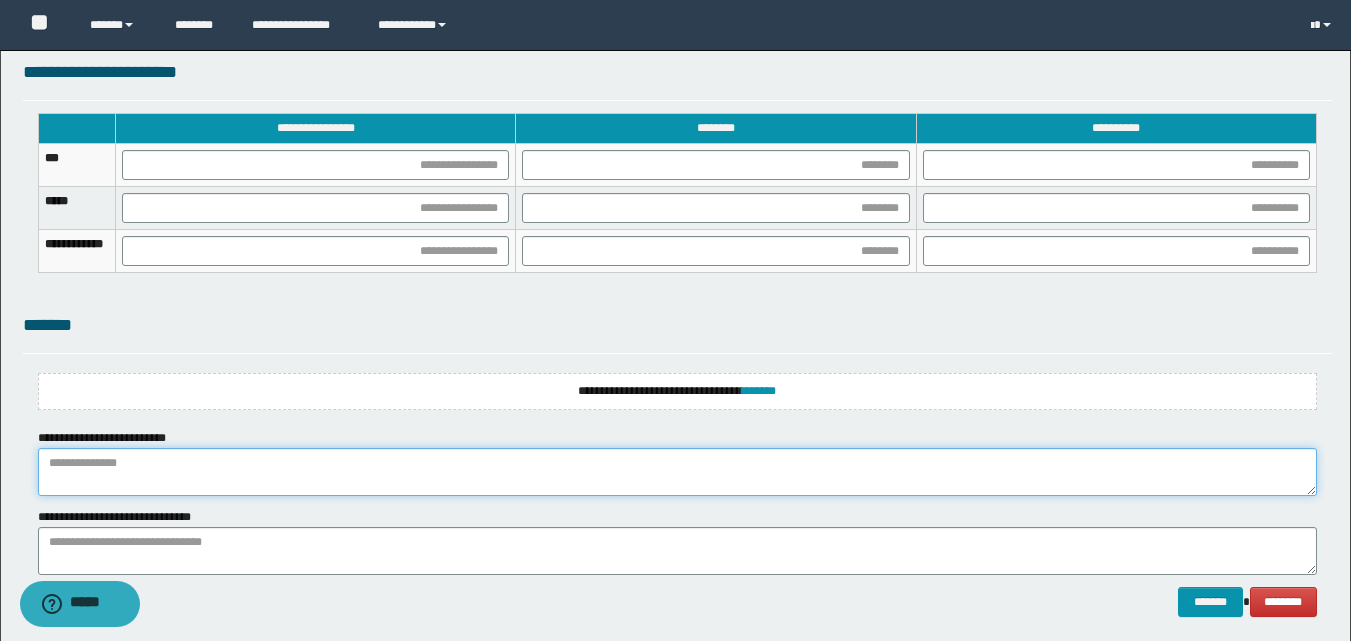 click at bounding box center [677, 472] 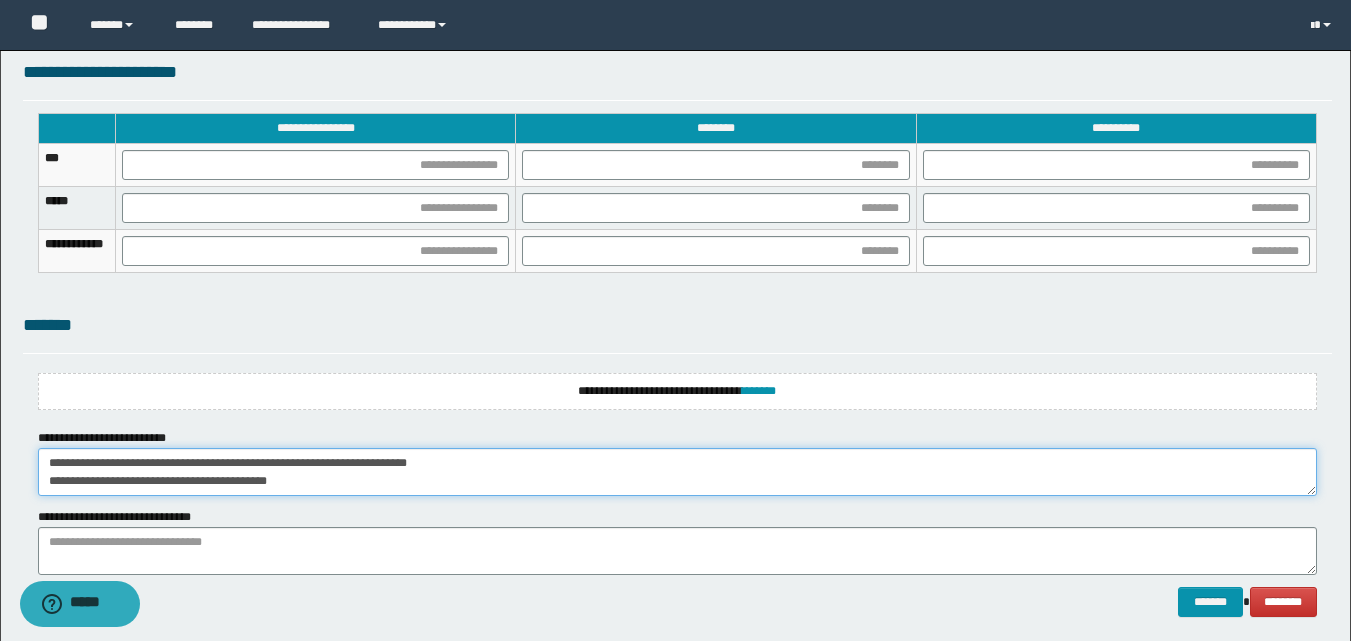 scroll, scrollTop: 0, scrollLeft: 0, axis: both 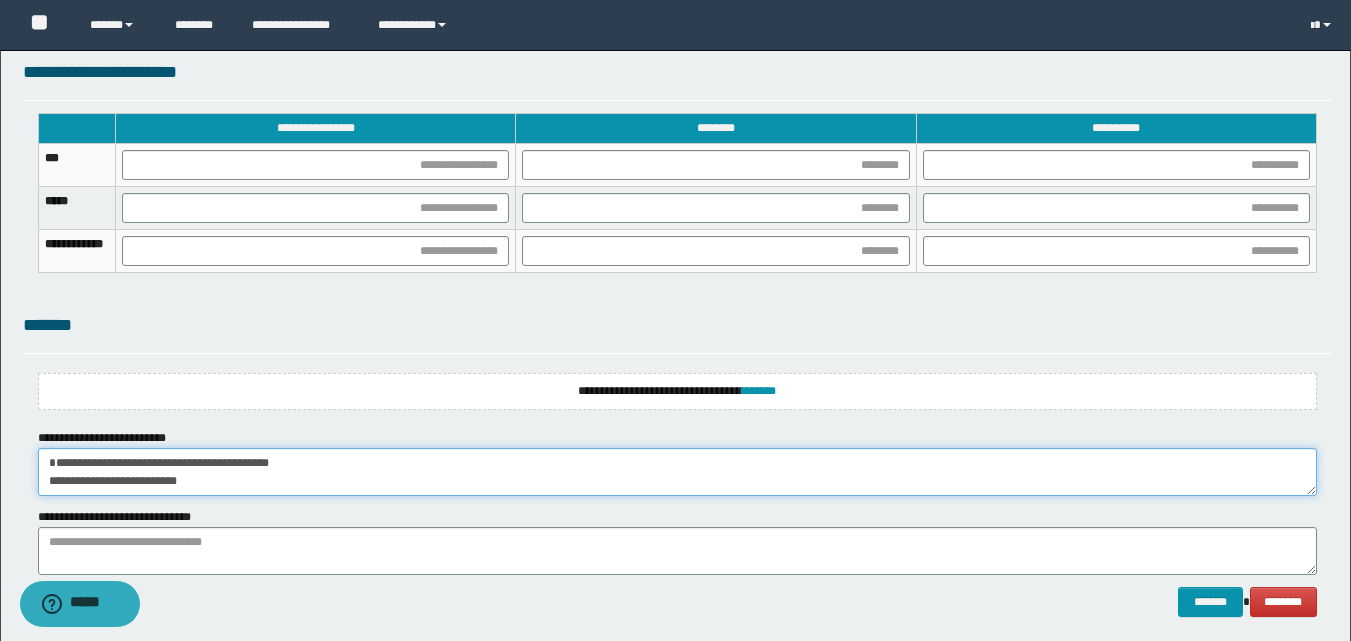 click on "**********" at bounding box center (677, 472) 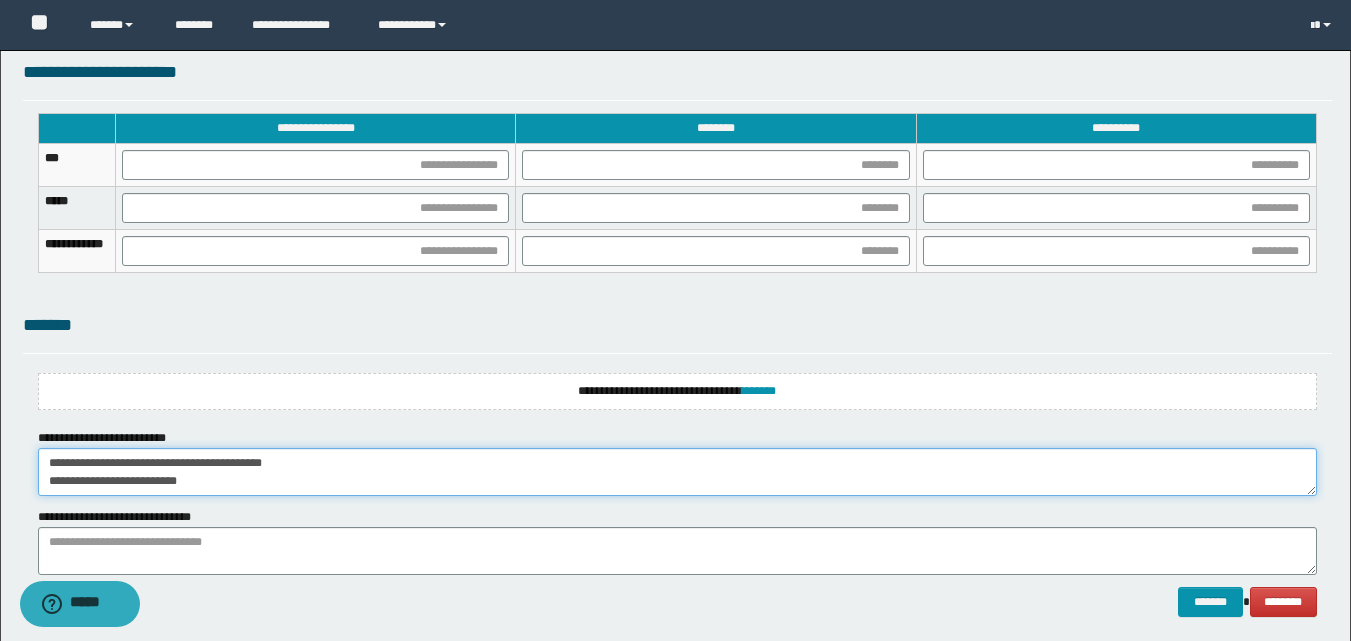 scroll, scrollTop: 54, scrollLeft: 0, axis: vertical 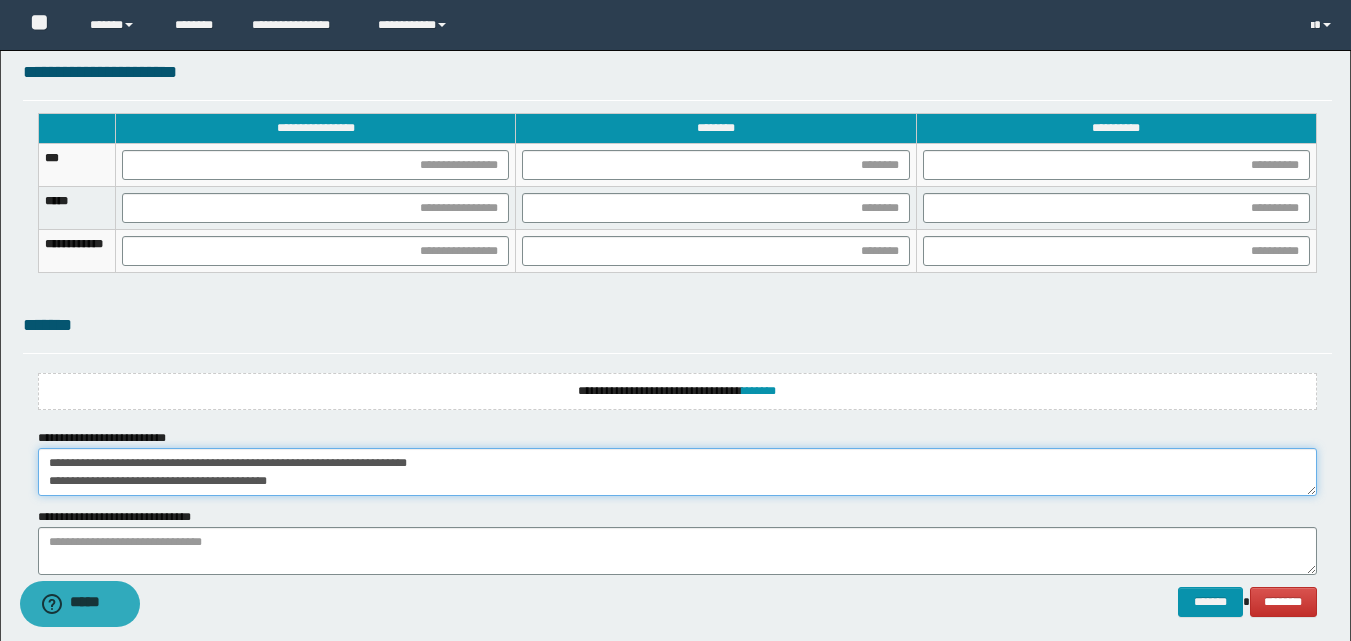 drag, startPoint x: 220, startPoint y: 478, endPoint x: 232, endPoint y: 574, distance: 96.74709 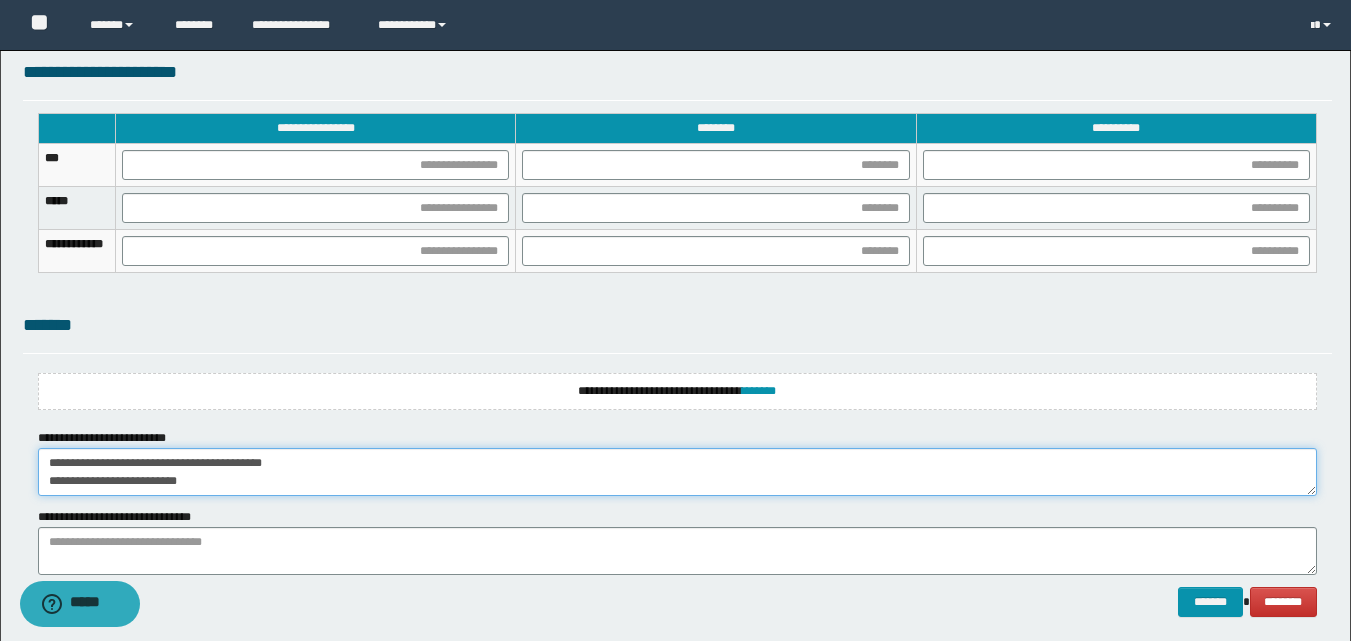 scroll, scrollTop: 0, scrollLeft: 0, axis: both 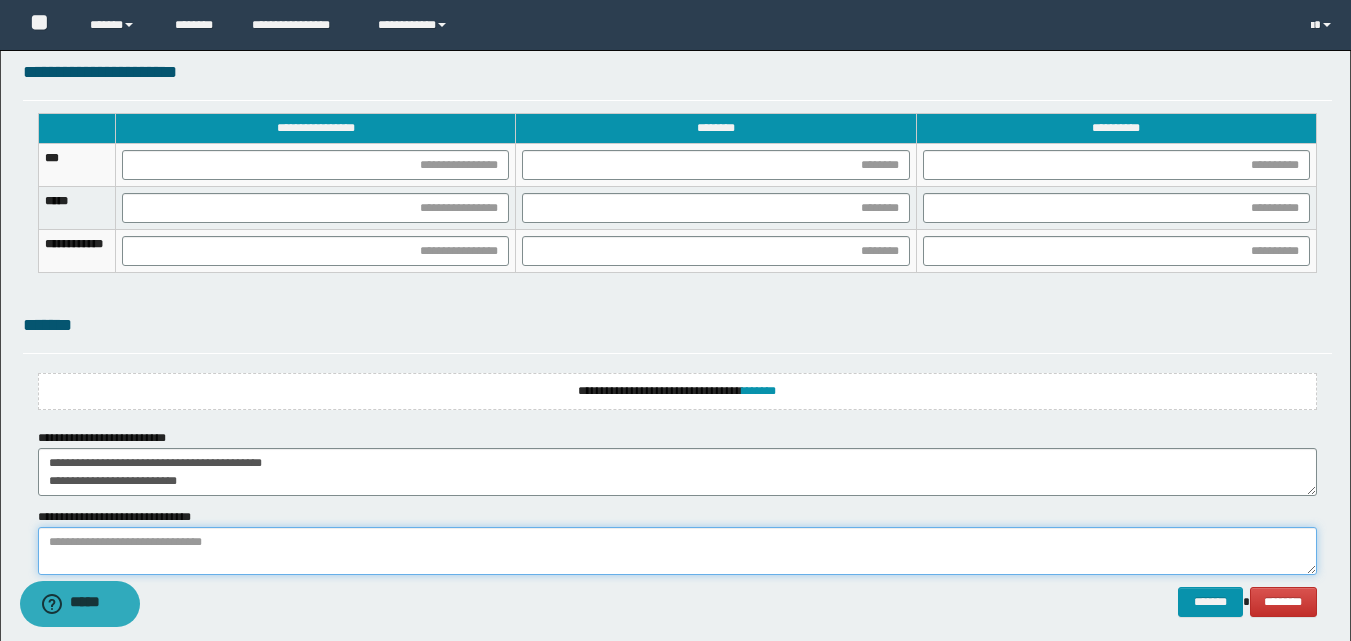 click at bounding box center (677, 551) 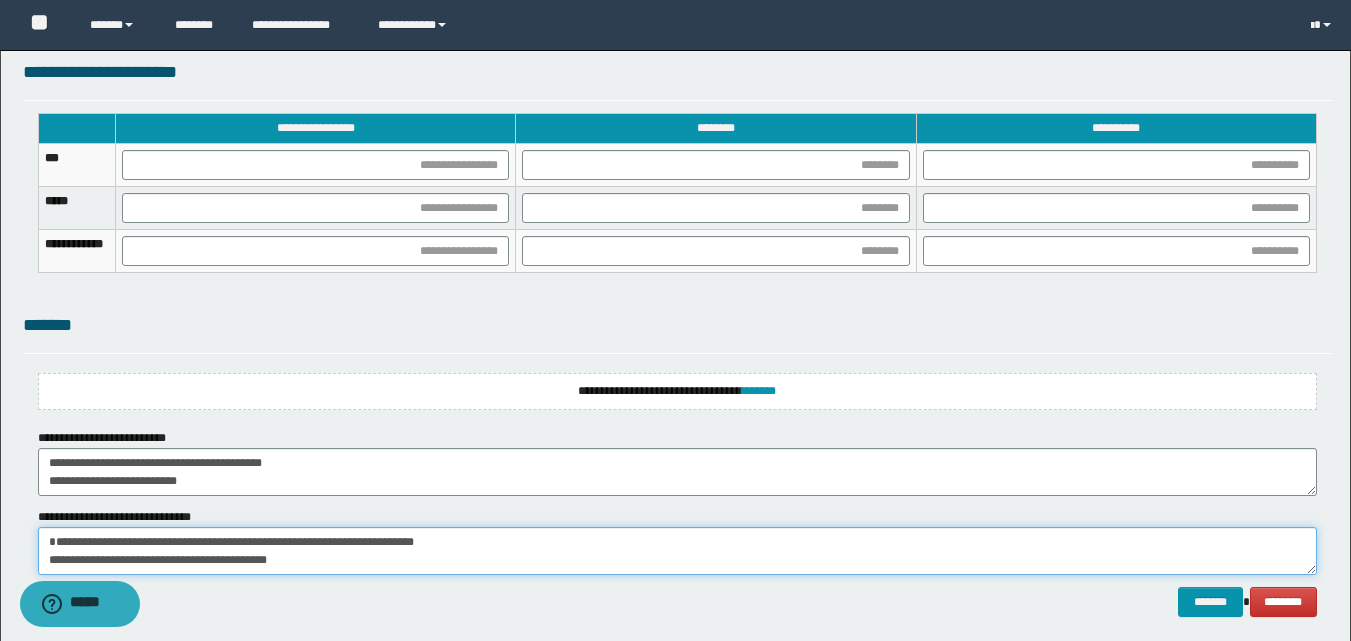 scroll, scrollTop: 0, scrollLeft: 0, axis: both 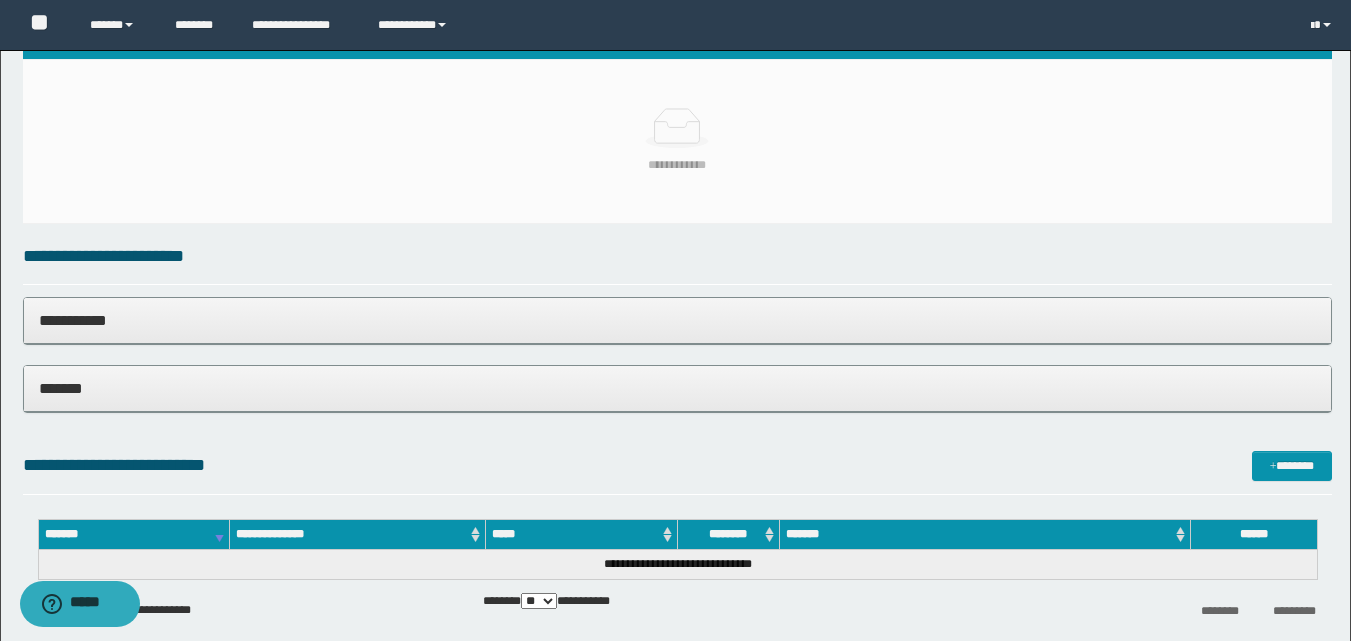 type on "**********" 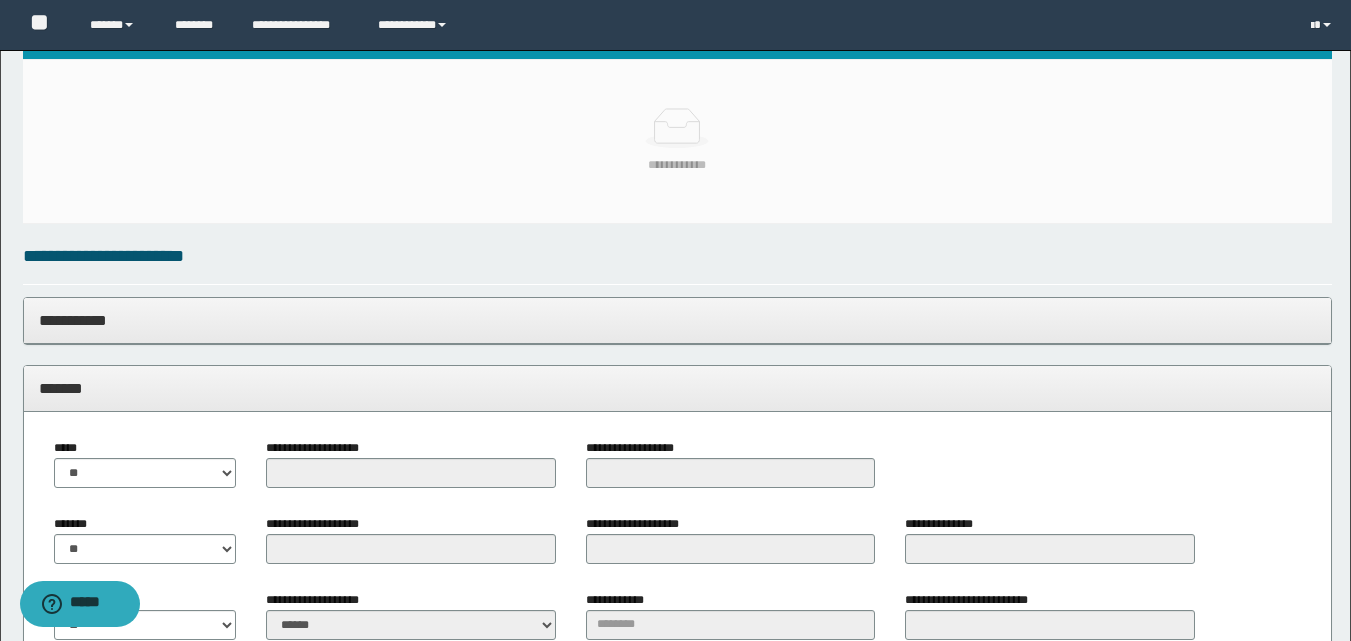 scroll, scrollTop: 1000, scrollLeft: 0, axis: vertical 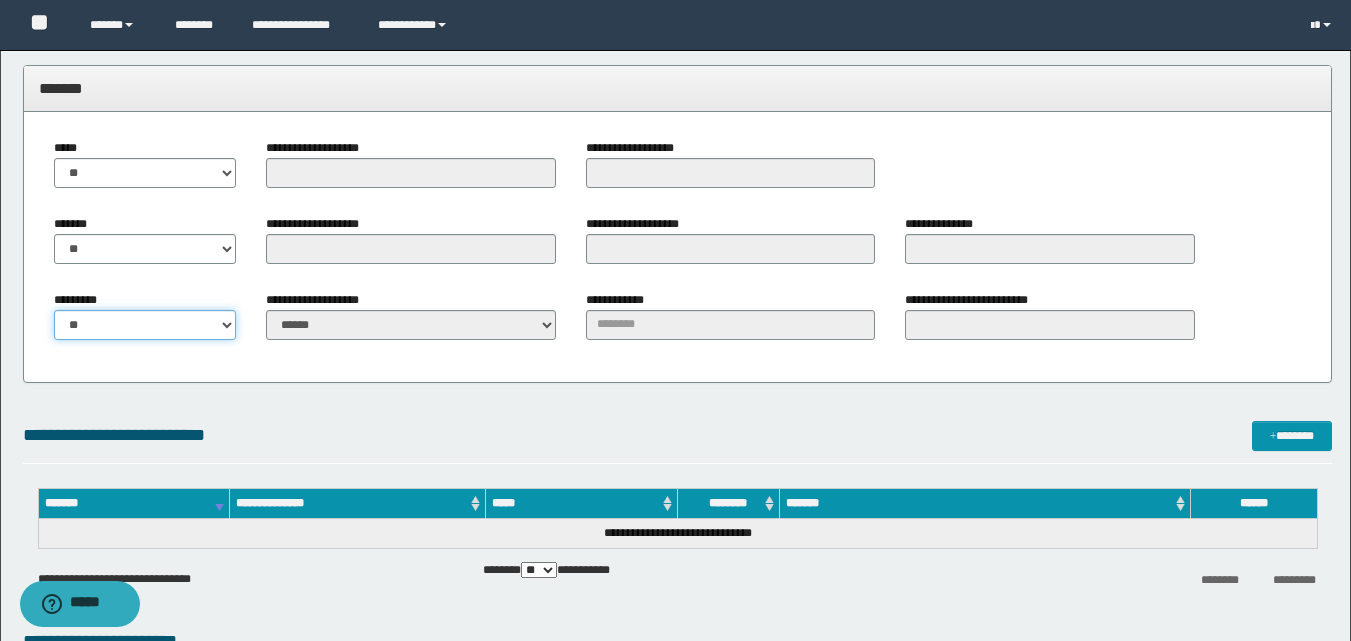 click on "**
**" at bounding box center [145, 325] 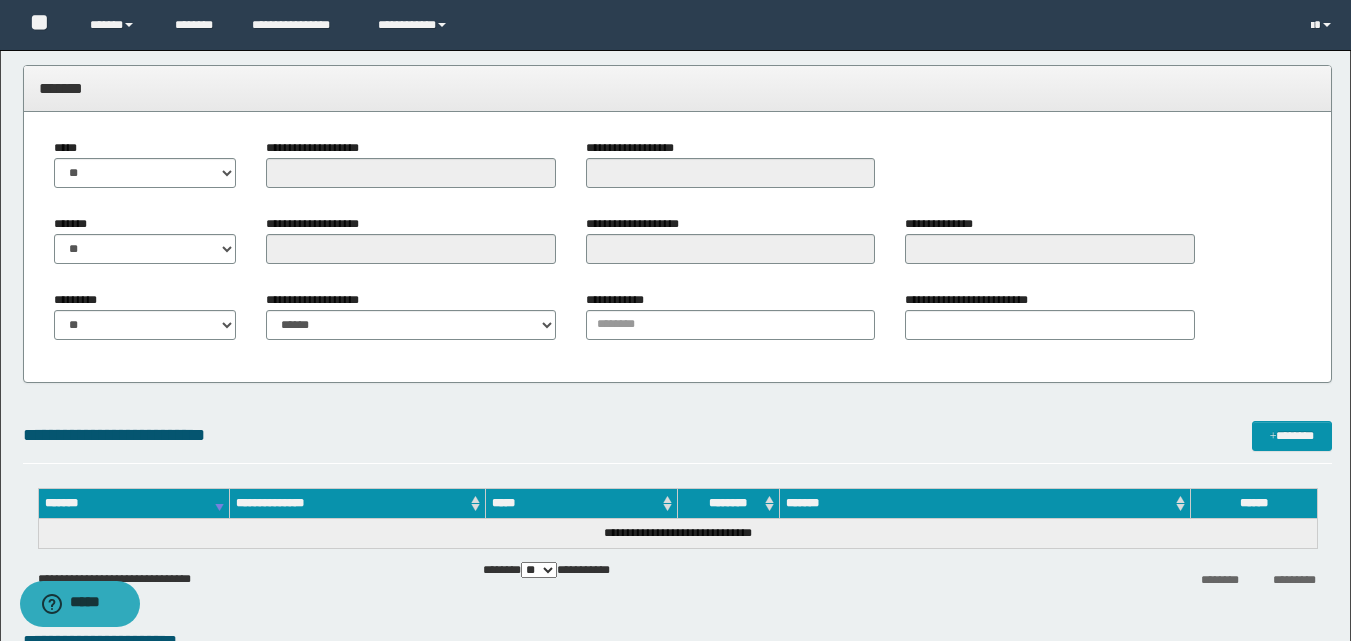click on "**********" at bounding box center (410, 323) 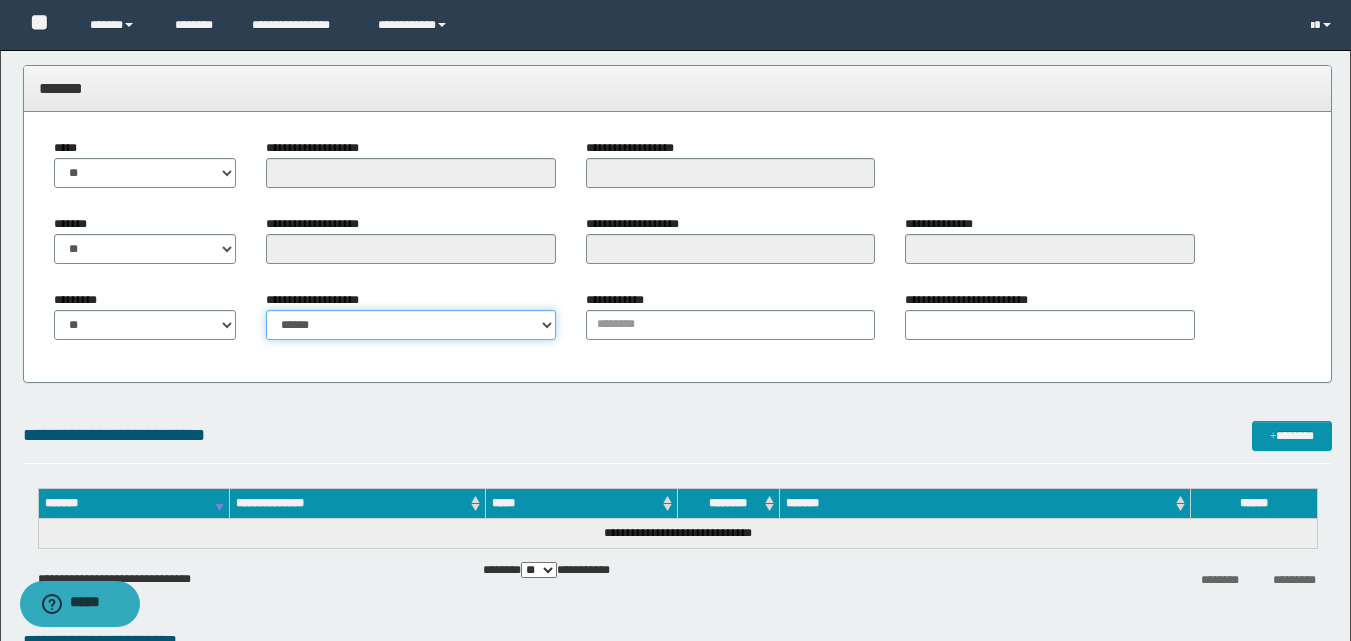 click on "**********" at bounding box center (410, 325) 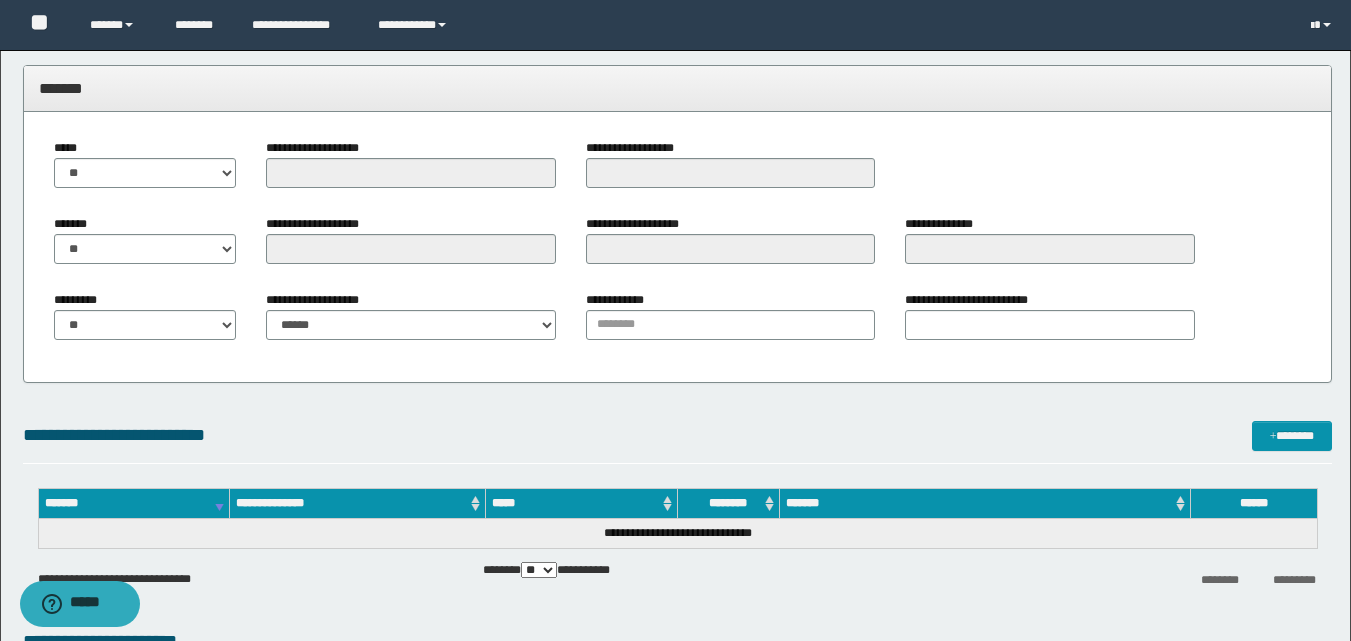 click on "**********" at bounding box center [730, 323] 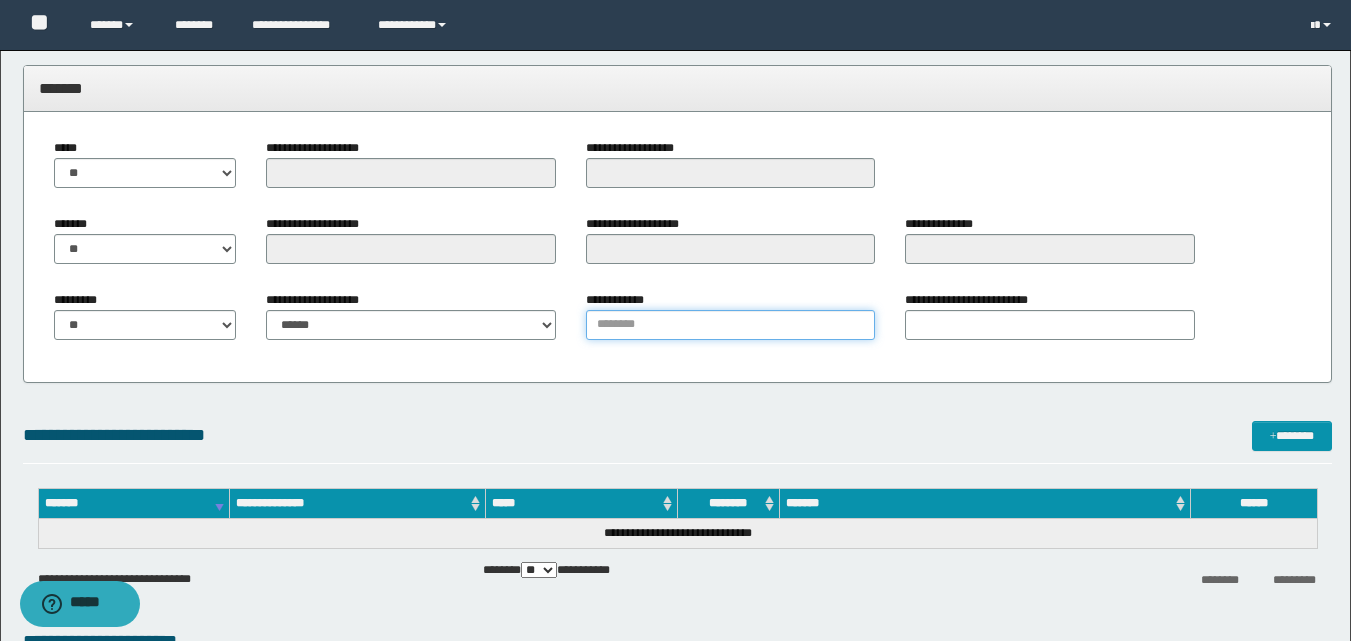 click on "**********" at bounding box center (730, 325) 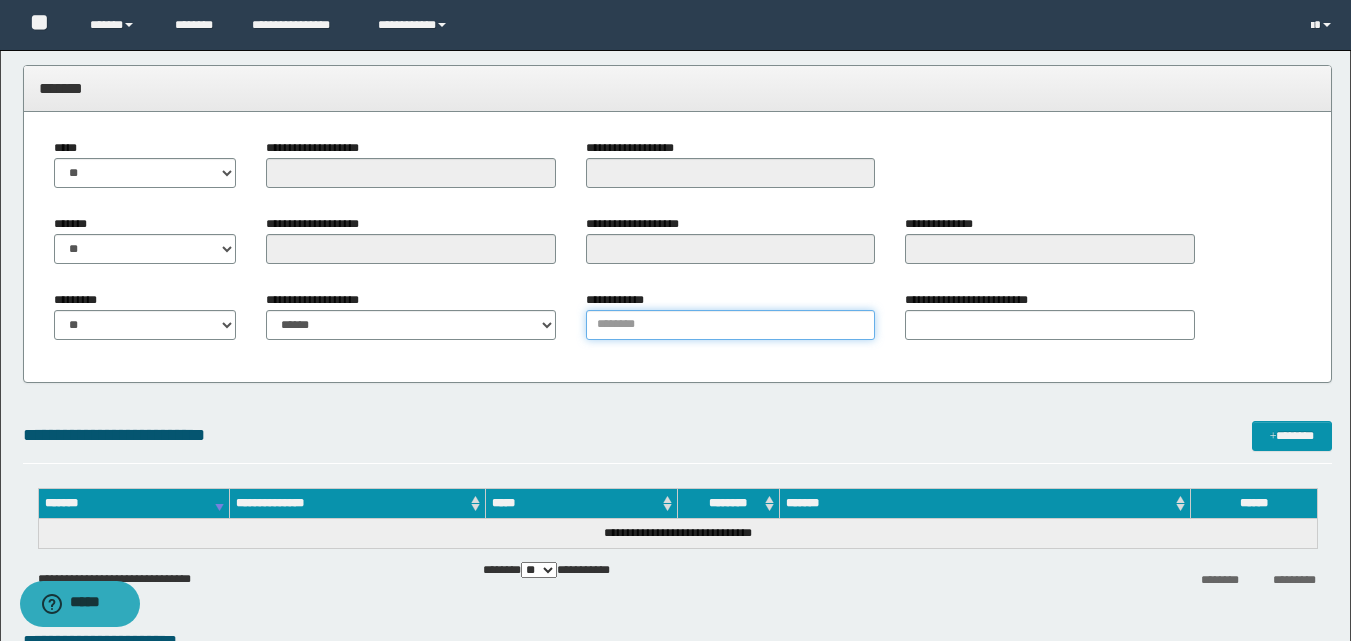 type on "**********" 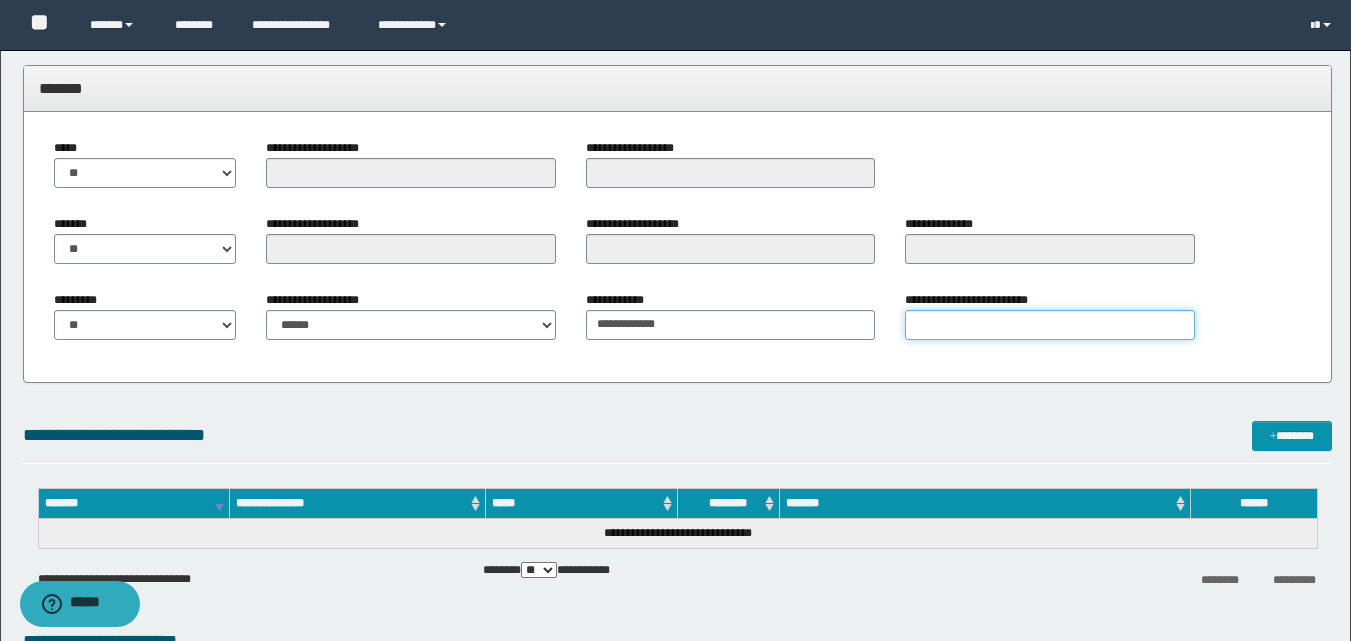 drag, startPoint x: 914, startPoint y: 322, endPoint x: 951, endPoint y: 323, distance: 37.01351 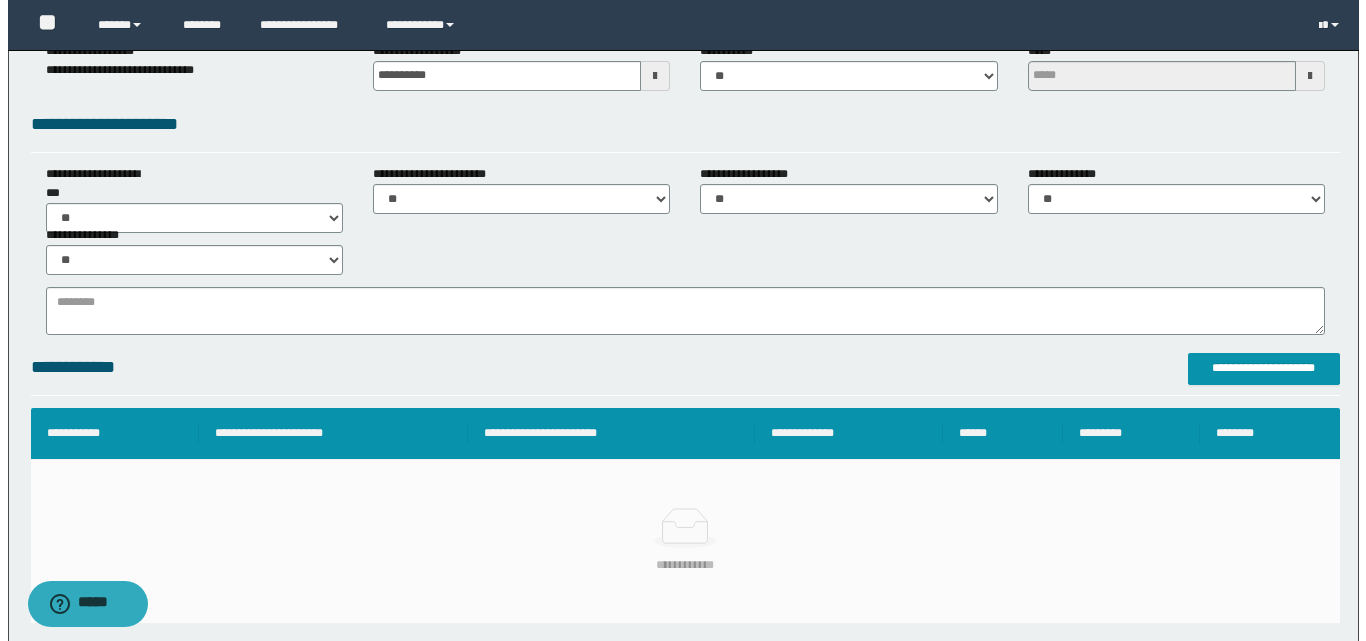scroll, scrollTop: 200, scrollLeft: 0, axis: vertical 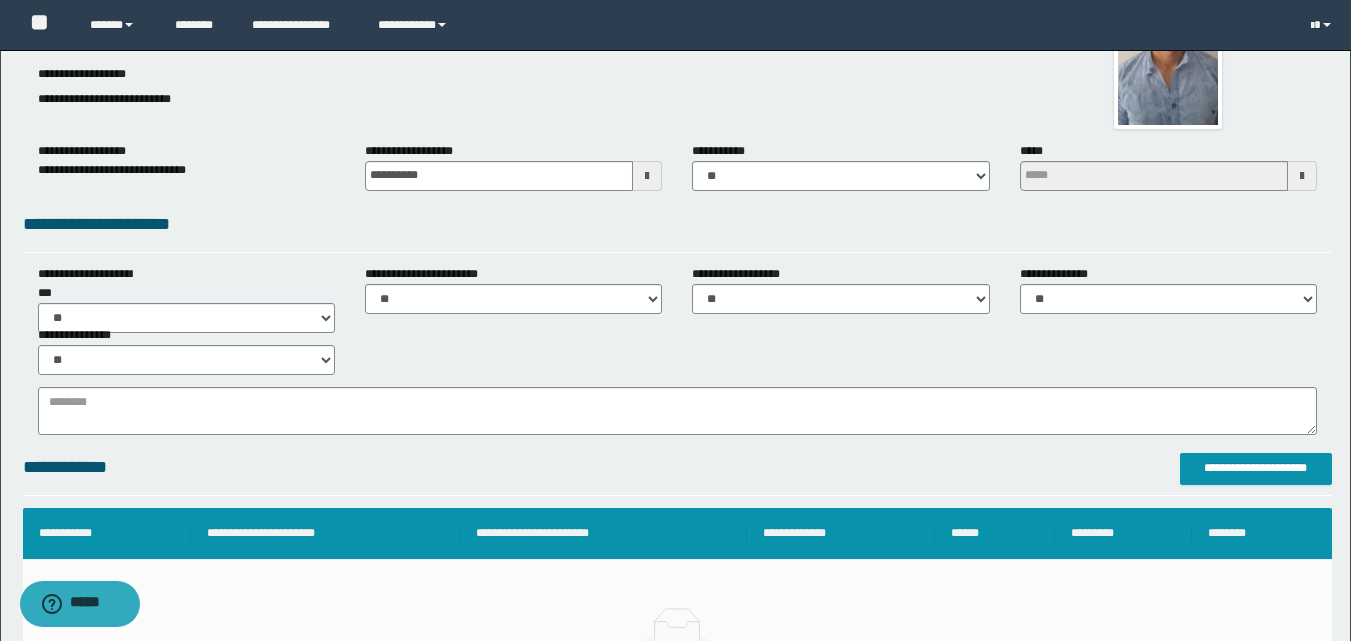 drag, startPoint x: 1208, startPoint y: 439, endPoint x: 1159, endPoint y: 507, distance: 83.81527 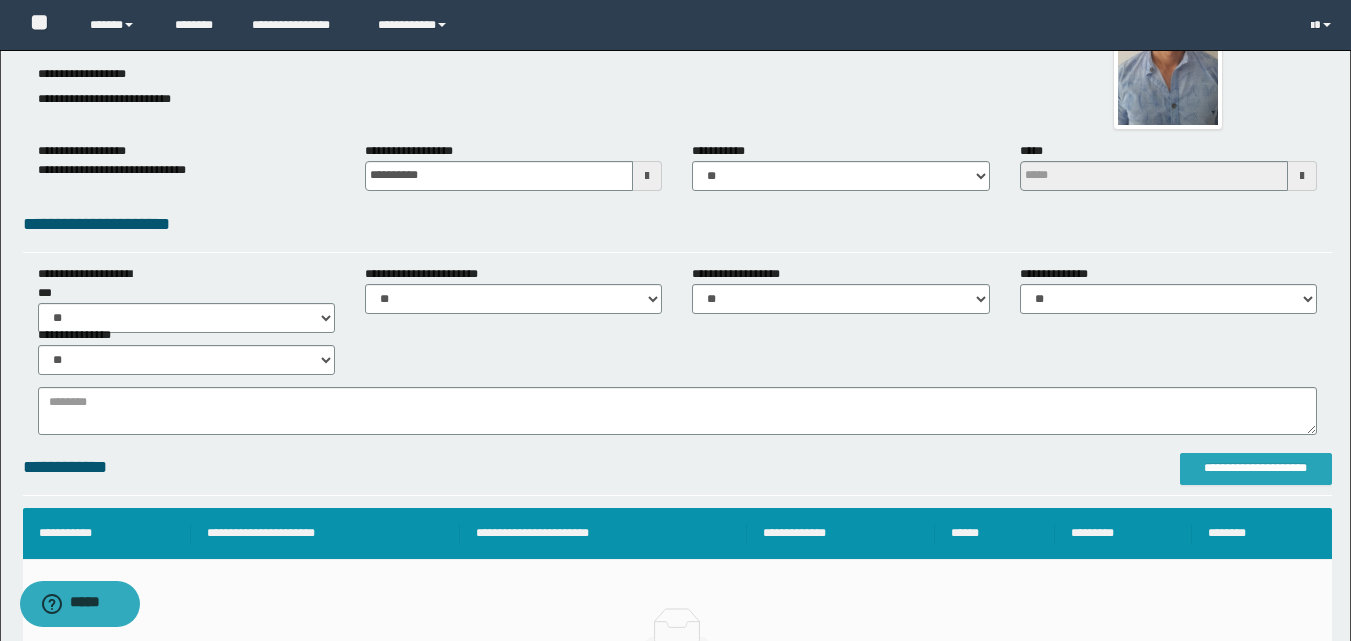 click on "**********" at bounding box center [1256, 468] 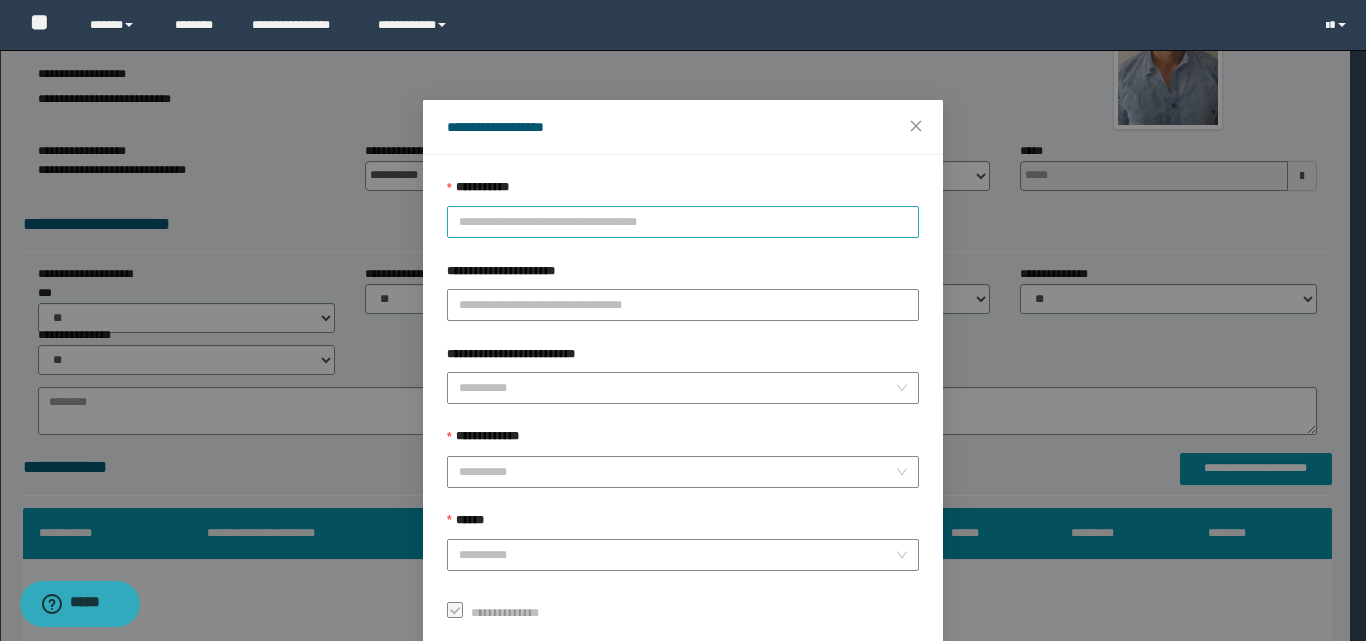 click on "**********" at bounding box center (683, 222) 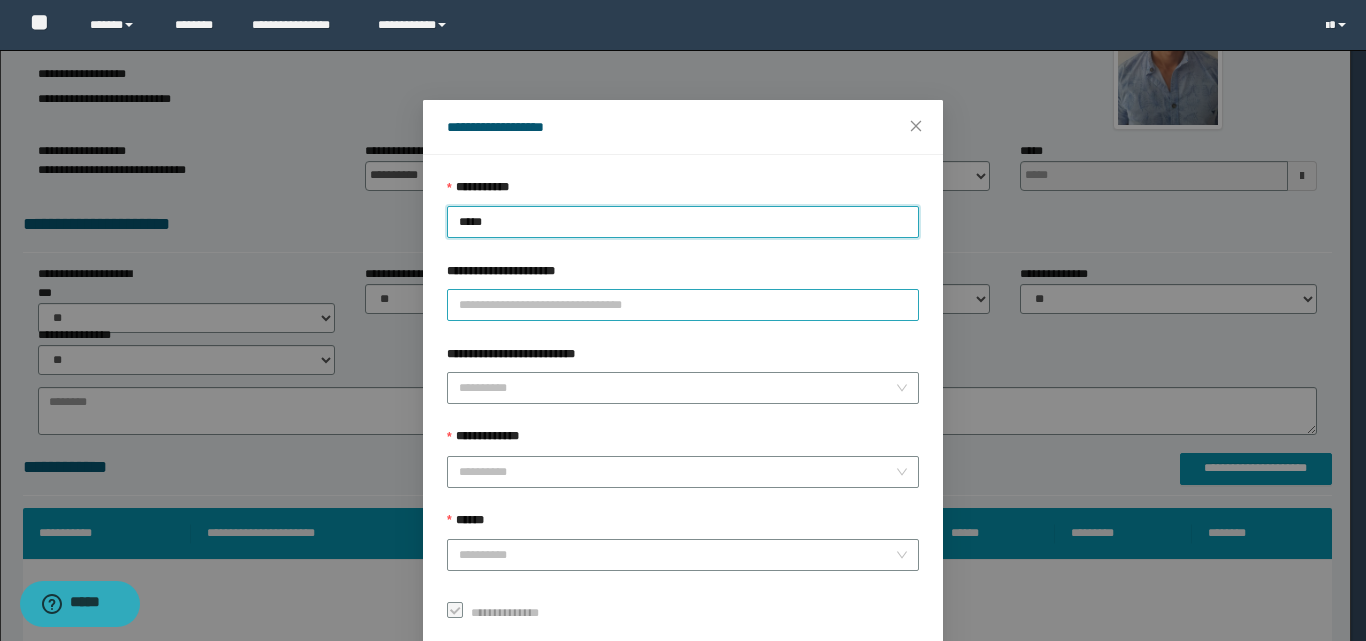 type on "****" 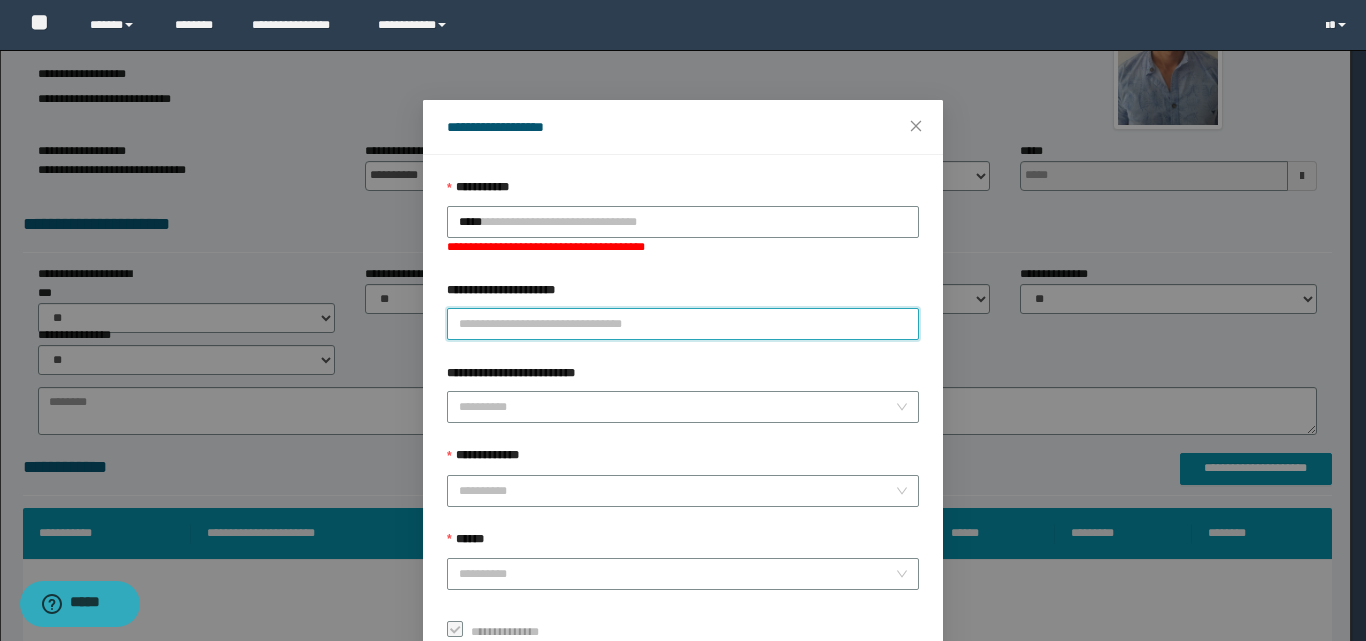 type 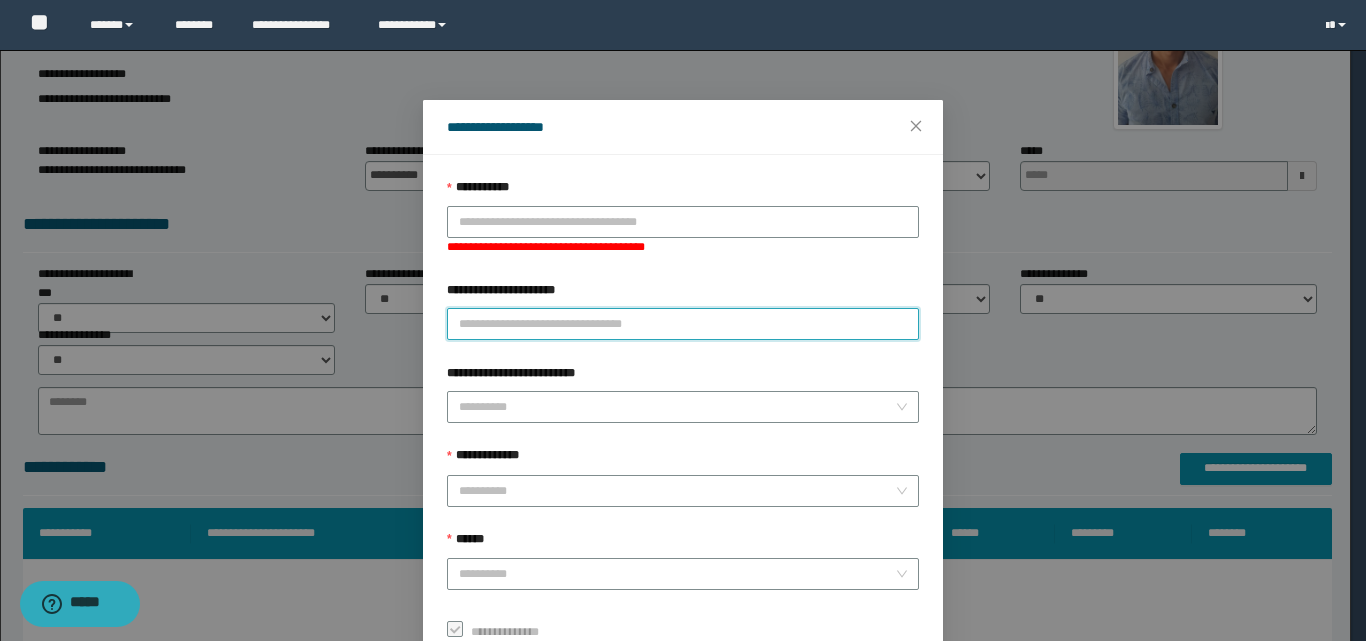 click on "**********" at bounding box center [683, 310] 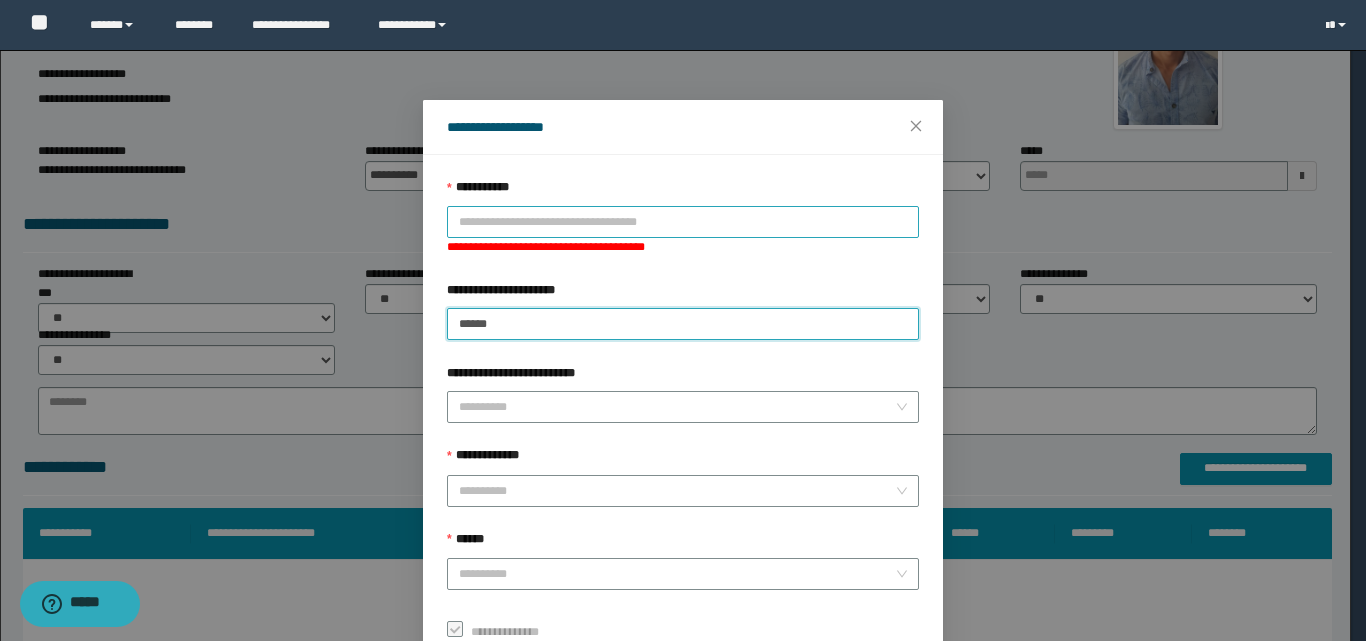 type on "******" 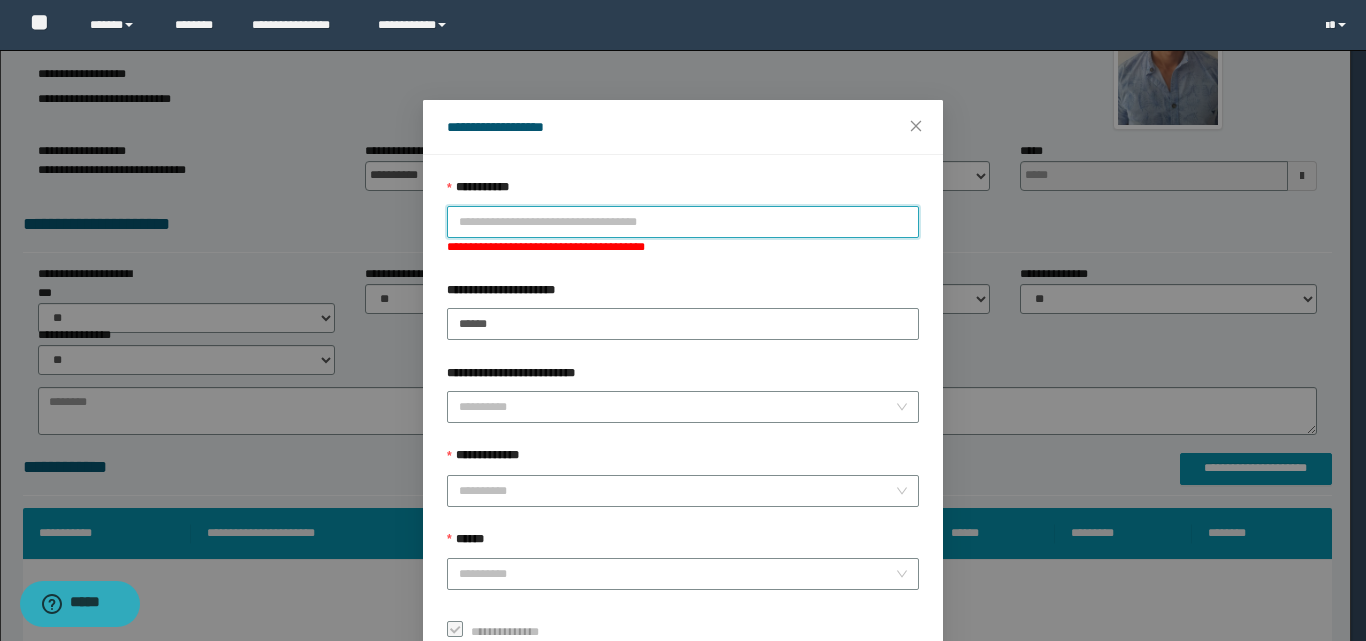 click on "**********" at bounding box center [683, 222] 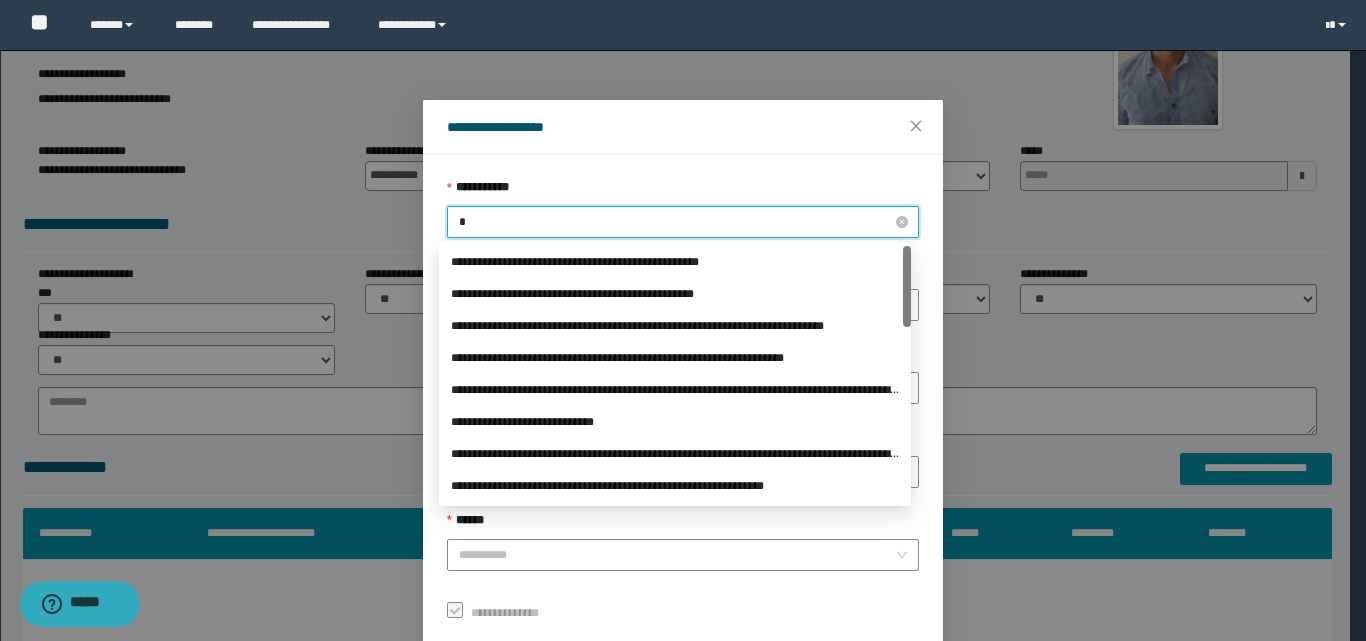 type on "**" 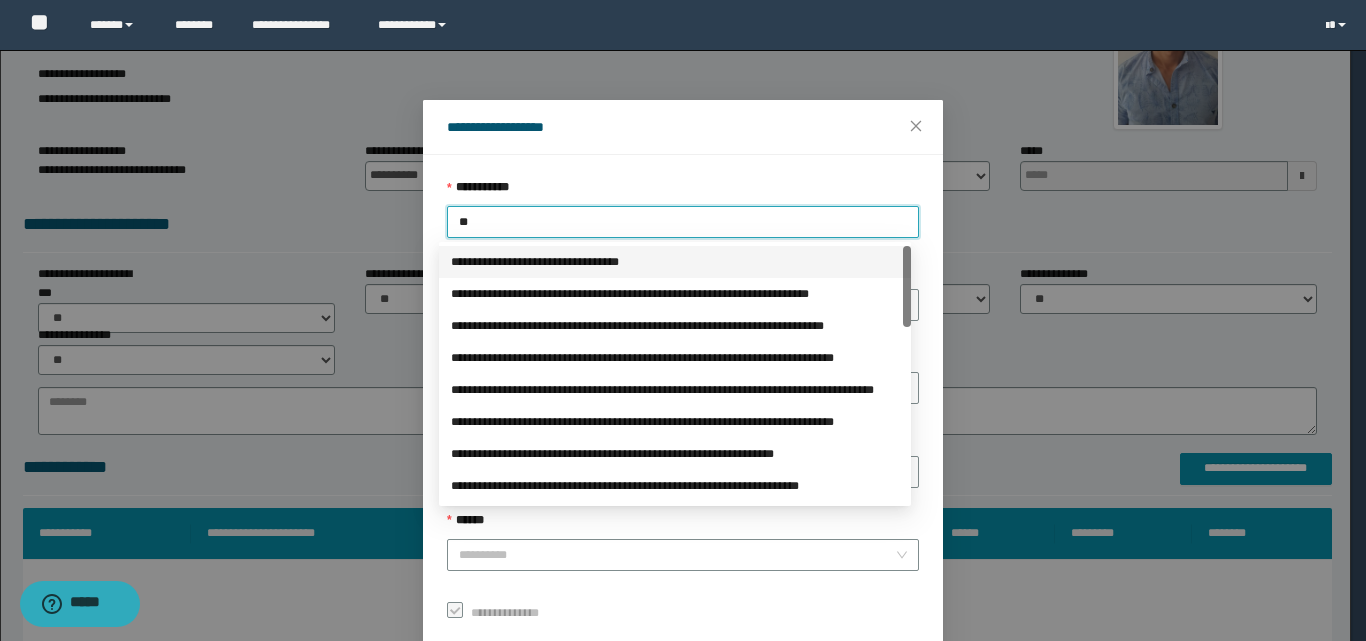 click on "**********" at bounding box center [675, 262] 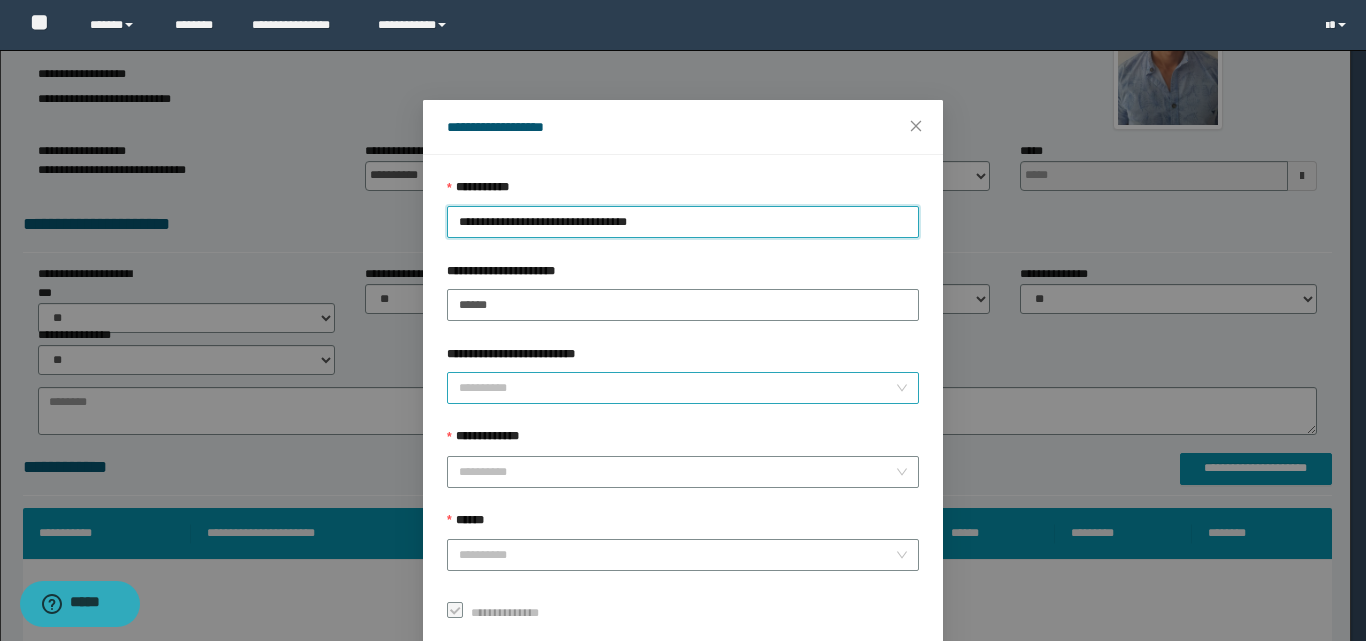 click on "**********" at bounding box center [683, 388] 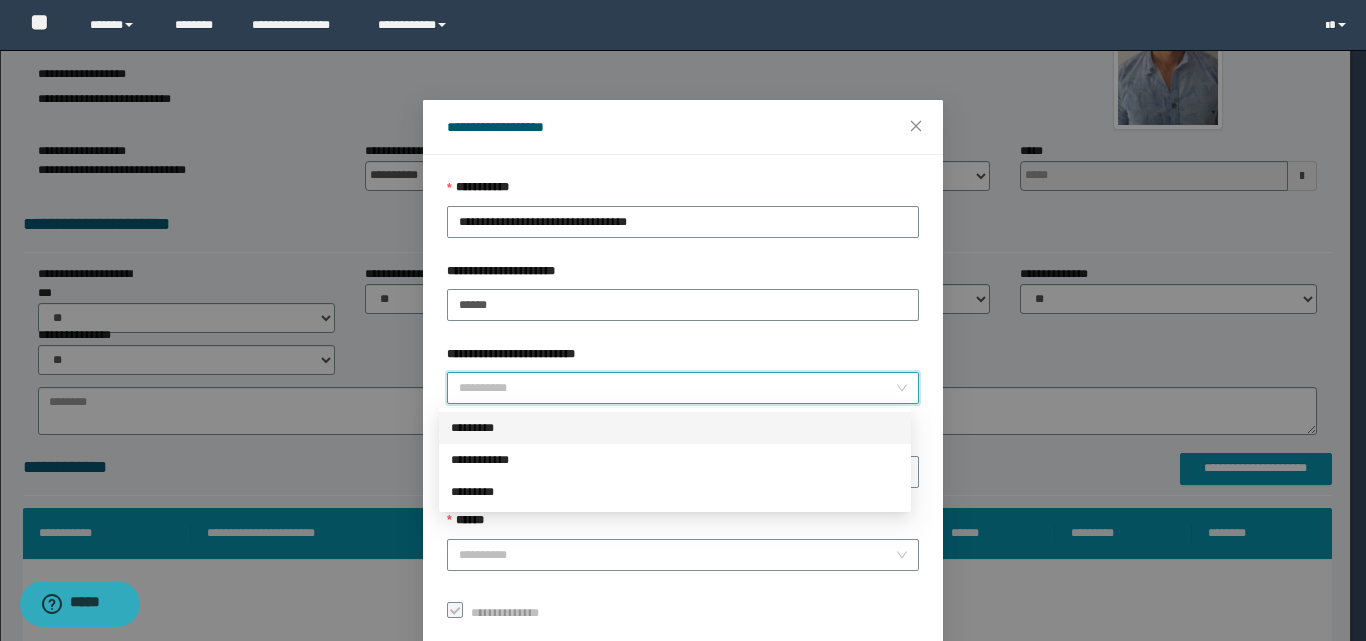 click on "*********" at bounding box center [675, 428] 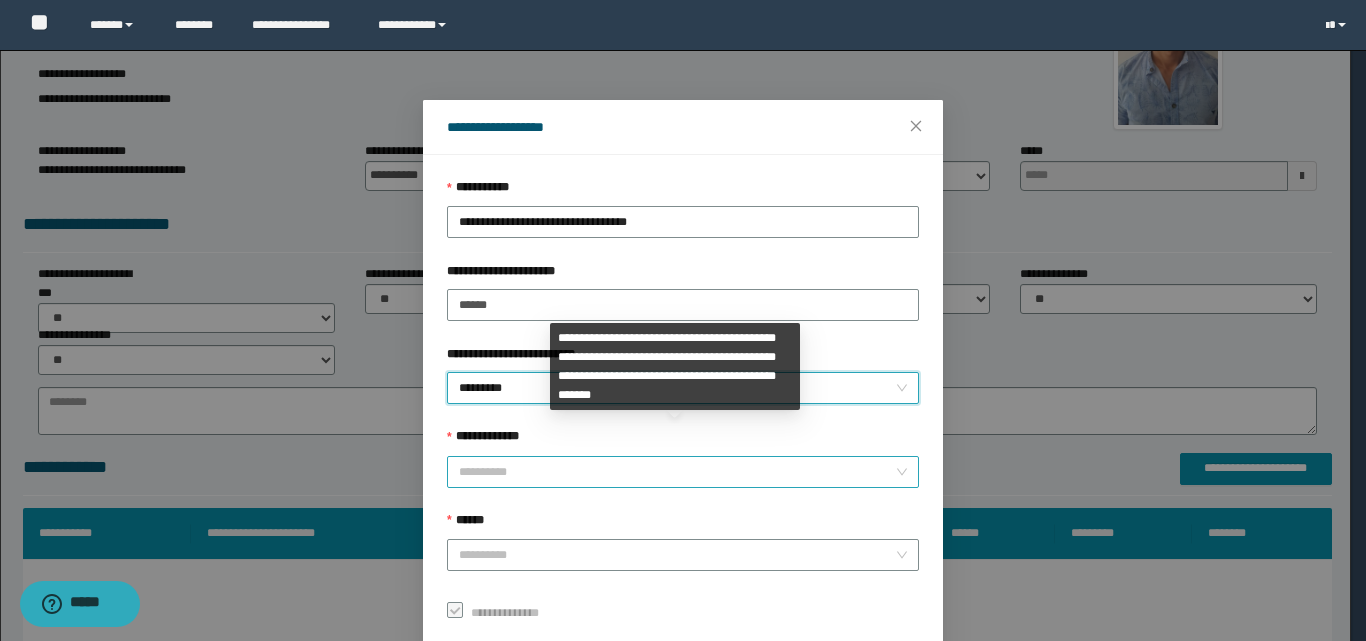 click on "**********" at bounding box center (677, 472) 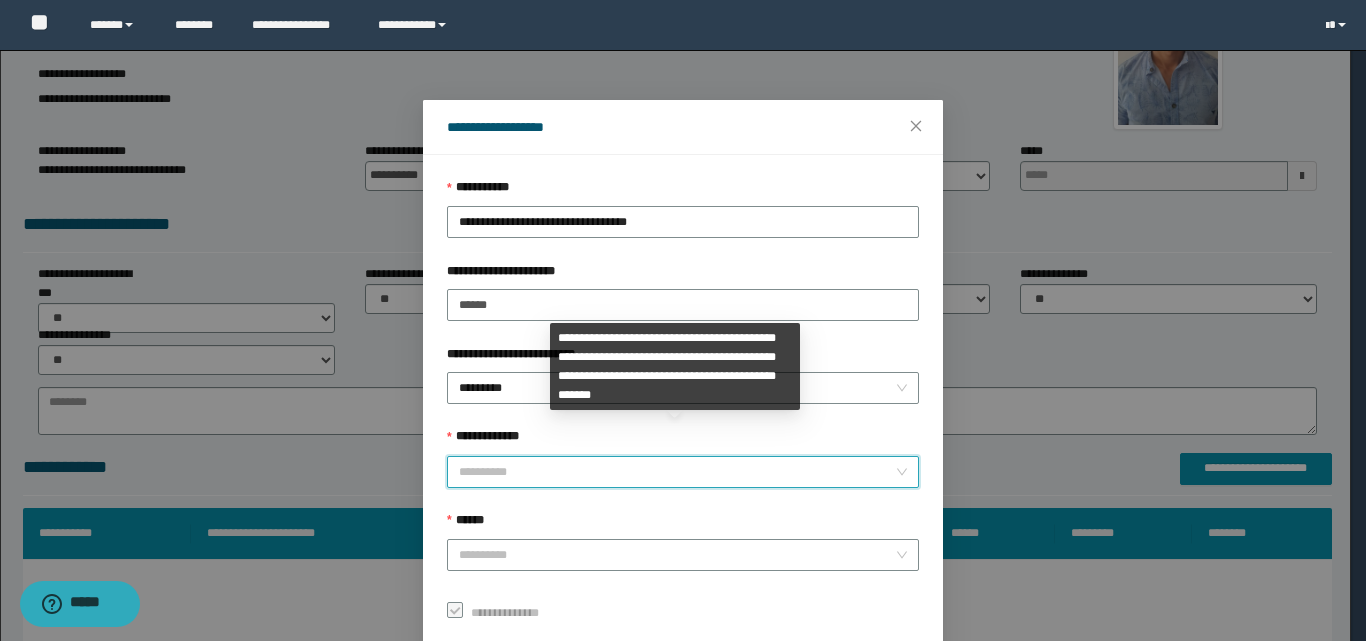 click on "**********" at bounding box center (677, 472) 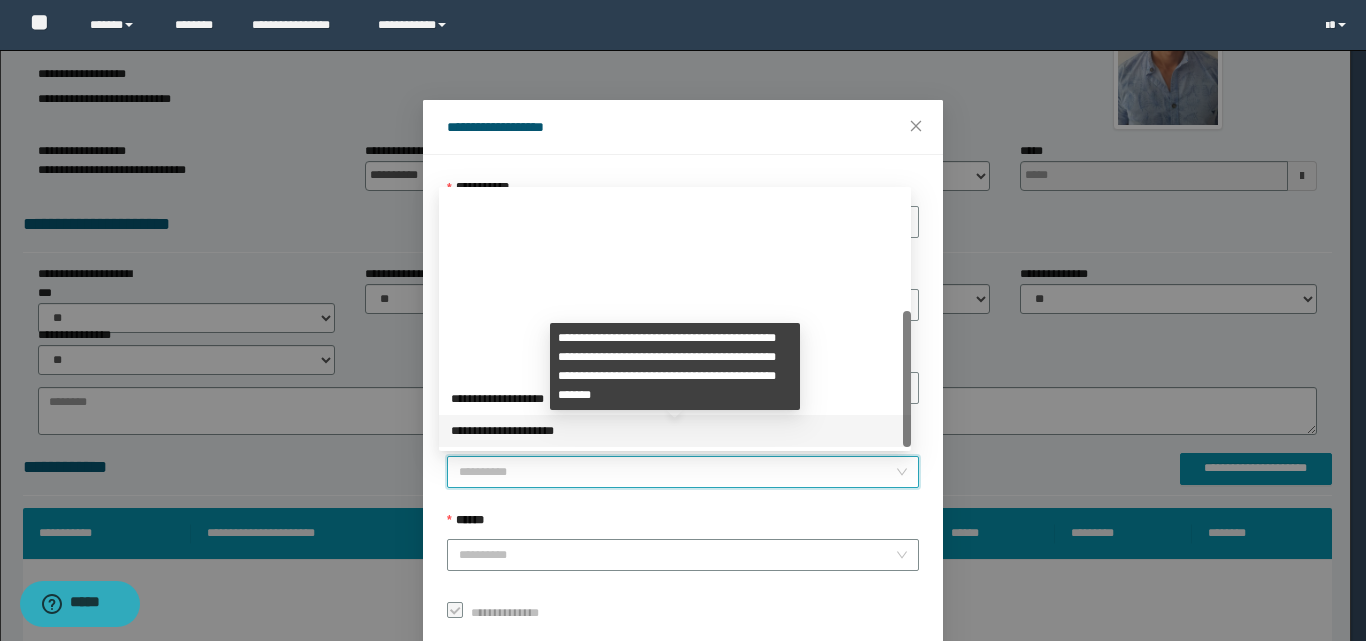 scroll, scrollTop: 224, scrollLeft: 0, axis: vertical 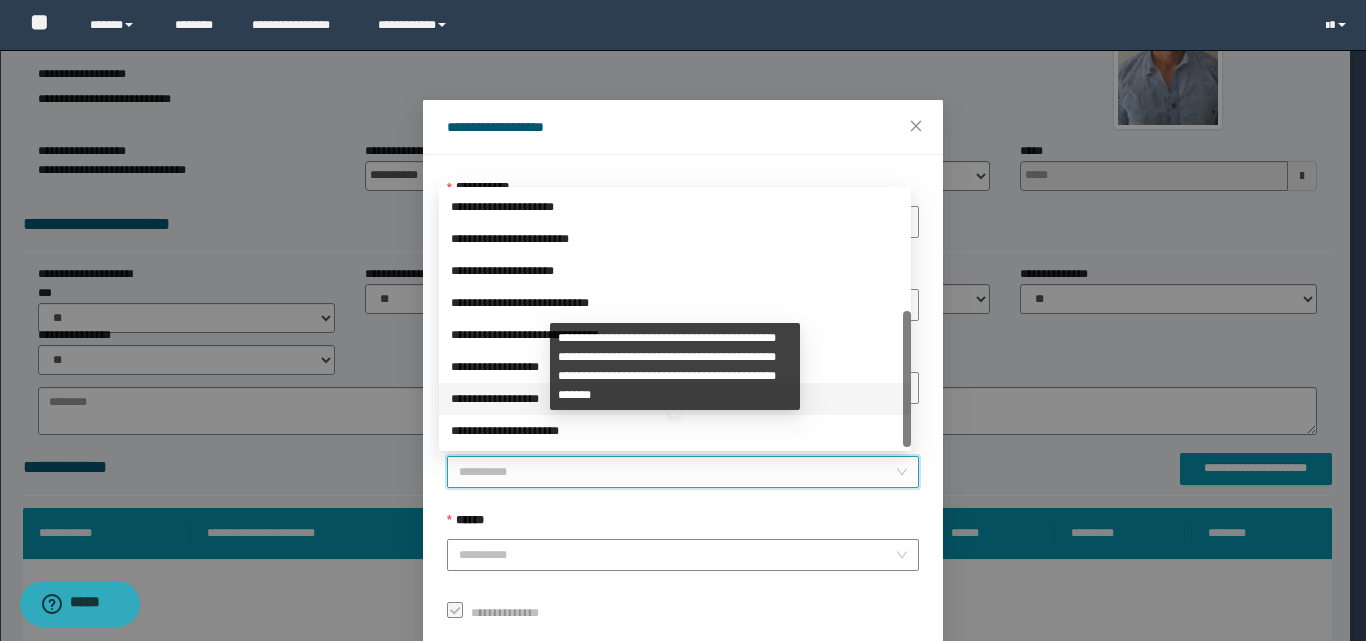 click on "**********" at bounding box center [675, 399] 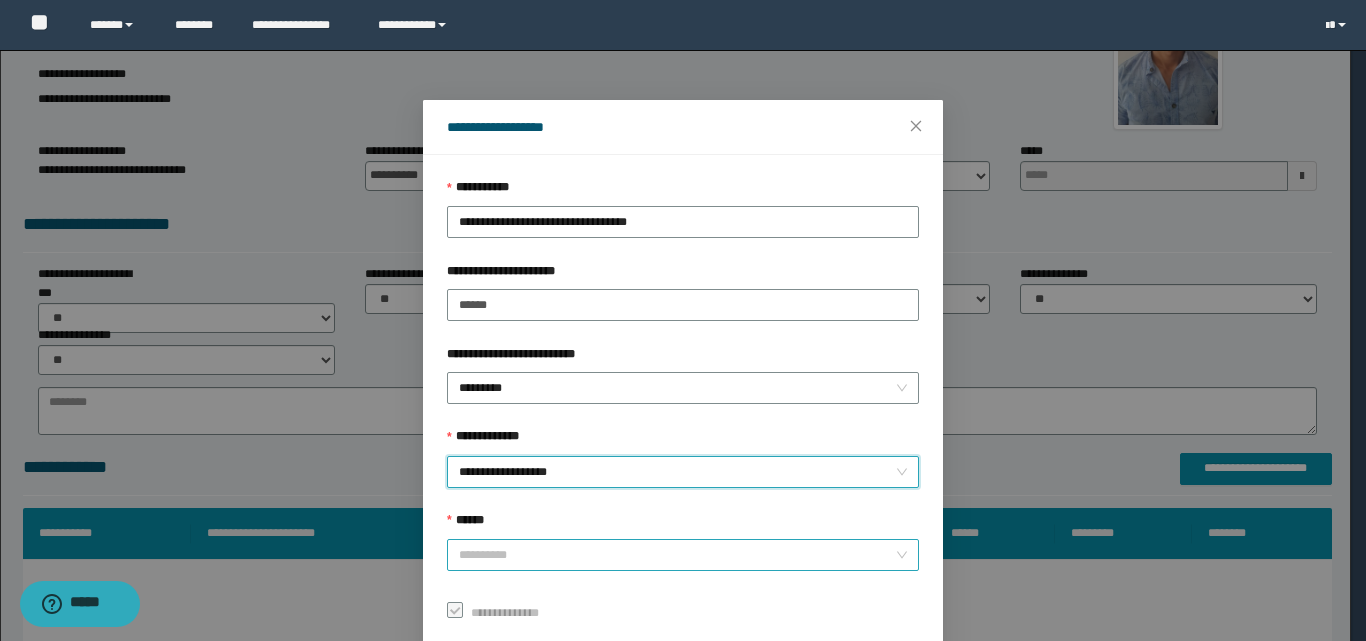 click on "******" at bounding box center [677, 555] 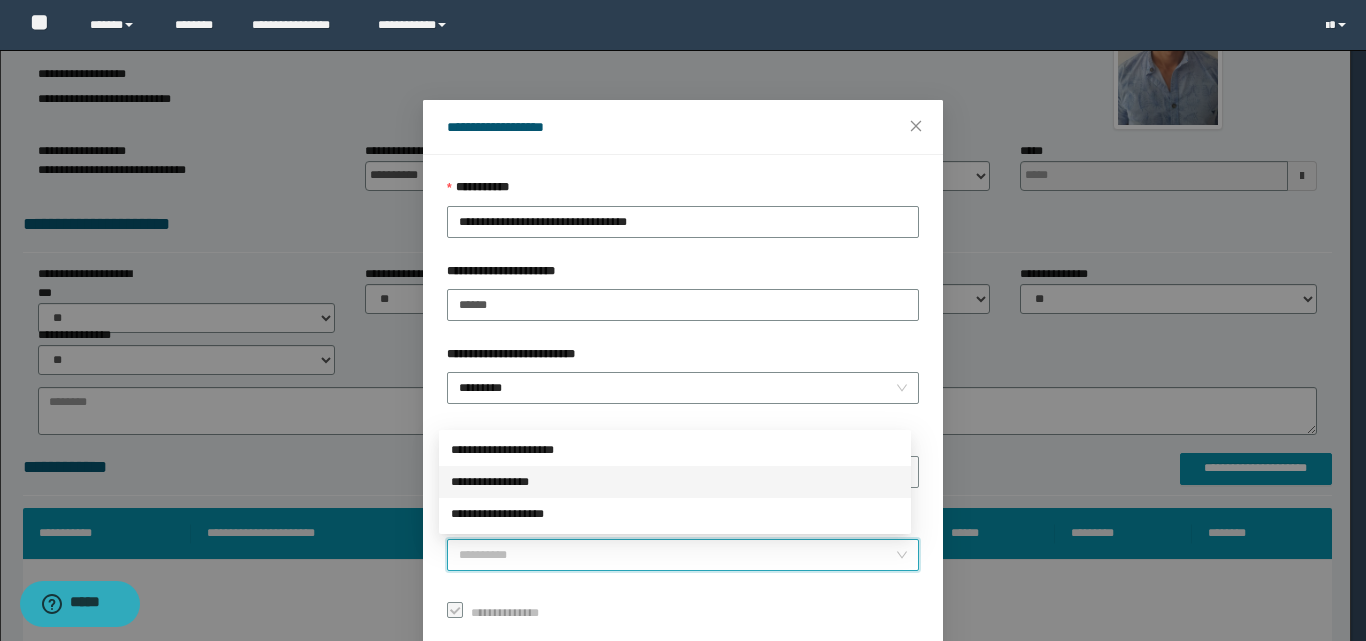 click on "**********" at bounding box center (675, 482) 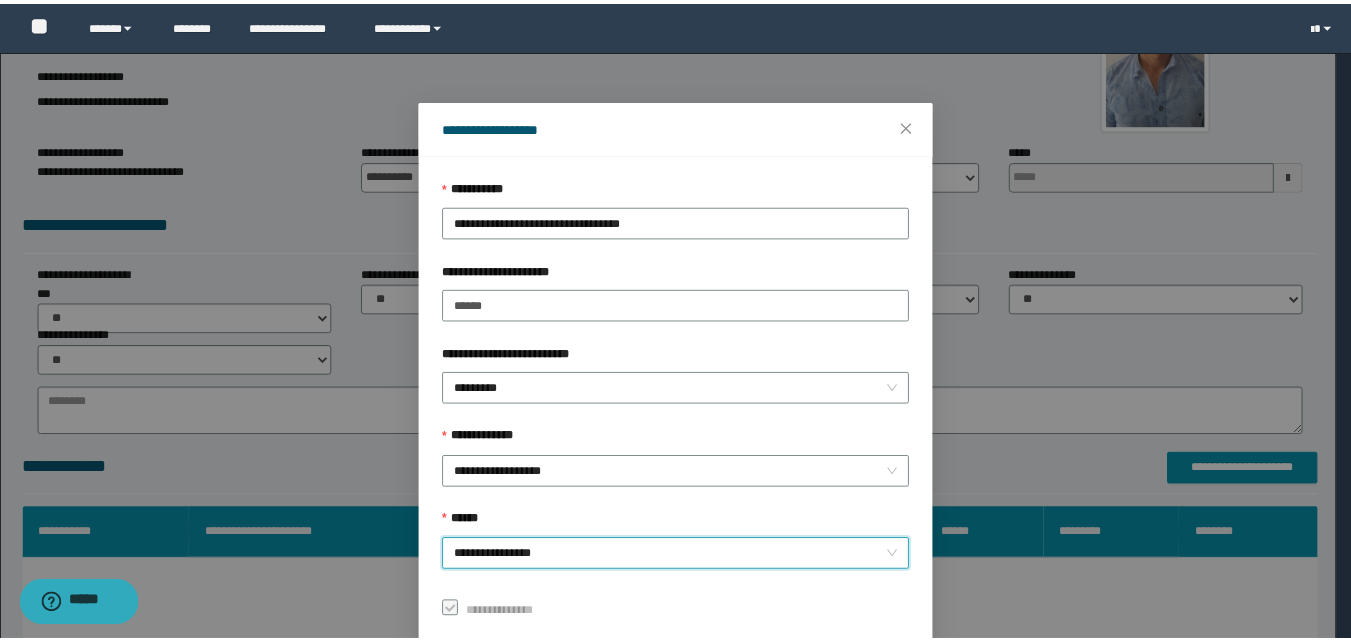 scroll, scrollTop: 111, scrollLeft: 0, axis: vertical 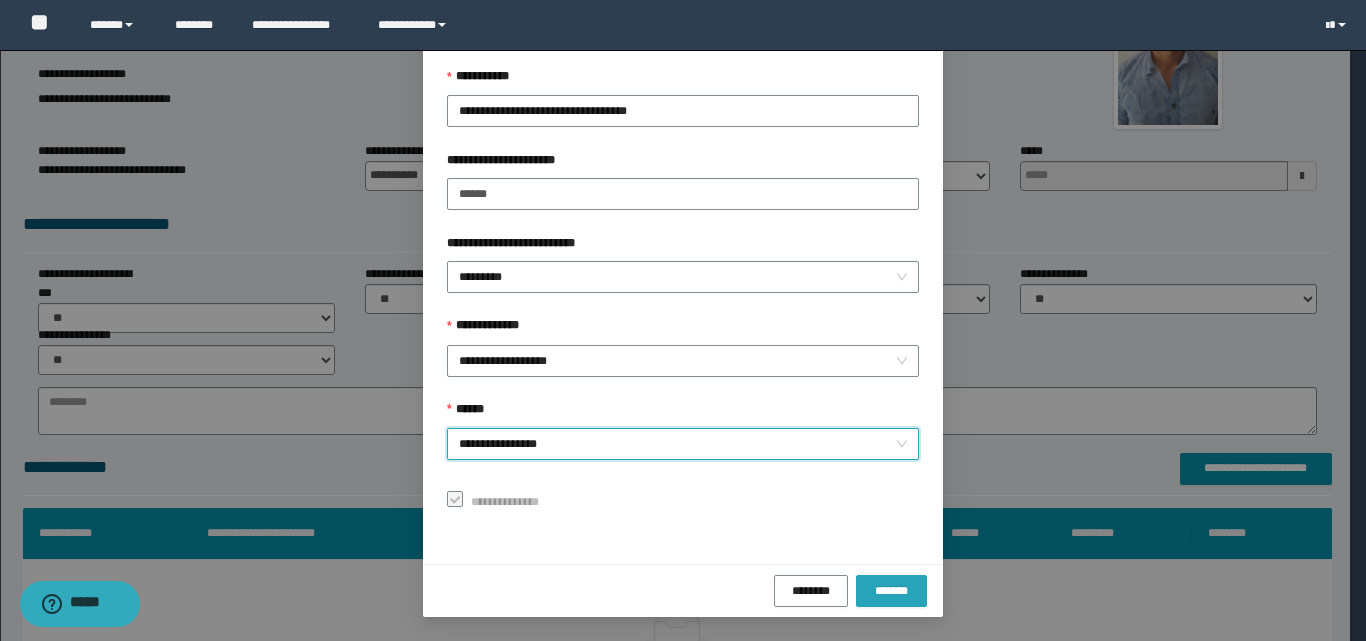 click on "*******" at bounding box center [891, 591] 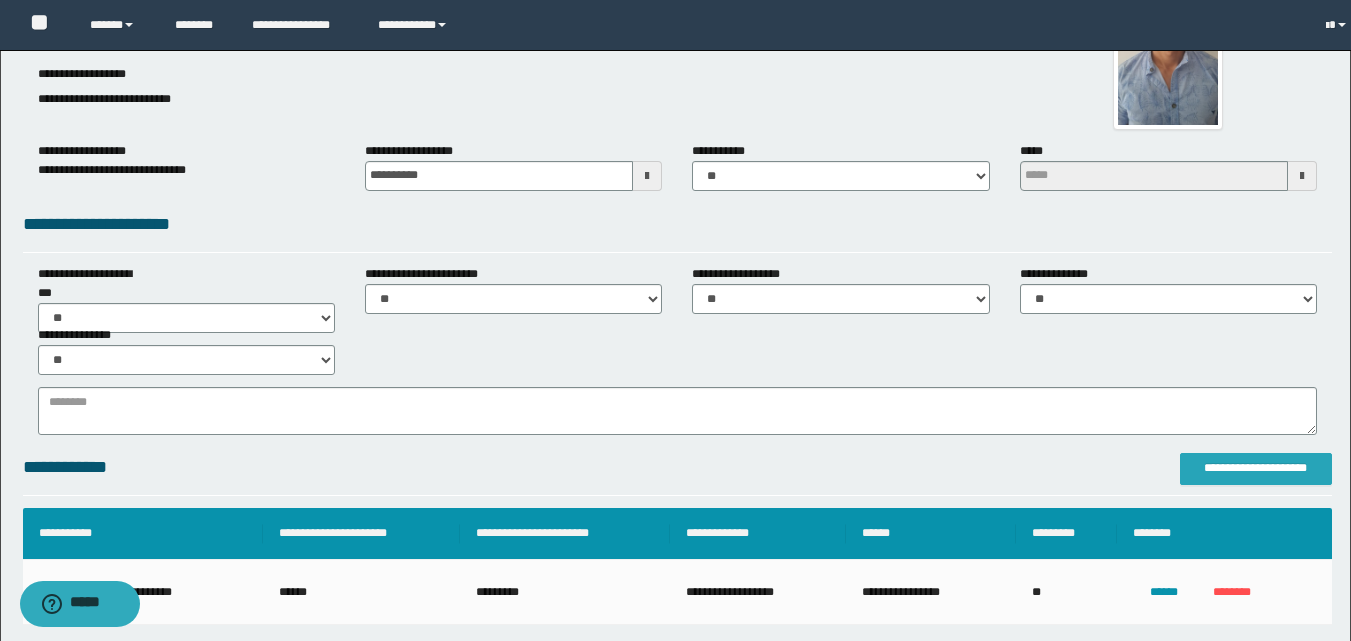 scroll, scrollTop: 0, scrollLeft: 0, axis: both 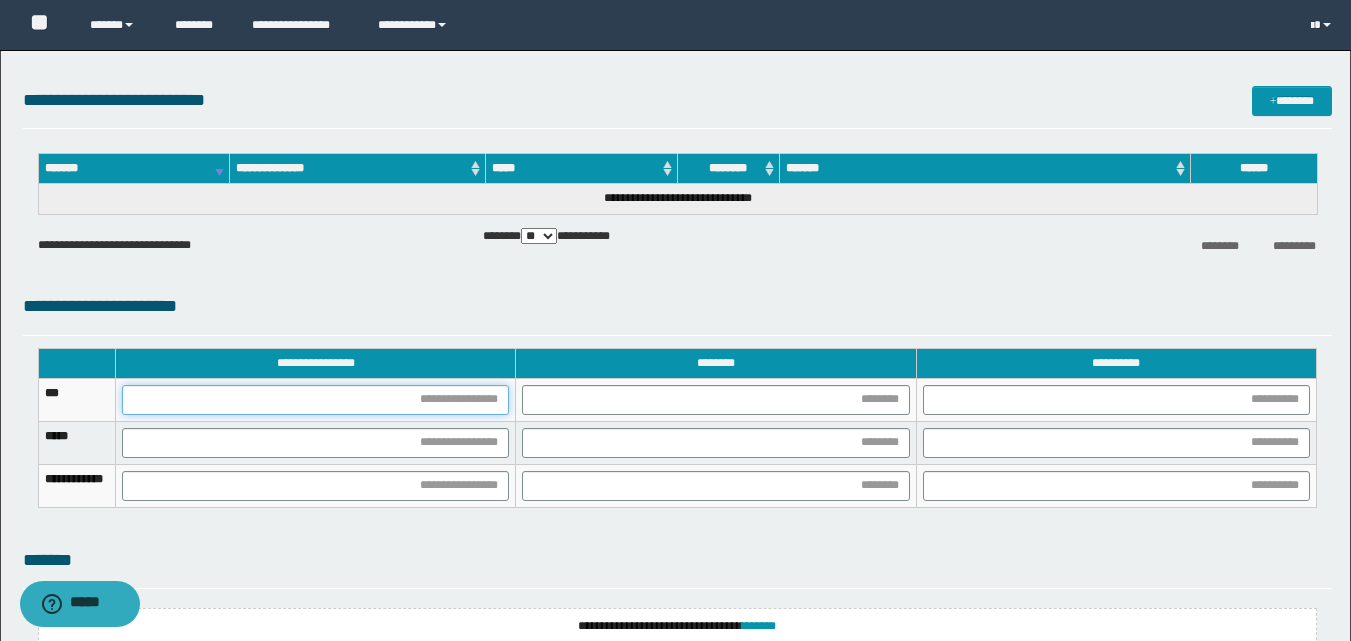click at bounding box center [315, 400] 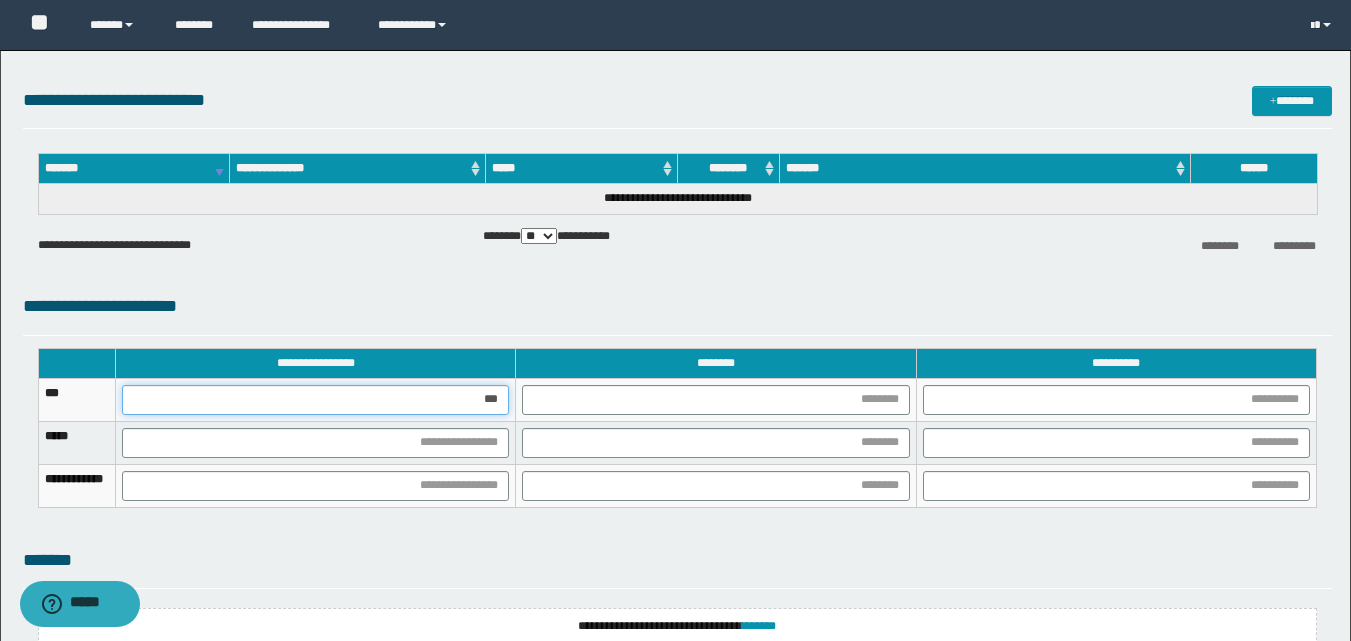 type on "****" 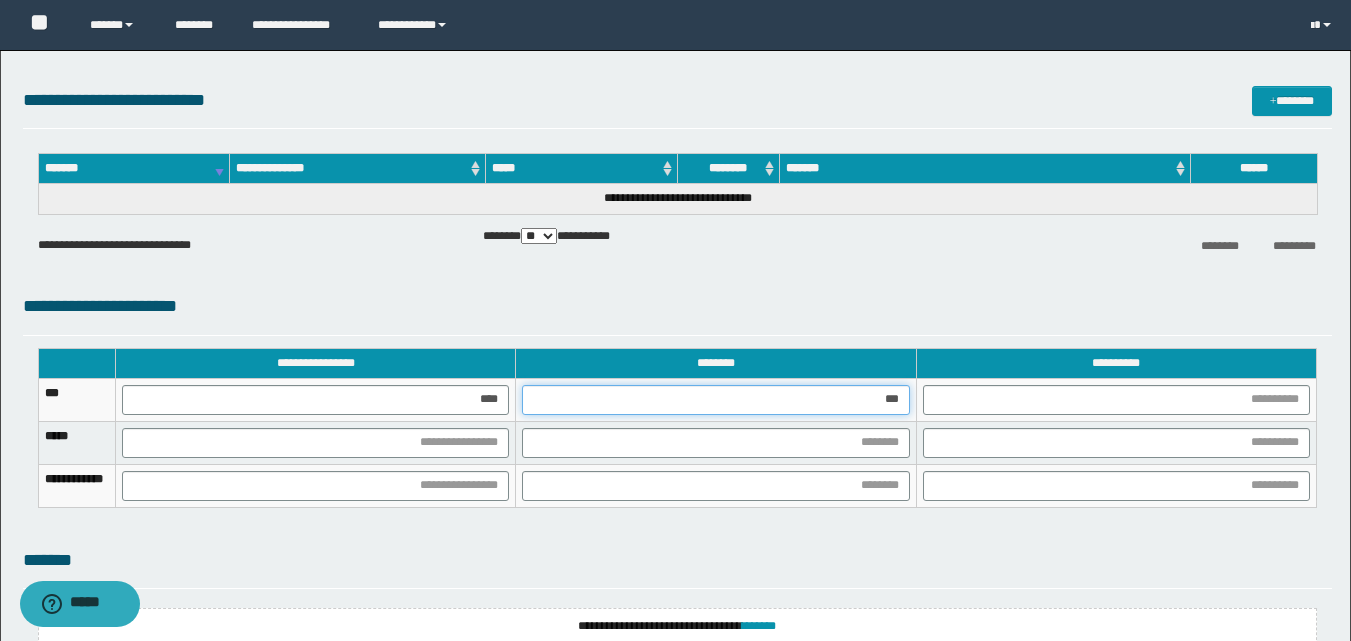 type on "****" 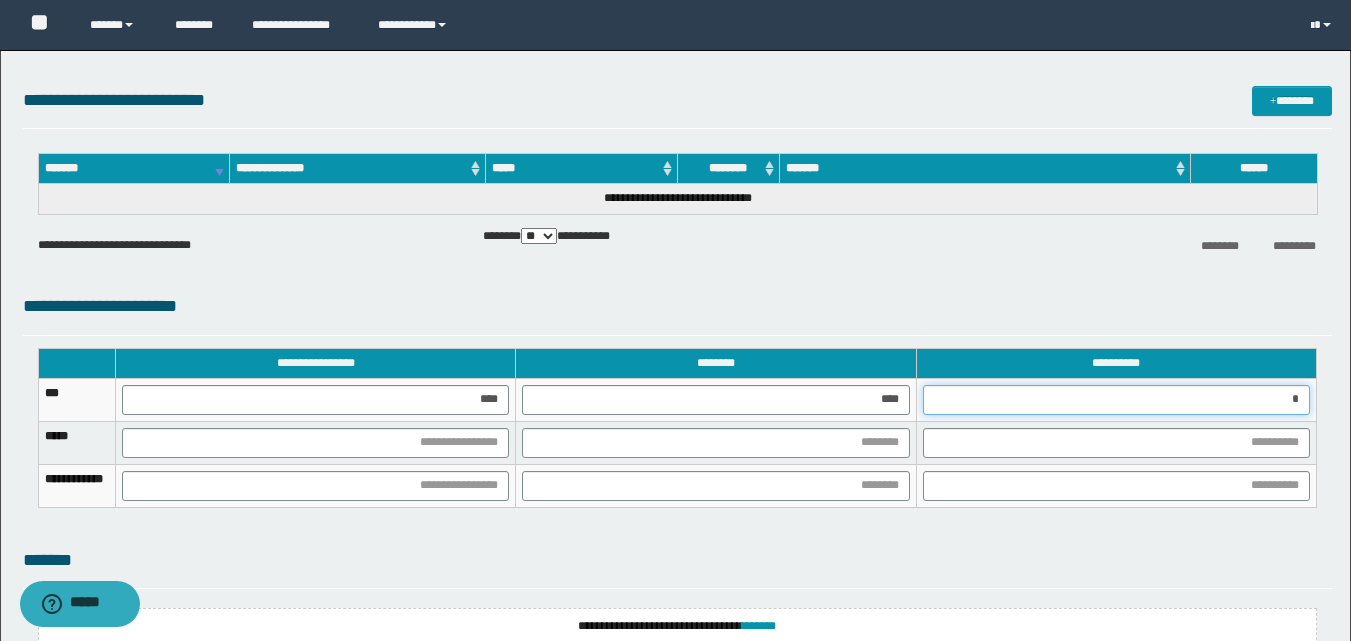 type on "**" 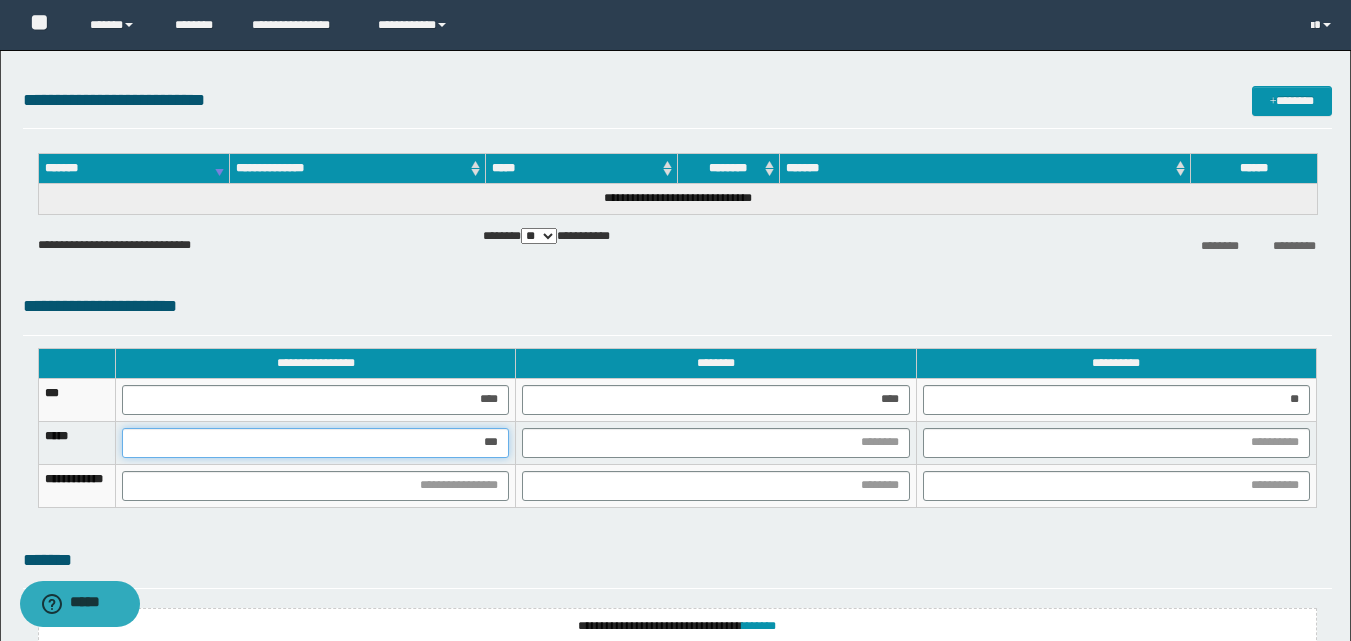 type on "****" 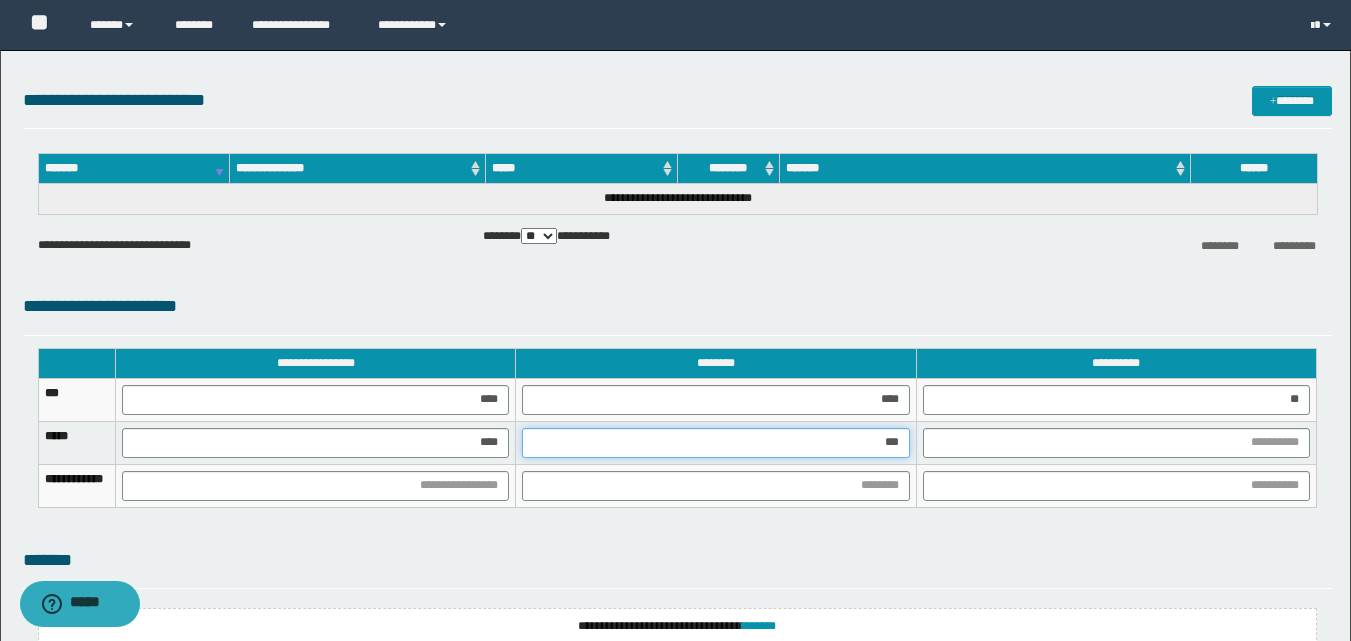 type on "****" 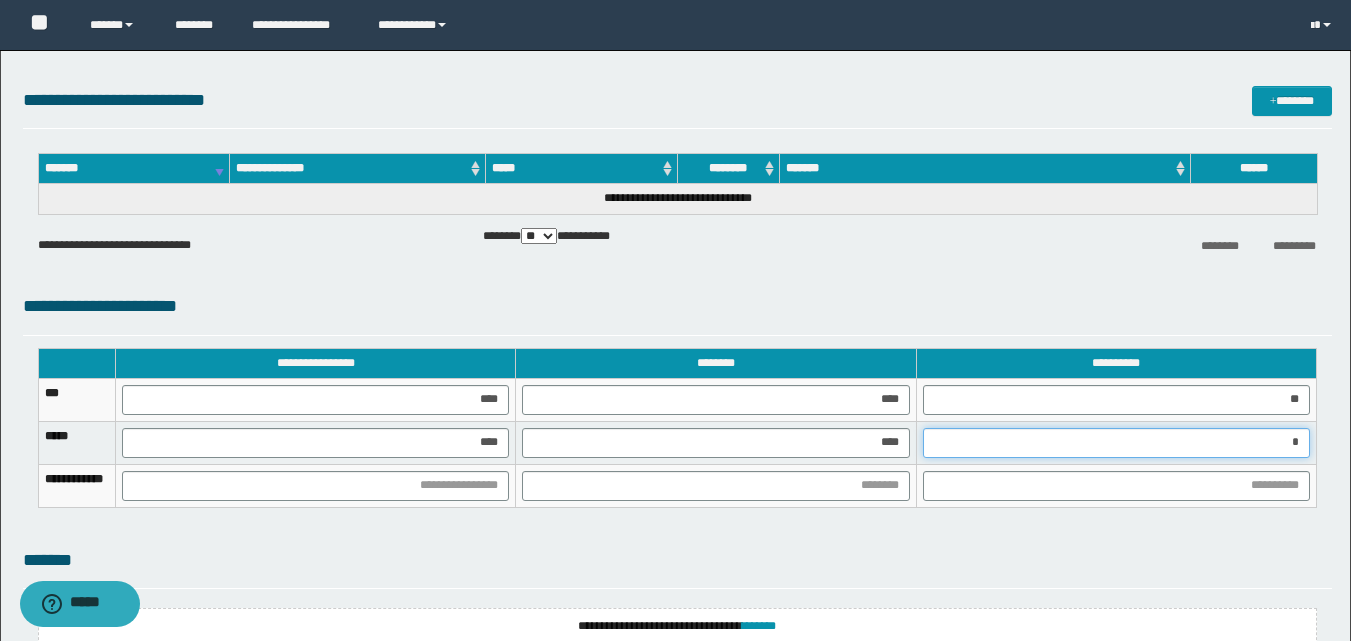 type on "**" 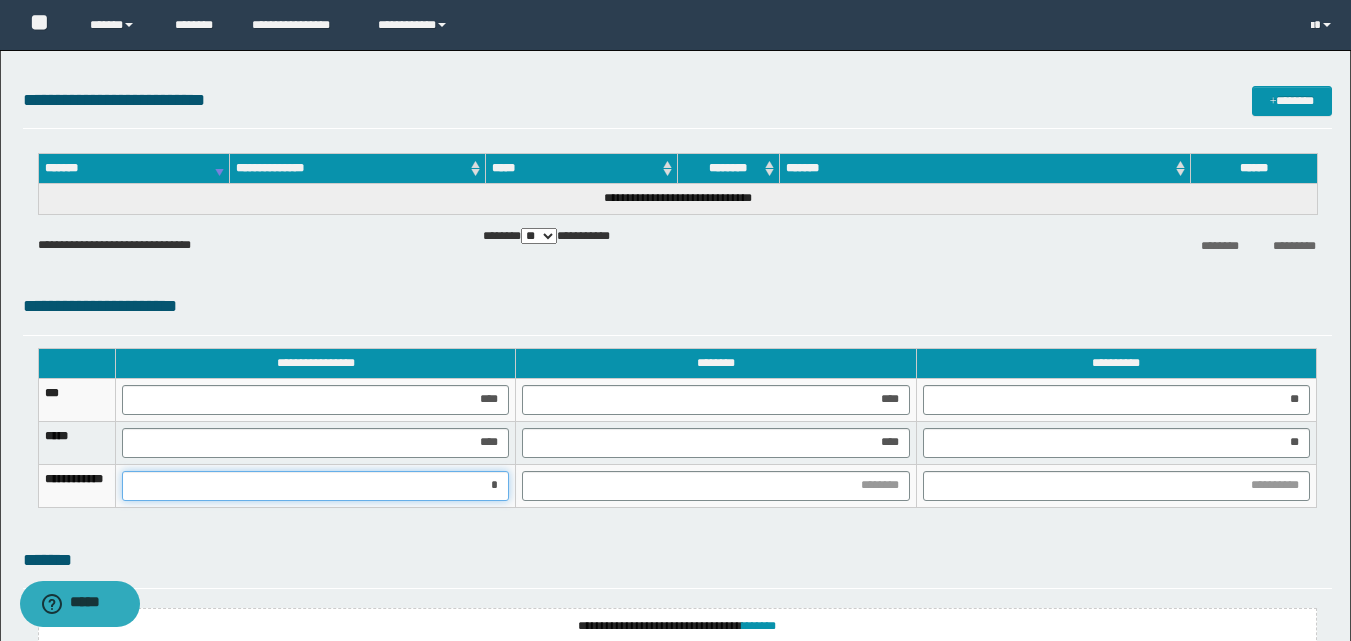 type on "**" 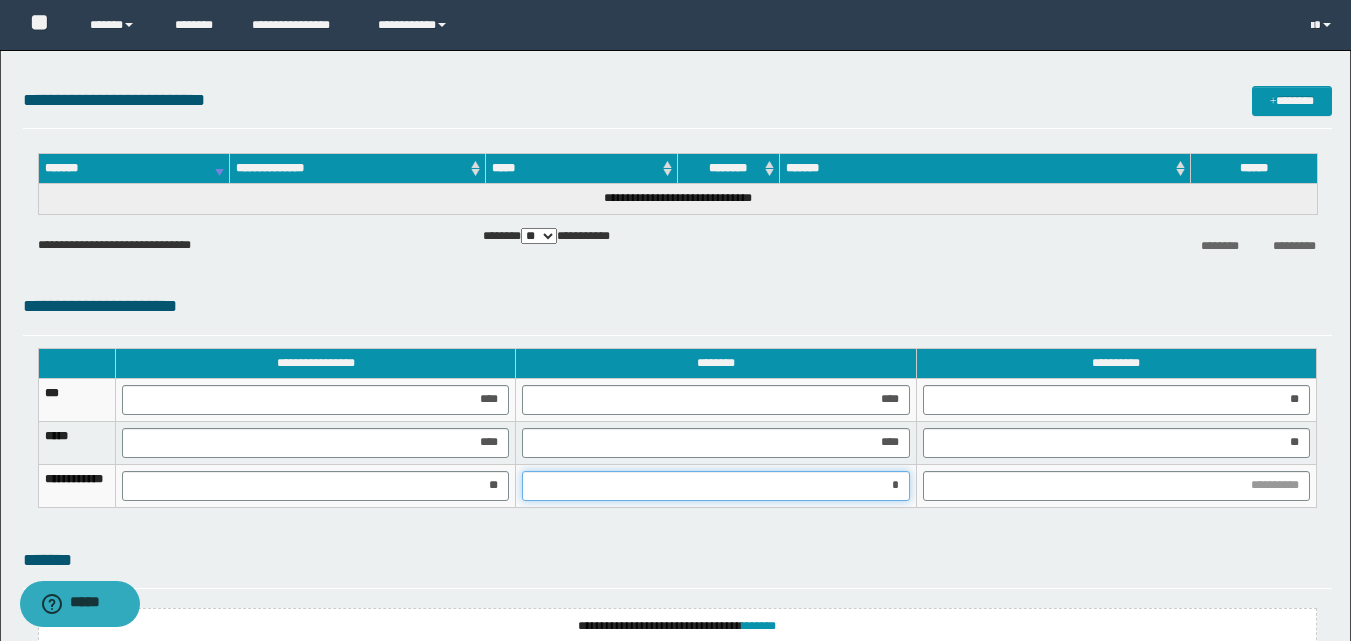 type on "**" 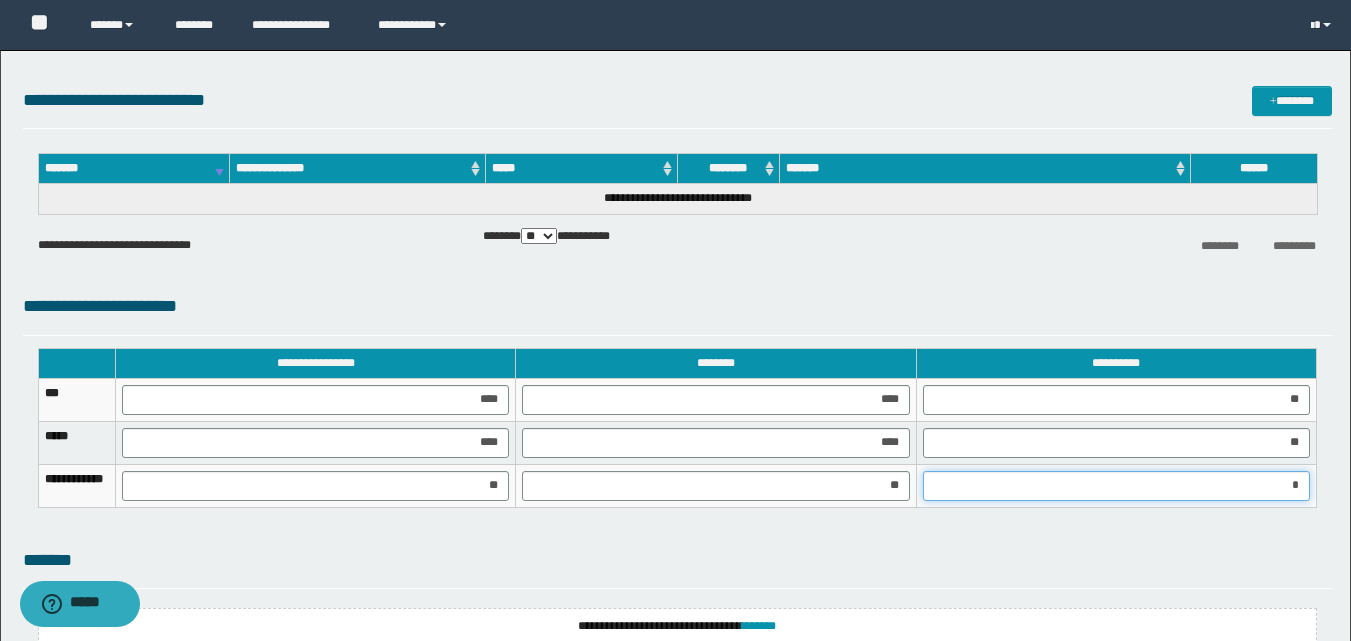 type on "**" 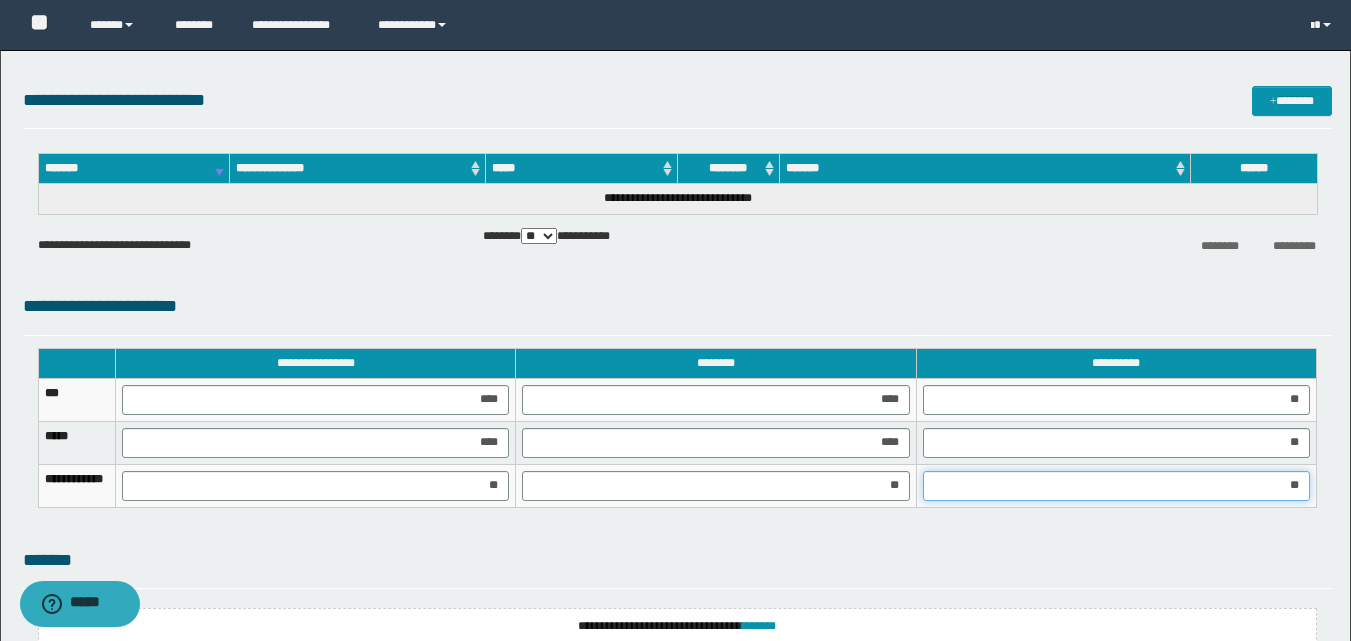 scroll, scrollTop: 1619, scrollLeft: 0, axis: vertical 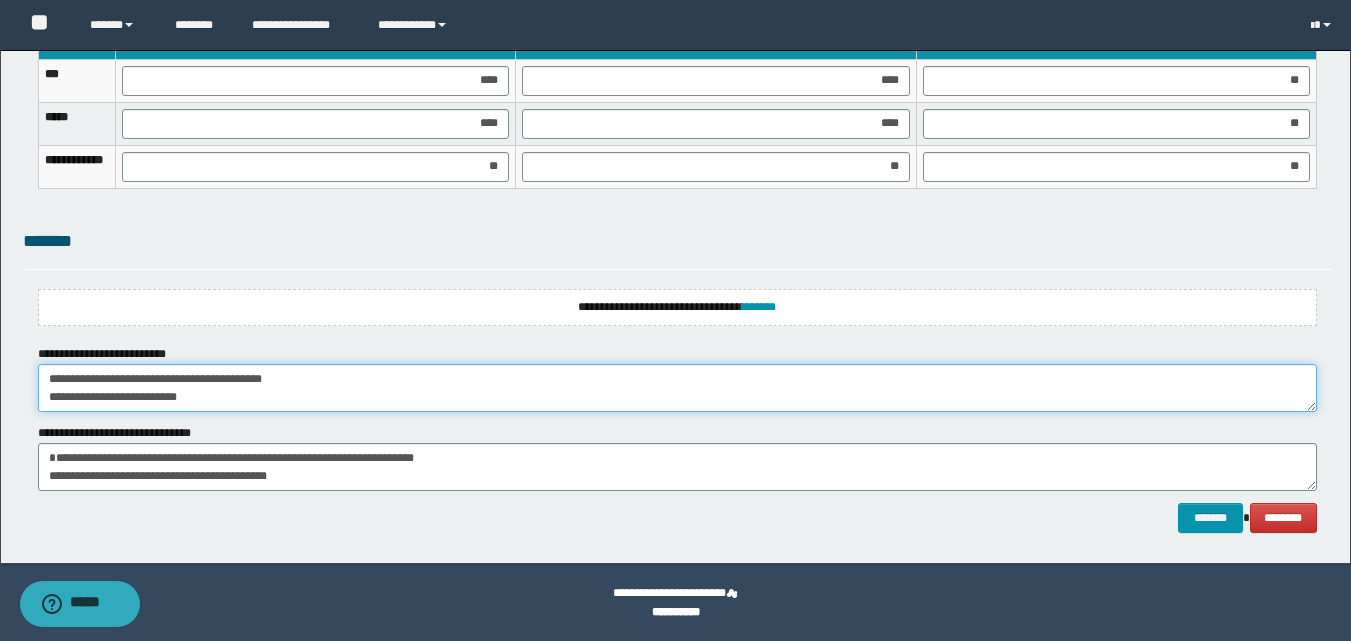 drag, startPoint x: 136, startPoint y: 376, endPoint x: 582, endPoint y: 386, distance: 446.1121 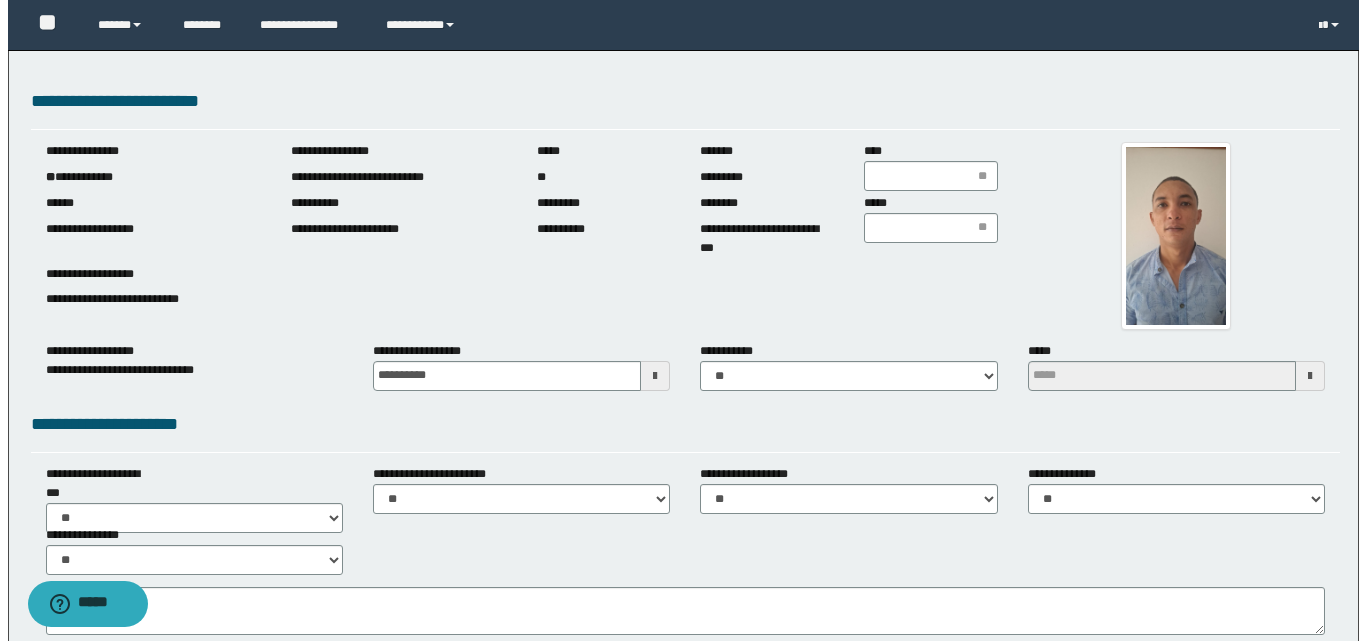 scroll, scrollTop: 400, scrollLeft: 0, axis: vertical 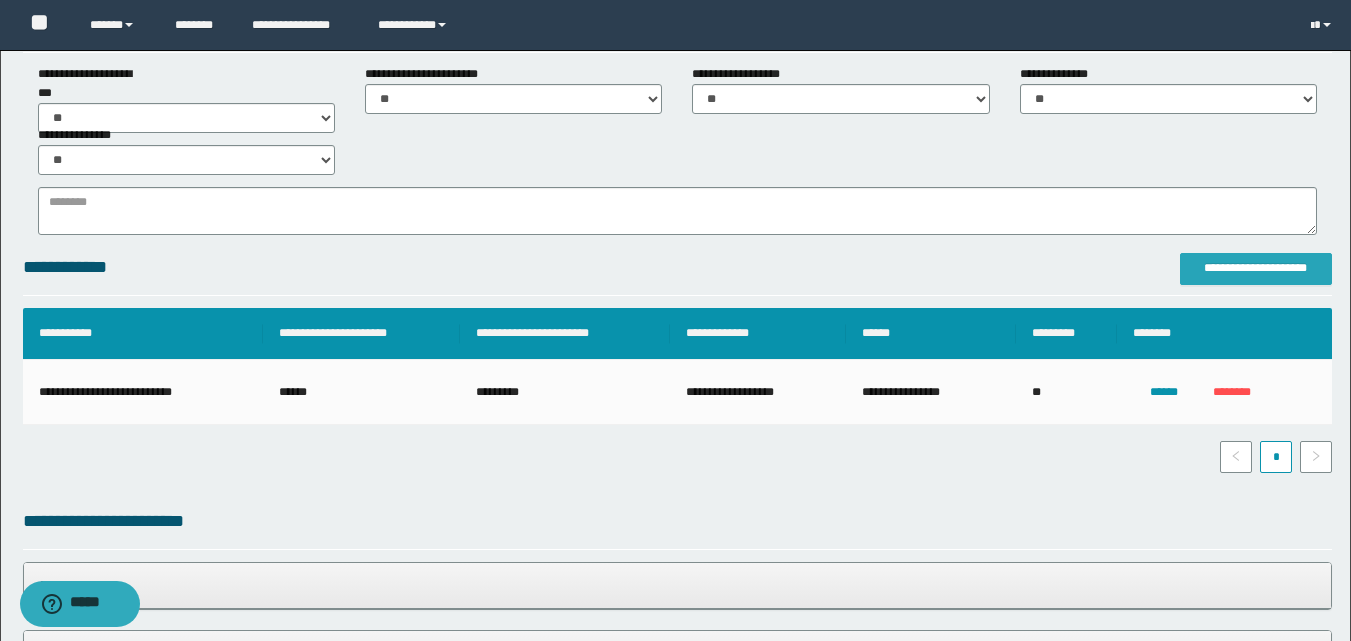 type on "**********" 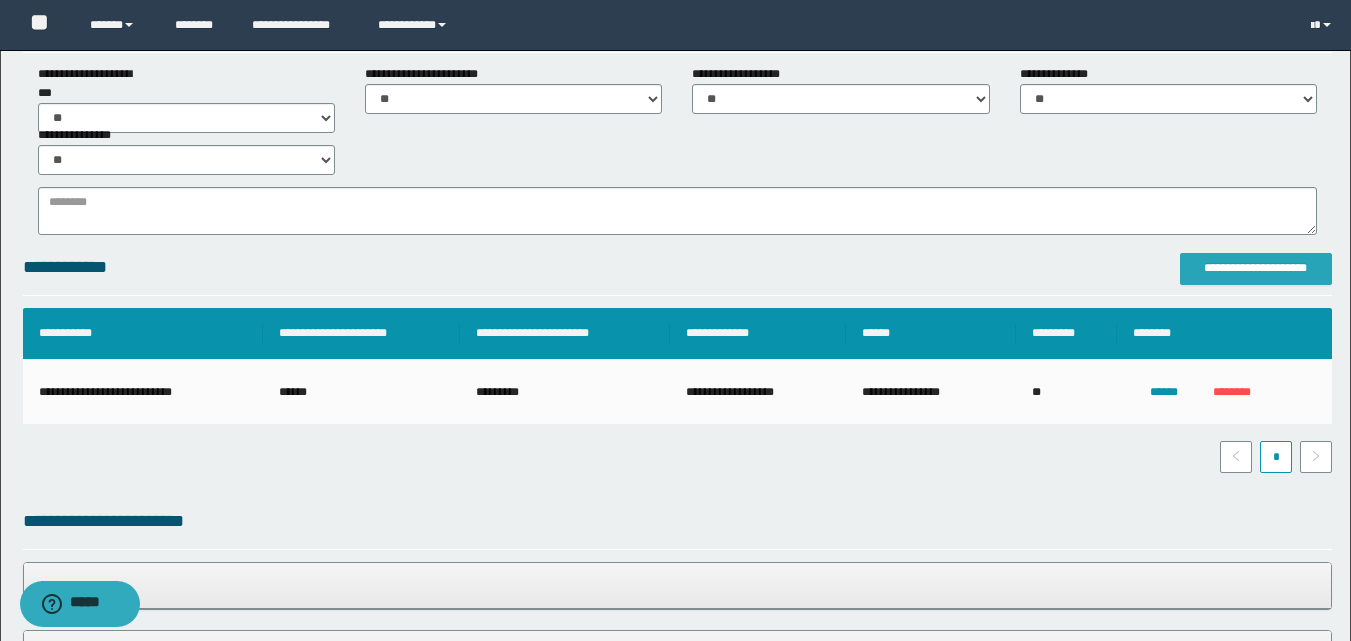 click on "**********" at bounding box center [1256, 268] 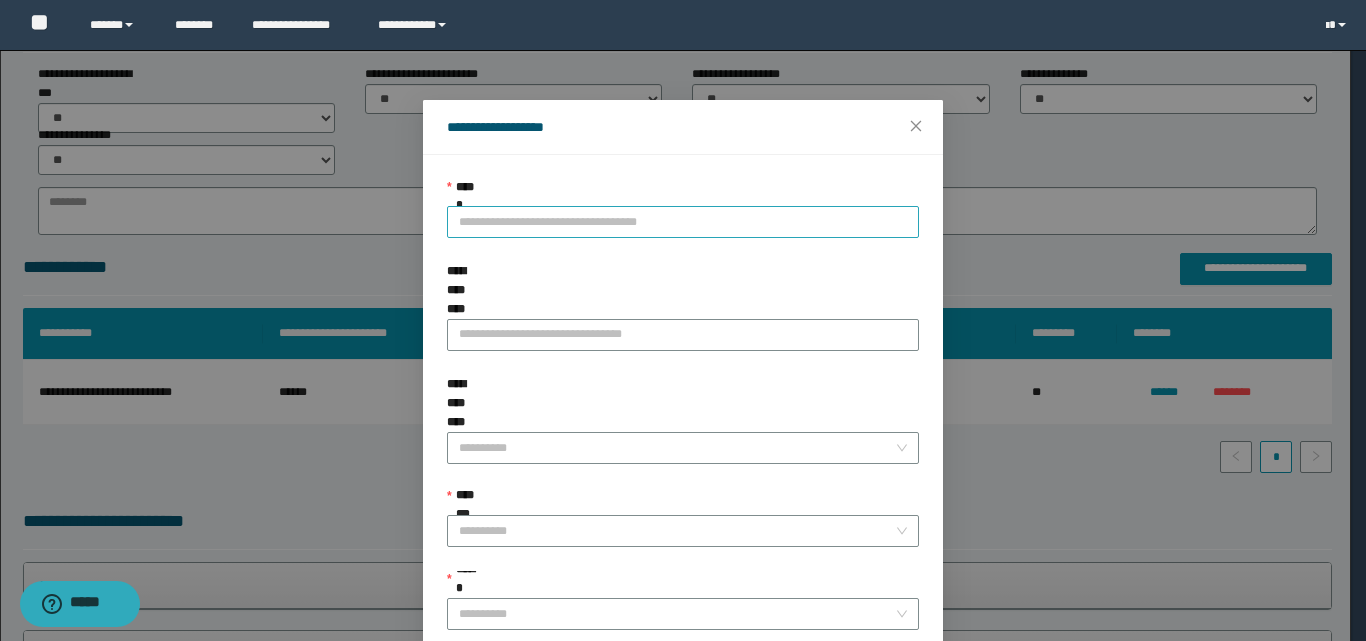 click on "**********" at bounding box center (683, 222) 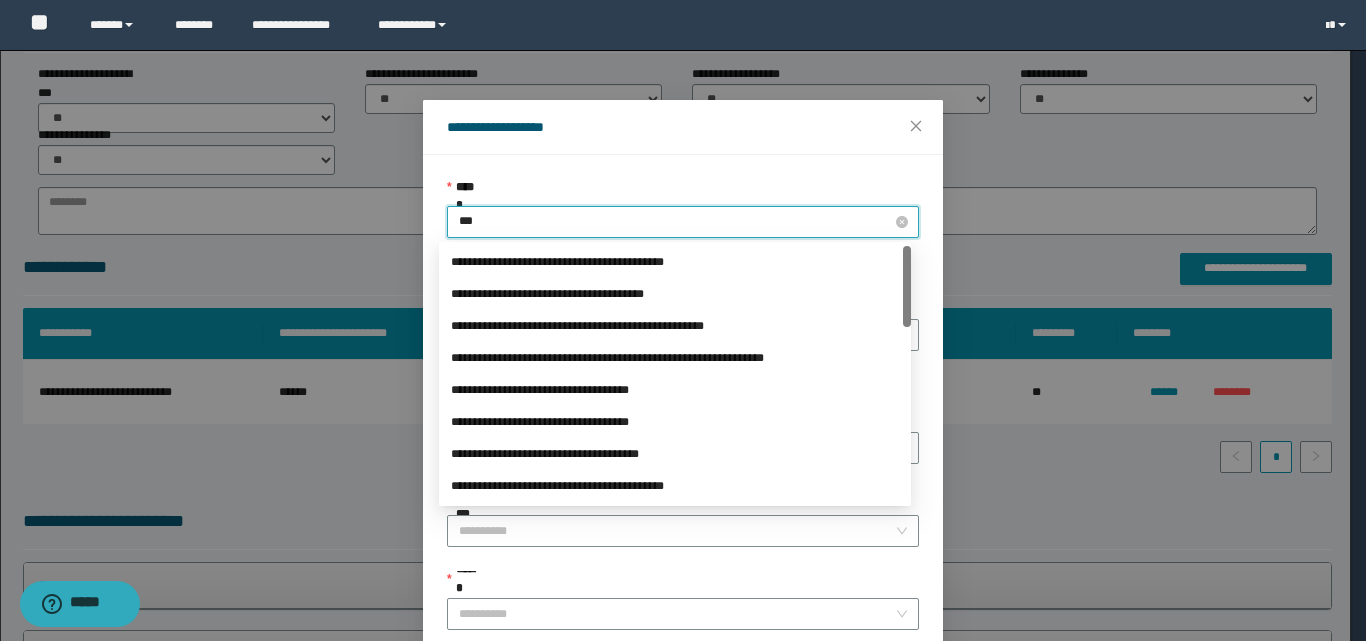 type on "****" 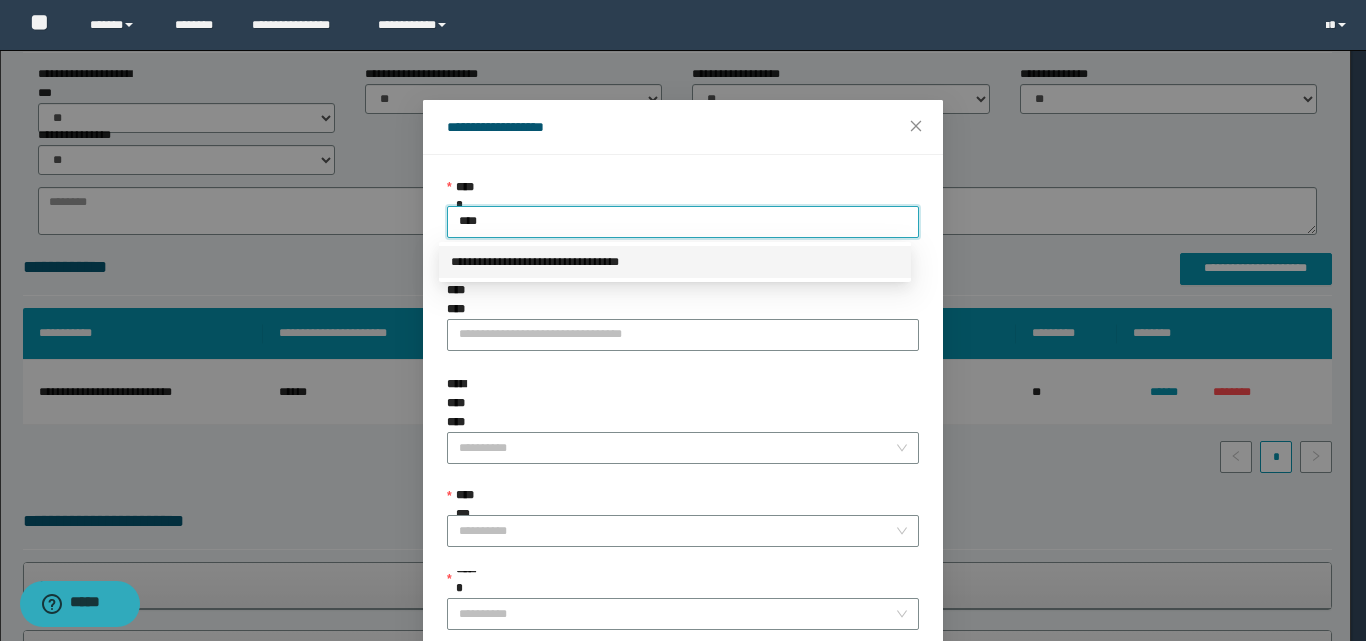 click on "**********" at bounding box center [675, 262] 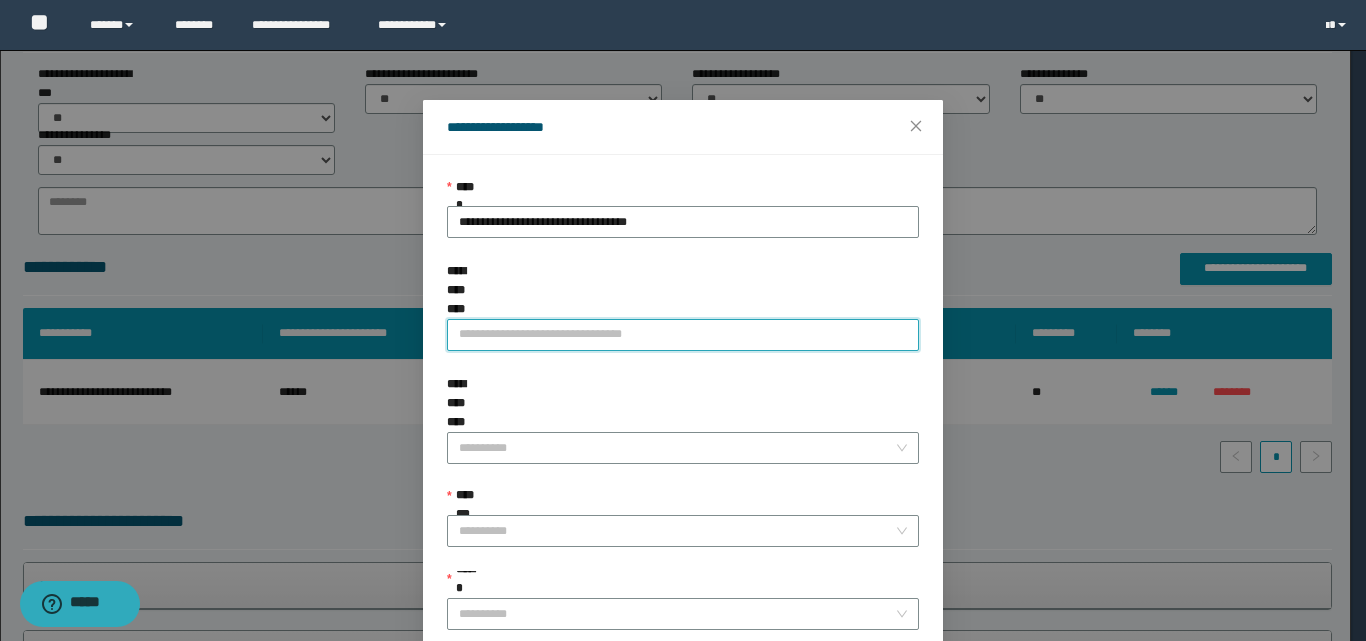 click on "**********" at bounding box center (683, 335) 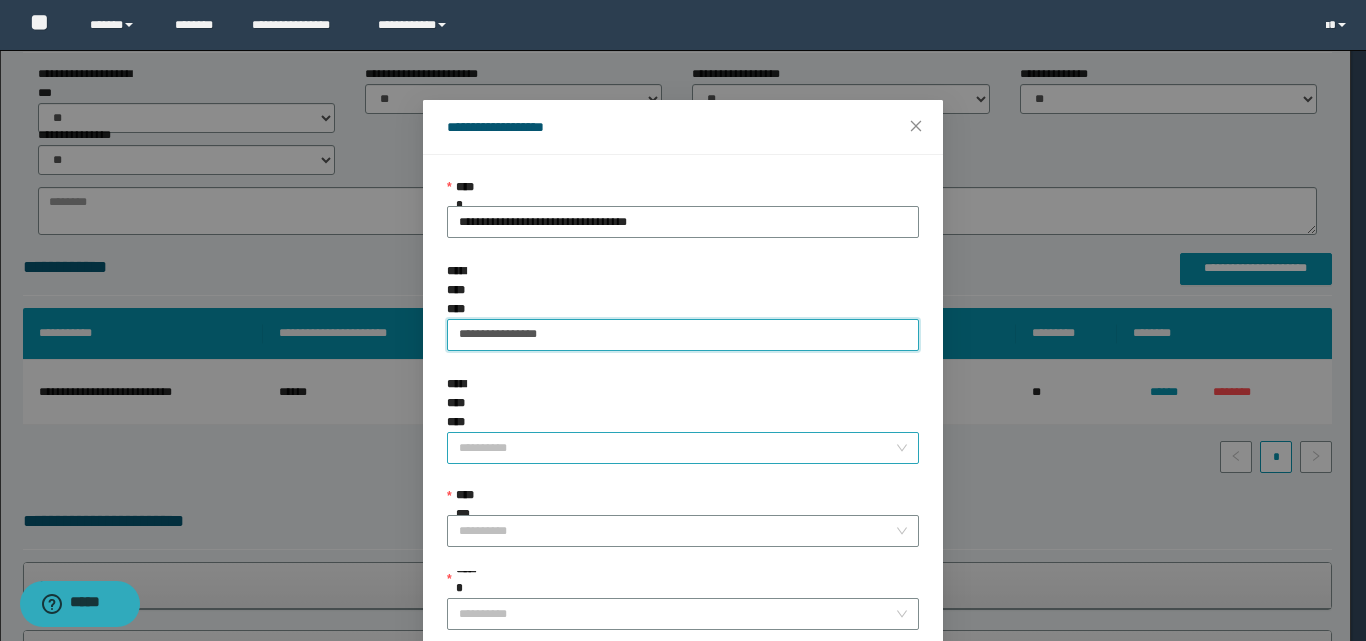 type on "**********" 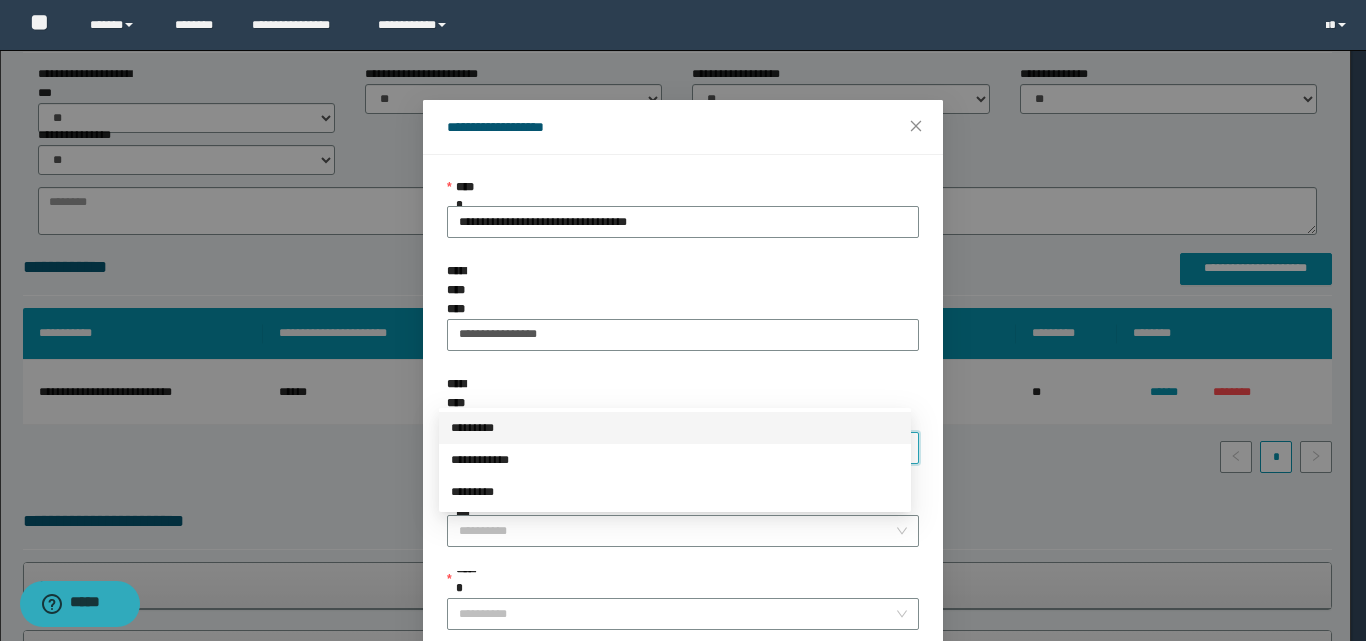 click on "**********" at bounding box center [677, 448] 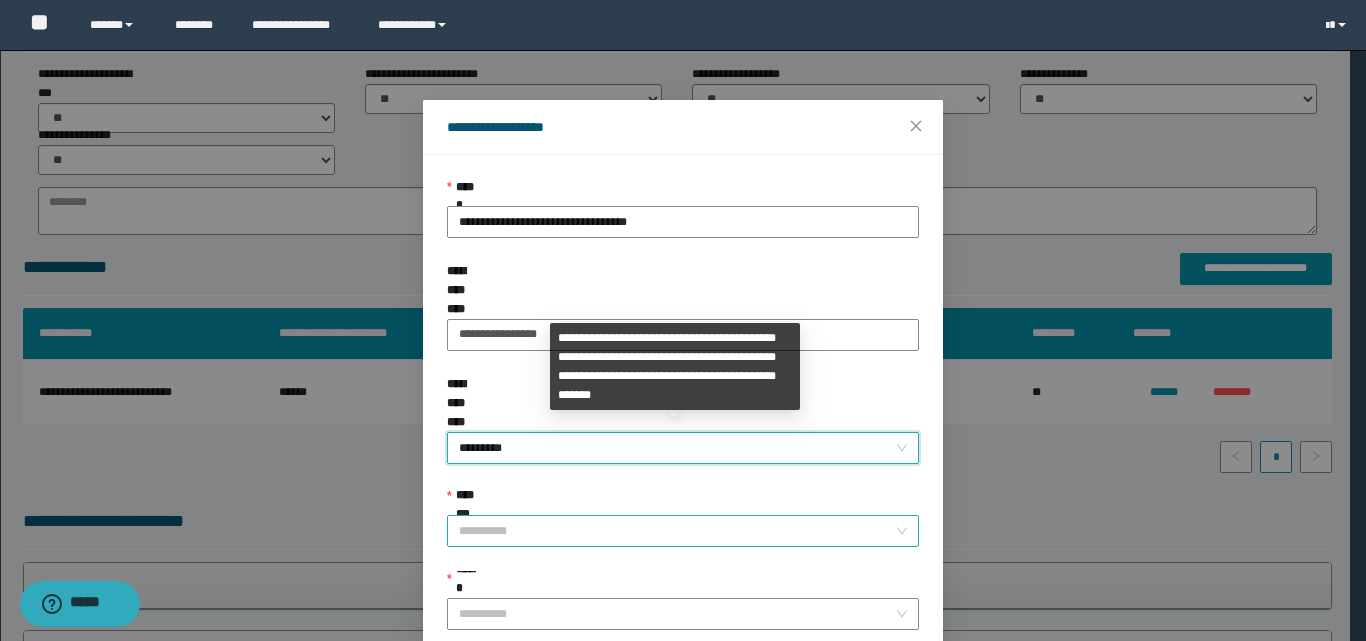 click on "**********" at bounding box center (677, 531) 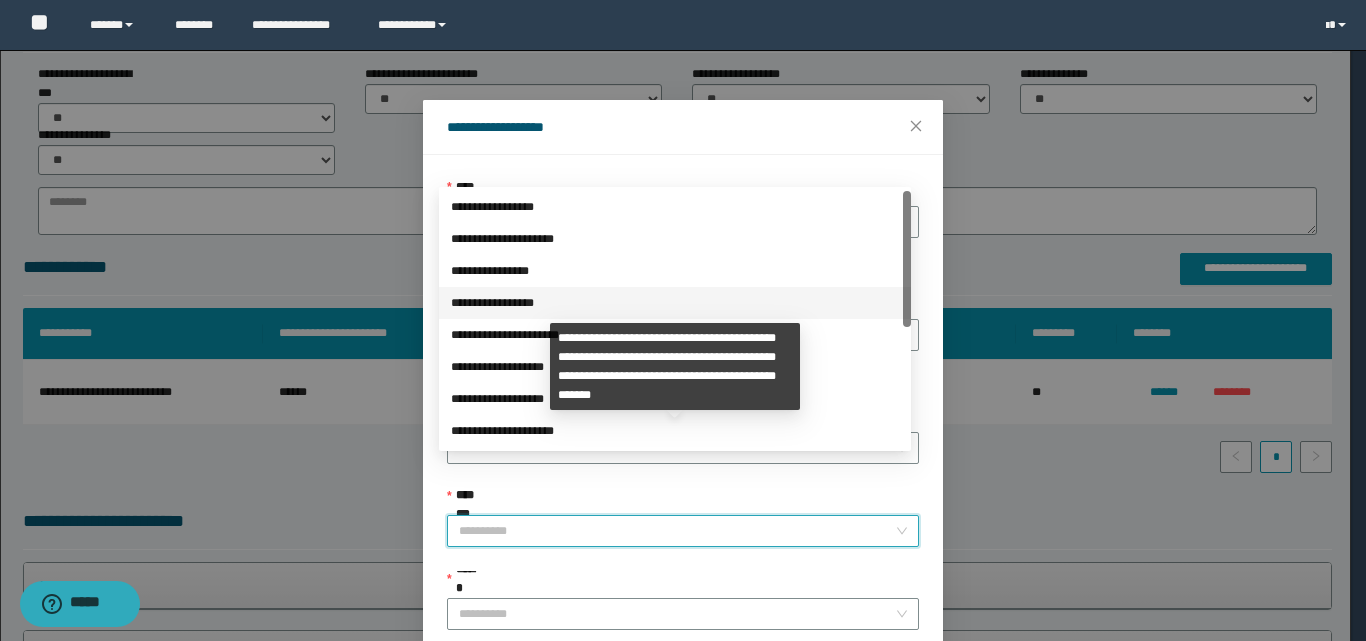 scroll, scrollTop: 224, scrollLeft: 0, axis: vertical 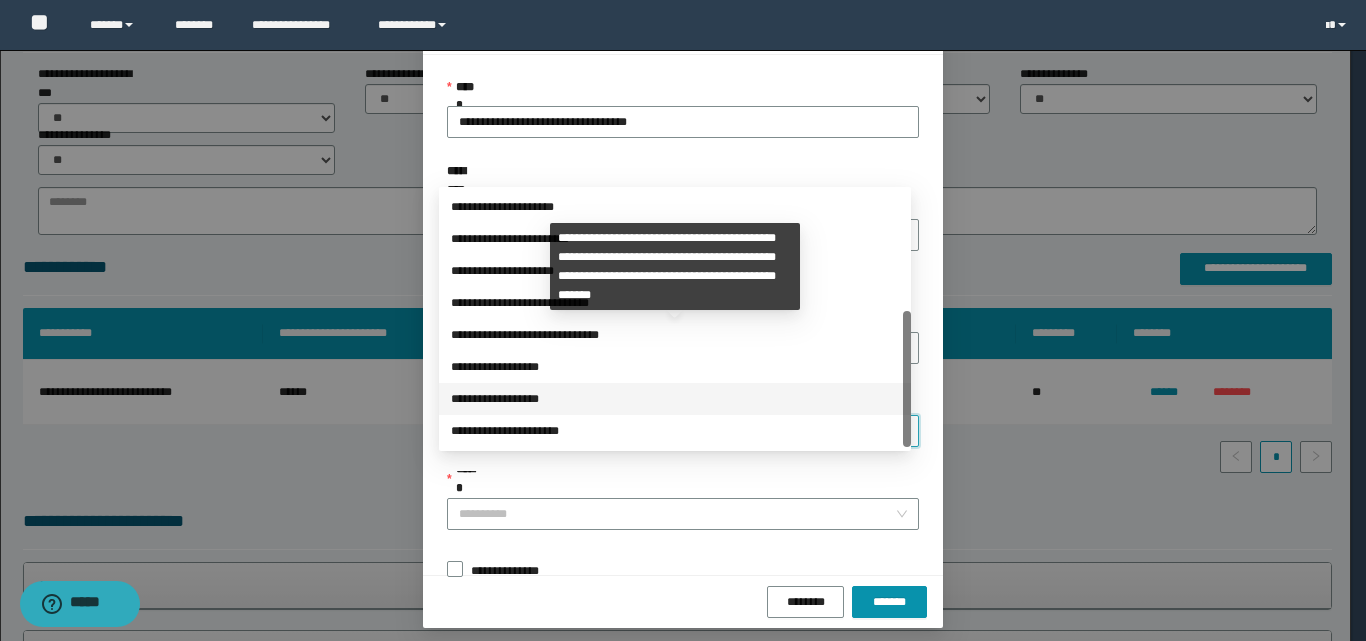 click on "**********" at bounding box center [675, 399] 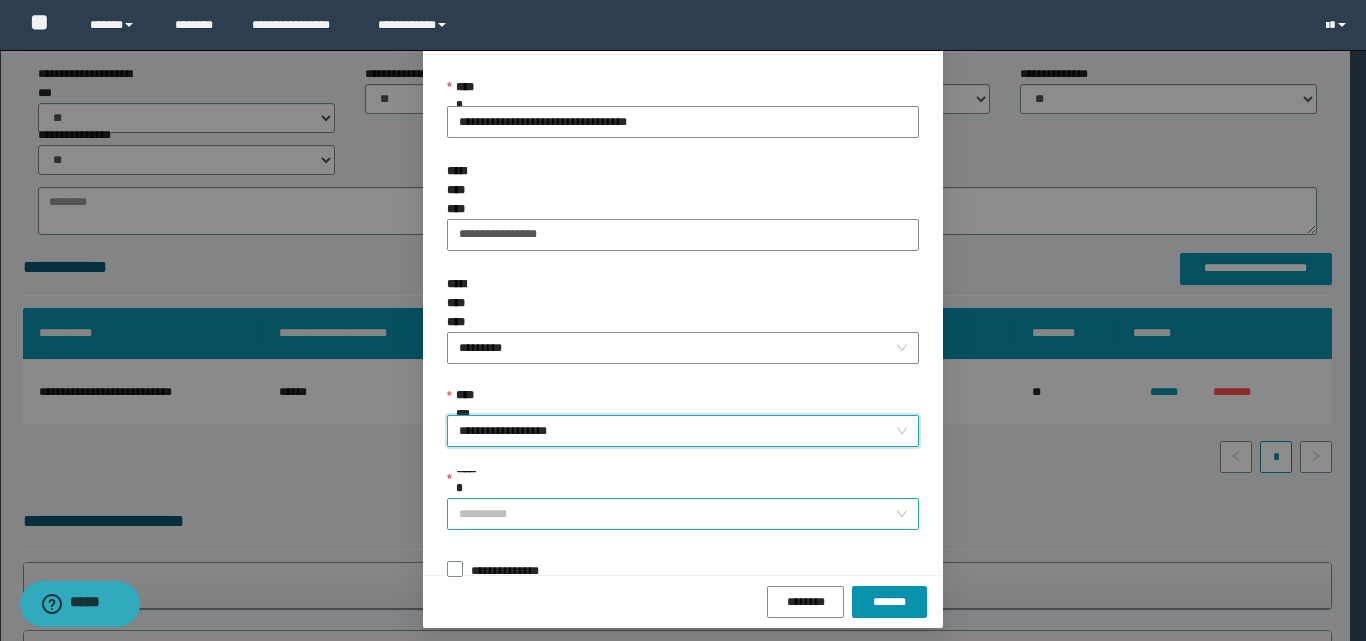 click on "******" at bounding box center [677, 514] 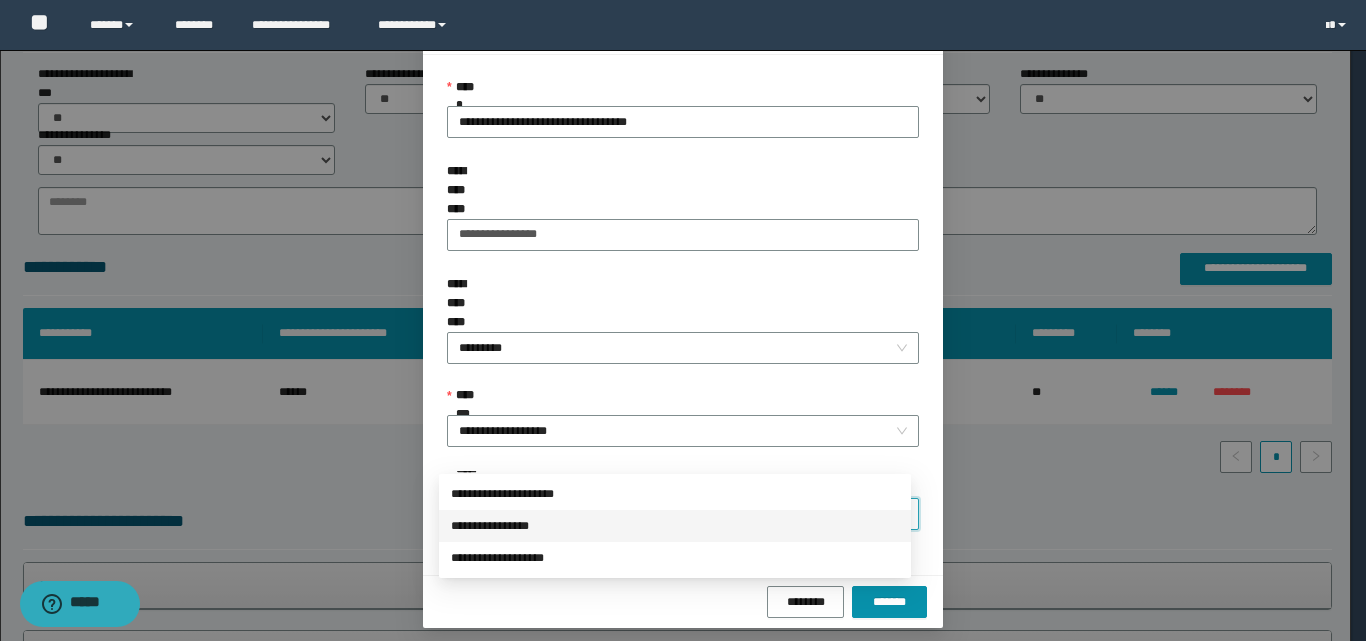 click on "**********" at bounding box center (675, 526) 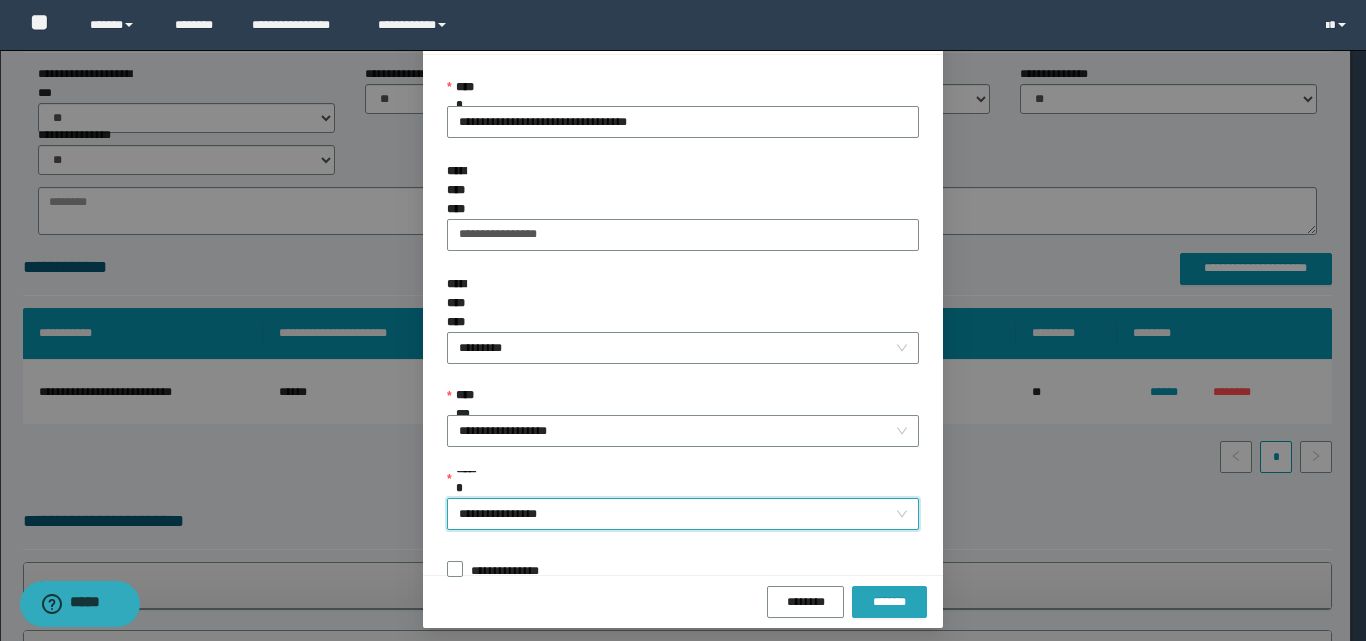 click on "*******" at bounding box center (889, 602) 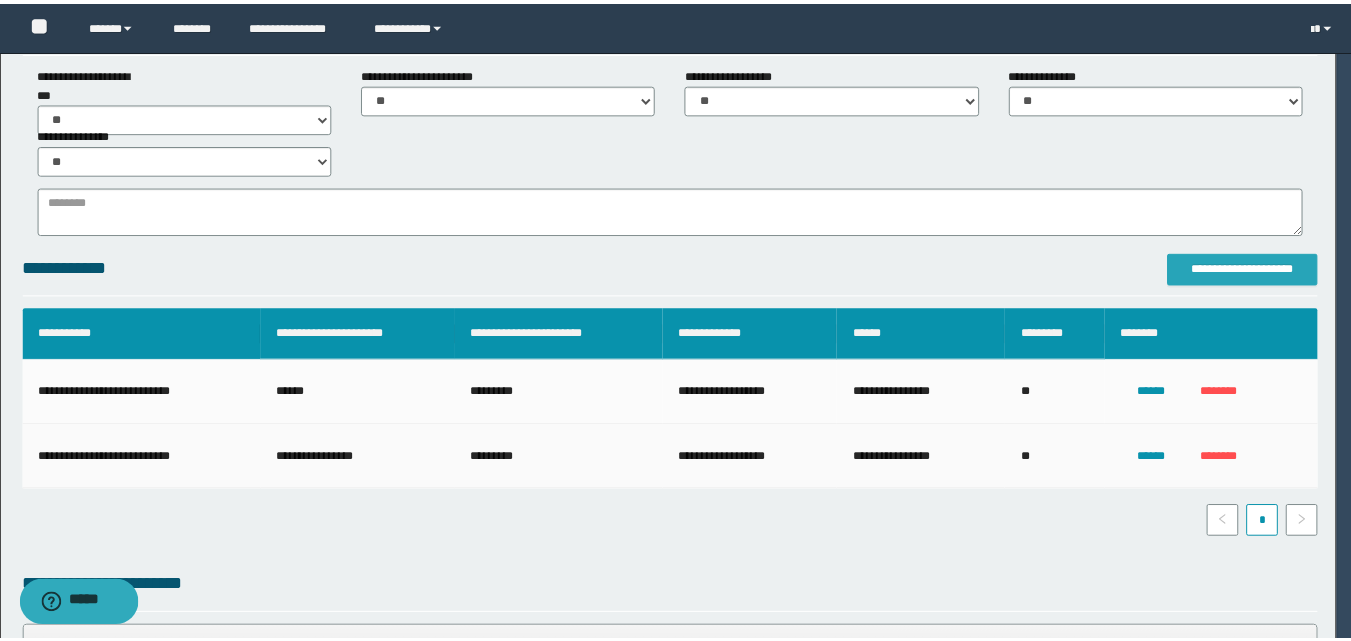 scroll, scrollTop: 0, scrollLeft: 0, axis: both 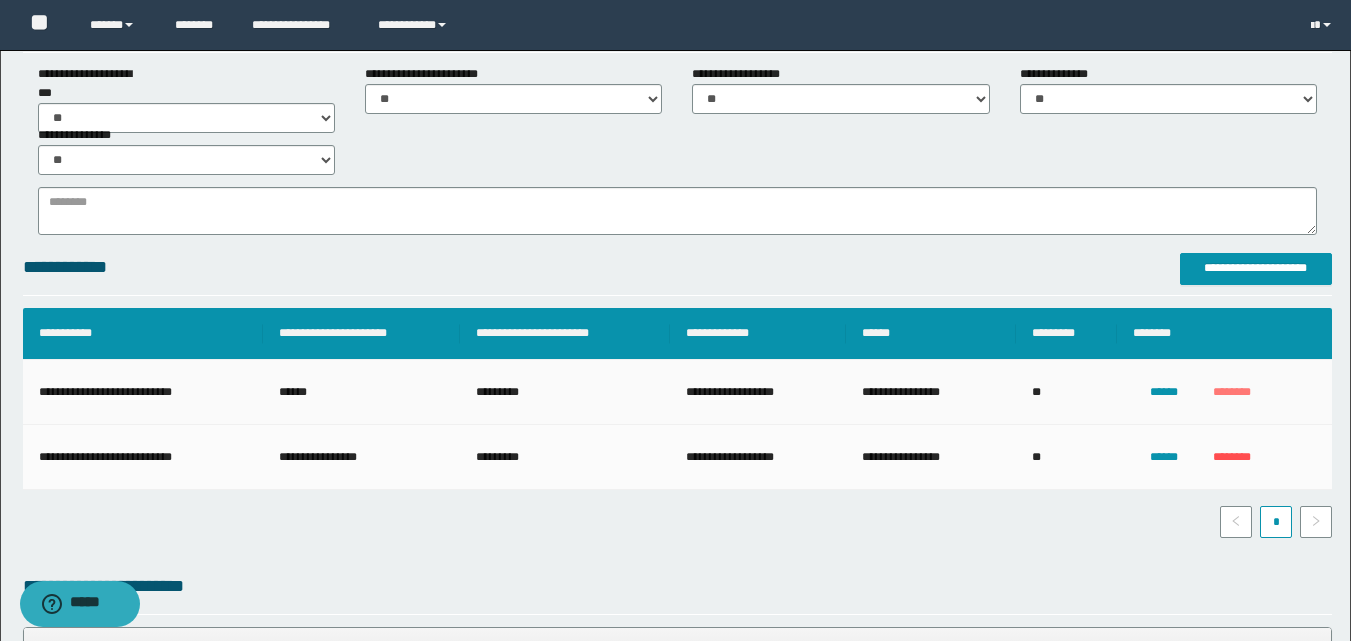 click on "********" at bounding box center [1232, 392] 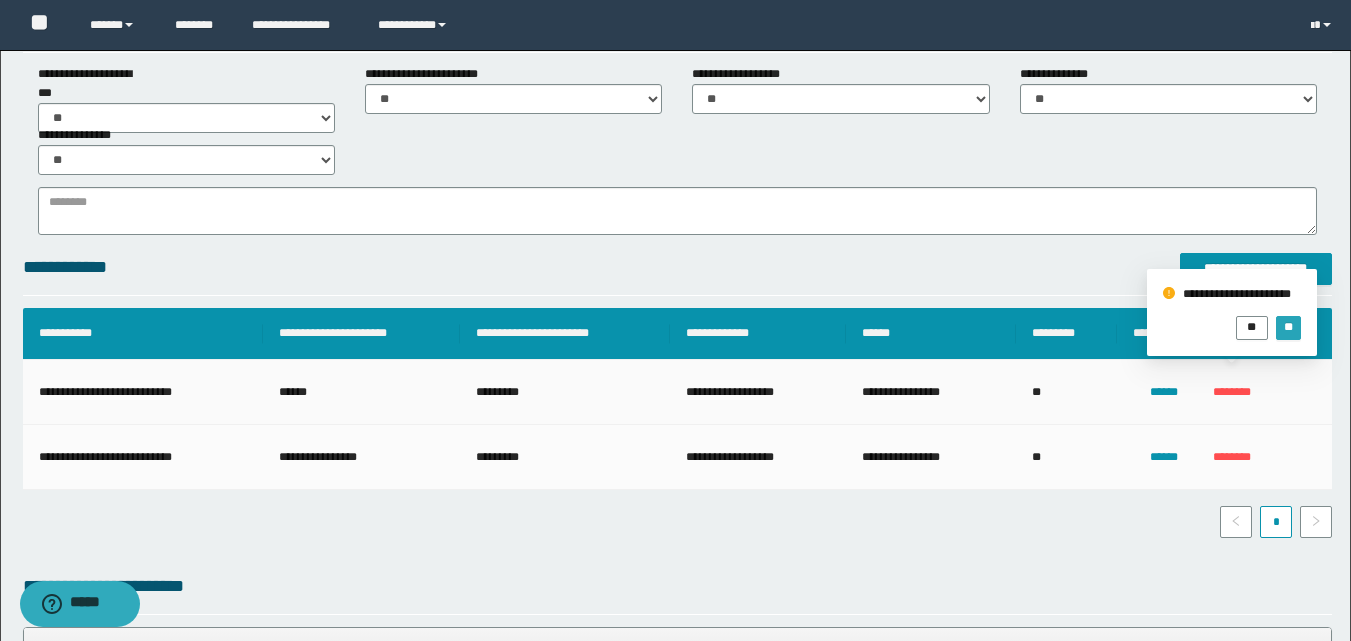 click on "**" at bounding box center (1288, 327) 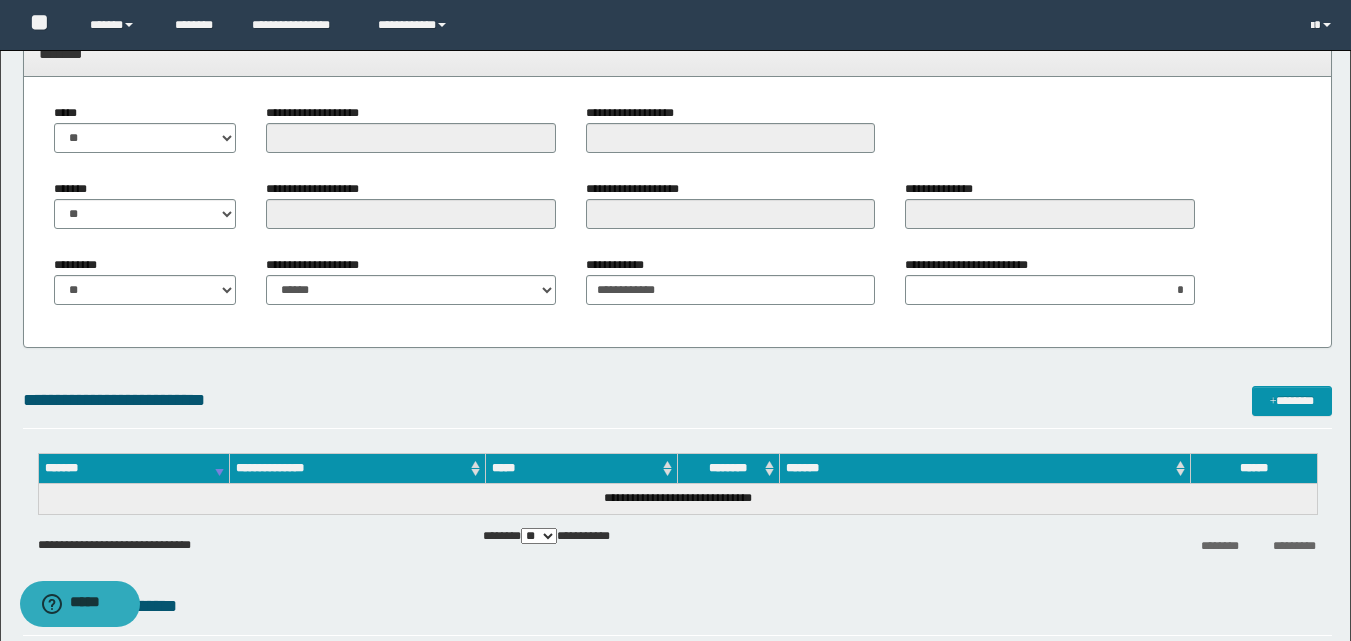 scroll, scrollTop: 1400, scrollLeft: 0, axis: vertical 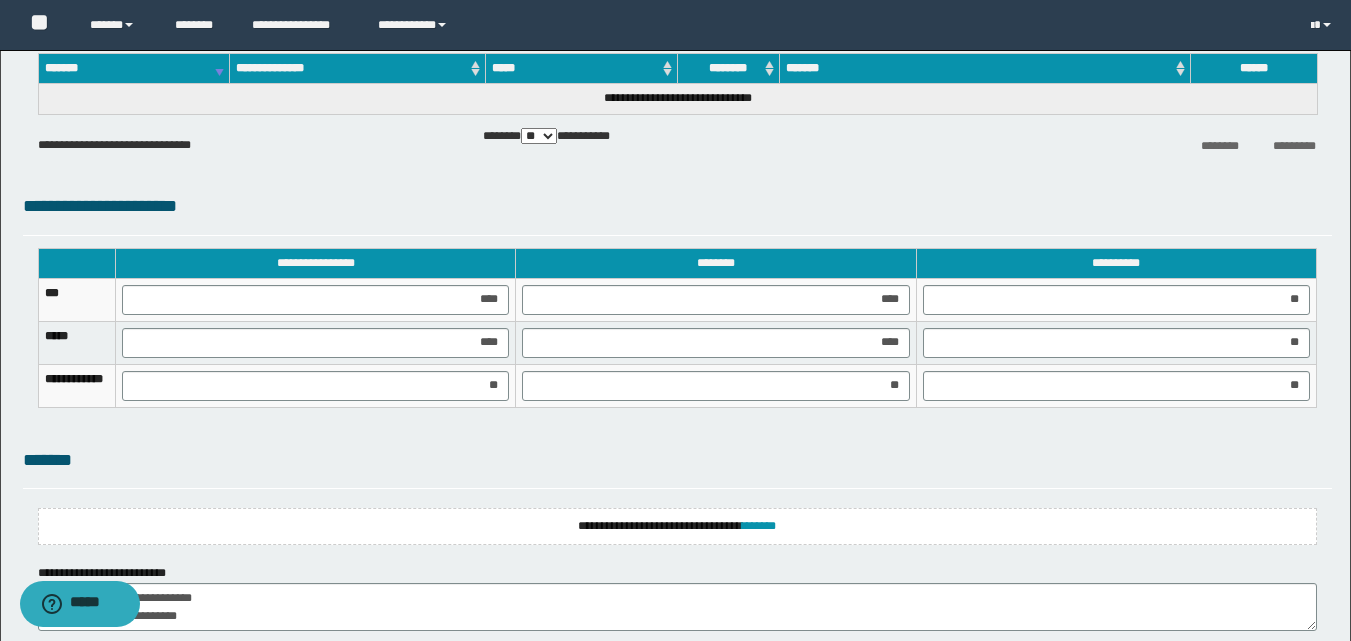 click on "**********" at bounding box center [677, 526] 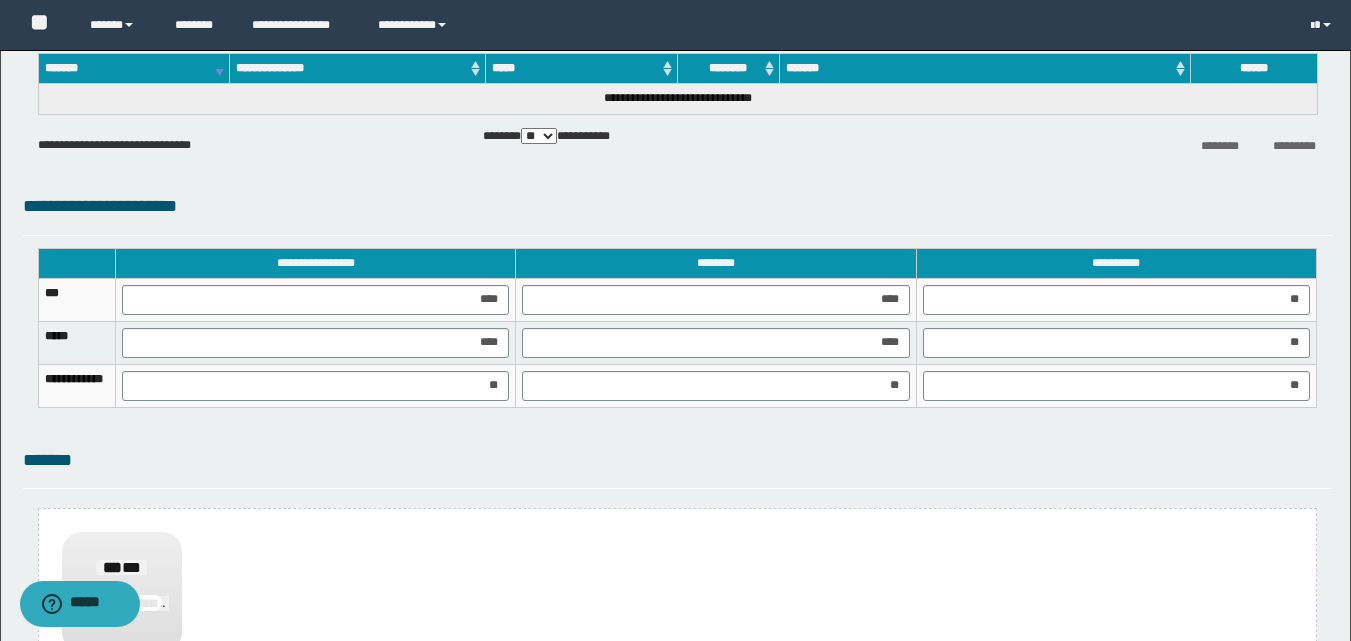 scroll, scrollTop: 1773, scrollLeft: 0, axis: vertical 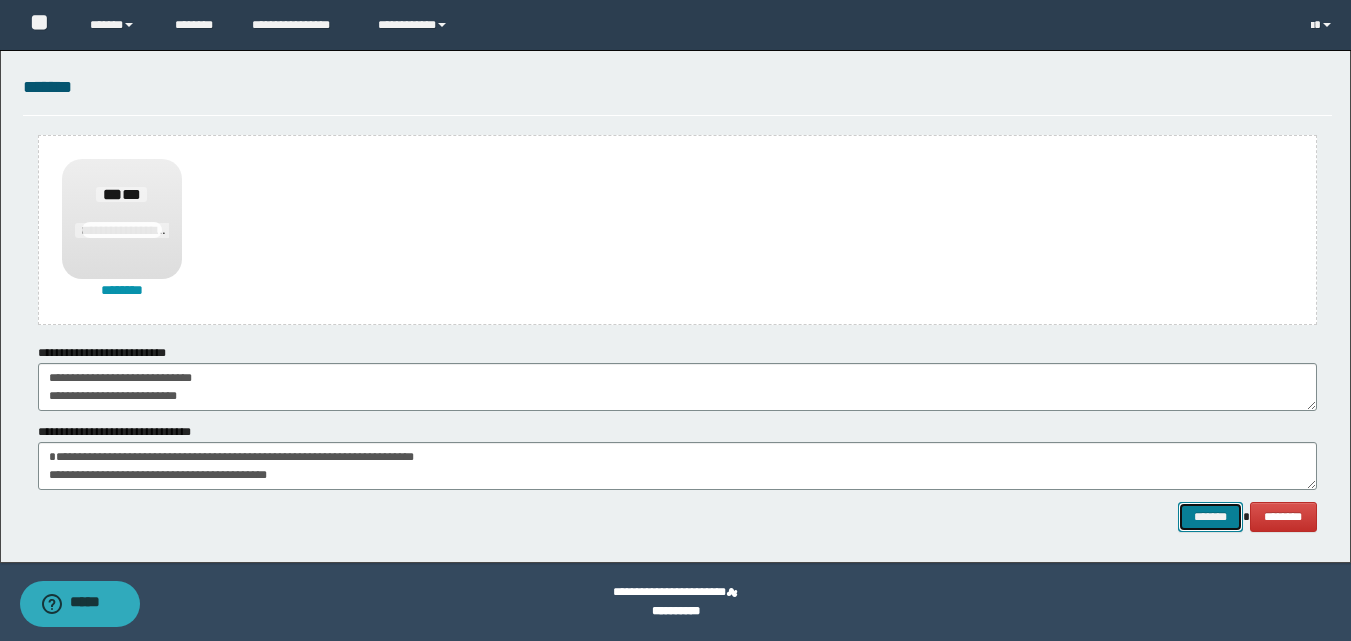 click on "*******" at bounding box center (1210, 517) 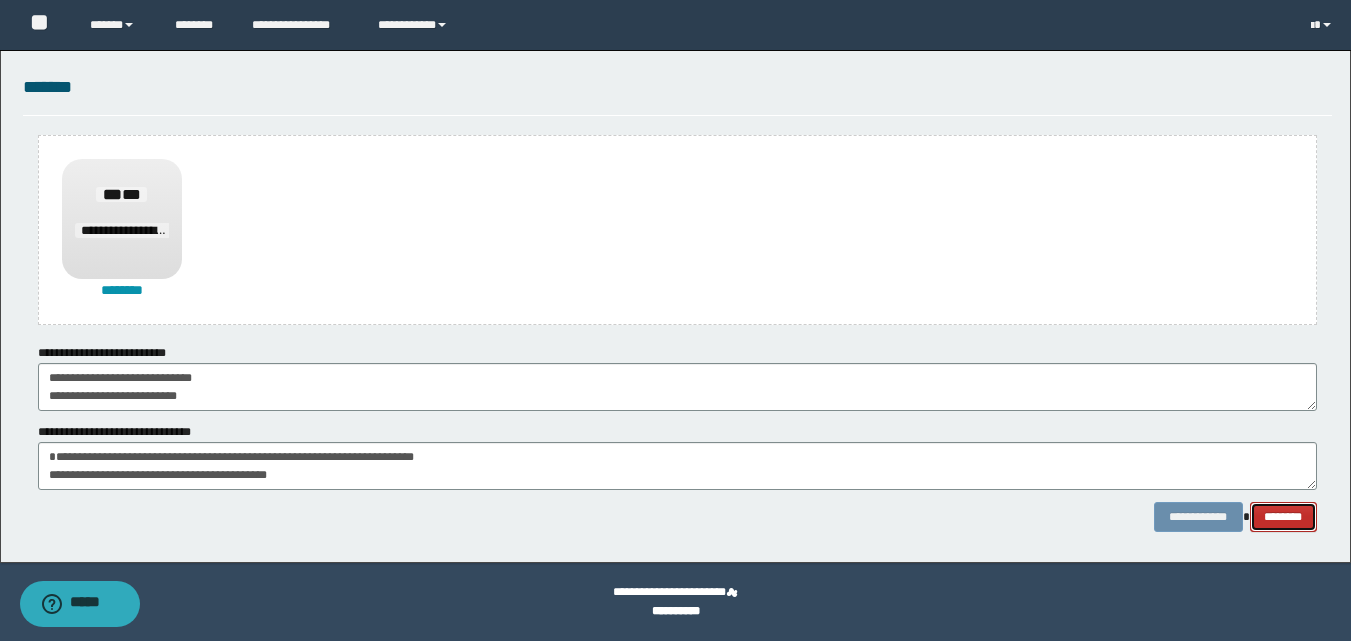 click on "********" at bounding box center (1283, 517) 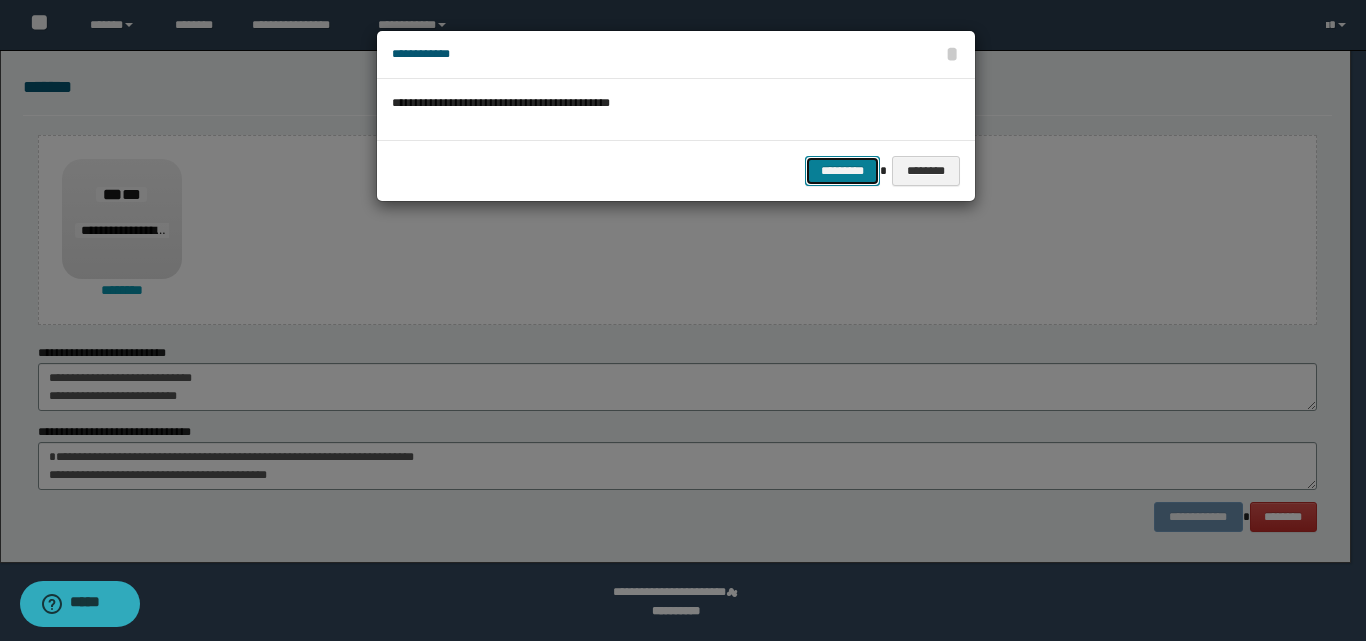 click on "*********" at bounding box center (842, 171) 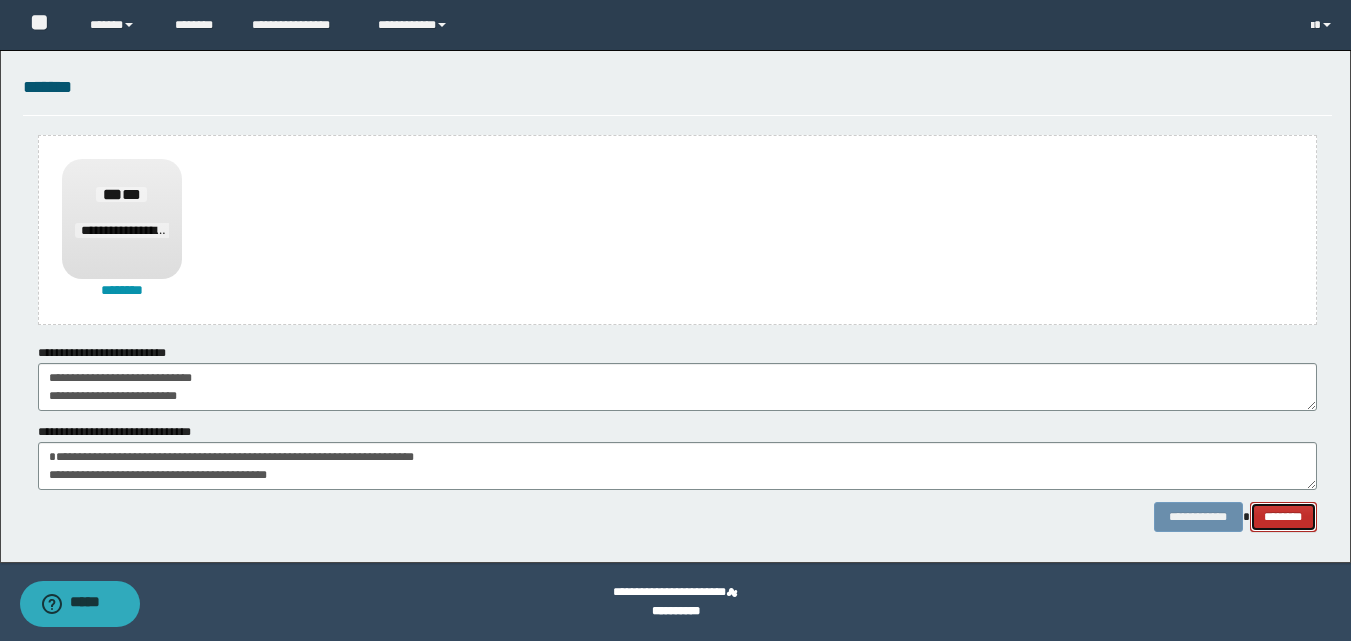 click on "********" at bounding box center [1283, 517] 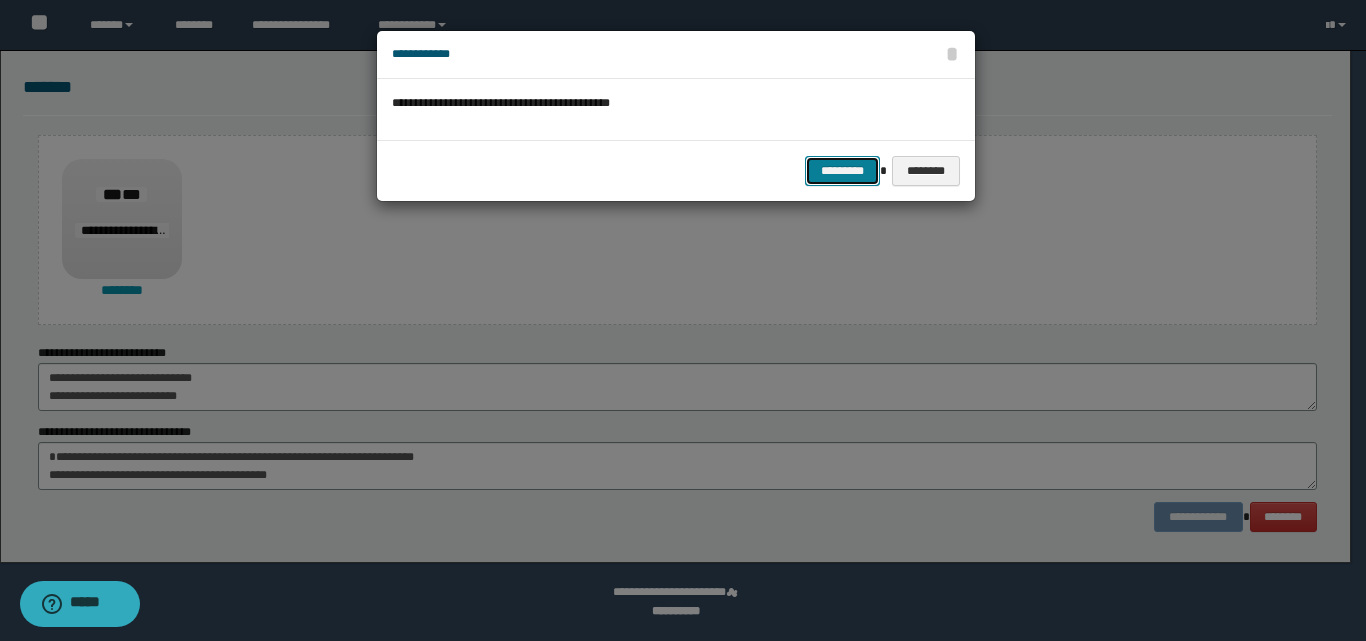 click on "*********" at bounding box center (842, 171) 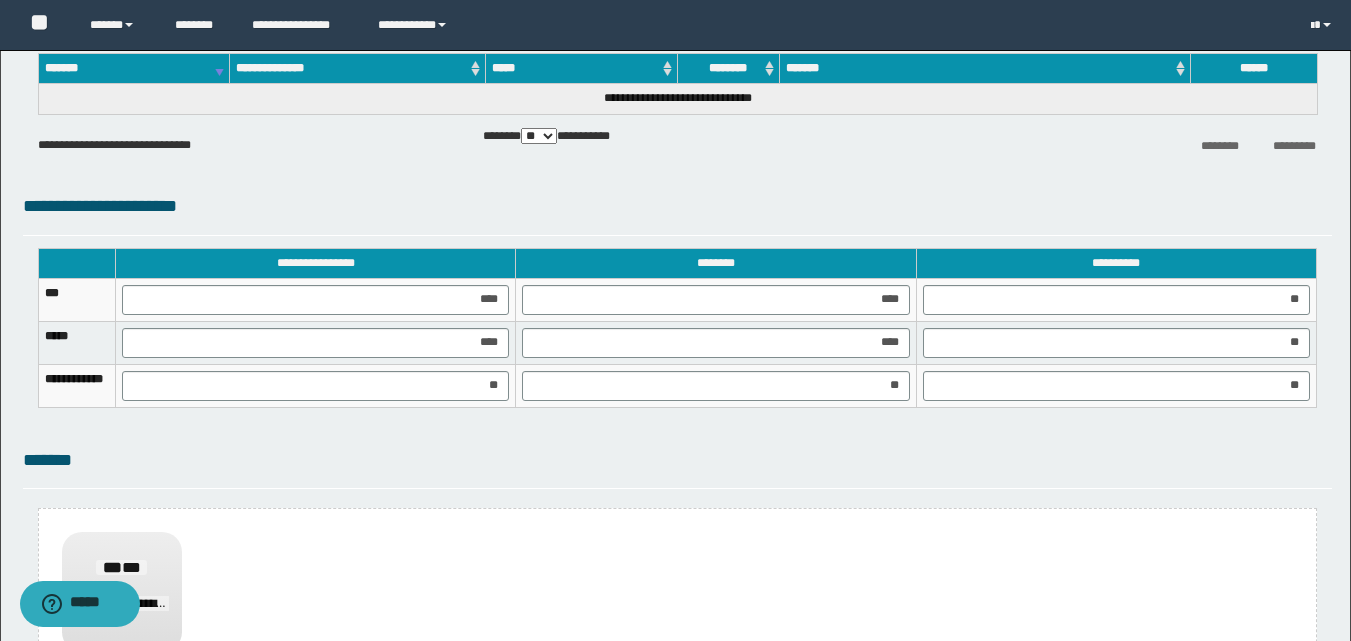 scroll, scrollTop: 1773, scrollLeft: 0, axis: vertical 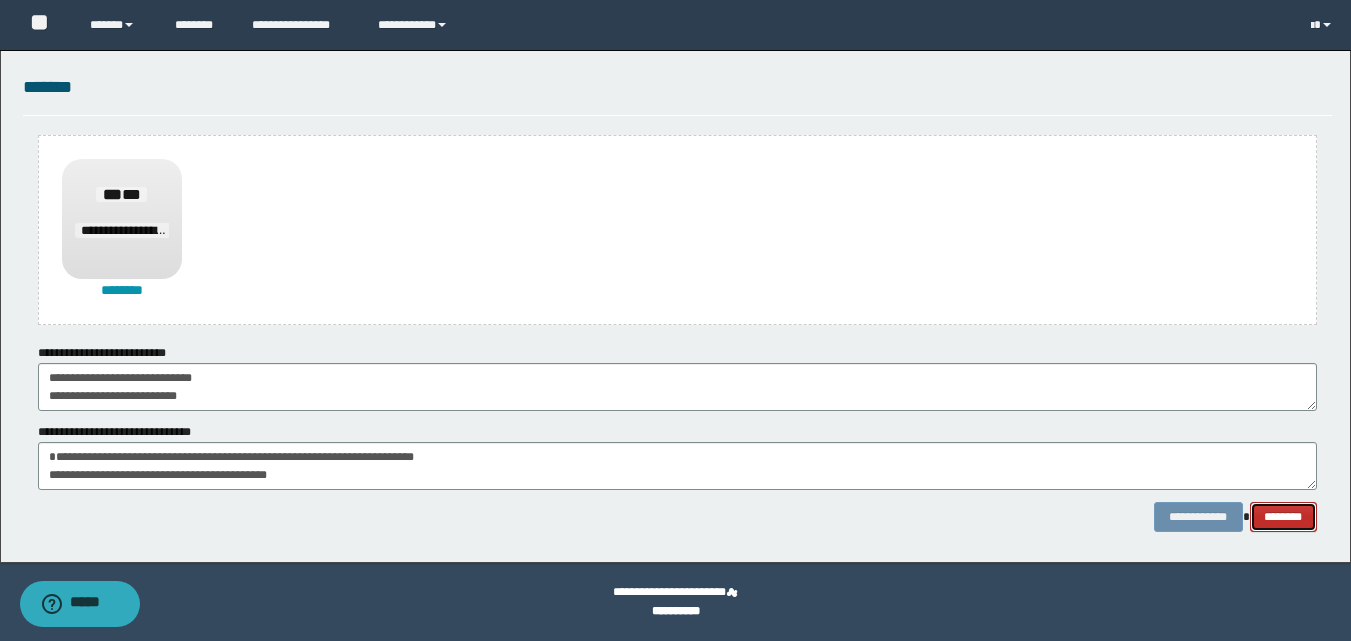 click on "********" at bounding box center [1283, 517] 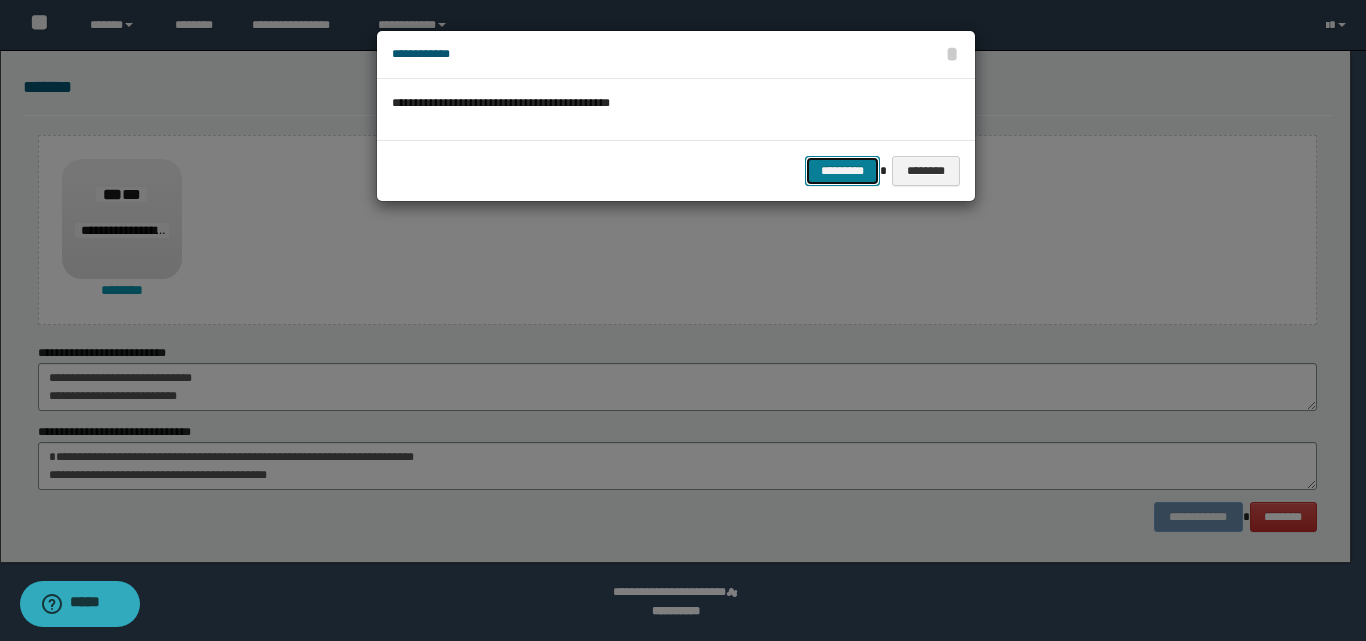 click on "*********" at bounding box center (842, 171) 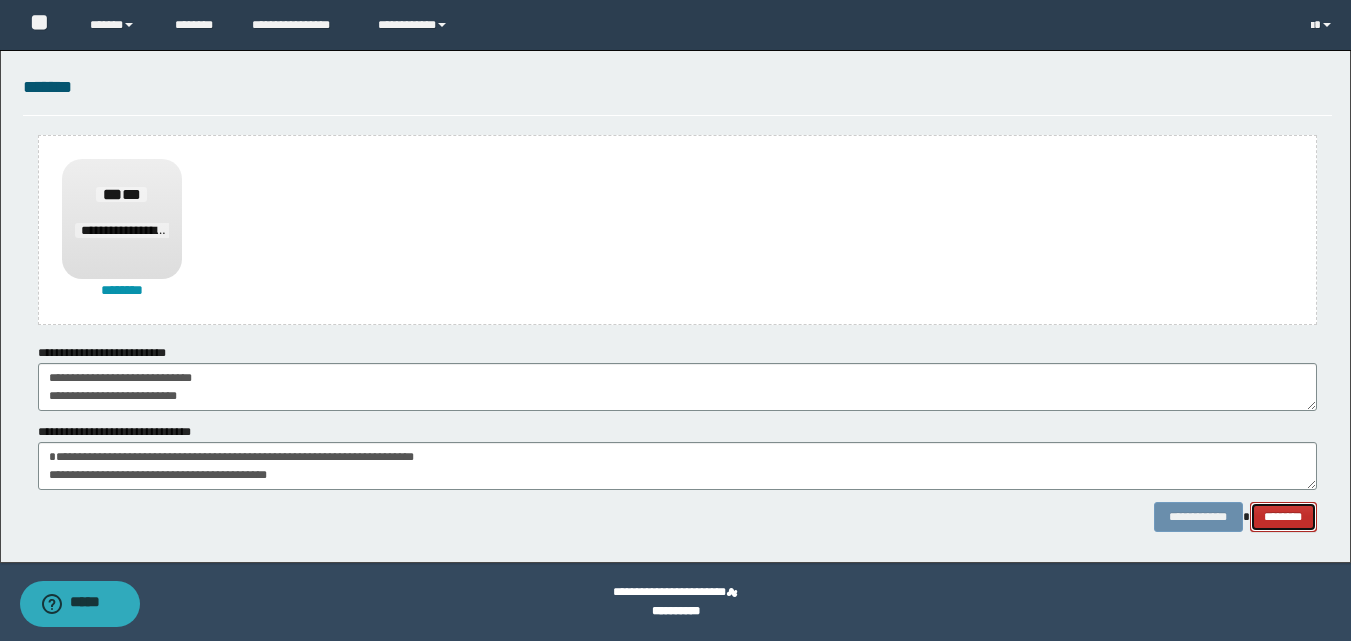 click on "********" at bounding box center [1283, 517] 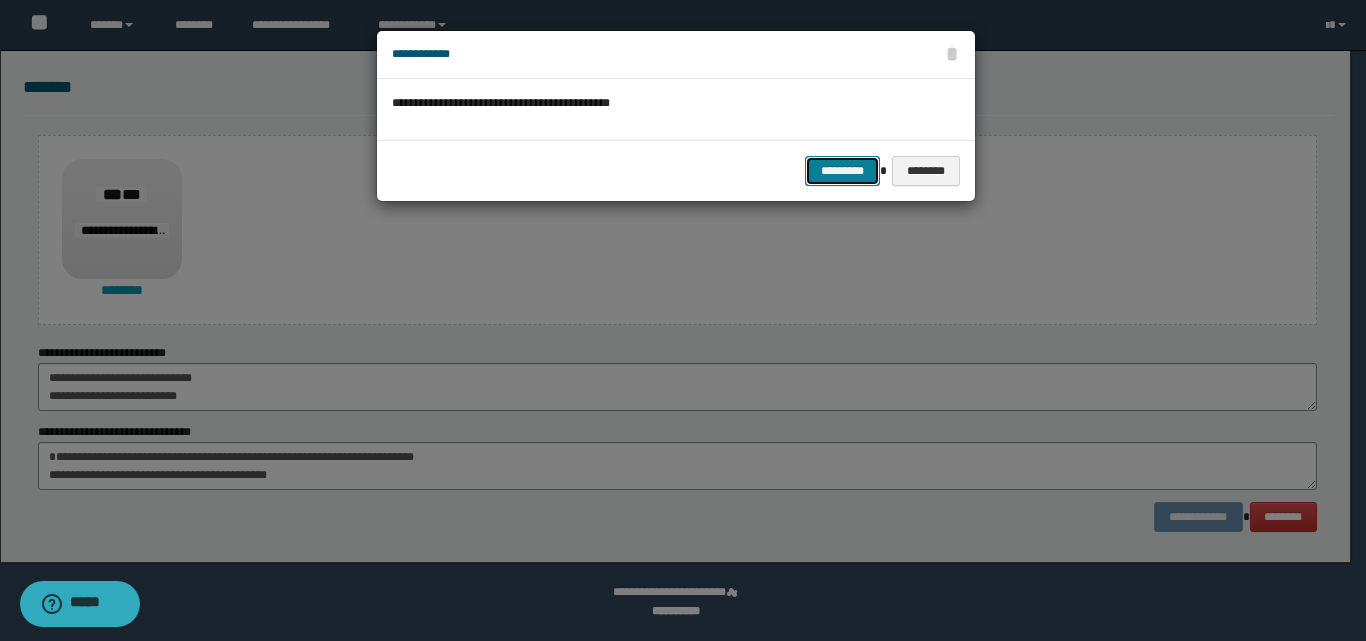 click on "*********" at bounding box center (842, 171) 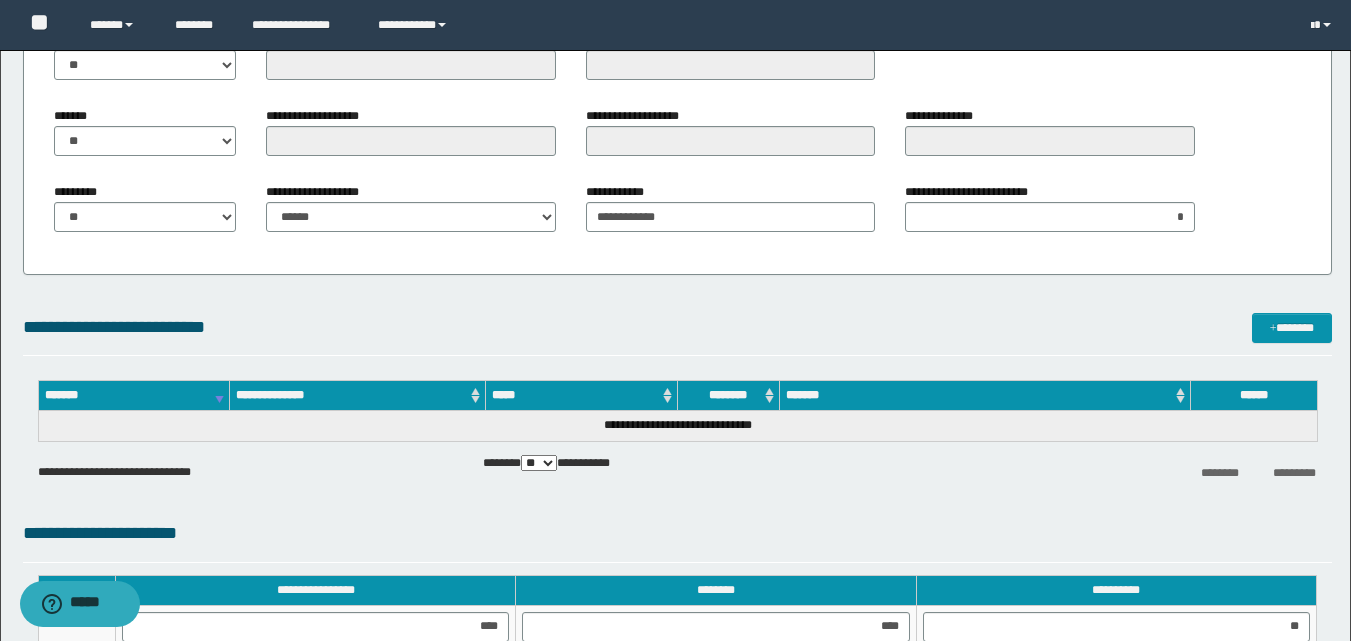 scroll, scrollTop: 573, scrollLeft: 0, axis: vertical 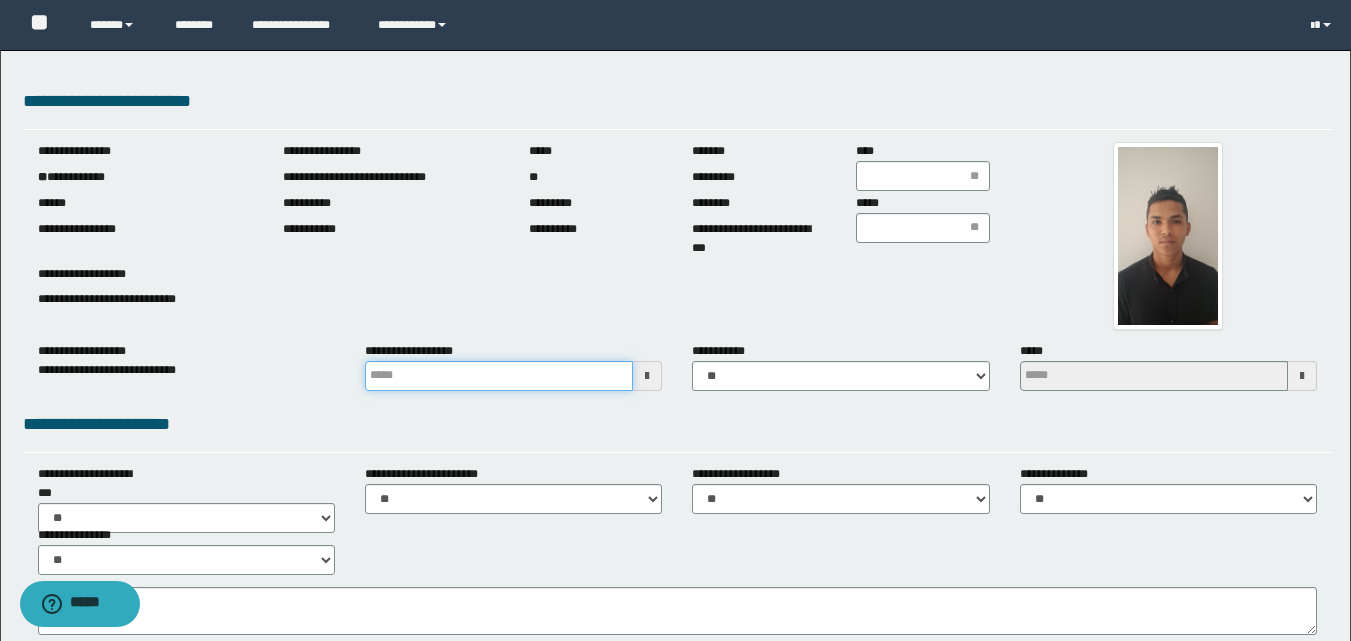 click at bounding box center [499, 376] 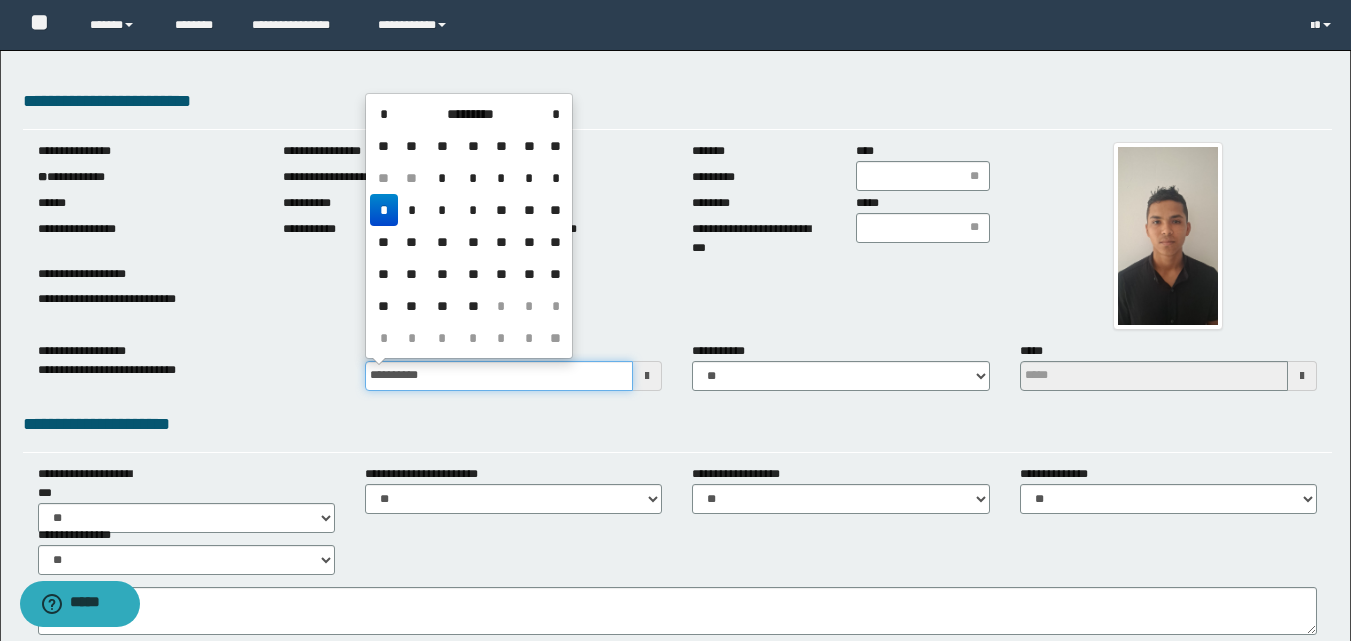 type on "**********" 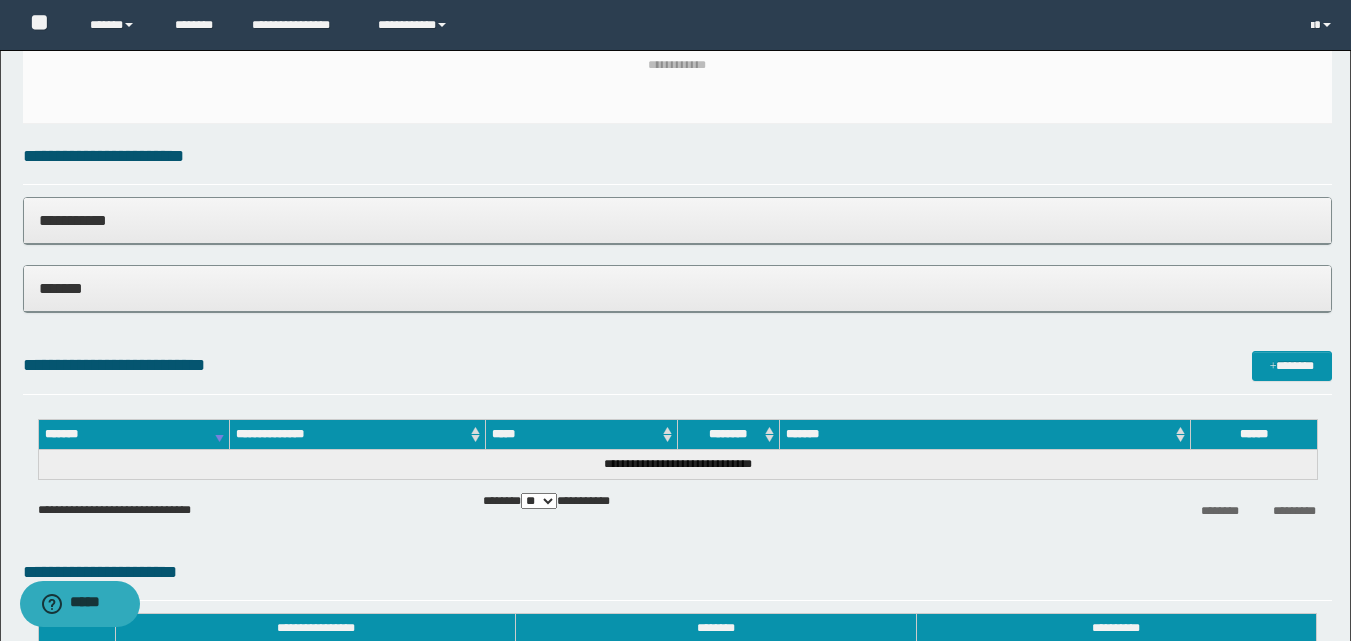 scroll, scrollTop: 1385, scrollLeft: 0, axis: vertical 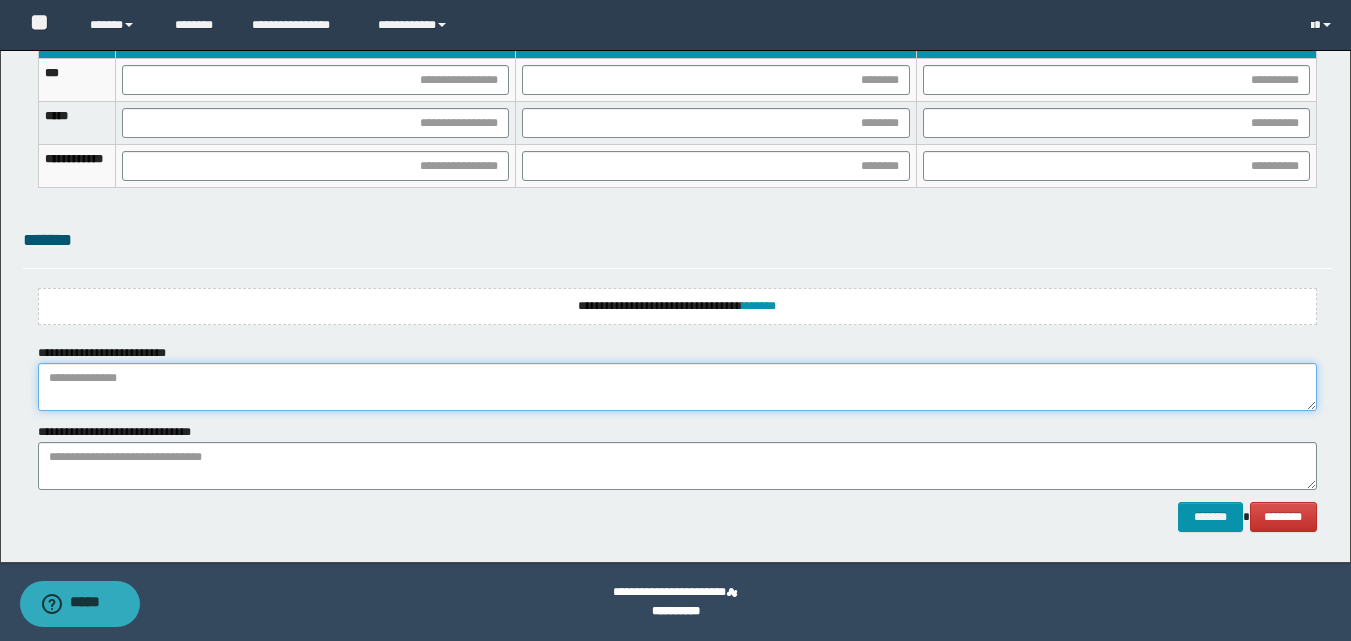 click at bounding box center (677, 387) 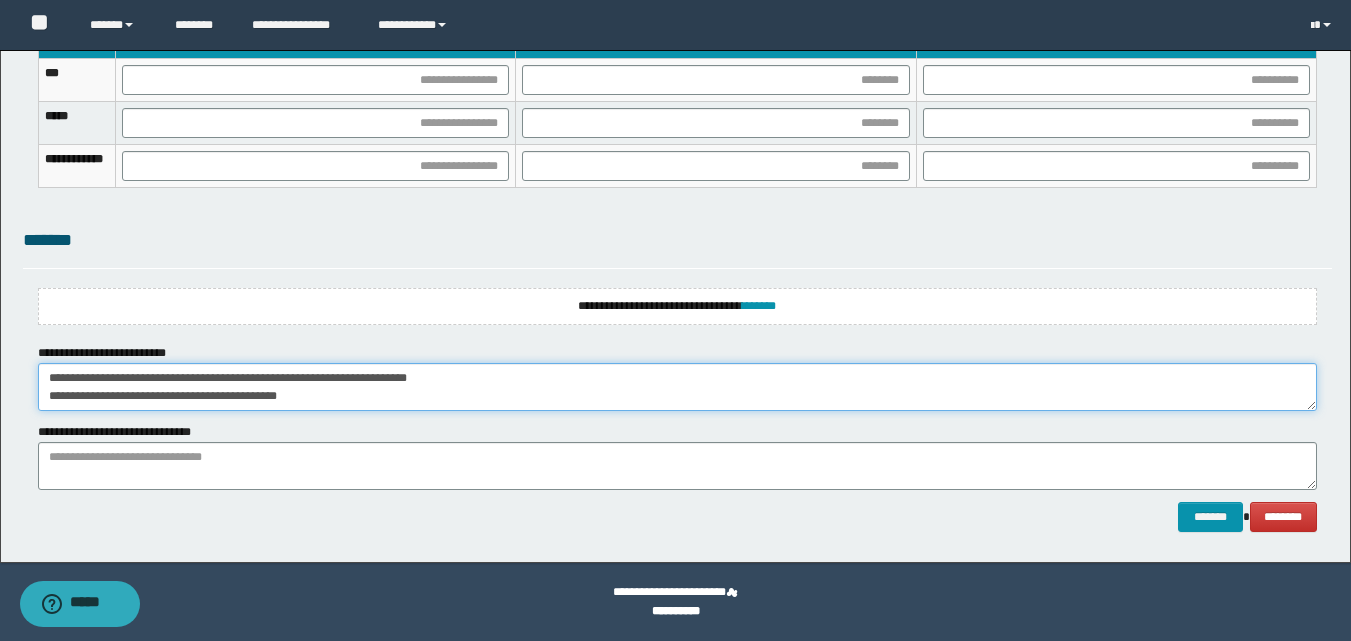 scroll, scrollTop: 0, scrollLeft: 0, axis: both 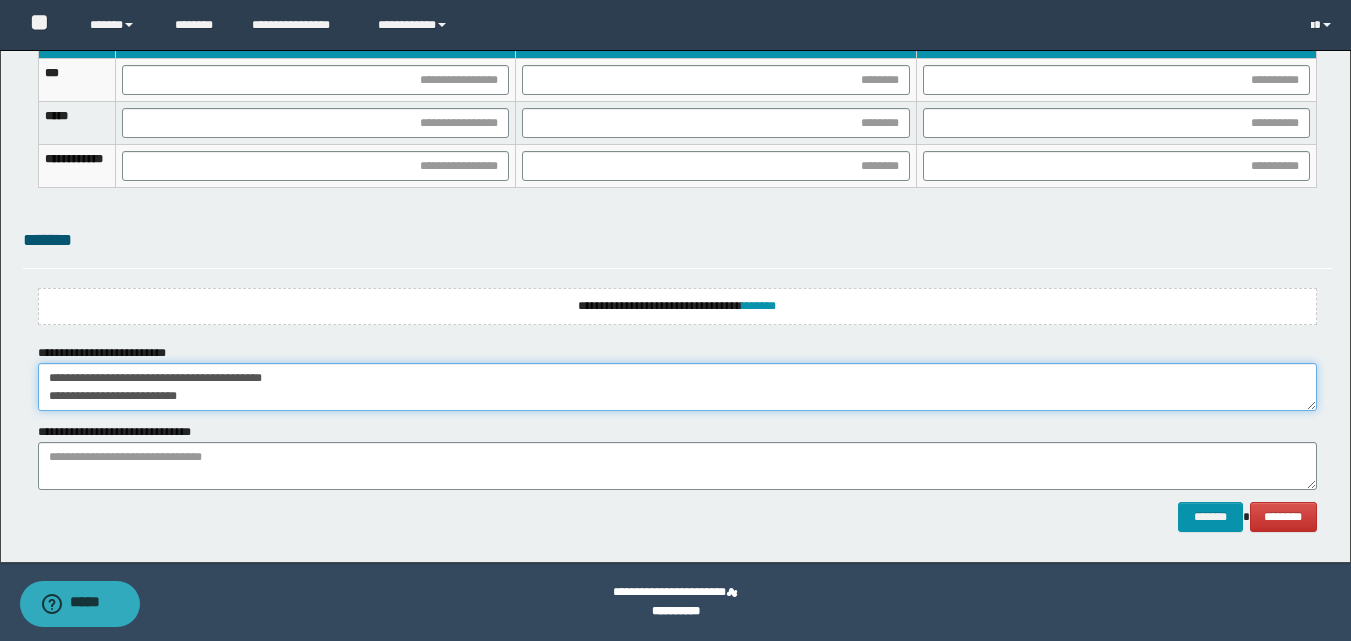 type on "**********" 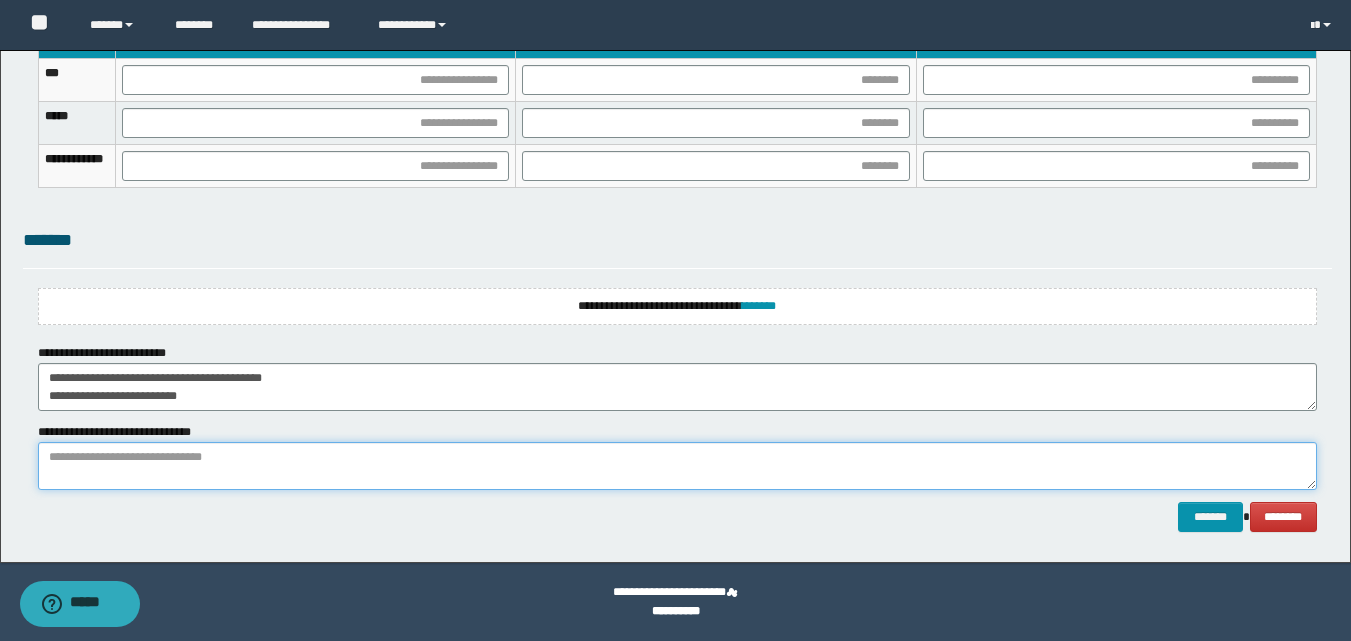 click at bounding box center (677, 466) 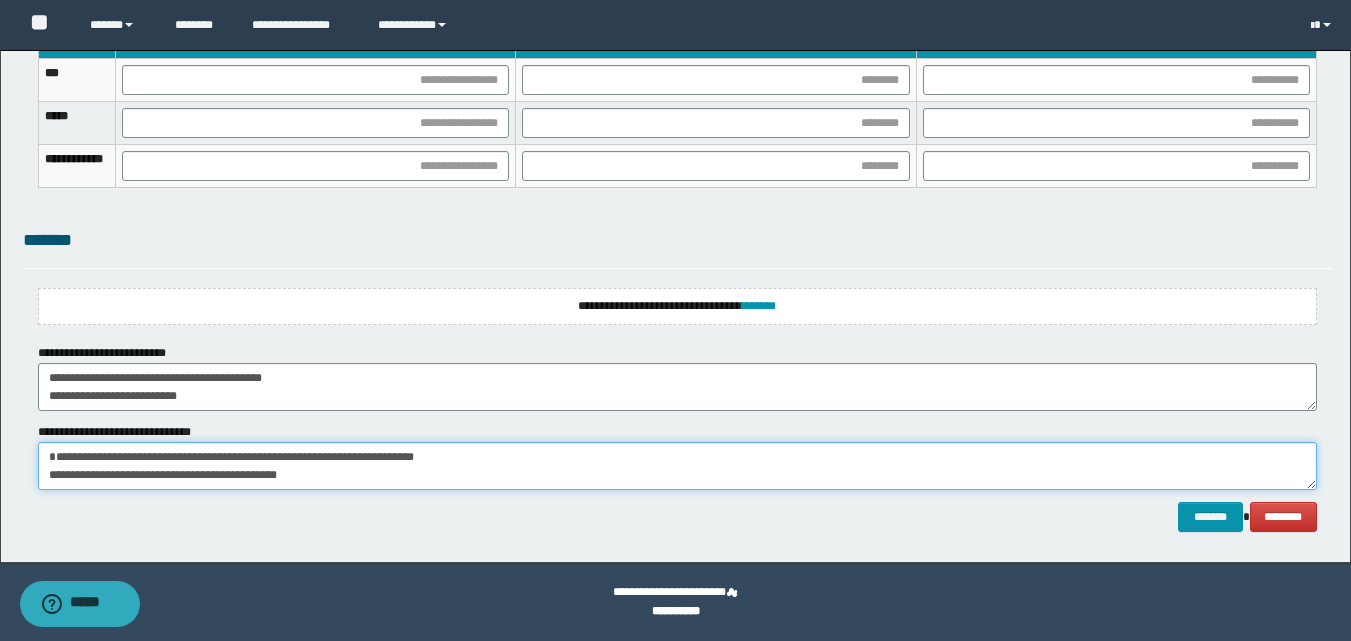 scroll, scrollTop: 0, scrollLeft: 0, axis: both 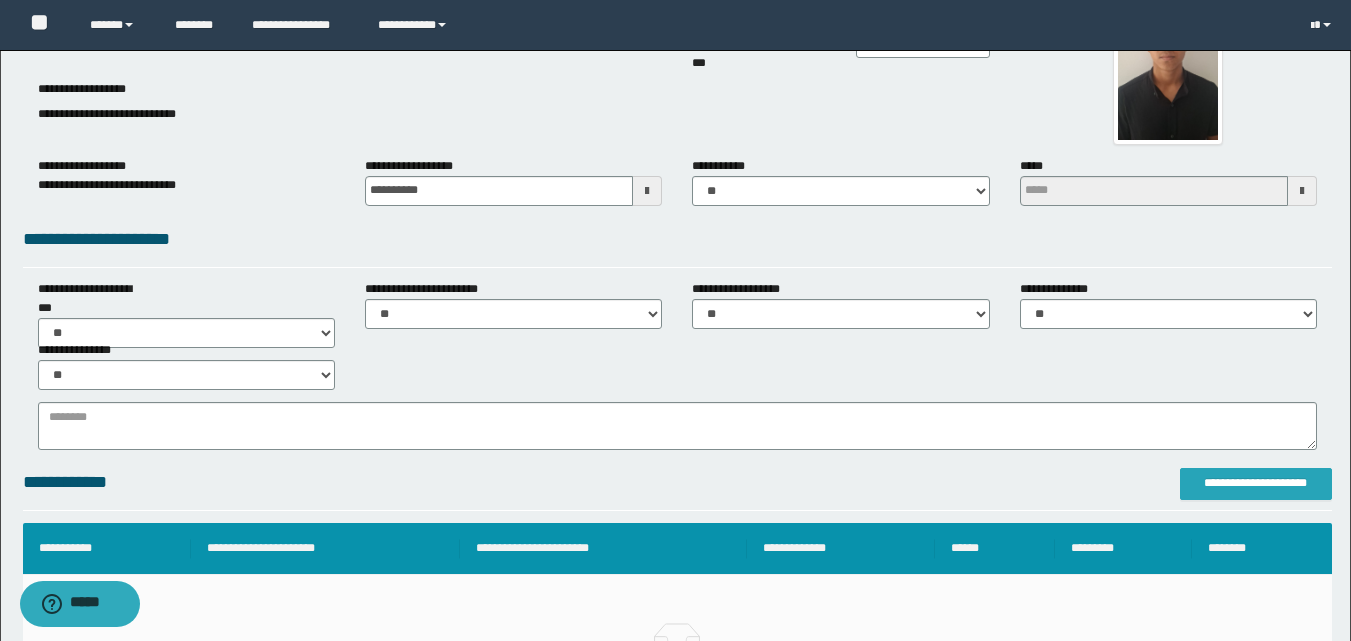 type on "**********" 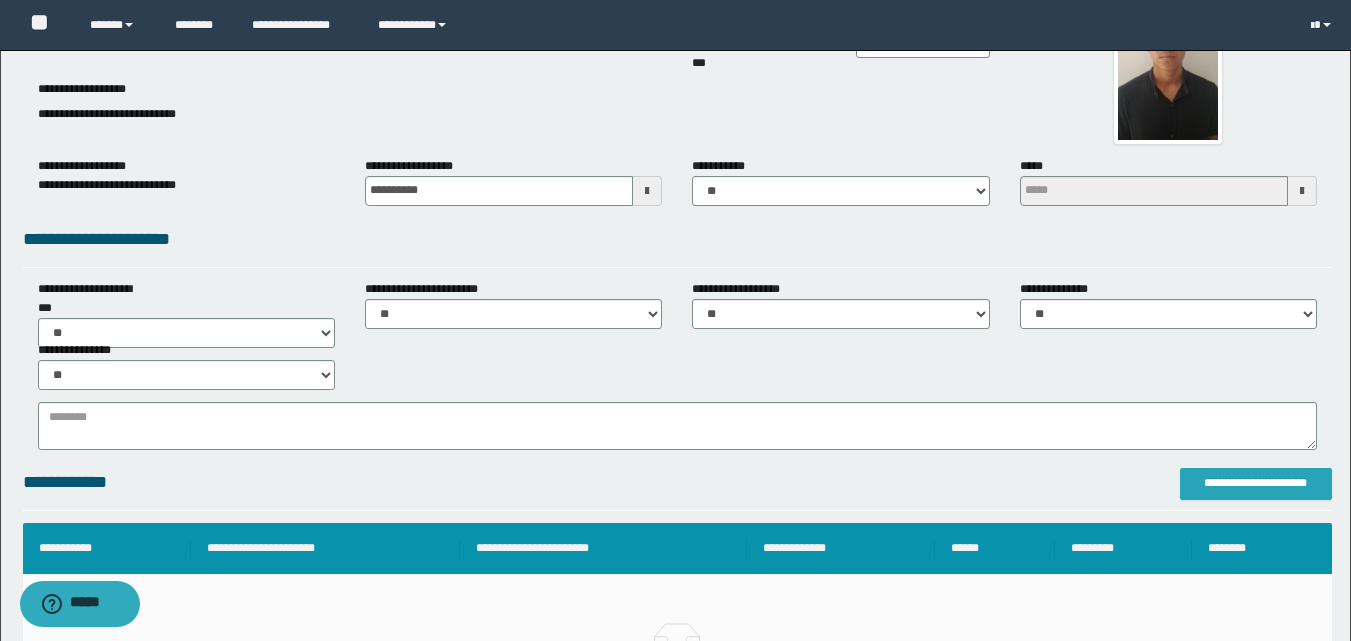 click on "**********" at bounding box center (1256, 484) 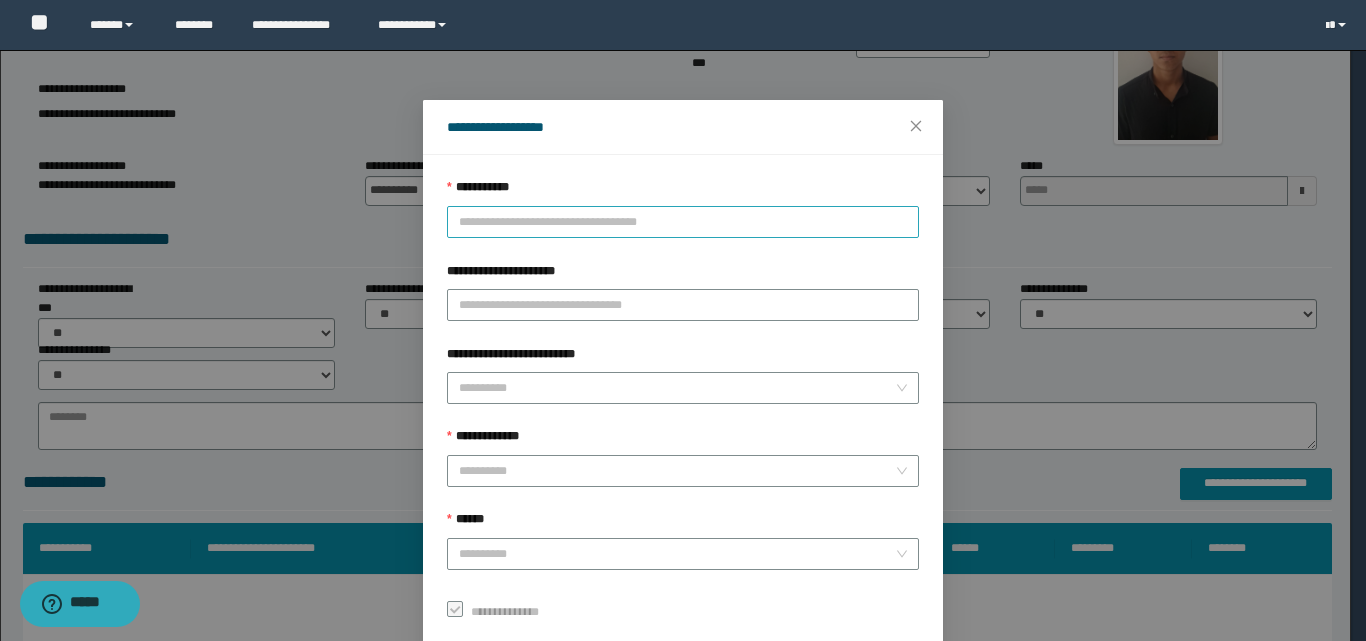 click on "**********" at bounding box center [683, 222] 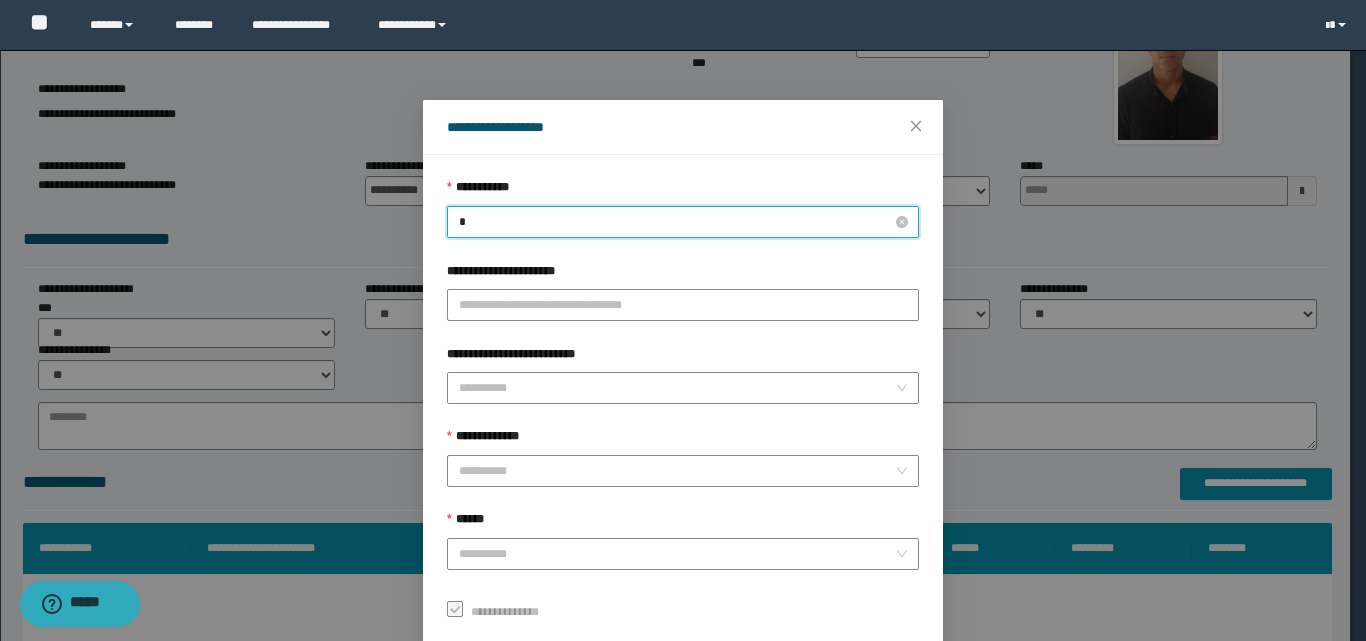 type on "**" 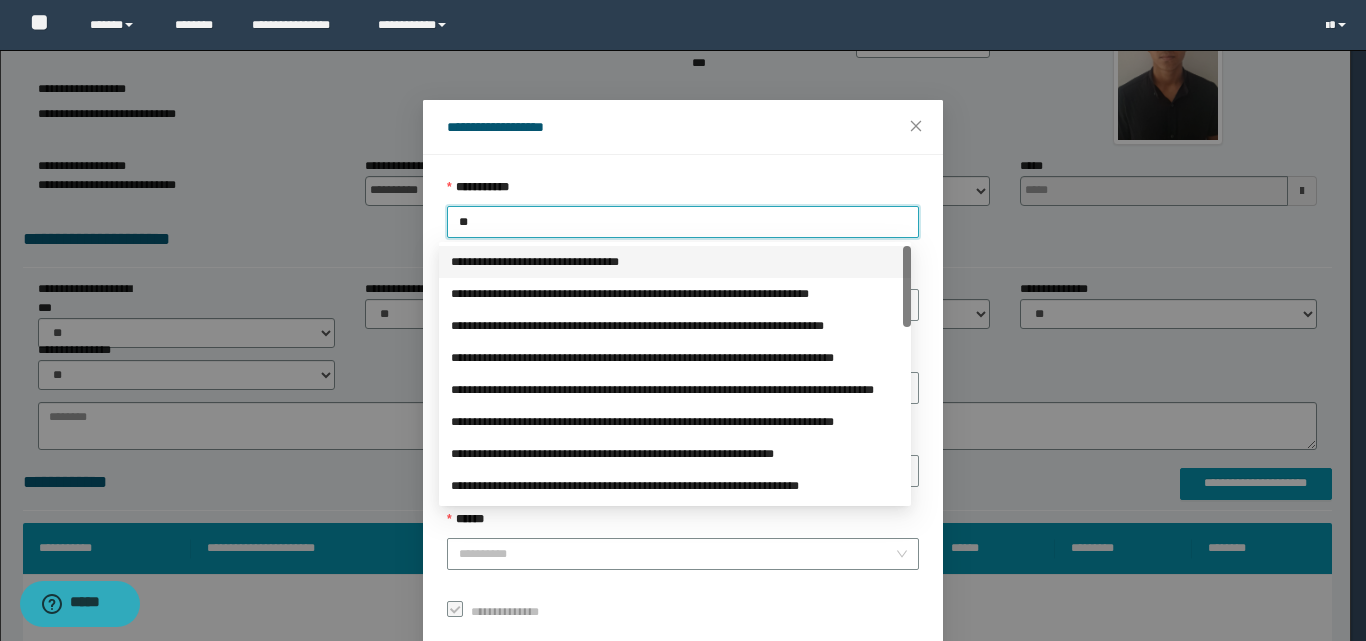 click on "**********" at bounding box center [675, 262] 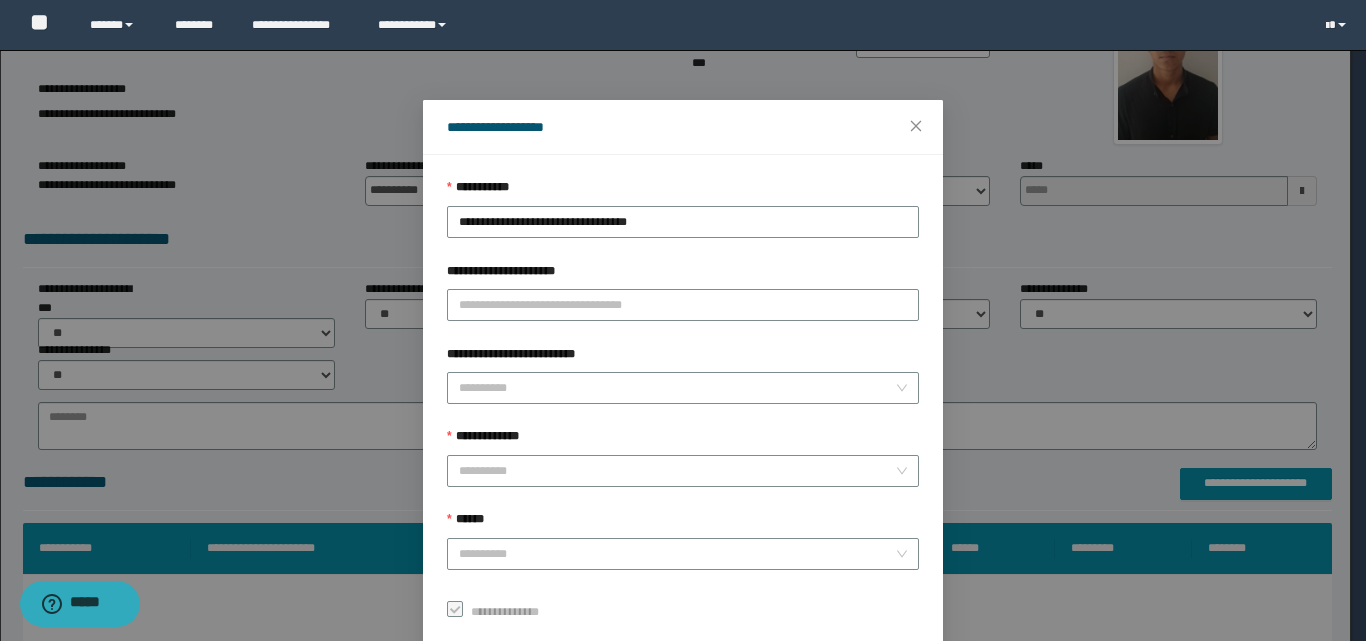 click on "**********" at bounding box center [503, 271] 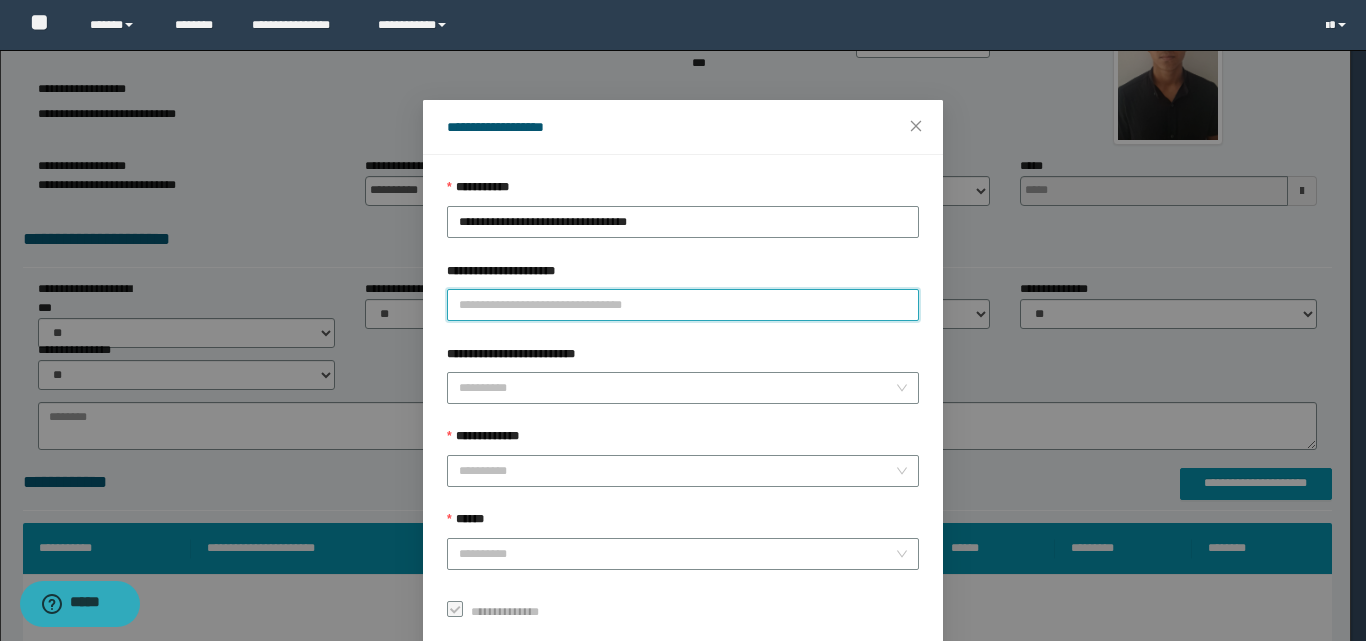 click on "**********" at bounding box center [683, 305] 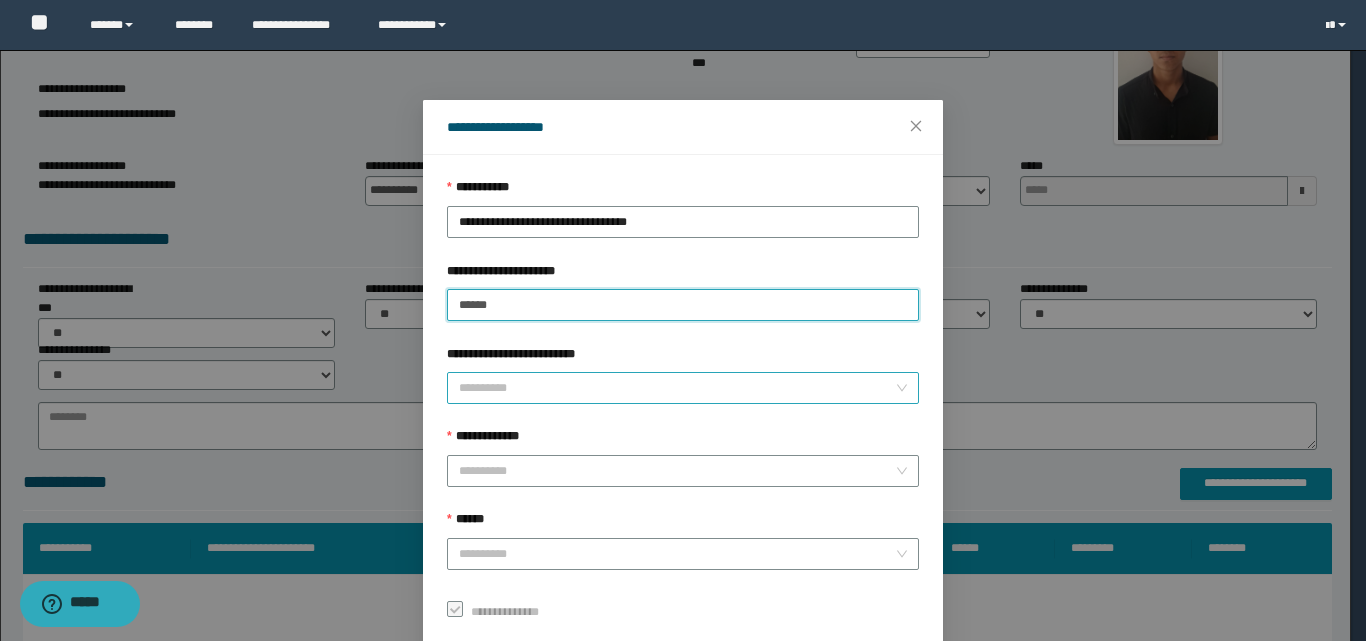 click on "**********" at bounding box center [683, 388] 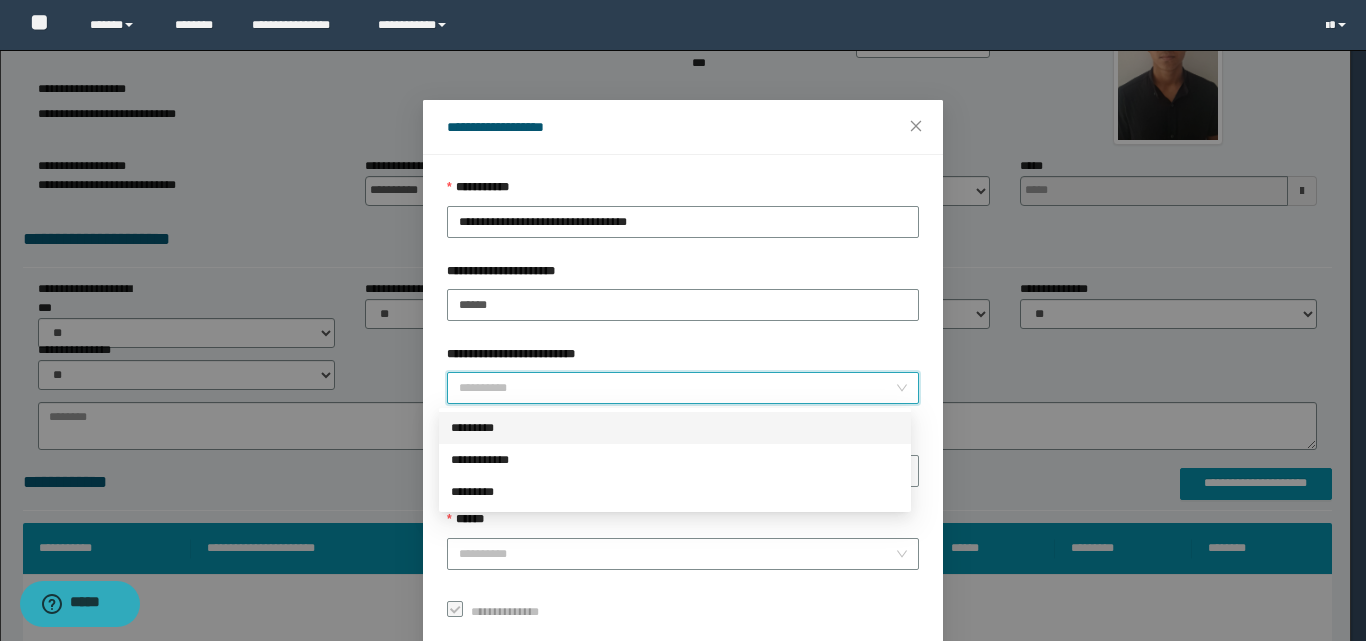 click on "**********" at bounding box center [677, 388] 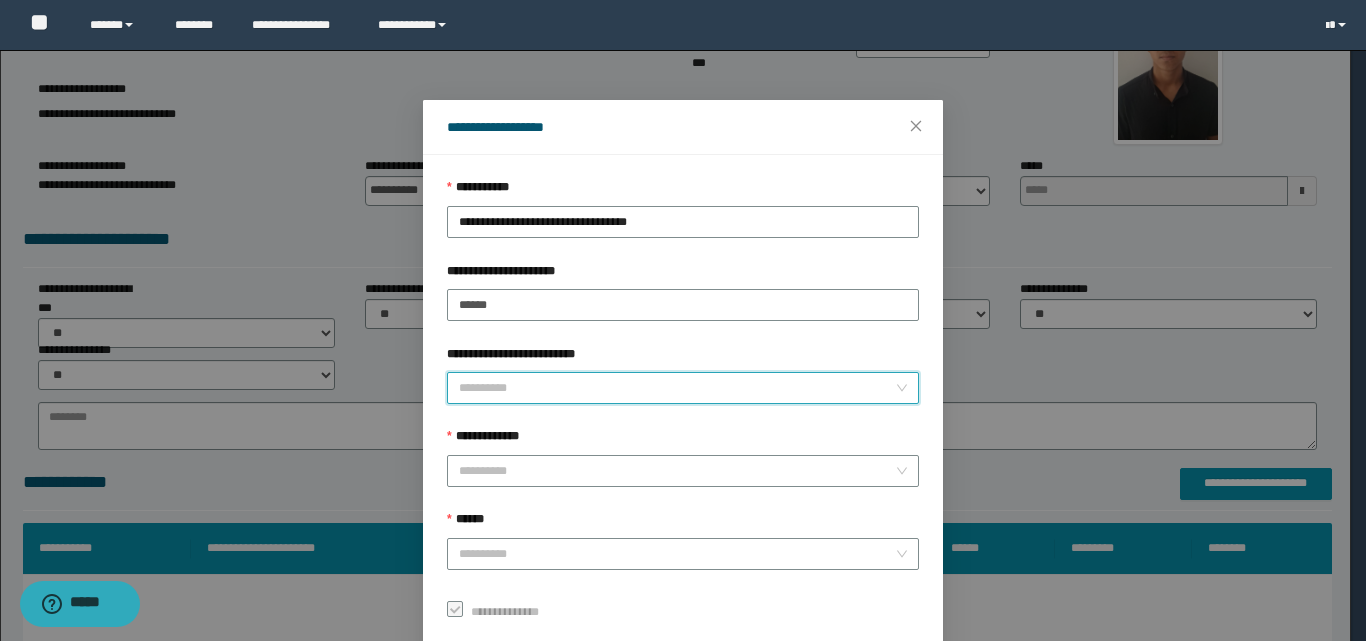 click on "**********" at bounding box center (677, 388) 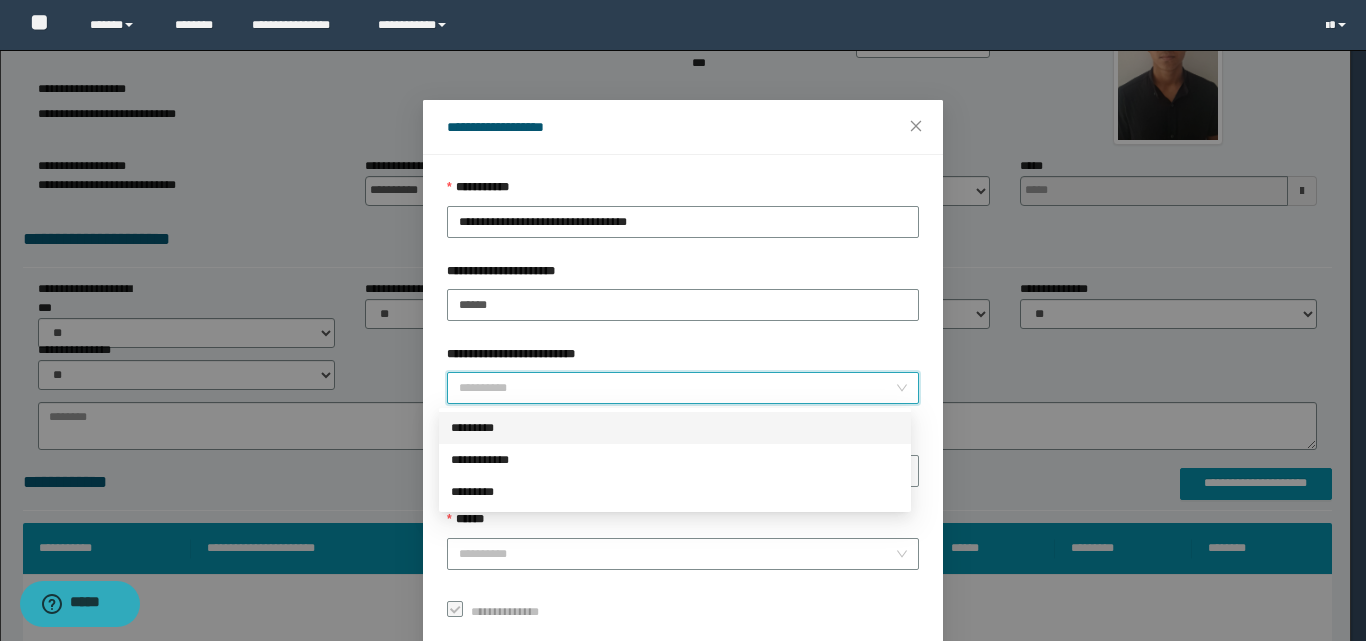 click on "*********" at bounding box center (675, 428) 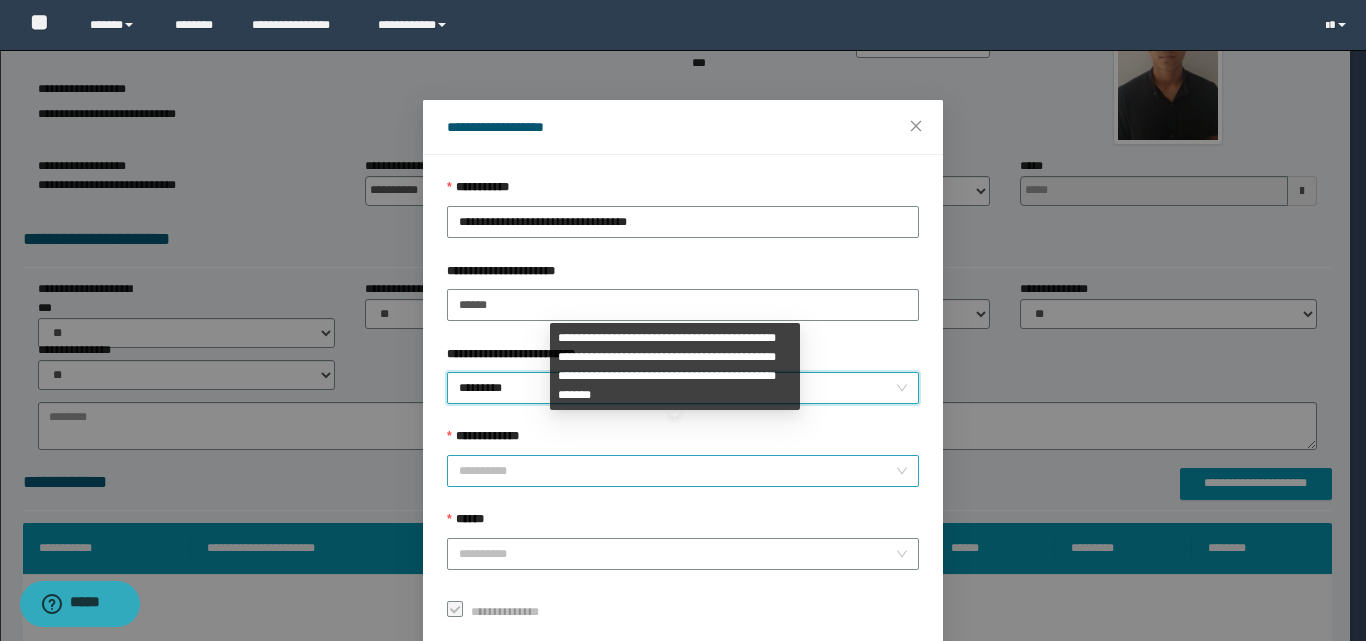 scroll, scrollTop: 100, scrollLeft: 0, axis: vertical 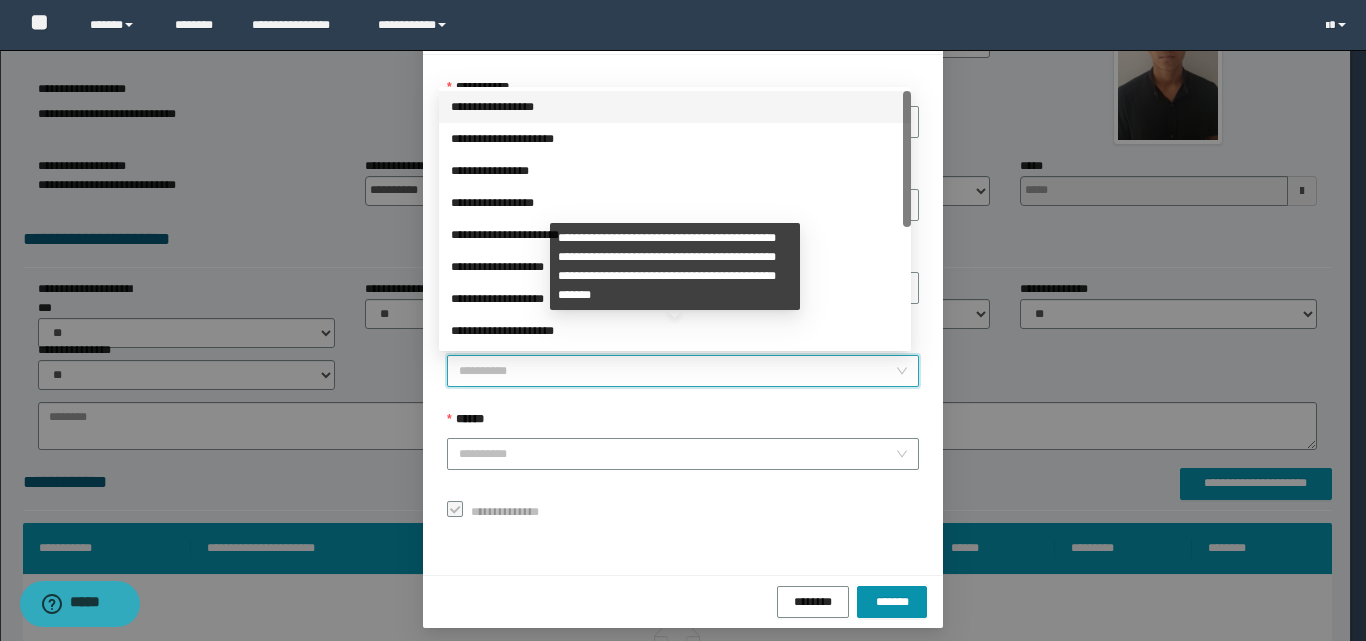 click on "**********" at bounding box center (677, 371) 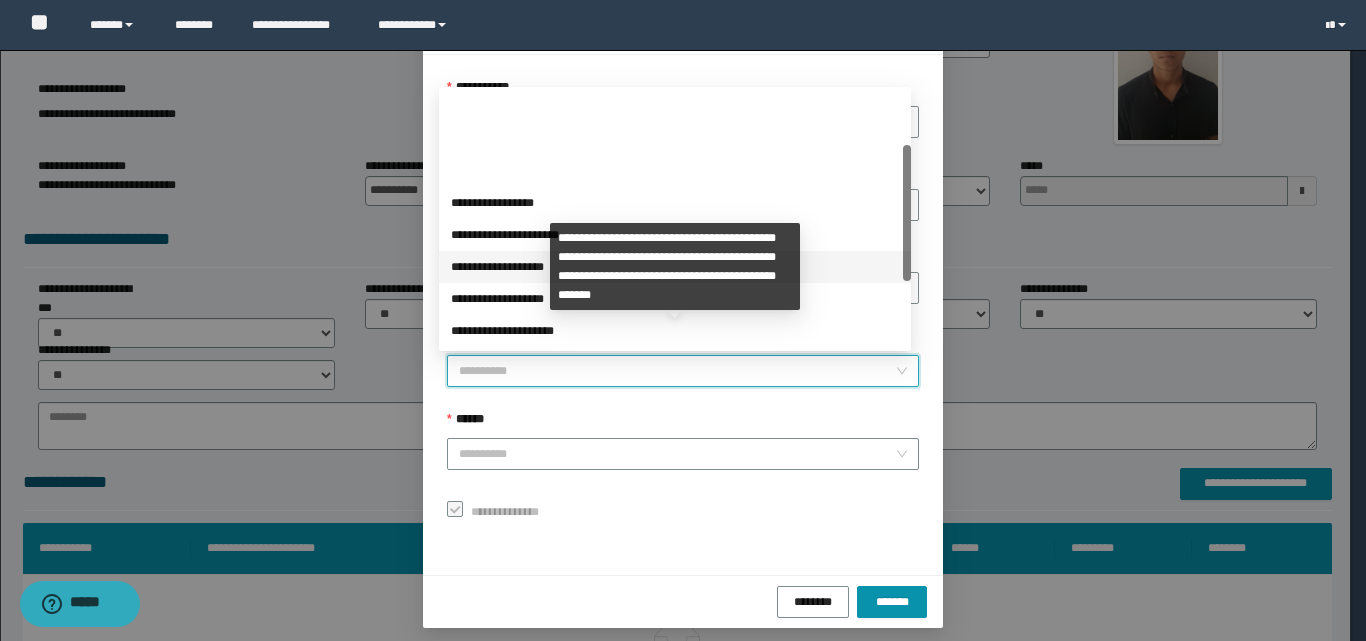 scroll, scrollTop: 224, scrollLeft: 0, axis: vertical 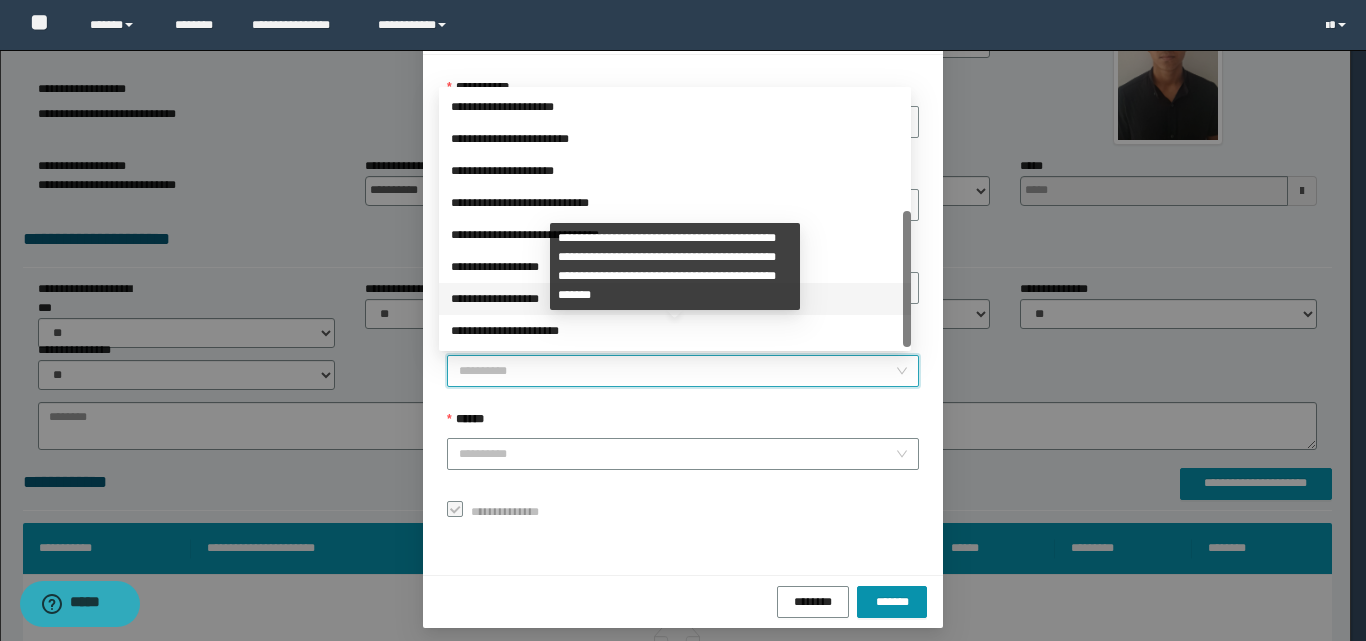 click on "**********" at bounding box center [675, 299] 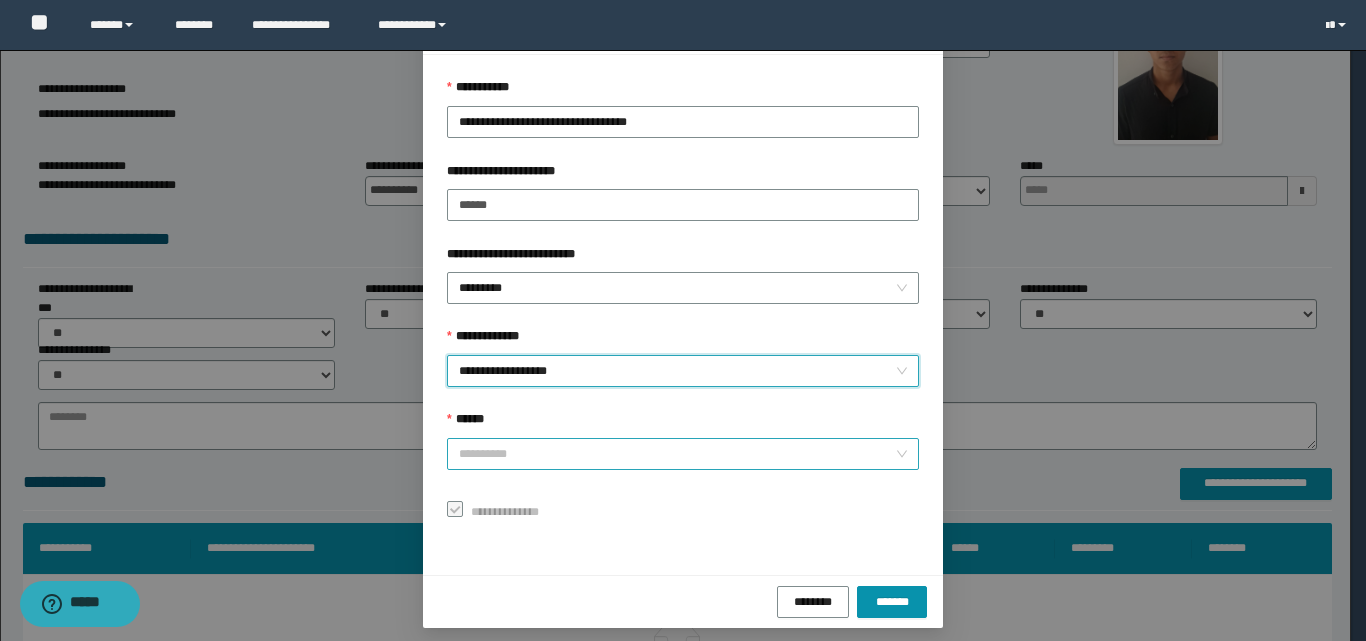click on "******" at bounding box center (677, 454) 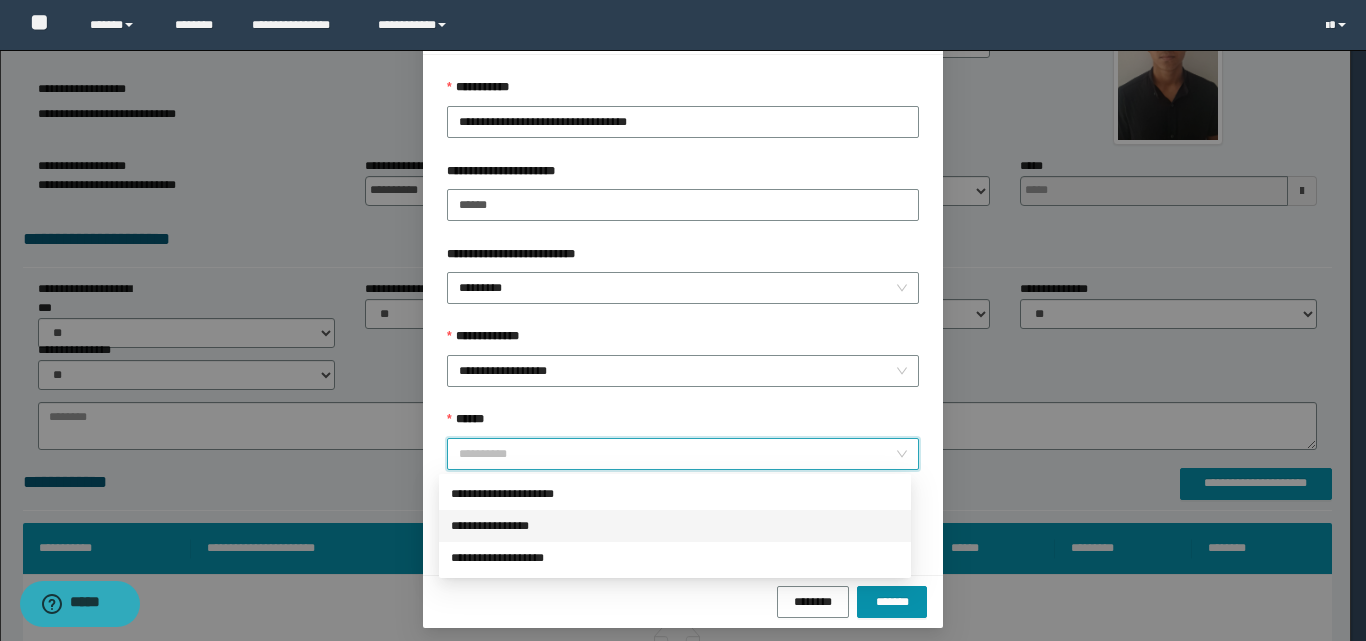 click on "**********" at bounding box center [675, 526] 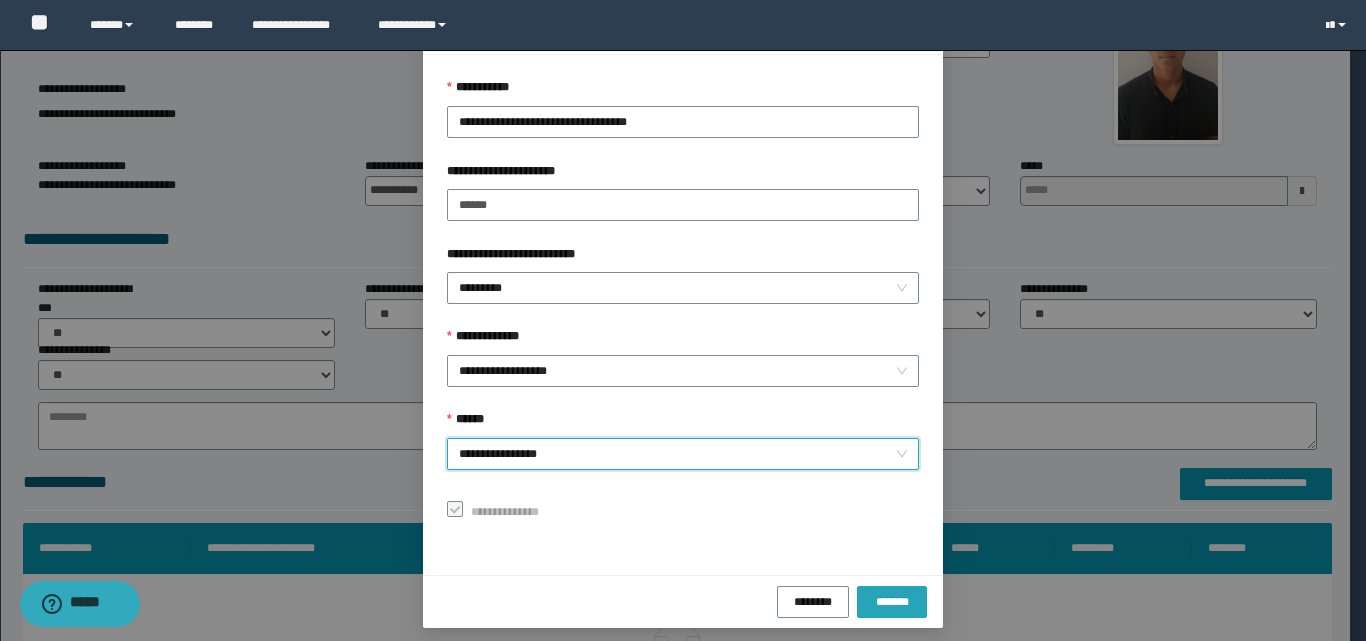click on "*******" at bounding box center (892, 602) 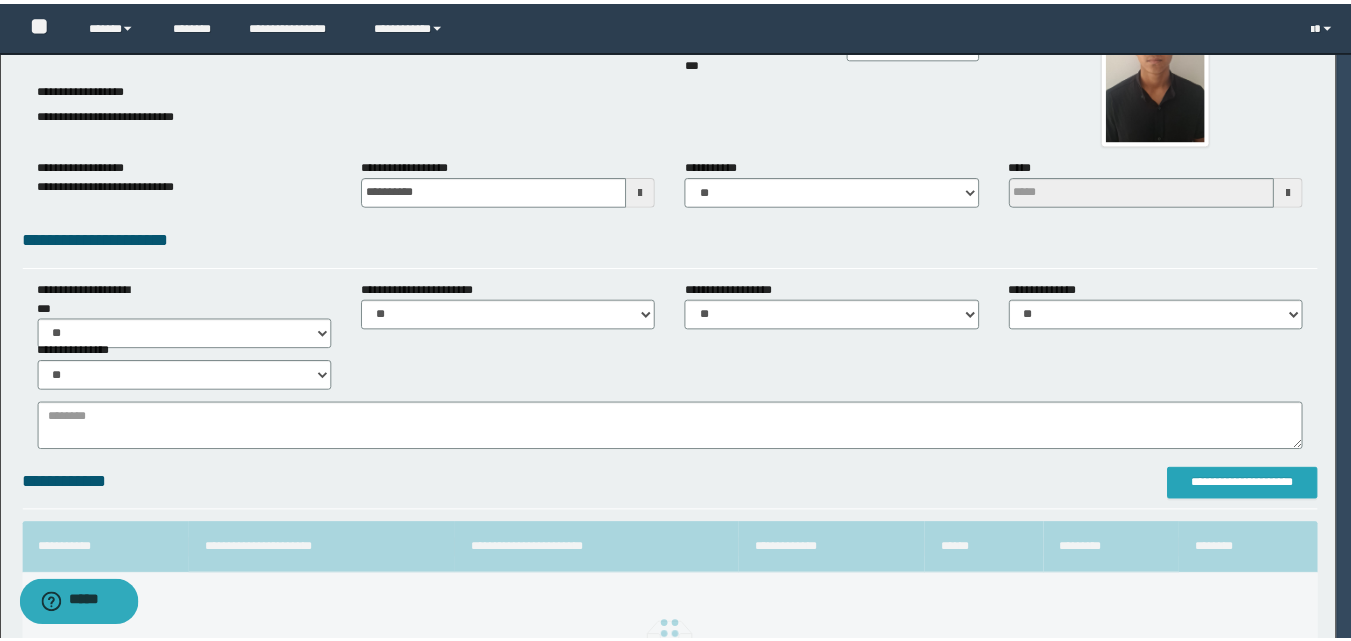 scroll, scrollTop: 0, scrollLeft: 0, axis: both 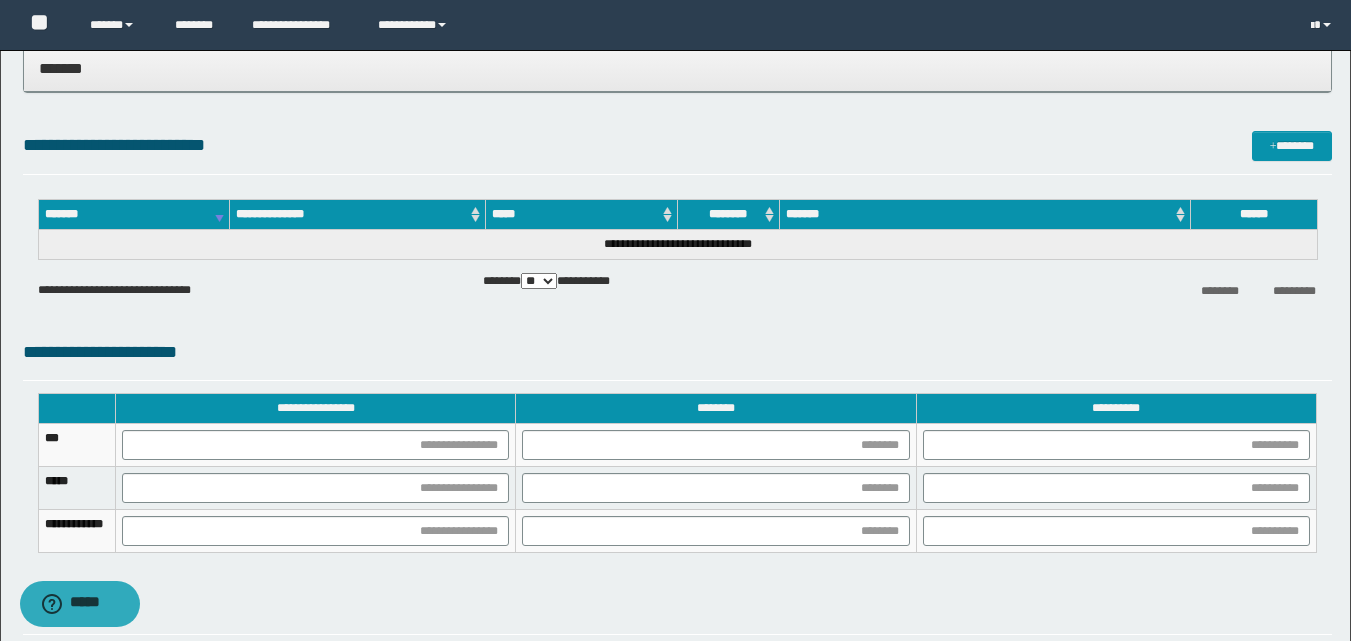 click at bounding box center [316, 445] 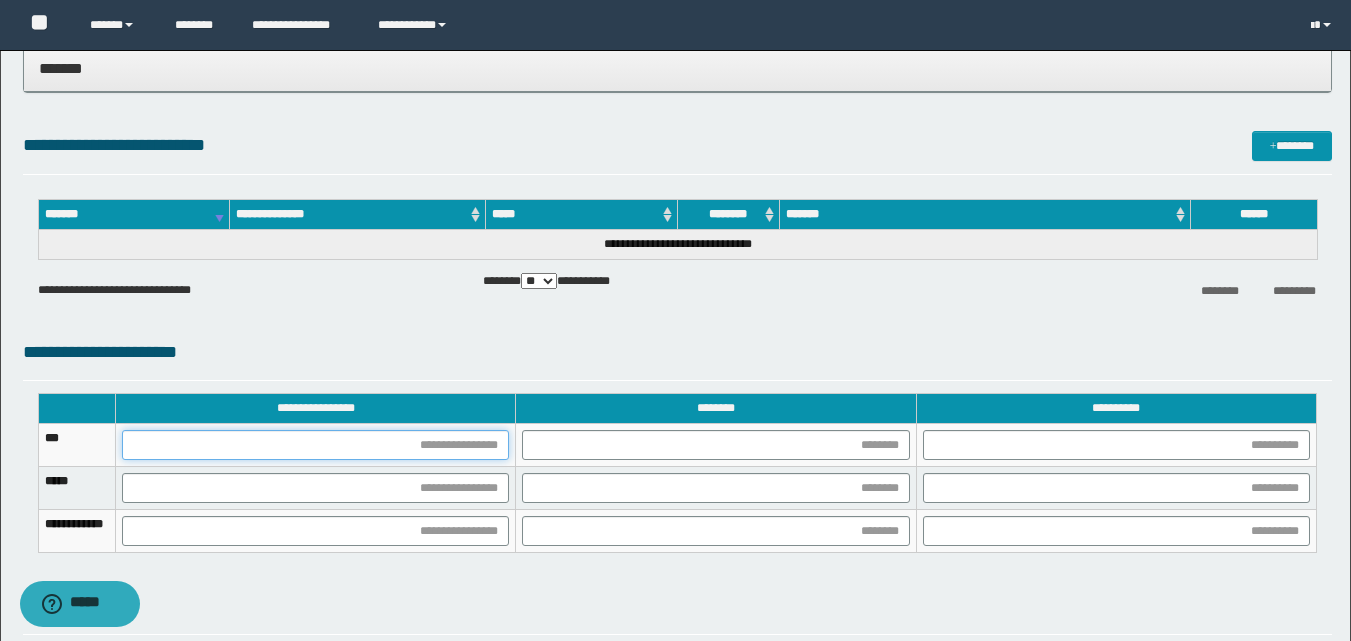 click at bounding box center [315, 445] 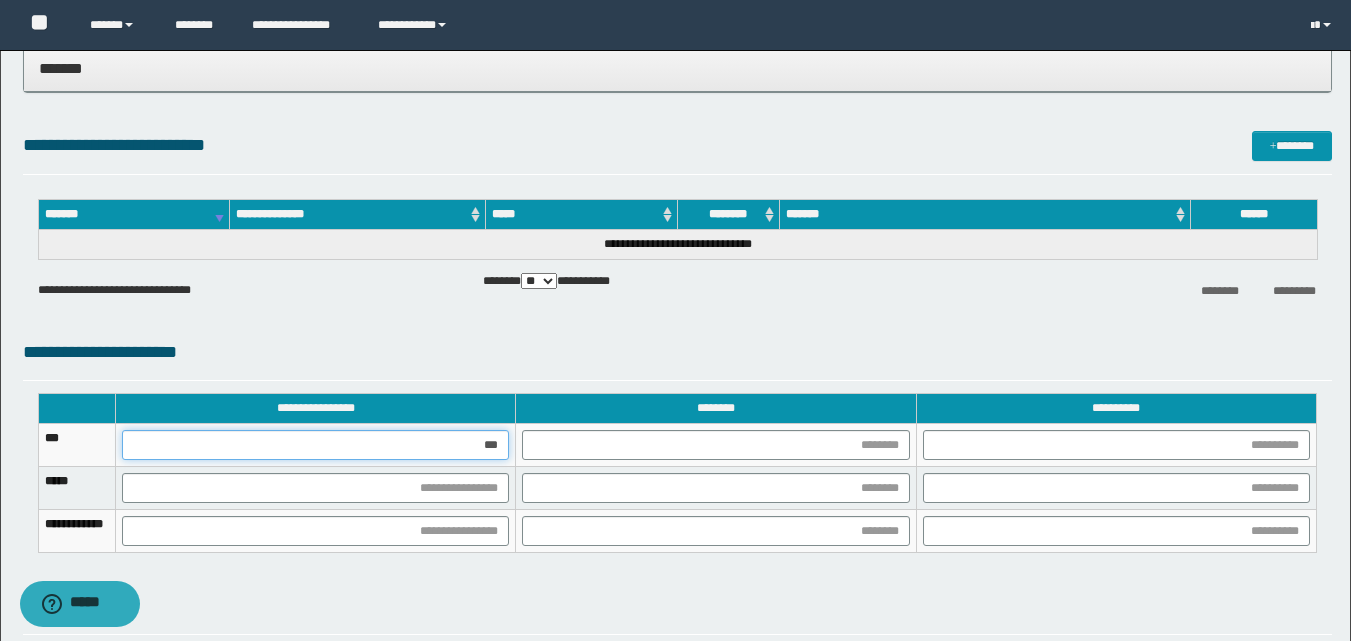 type on "****" 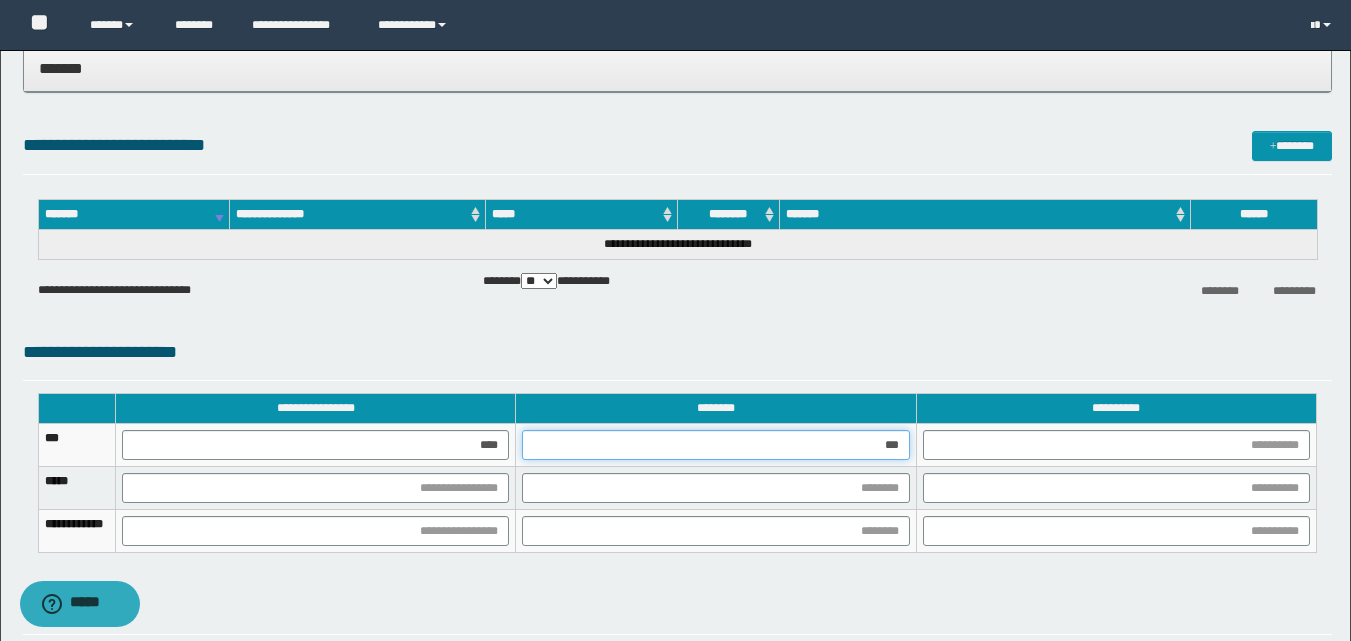 type on "****" 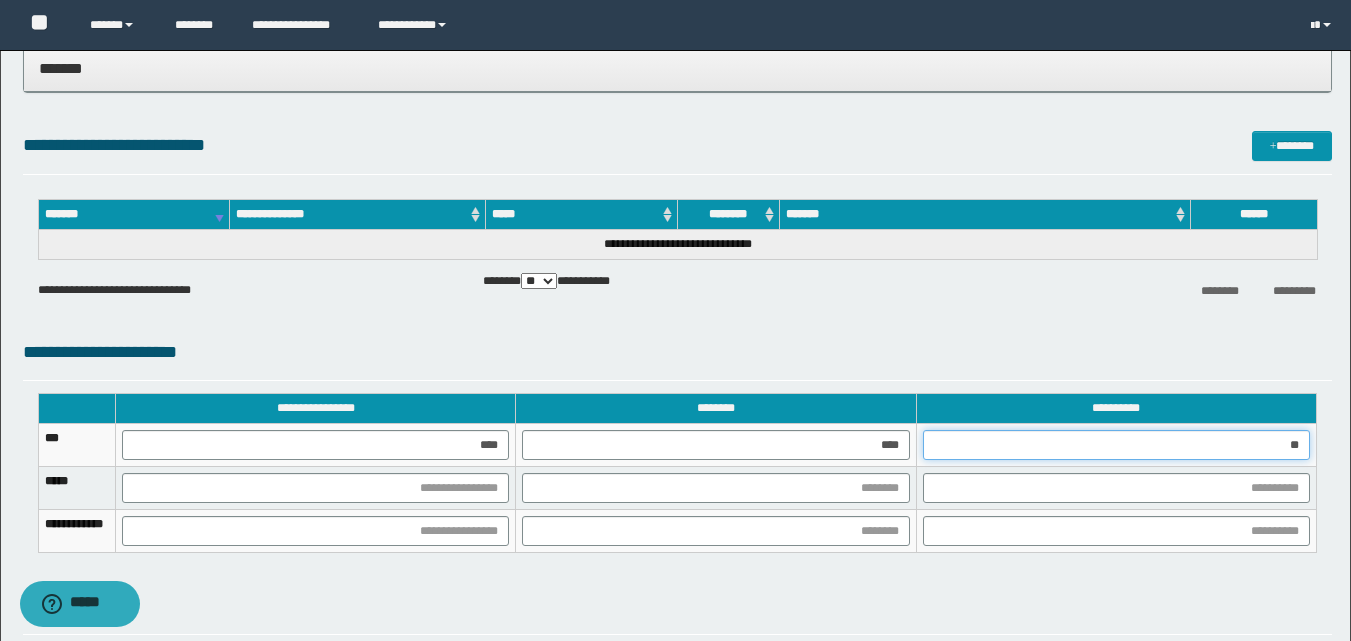 type on "***" 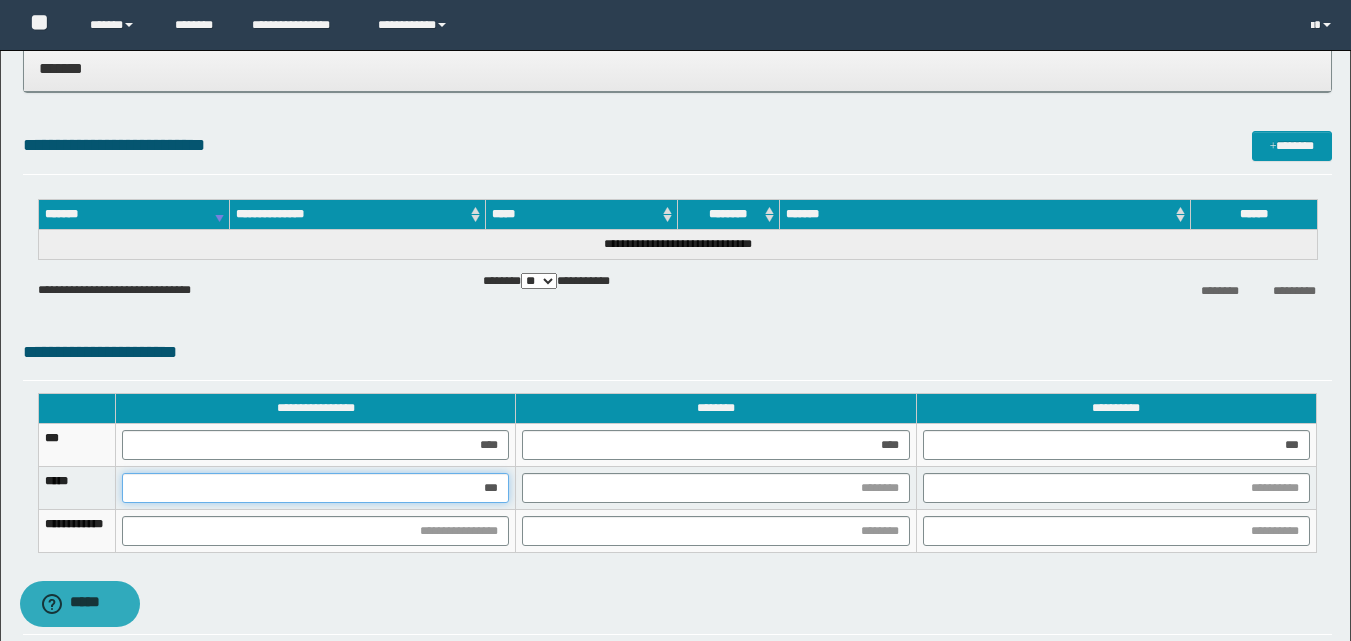 type on "****" 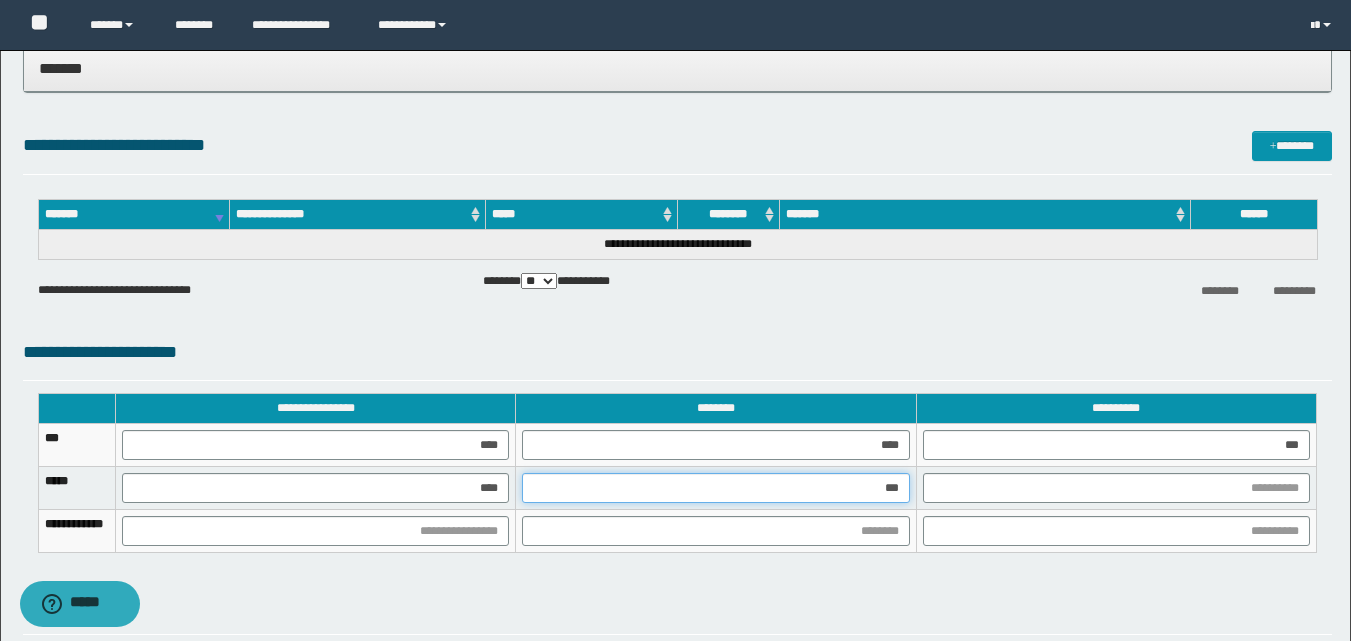 type on "****" 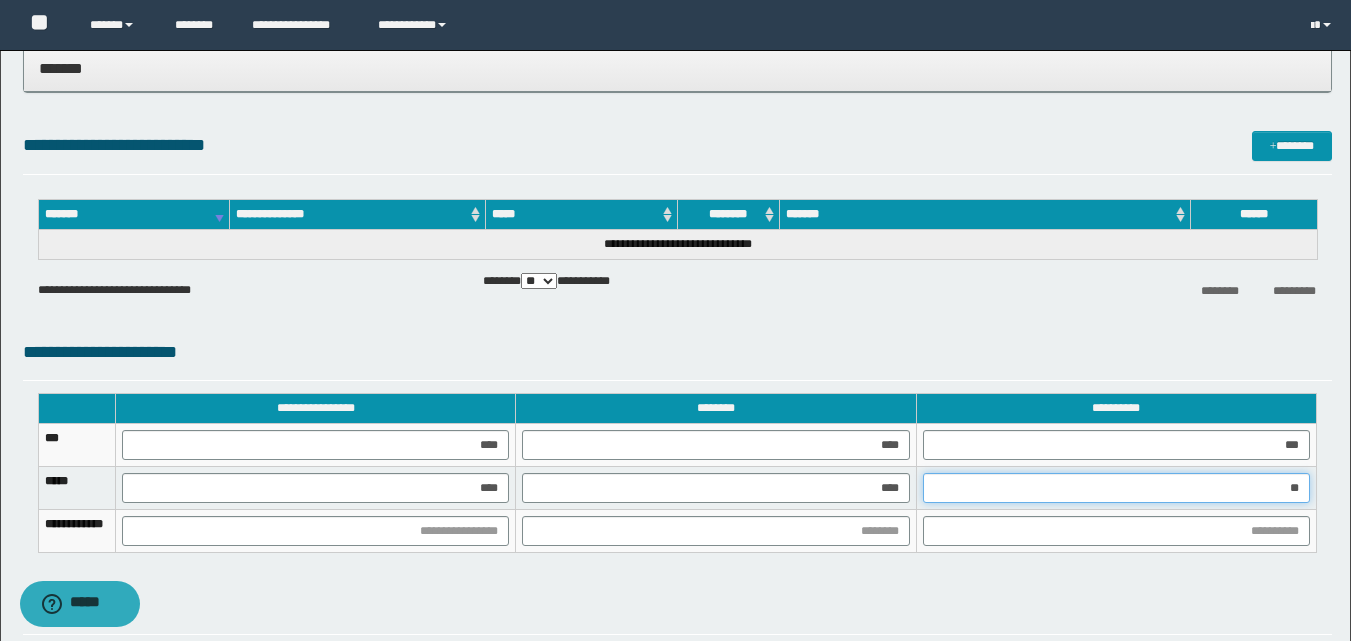 type on "***" 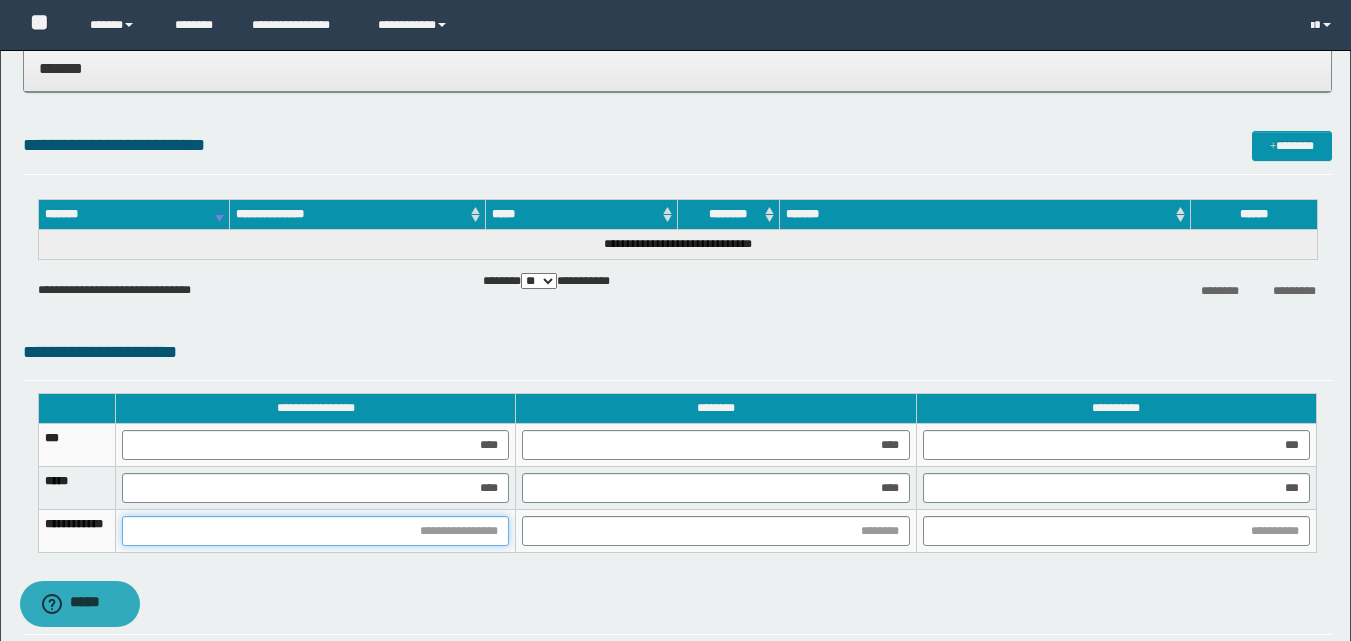 type on "*" 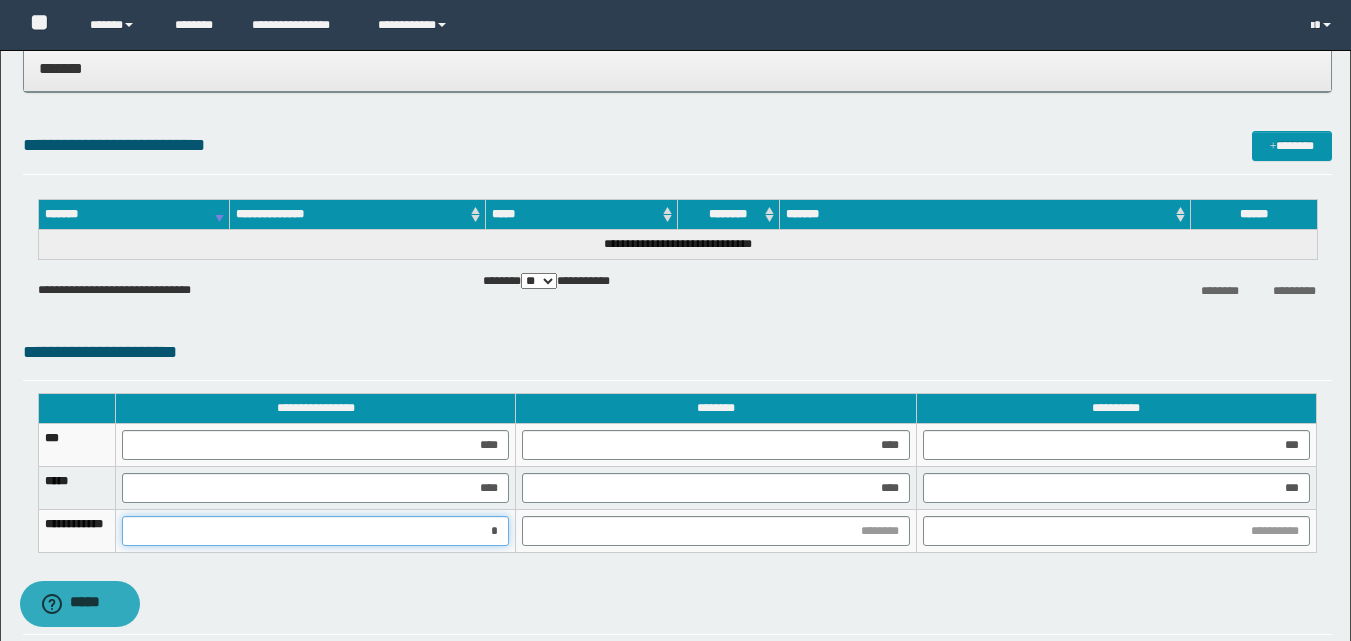 type on "**" 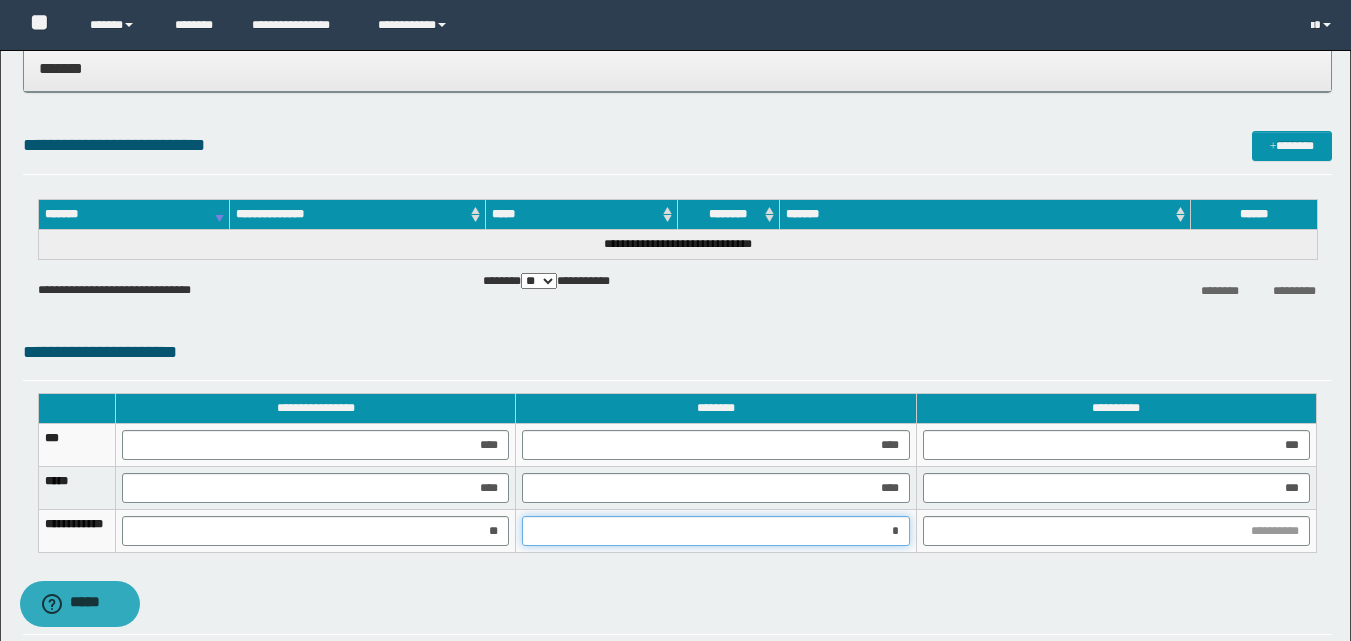 type on "**" 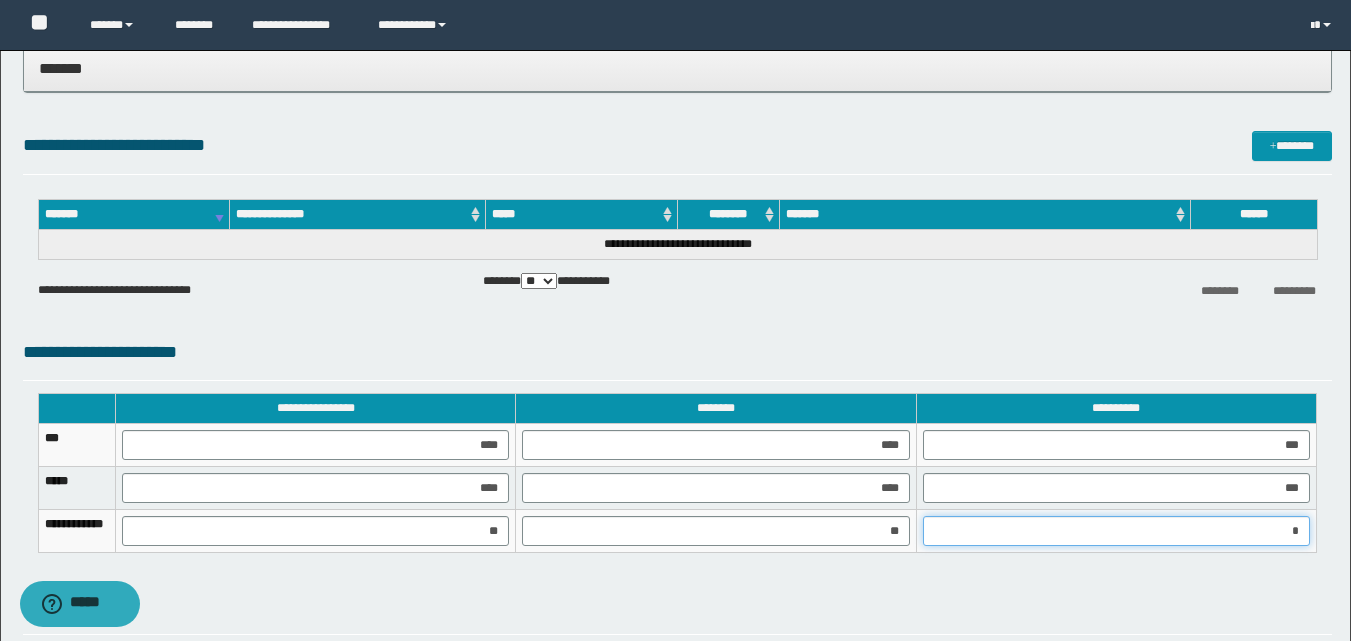 type on "**" 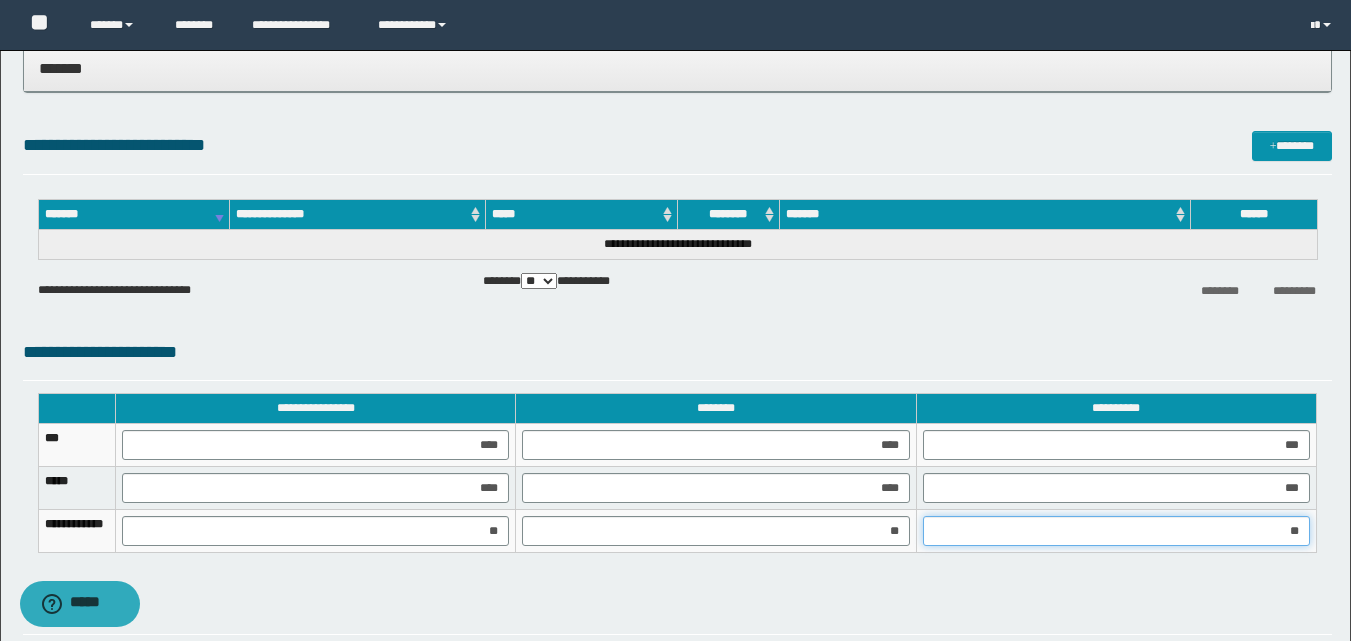 scroll, scrollTop: 1350, scrollLeft: 0, axis: vertical 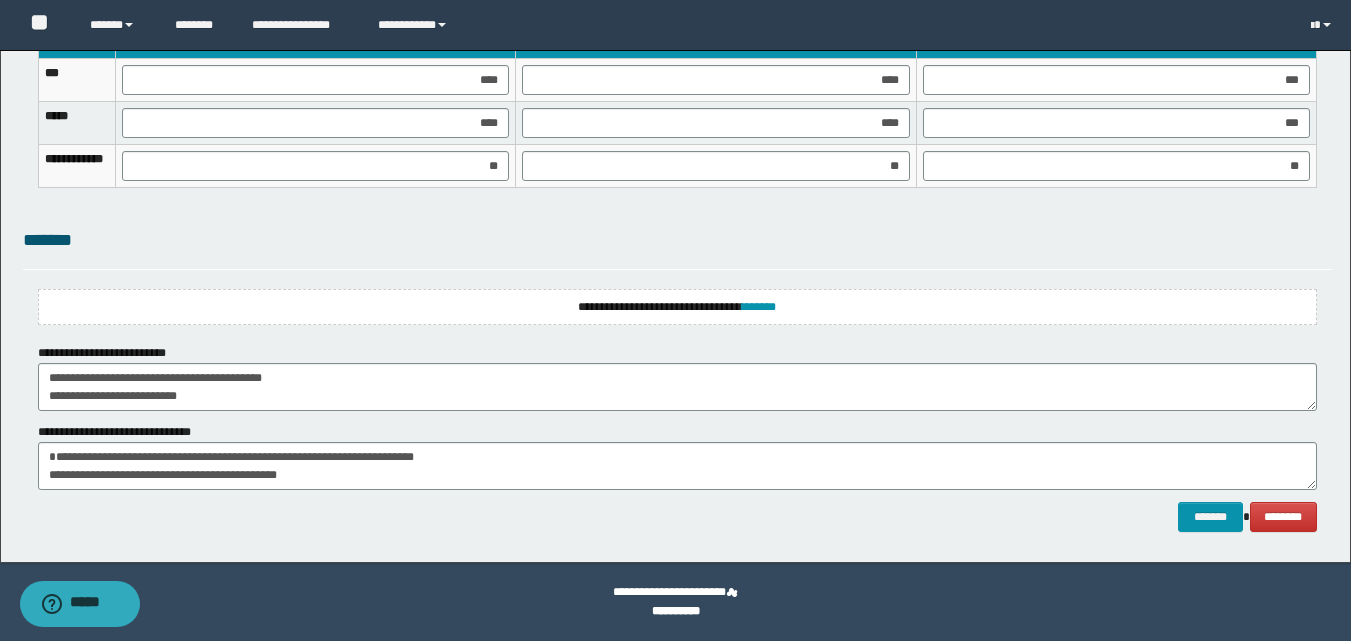 click on "**********" at bounding box center (677, 307) 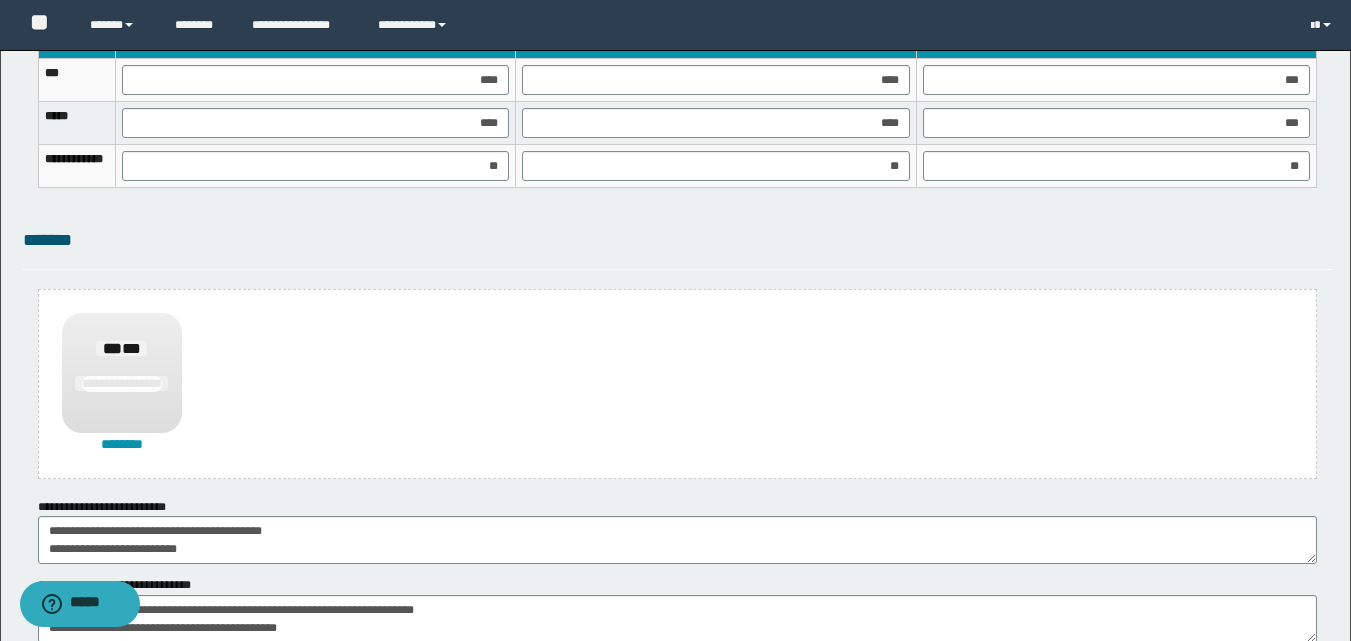 scroll, scrollTop: 1503, scrollLeft: 0, axis: vertical 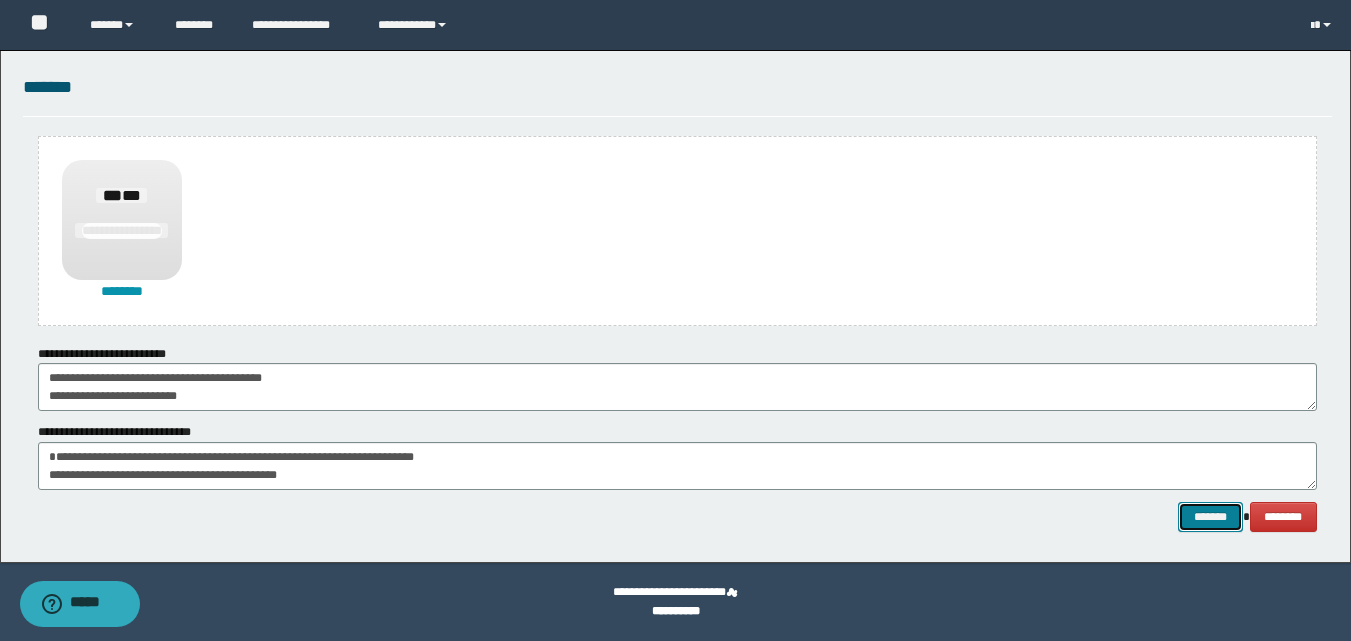 click on "*******" at bounding box center (1210, 517) 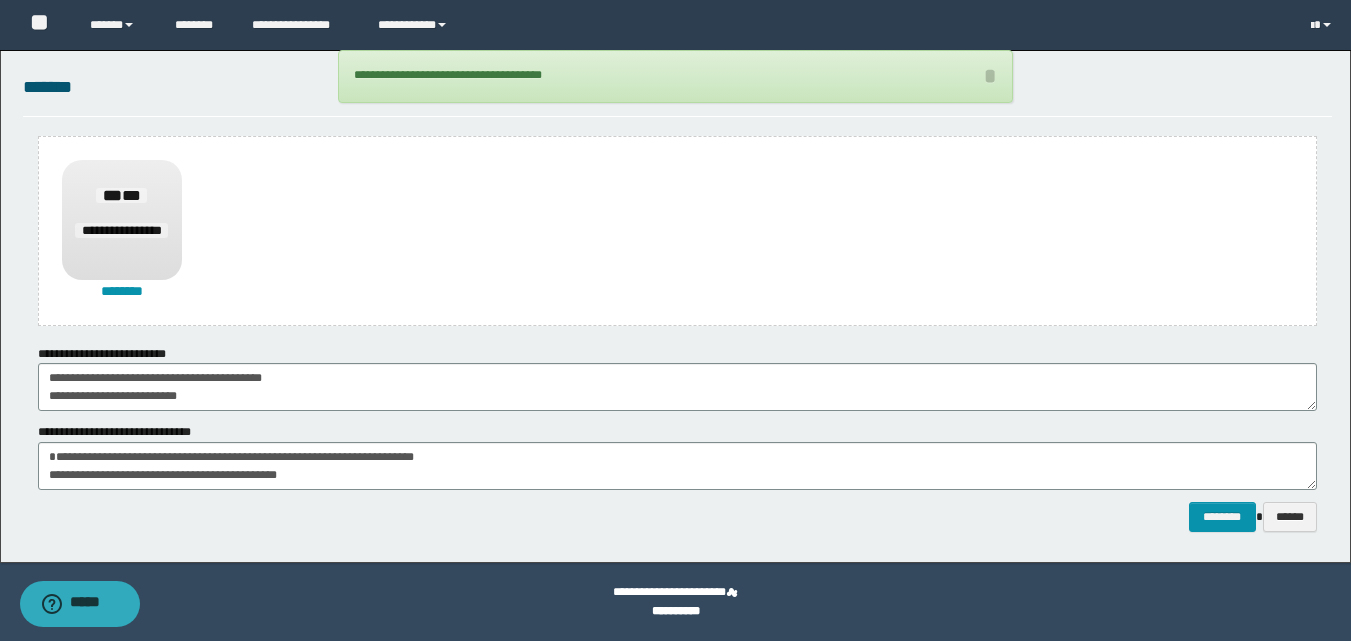 scroll, scrollTop: 72, scrollLeft: 0, axis: vertical 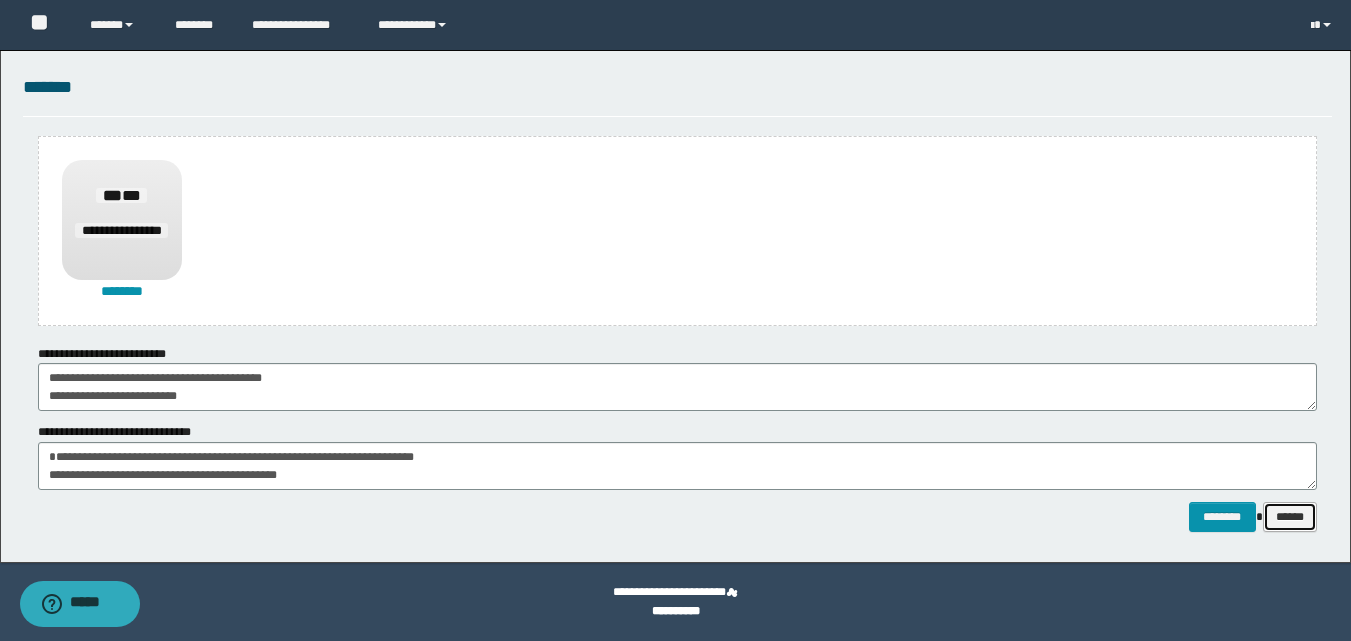 click on "******" at bounding box center [1290, 517] 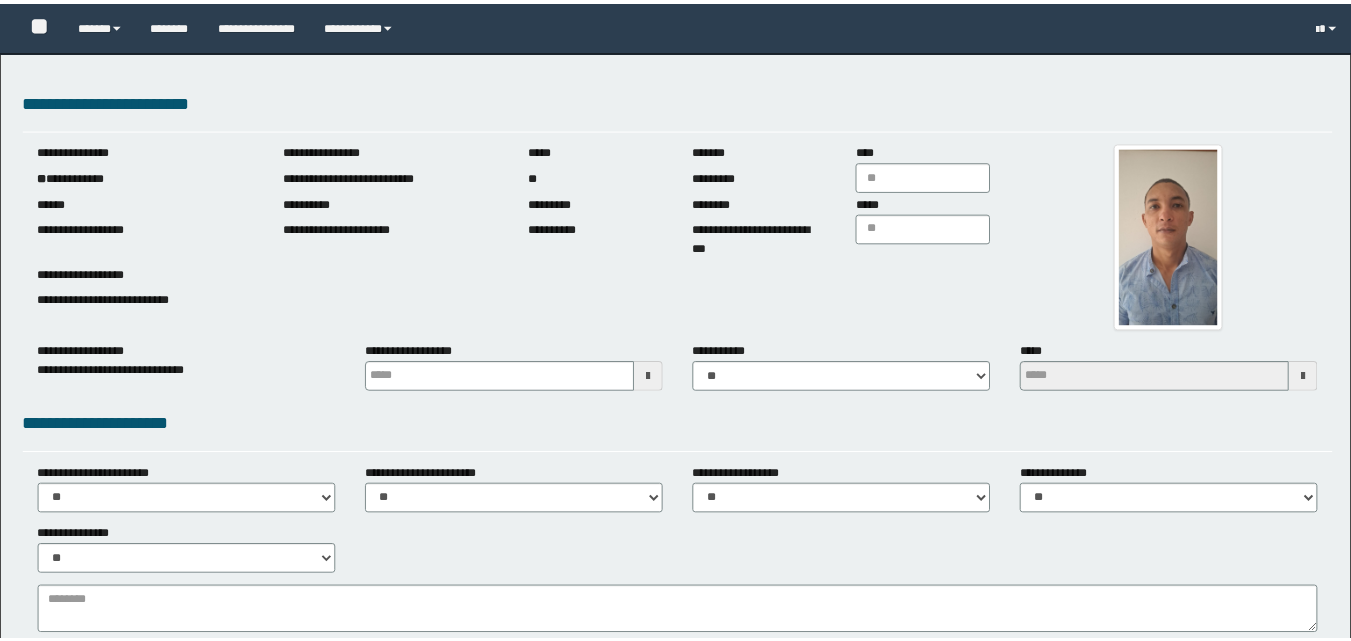 scroll, scrollTop: 0, scrollLeft: 0, axis: both 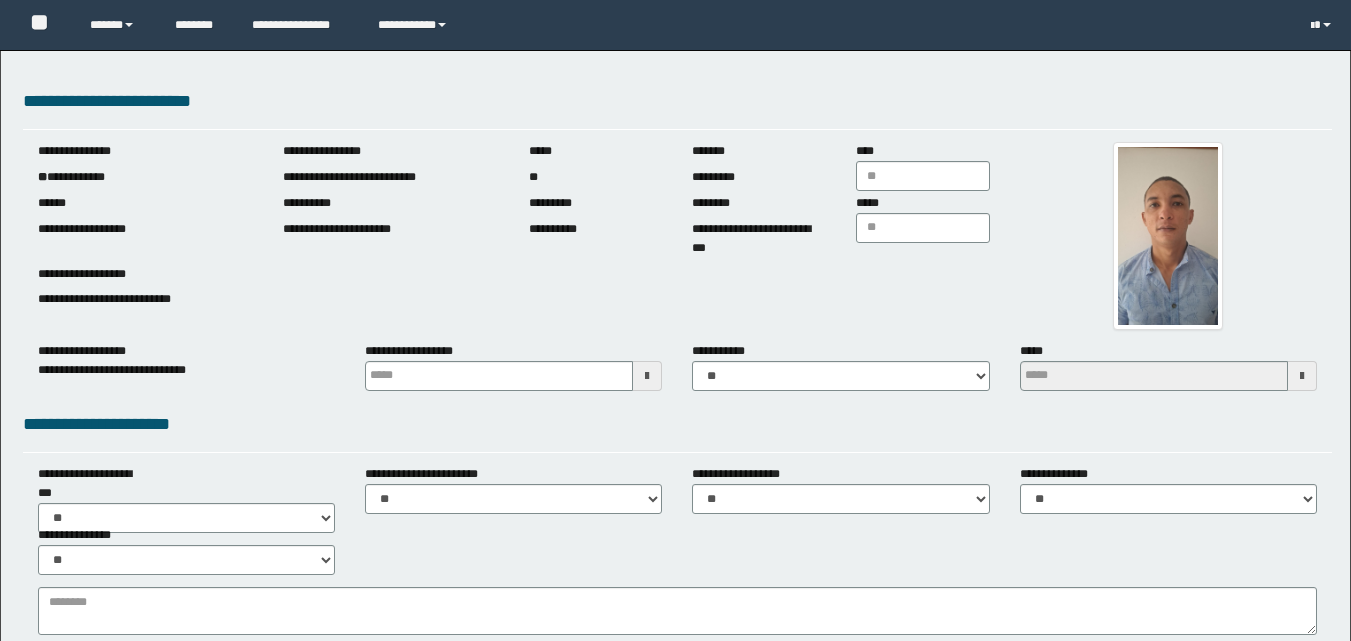 type 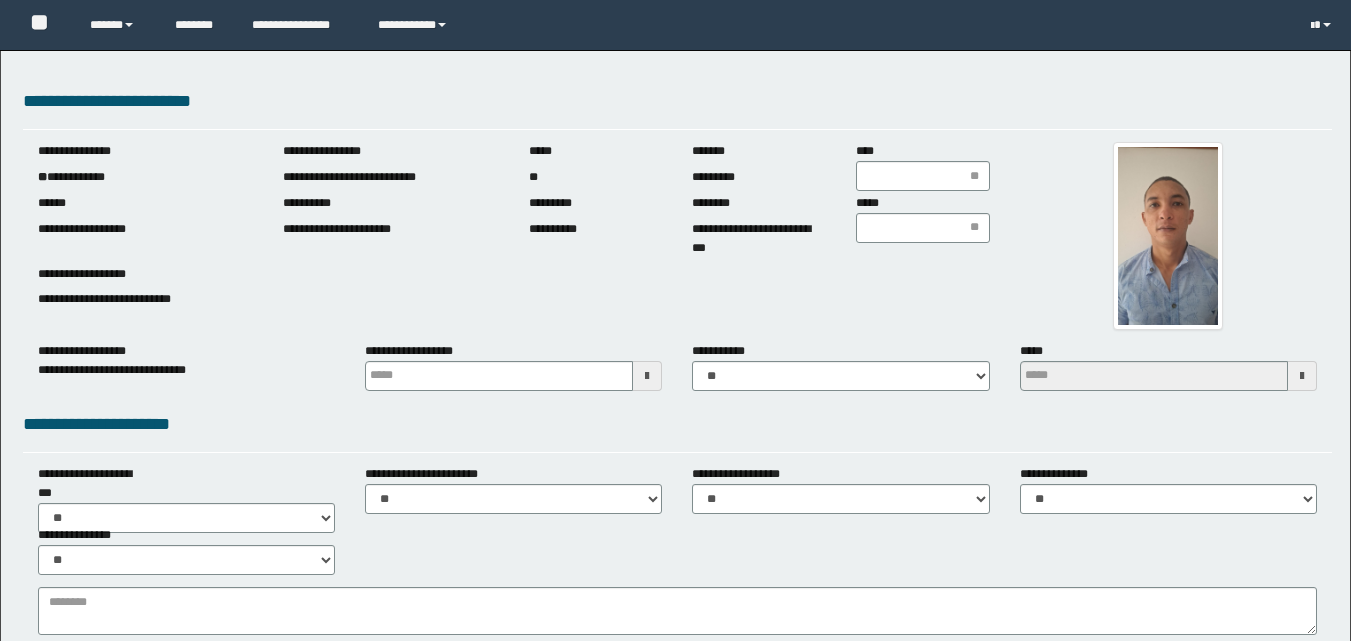 scroll, scrollTop: 0, scrollLeft: 0, axis: both 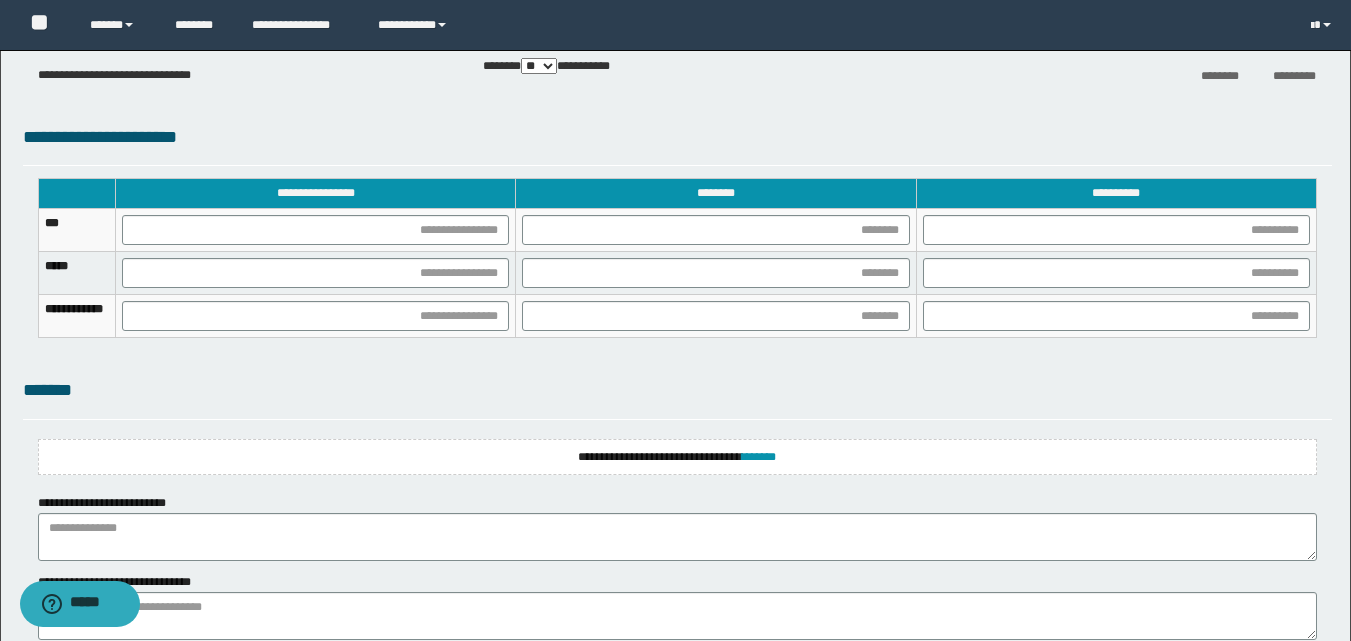 click on "**********" at bounding box center (675, -219) 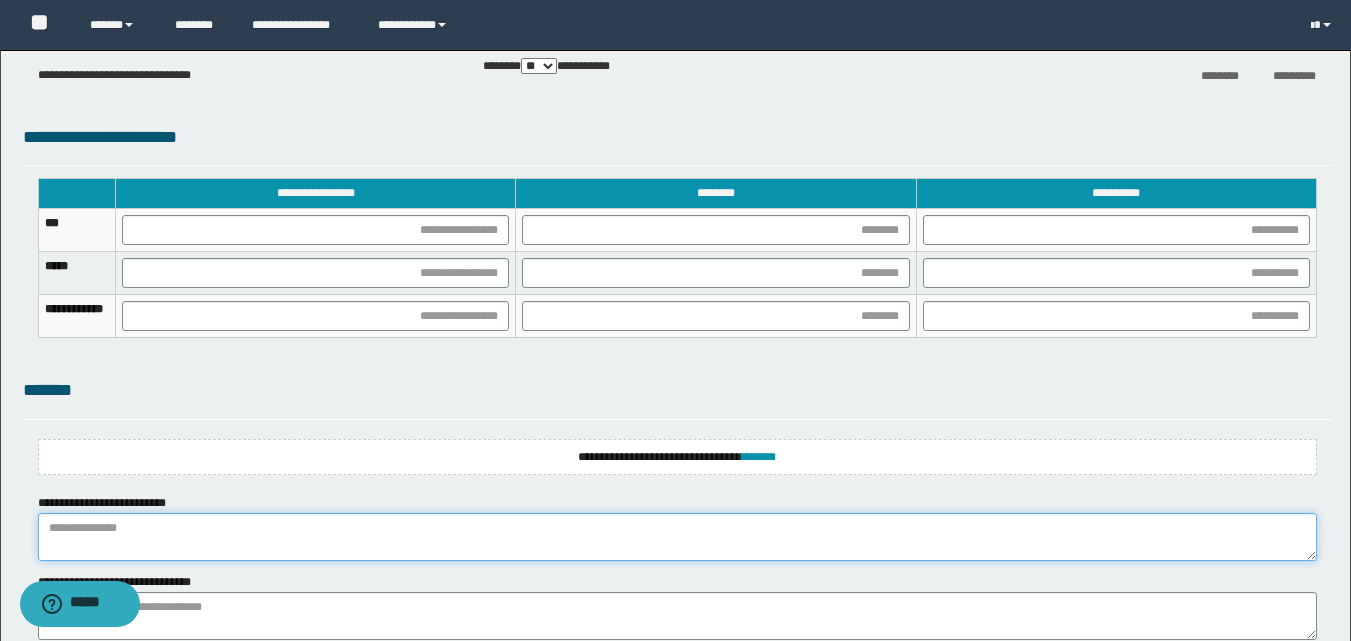 click at bounding box center (677, 537) 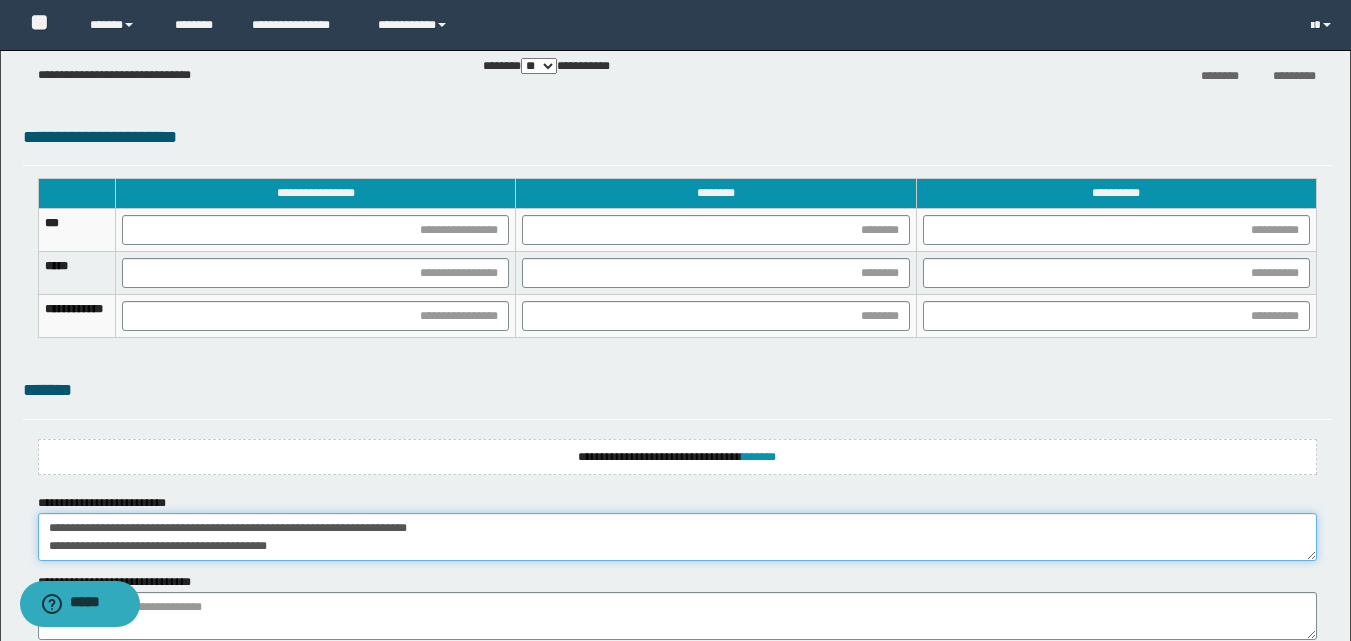 scroll, scrollTop: 0, scrollLeft: 0, axis: both 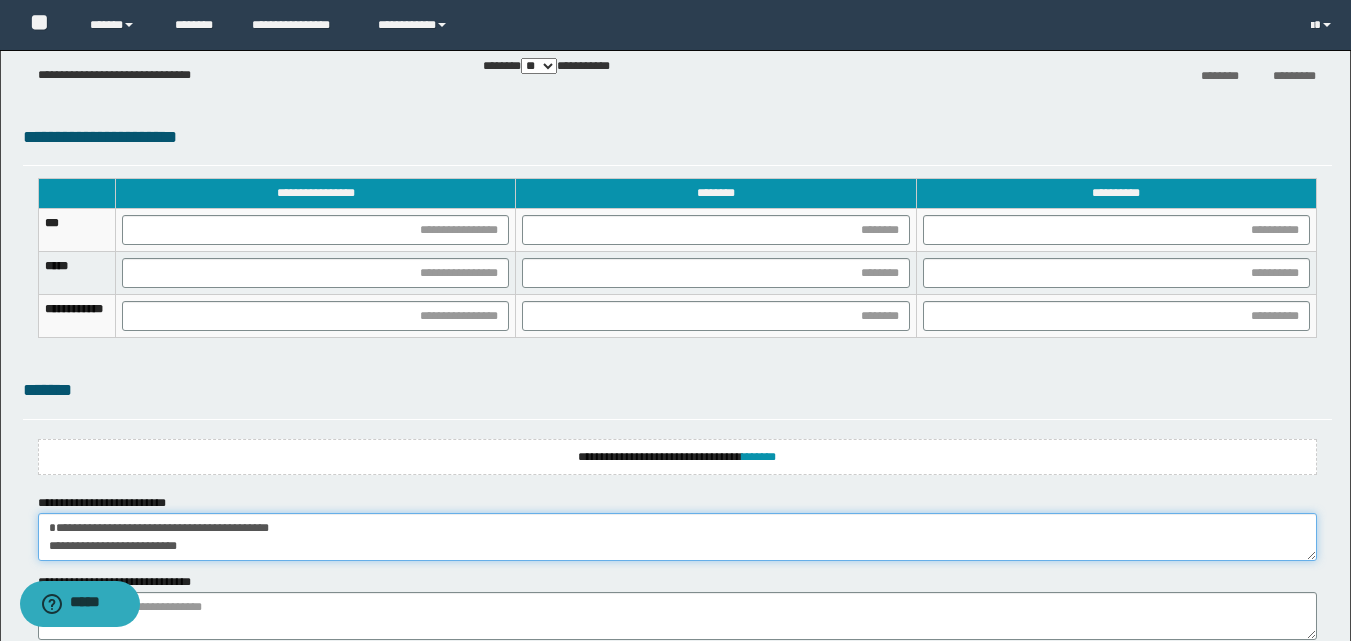 click on "**********" at bounding box center [677, 537] 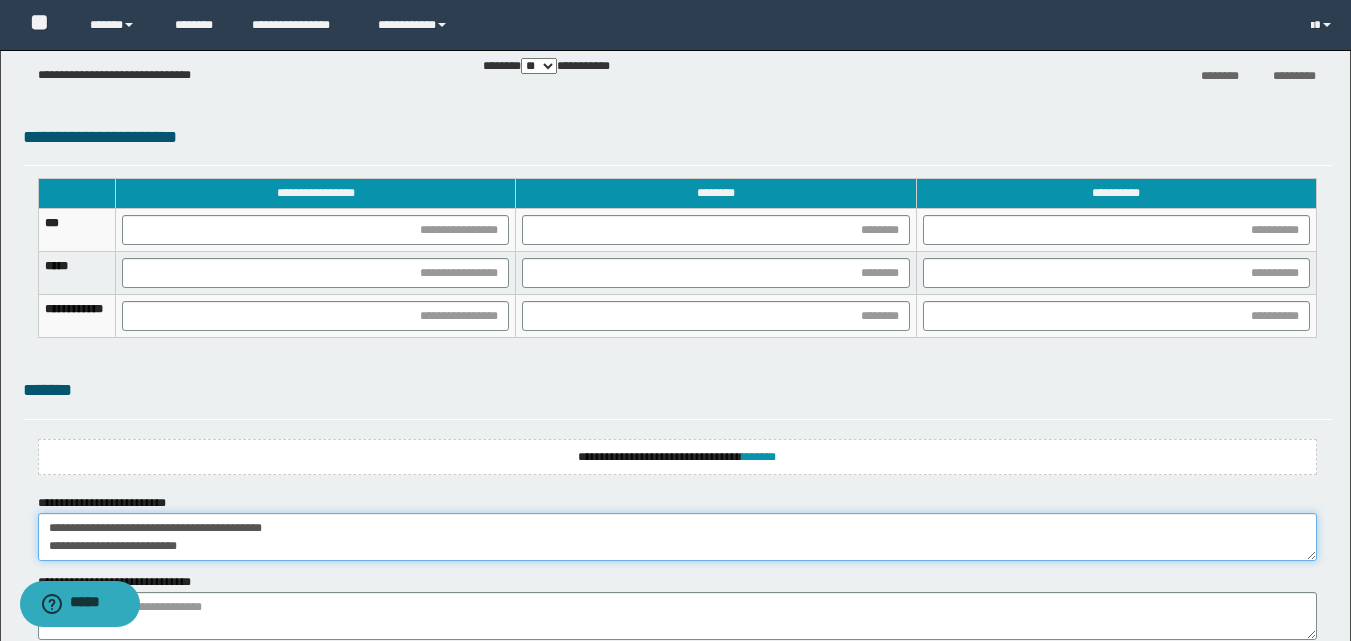 scroll, scrollTop: 54, scrollLeft: 0, axis: vertical 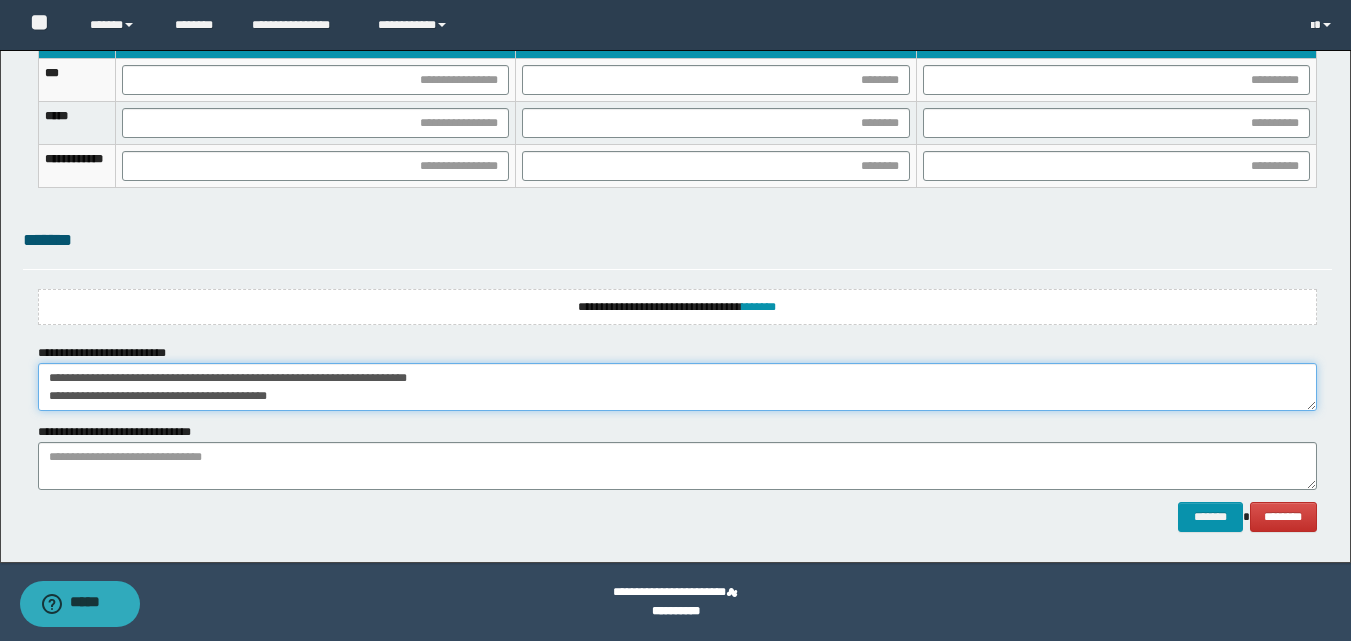 drag, startPoint x: 227, startPoint y: 543, endPoint x: 244, endPoint y: 634, distance: 92.574295 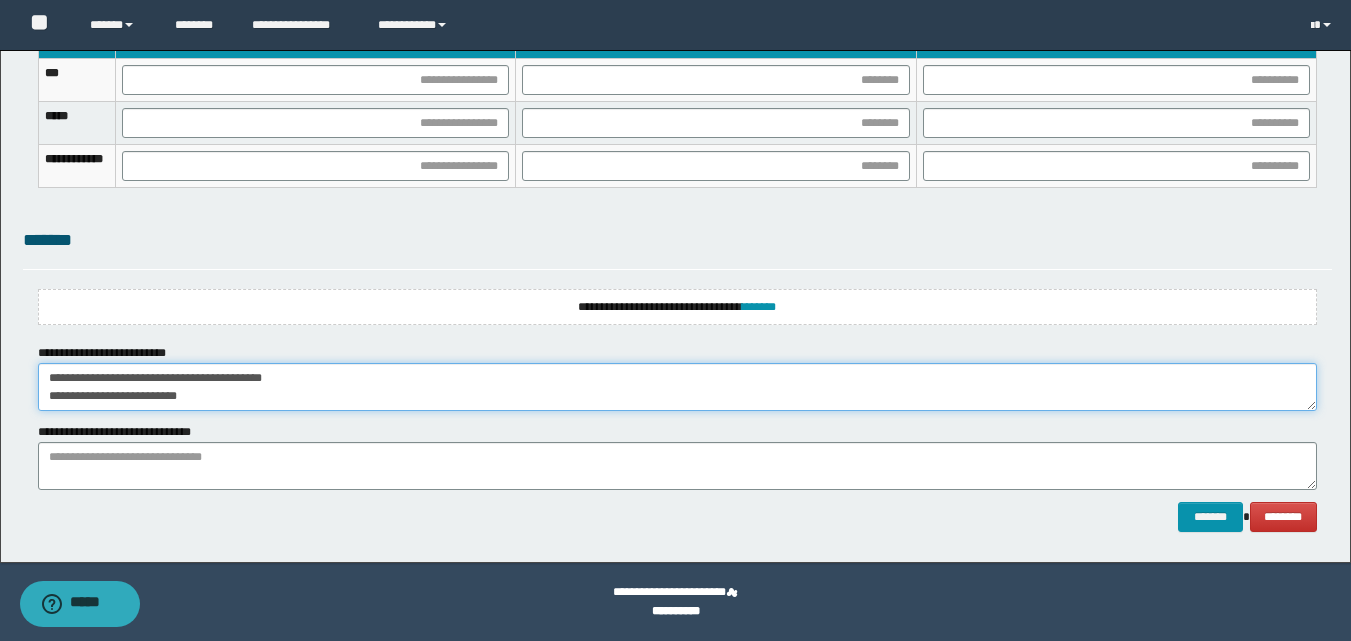 scroll, scrollTop: 0, scrollLeft: 0, axis: both 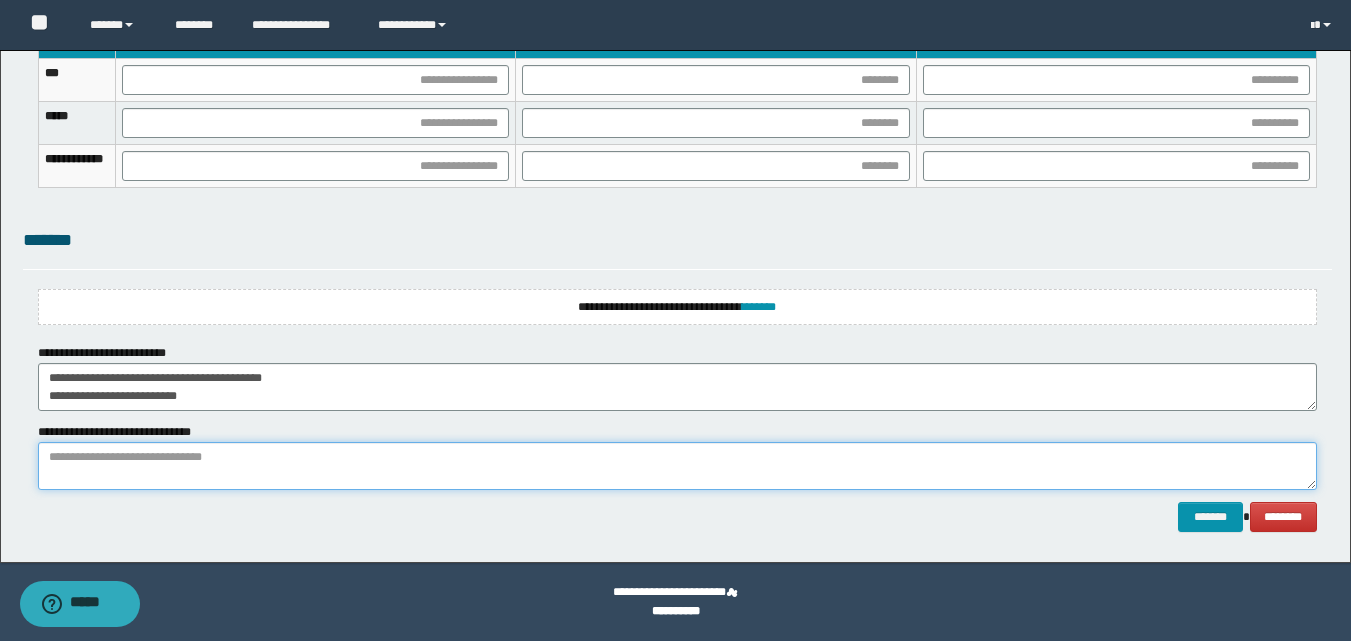 click at bounding box center [677, 466] 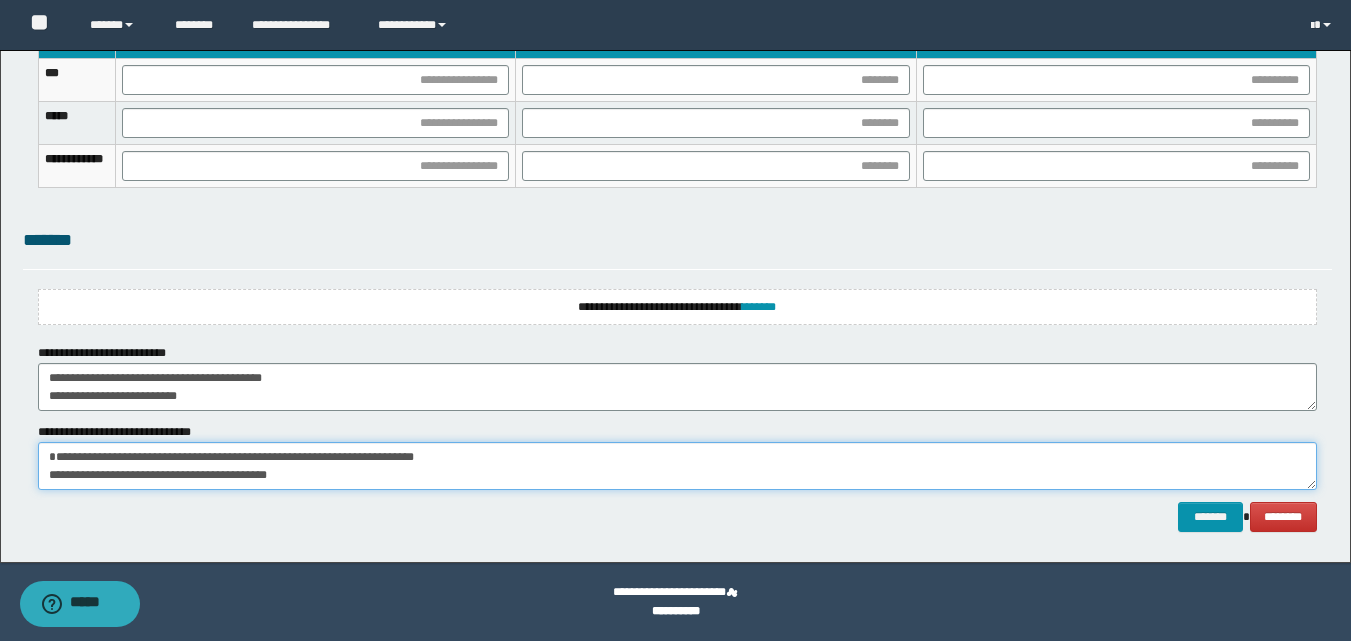 scroll, scrollTop: 0, scrollLeft: 0, axis: both 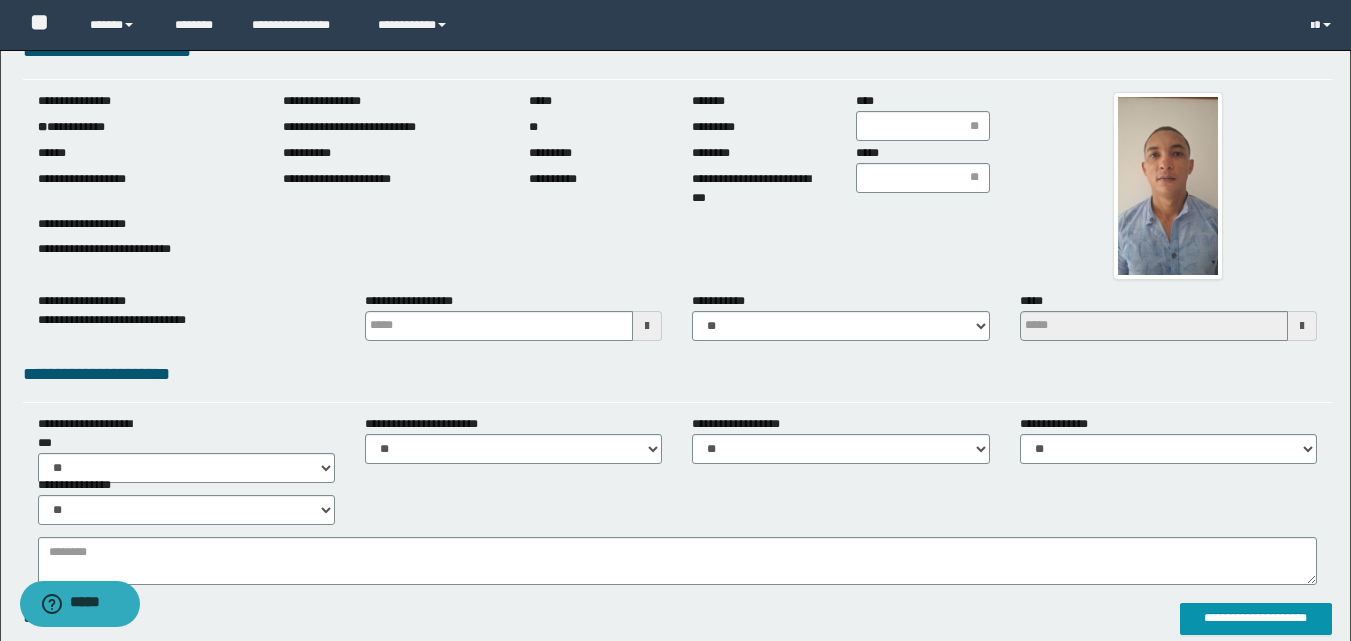 type 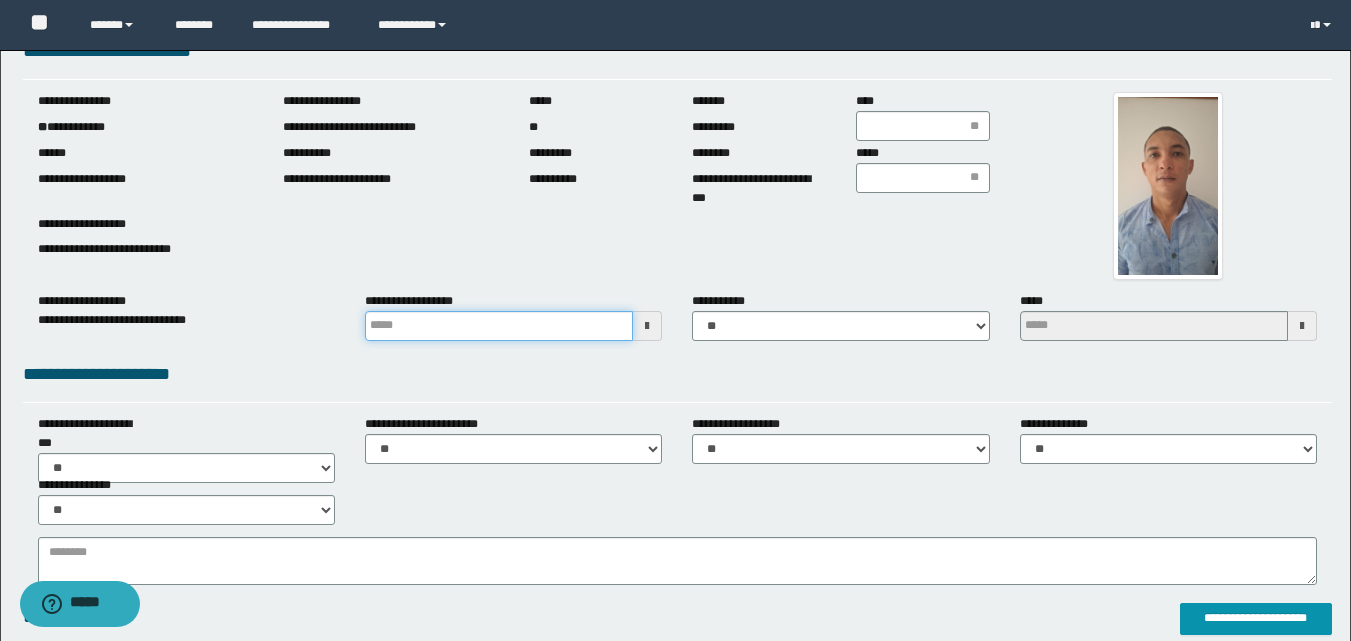click at bounding box center (499, 326) 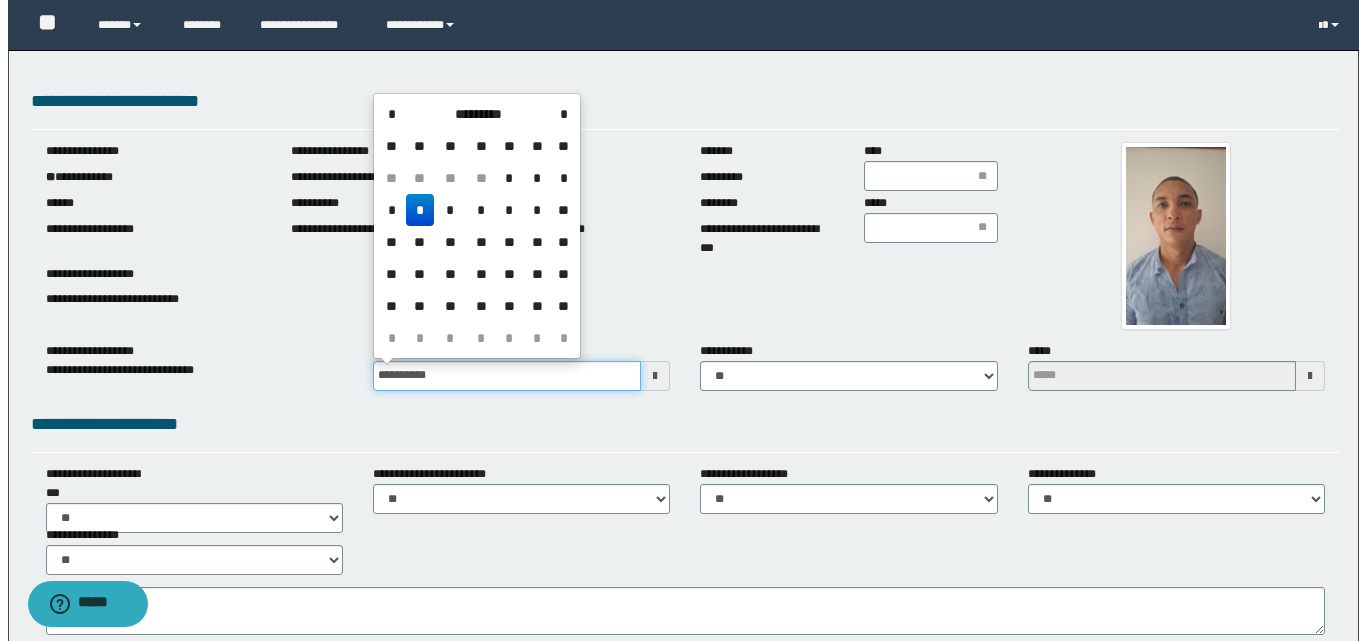 scroll, scrollTop: 300, scrollLeft: 0, axis: vertical 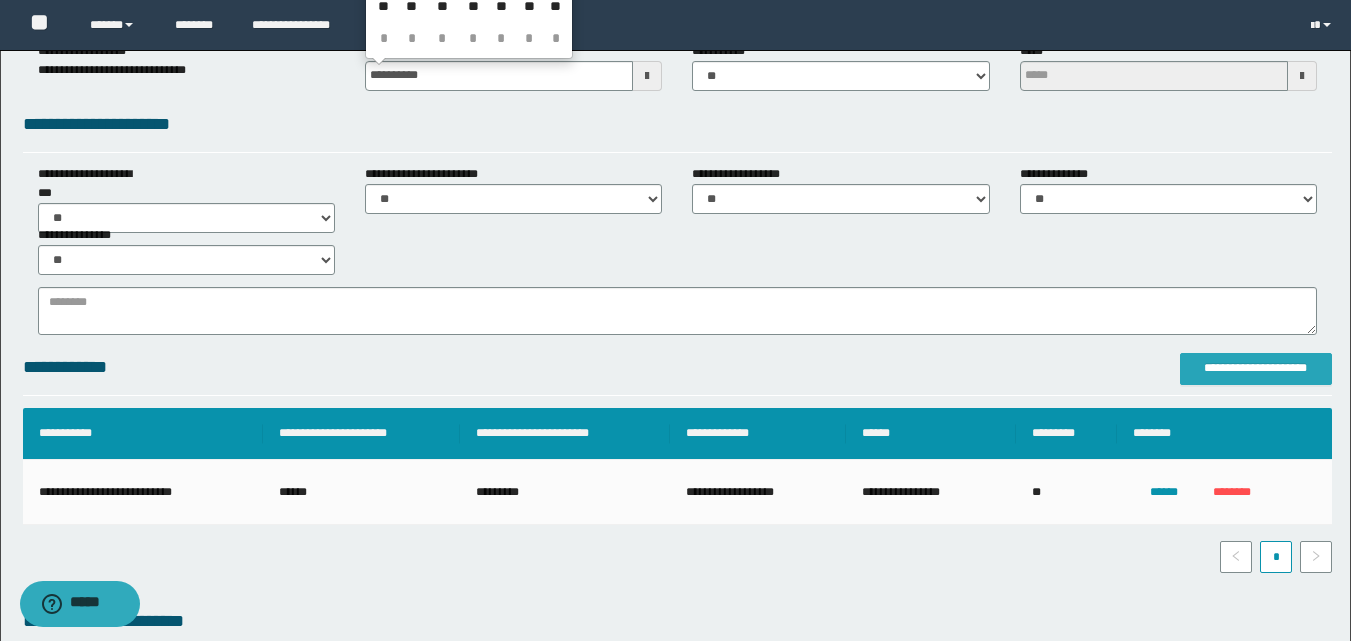 type on "**********" 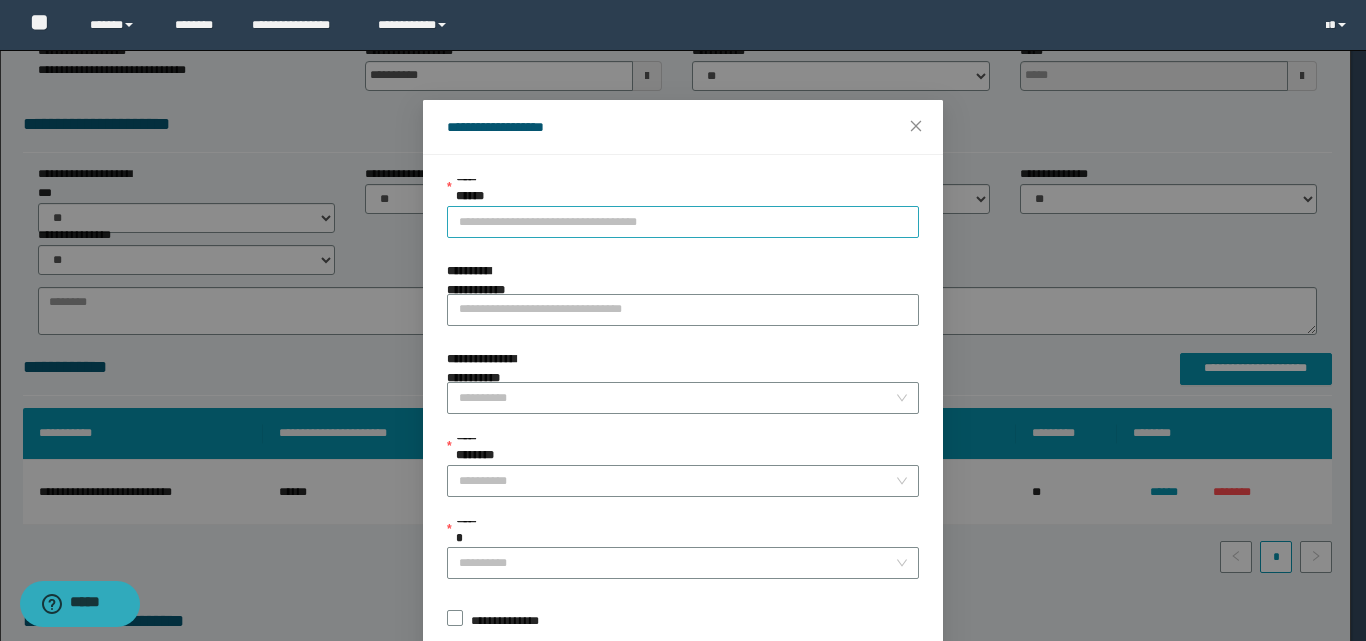 click on "**********" at bounding box center (683, 222) 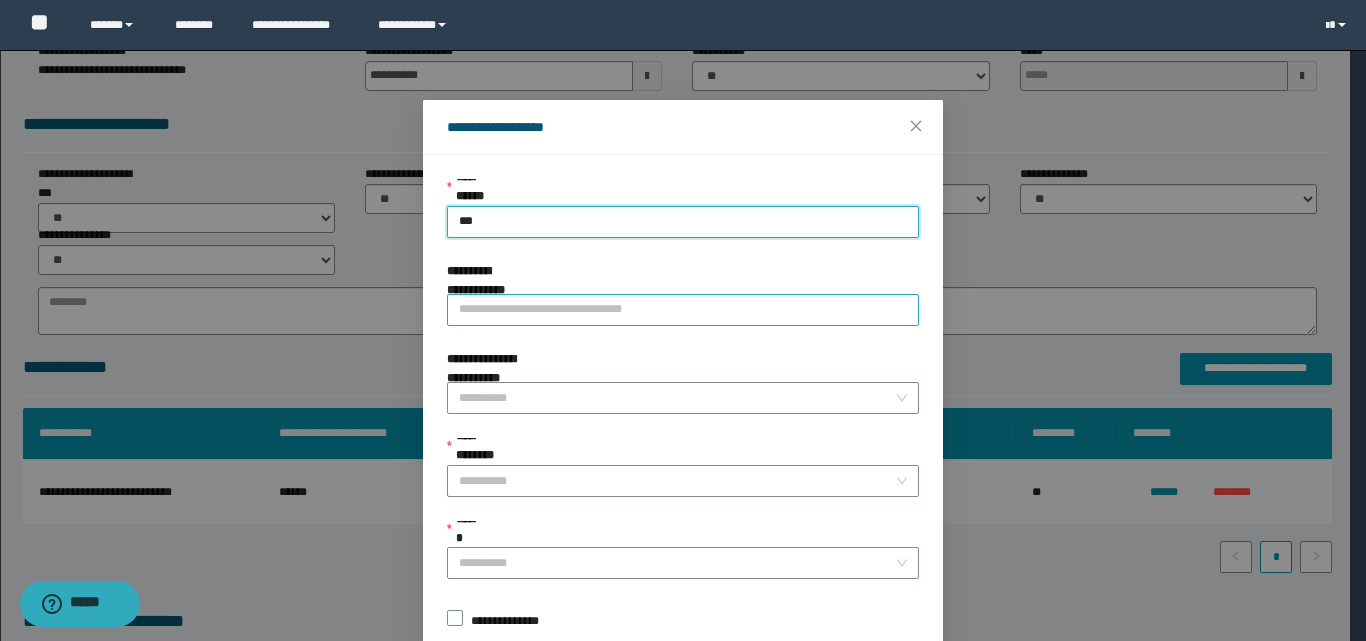 type on "**" 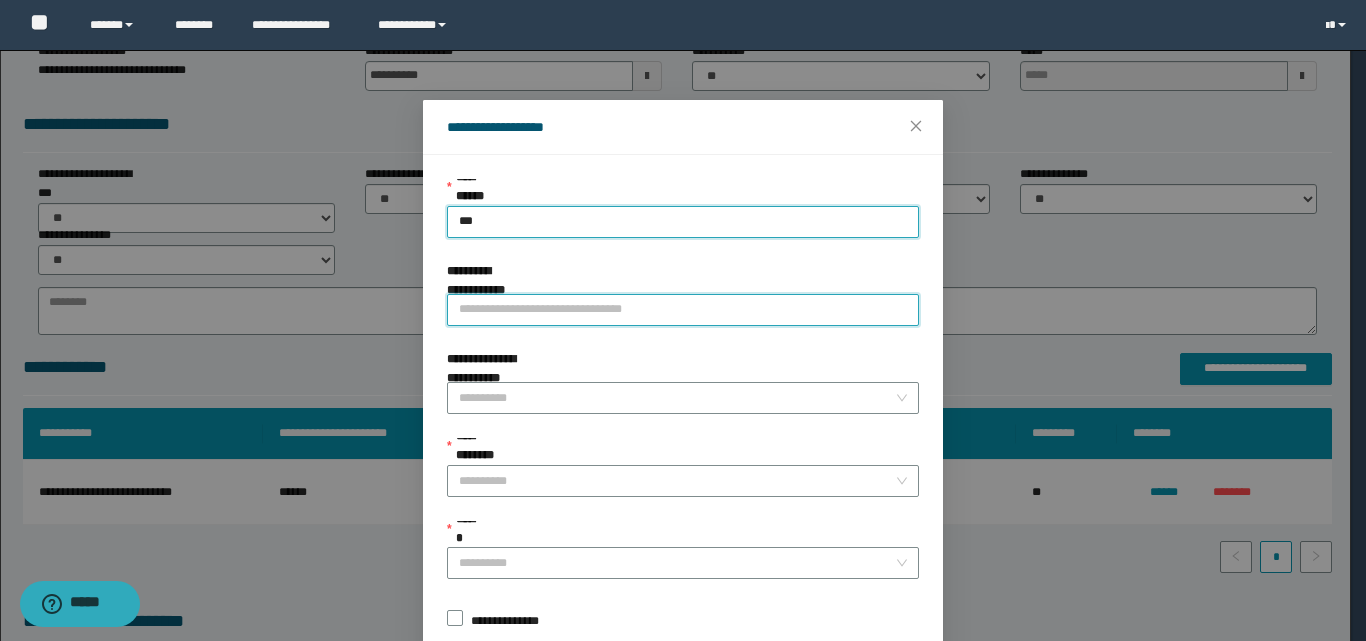 type 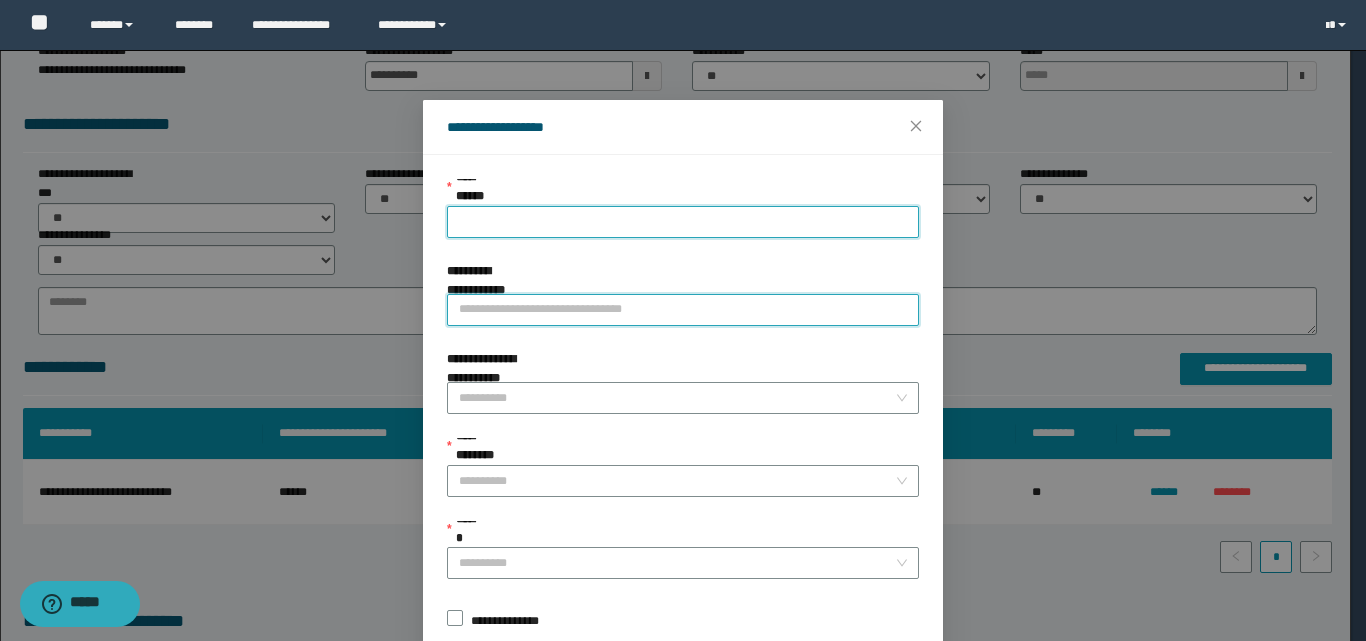 click on "**********" at bounding box center (683, 310) 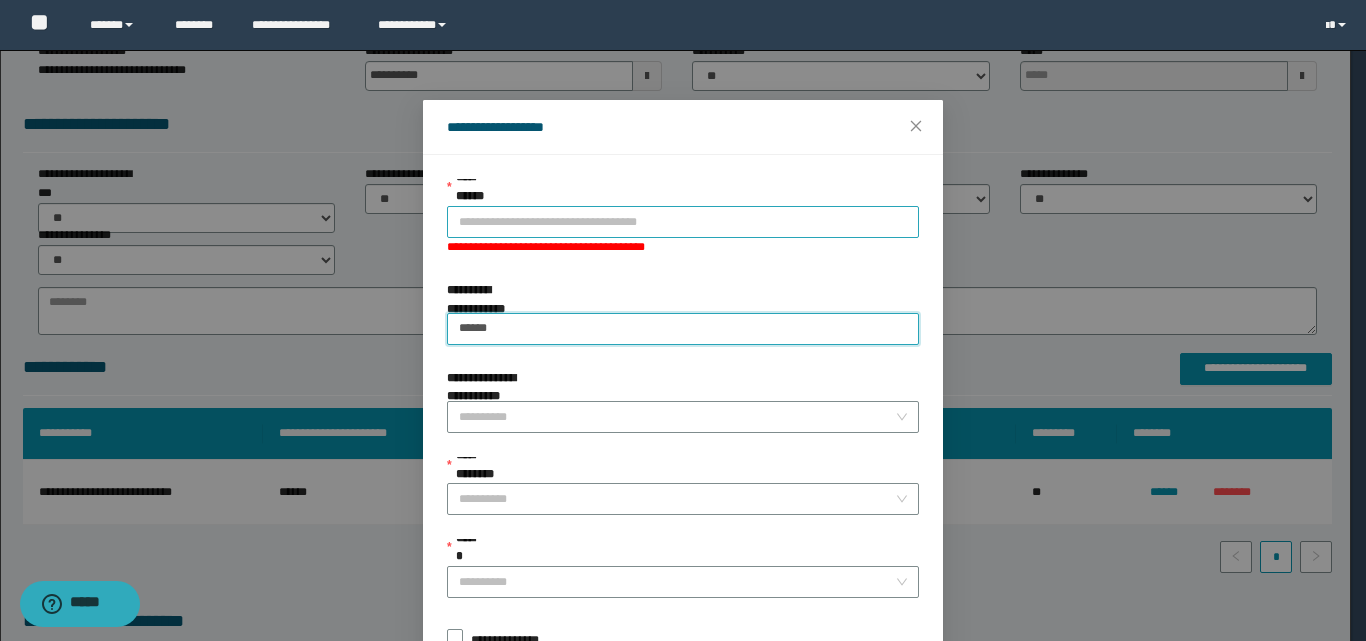type on "******" 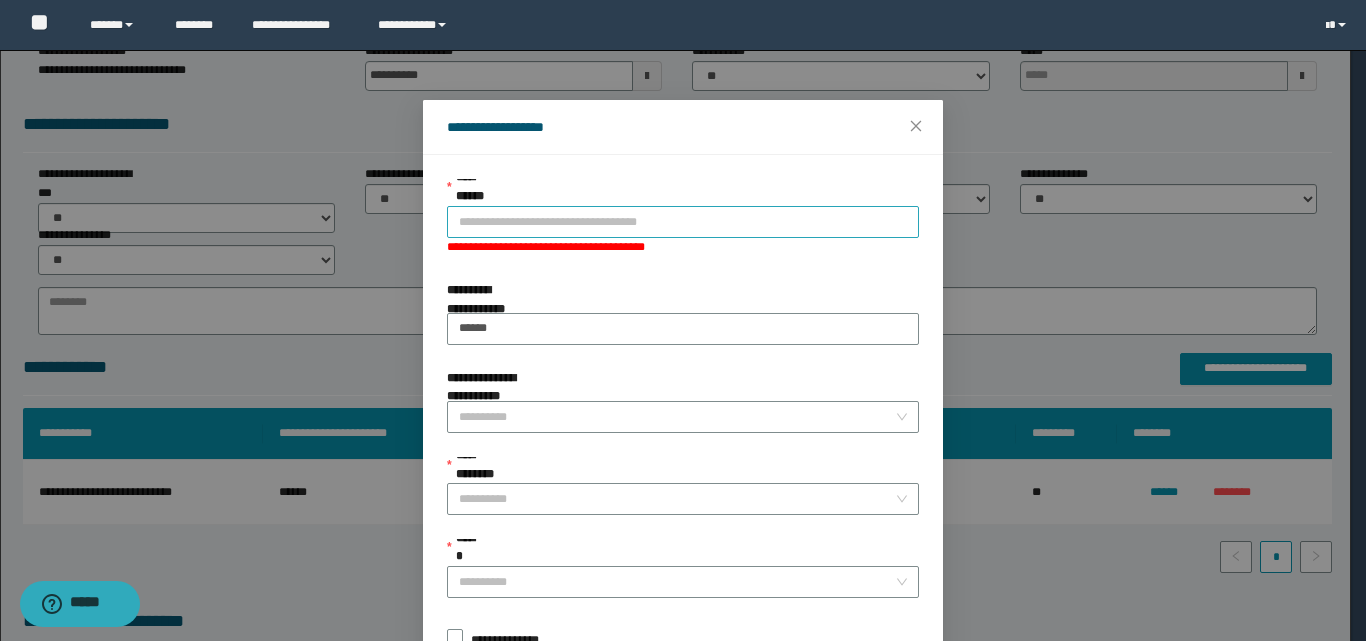 click on "**********" at bounding box center (683, 222) 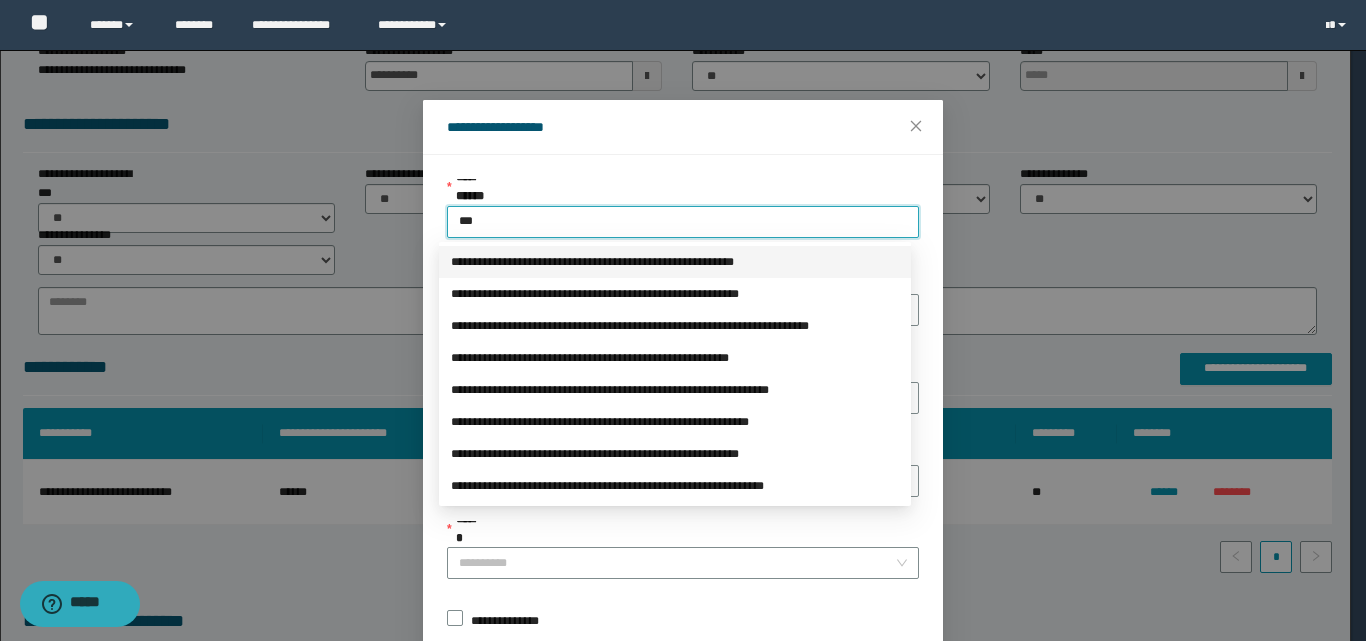 type on "**" 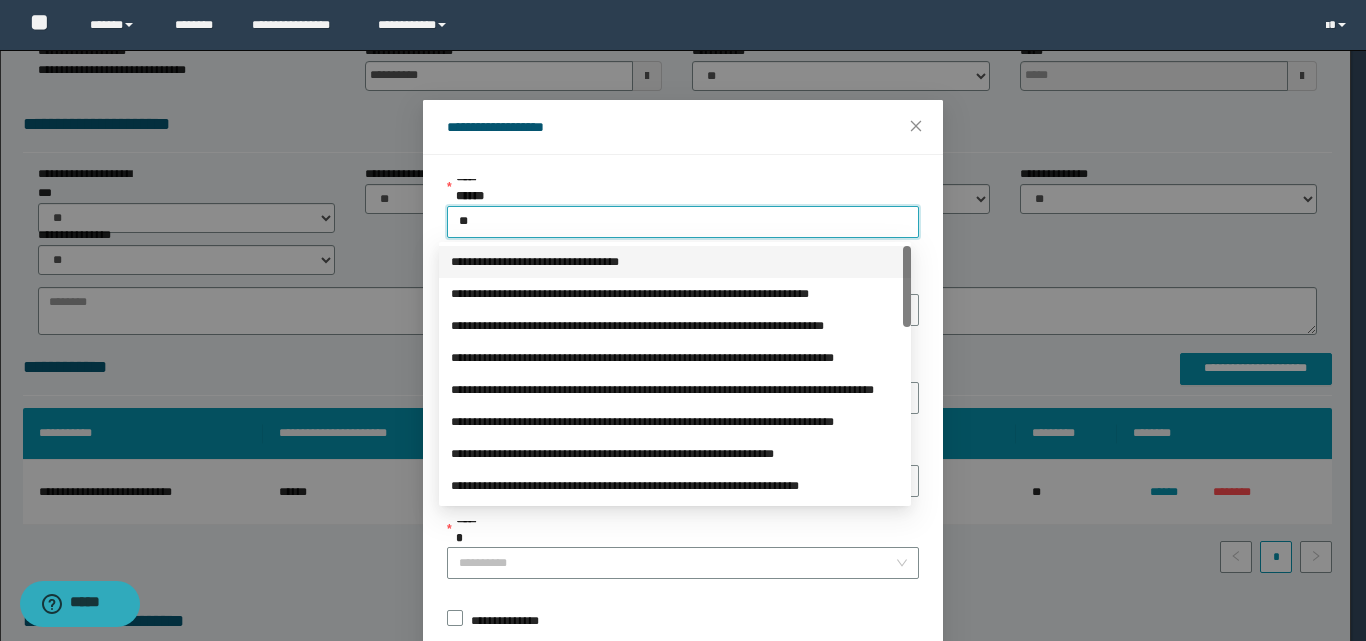click on "**********" at bounding box center (675, 262) 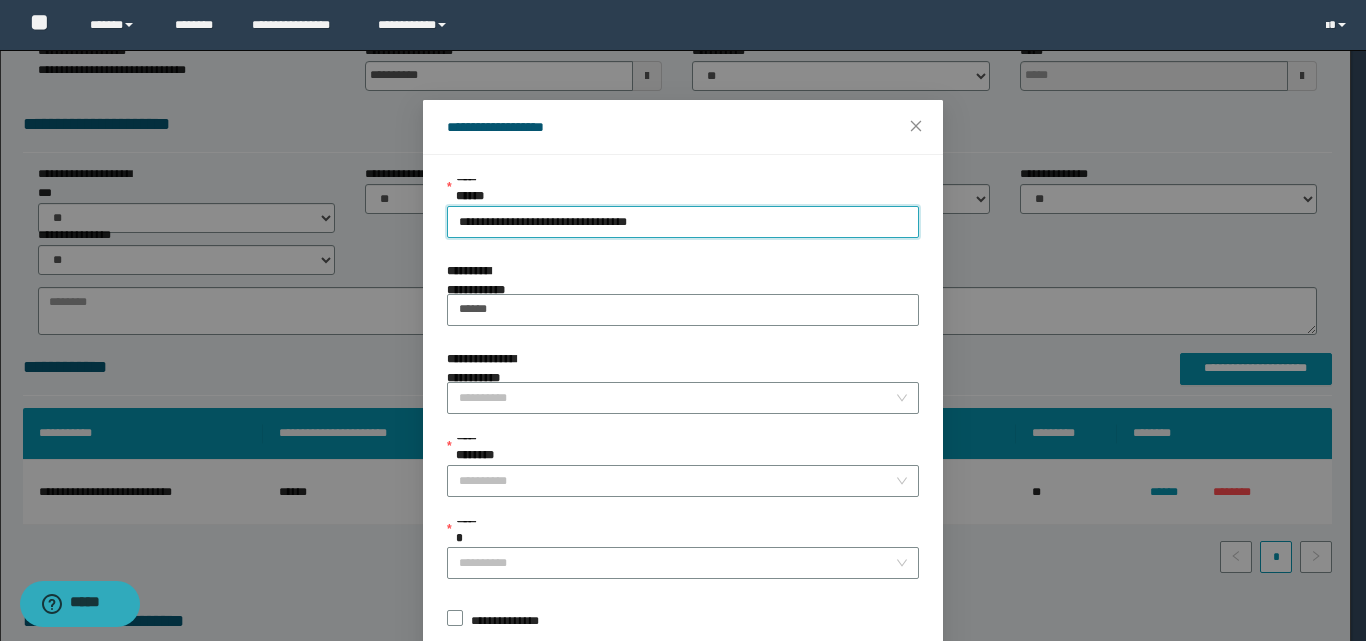 scroll, scrollTop: 111, scrollLeft: 0, axis: vertical 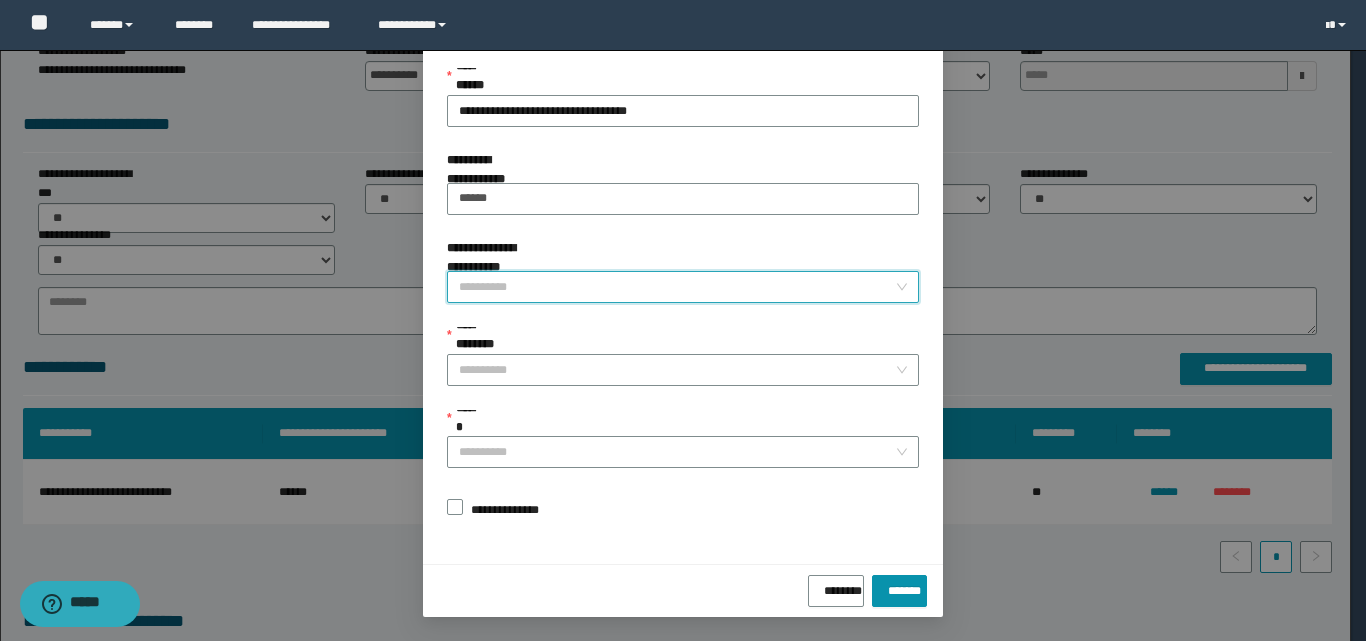 click on "**********" at bounding box center (677, 287) 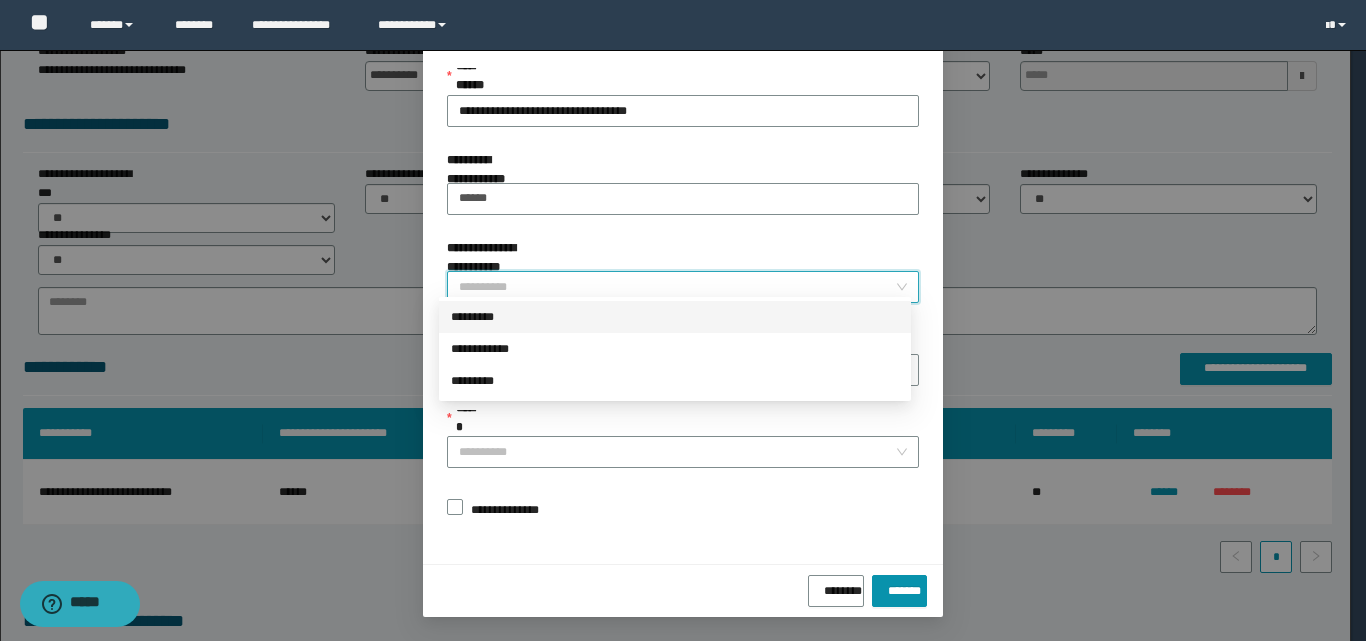click on "*********" at bounding box center [675, 317] 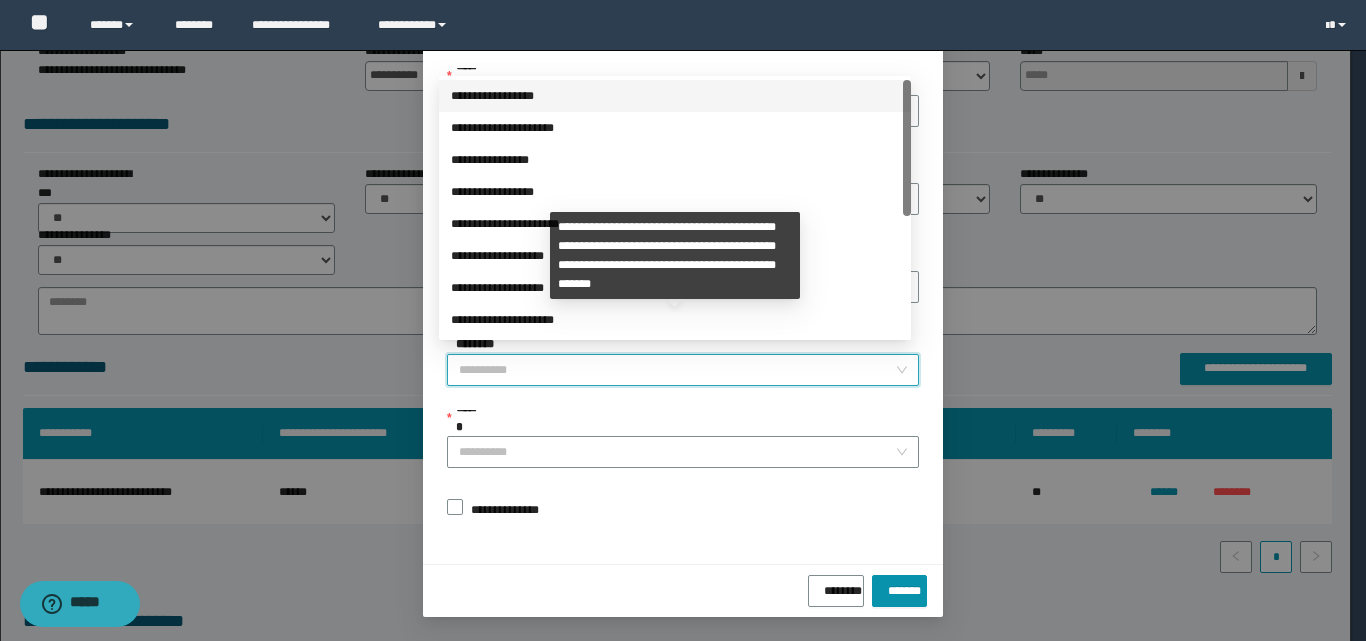 click on "**********" at bounding box center [677, 370] 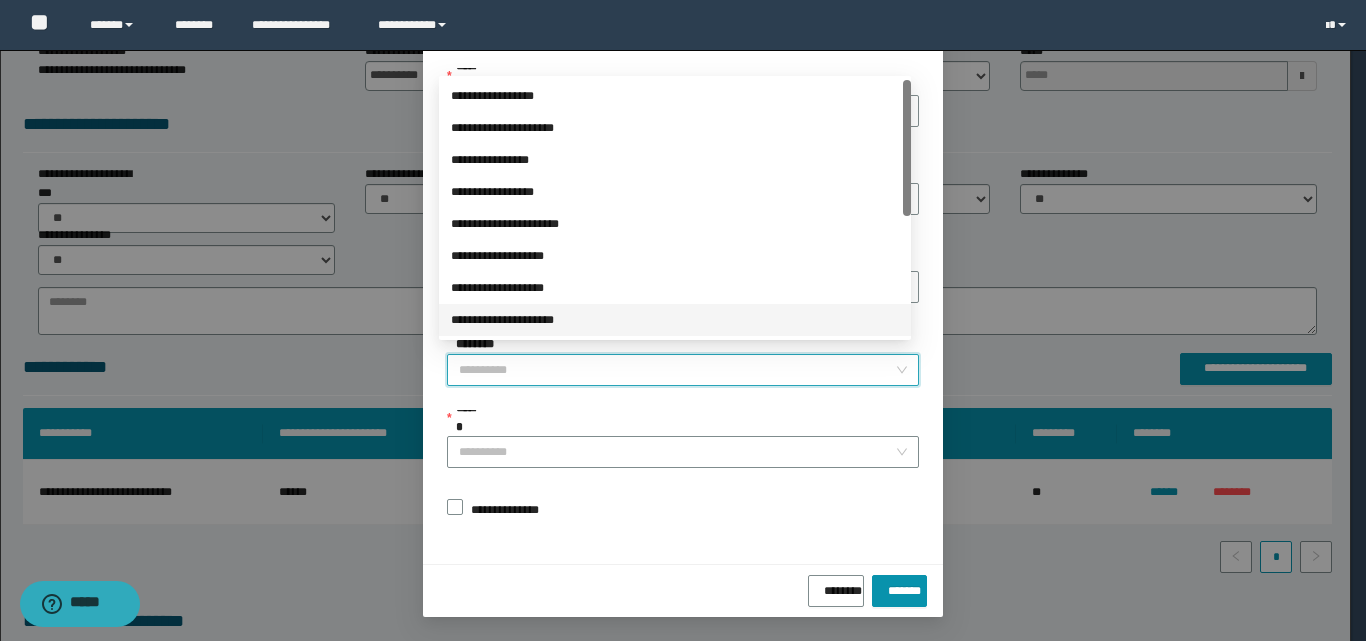 scroll, scrollTop: 224, scrollLeft: 0, axis: vertical 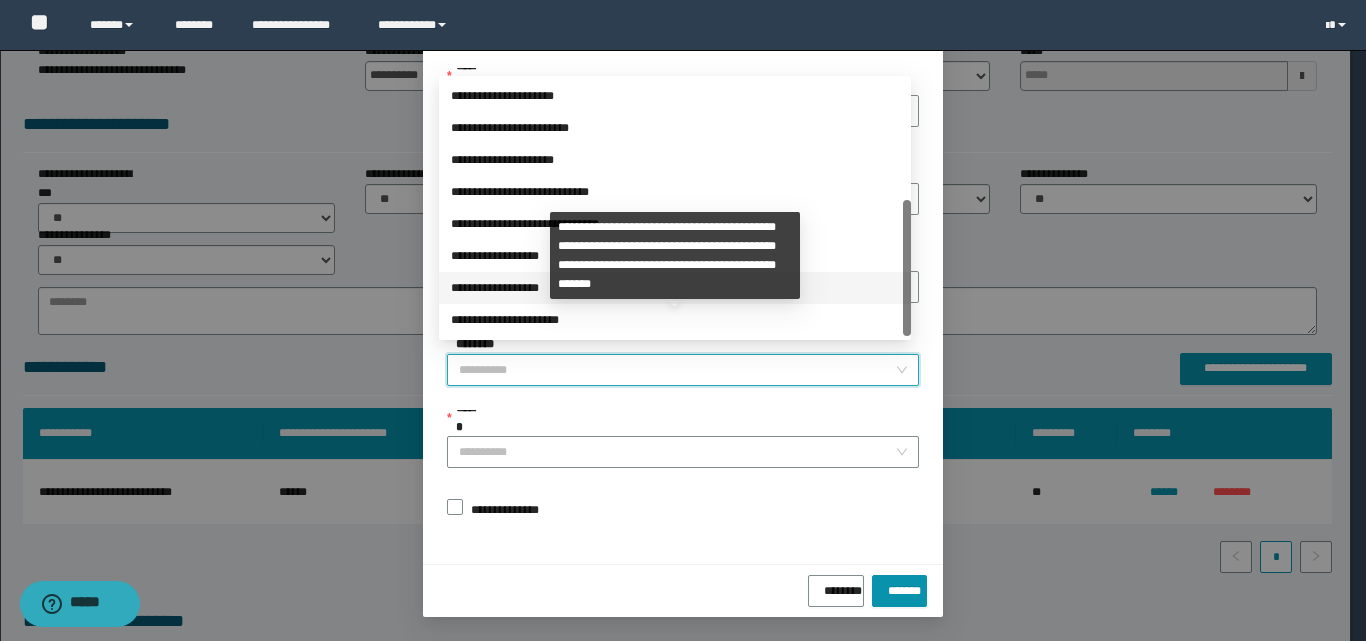 click on "**********" at bounding box center (675, 288) 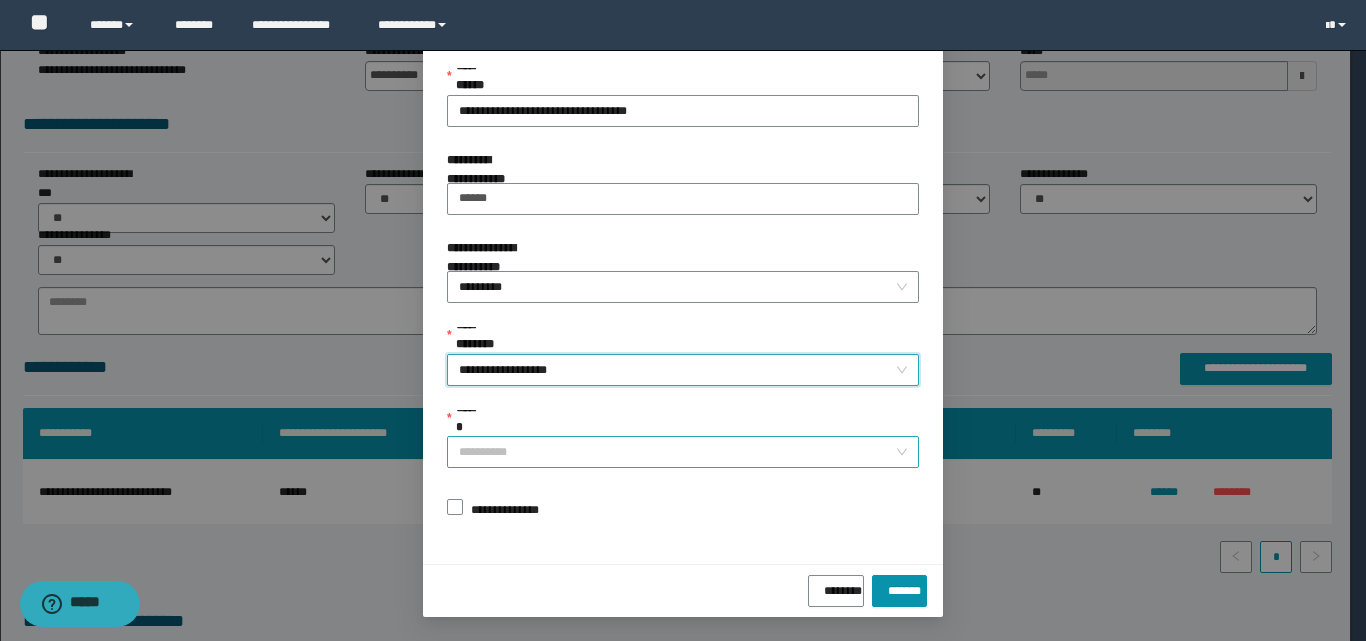 click on "******" at bounding box center [677, 452] 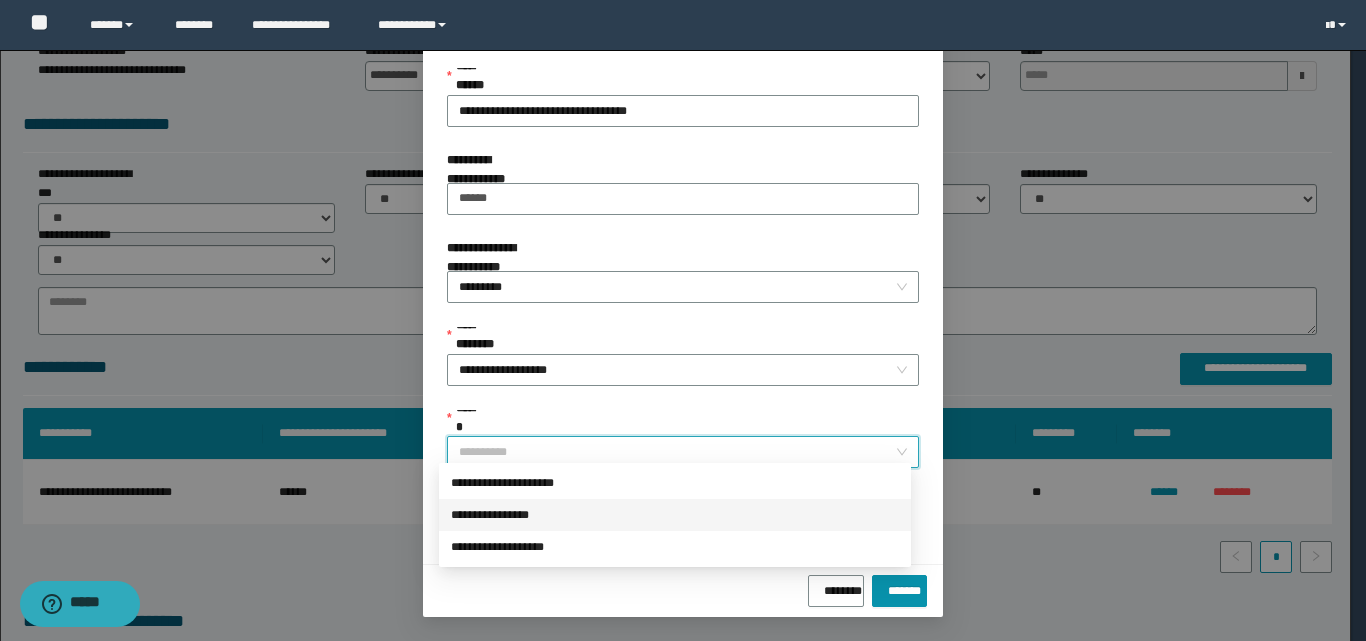 click on "**********" at bounding box center [675, 515] 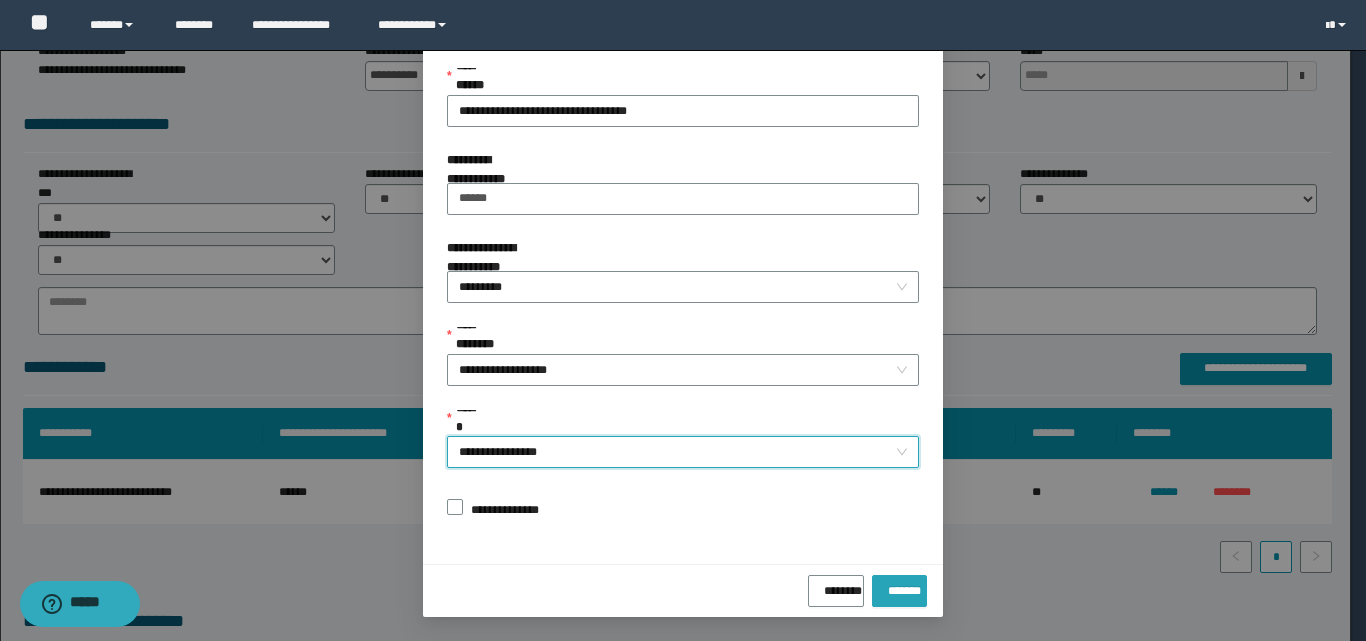 click on "*******" at bounding box center (899, 587) 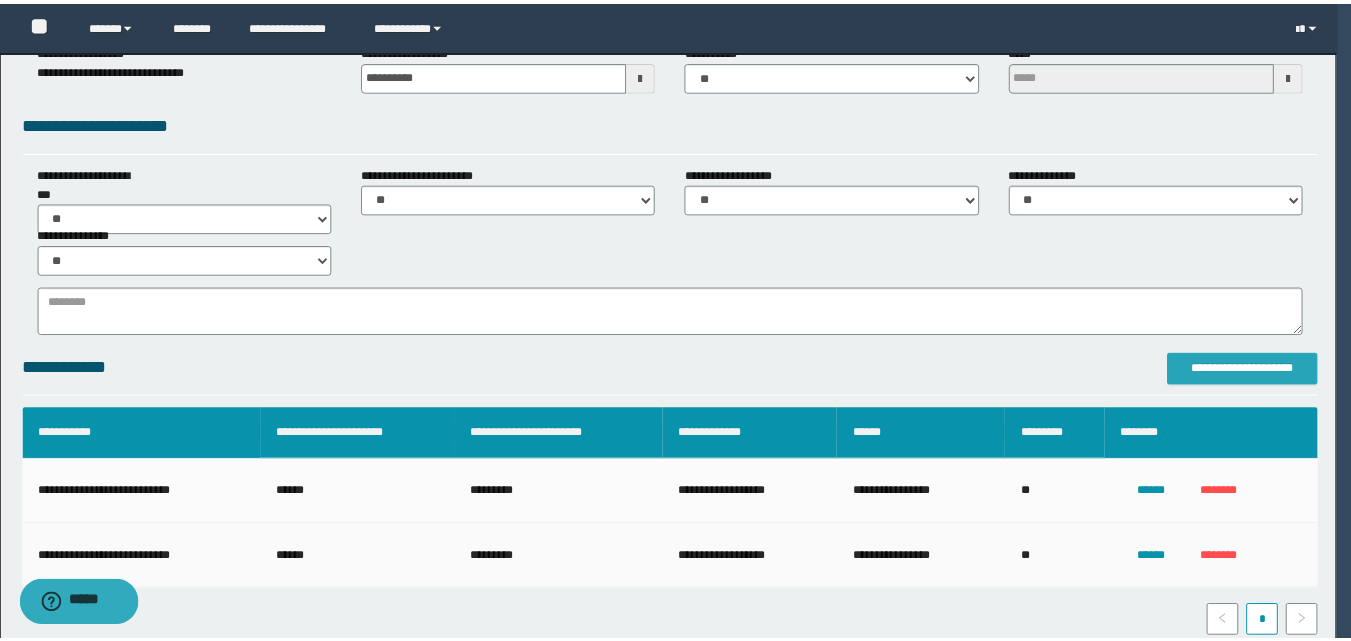 scroll, scrollTop: 0, scrollLeft: 0, axis: both 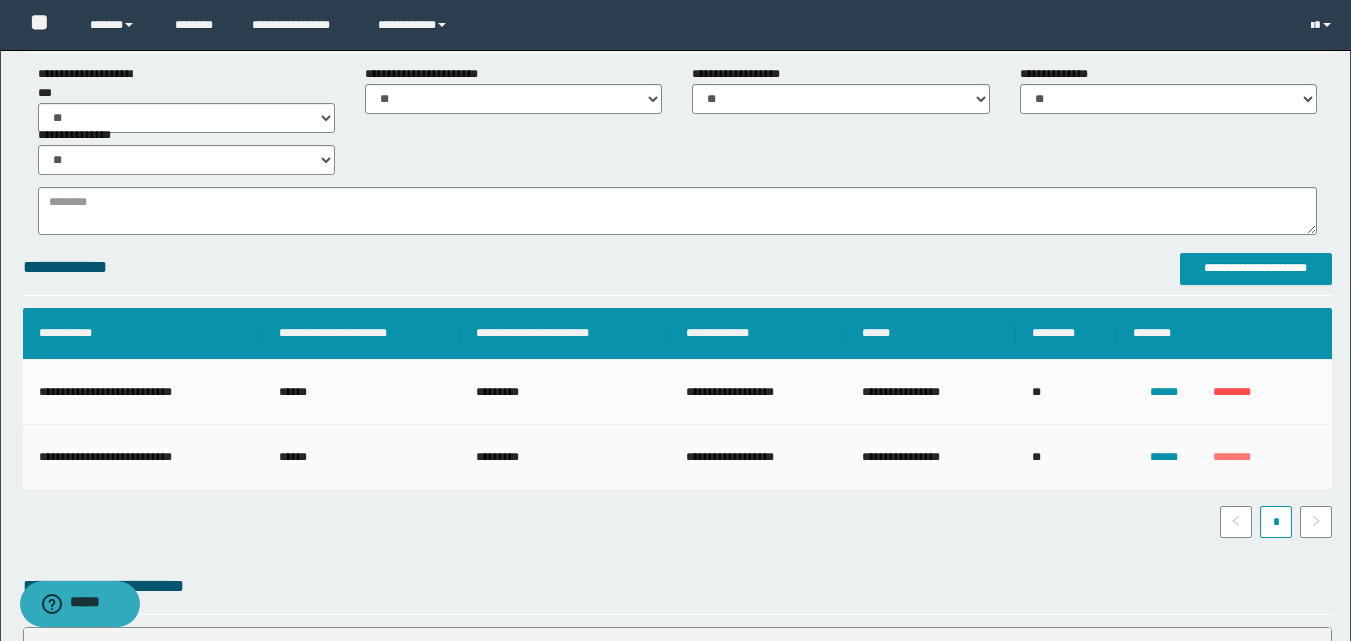 click on "********" at bounding box center [1232, 457] 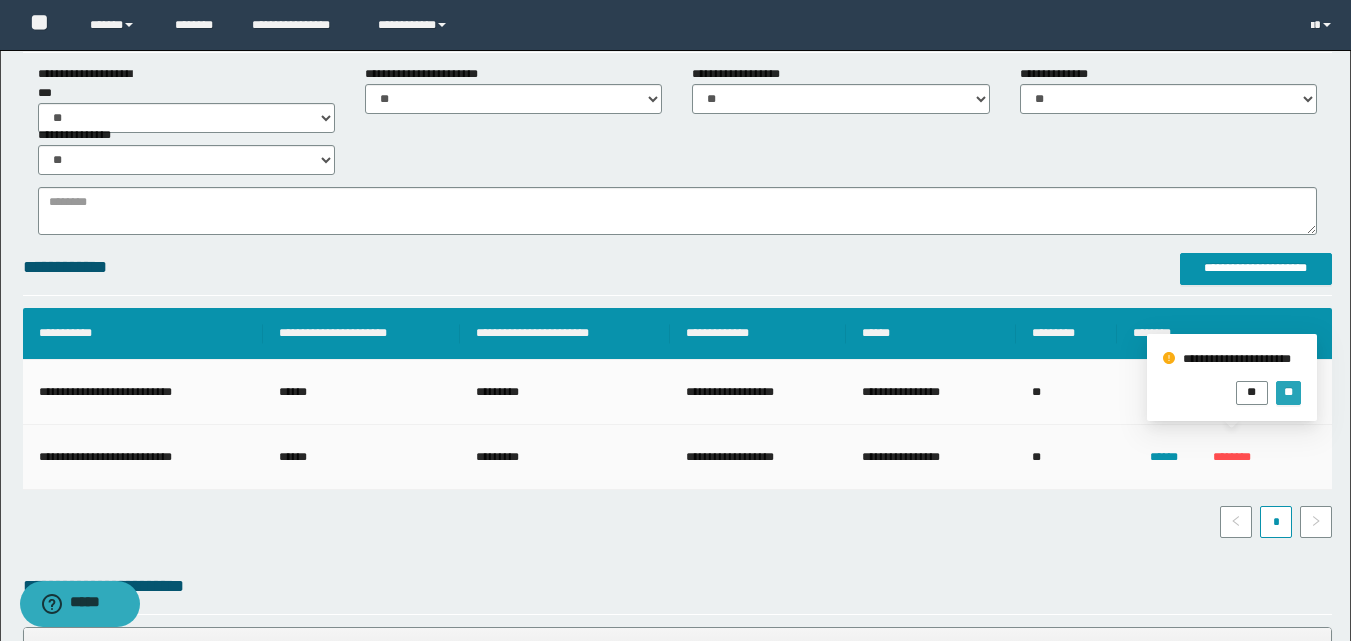 click on "**" at bounding box center [1288, 393] 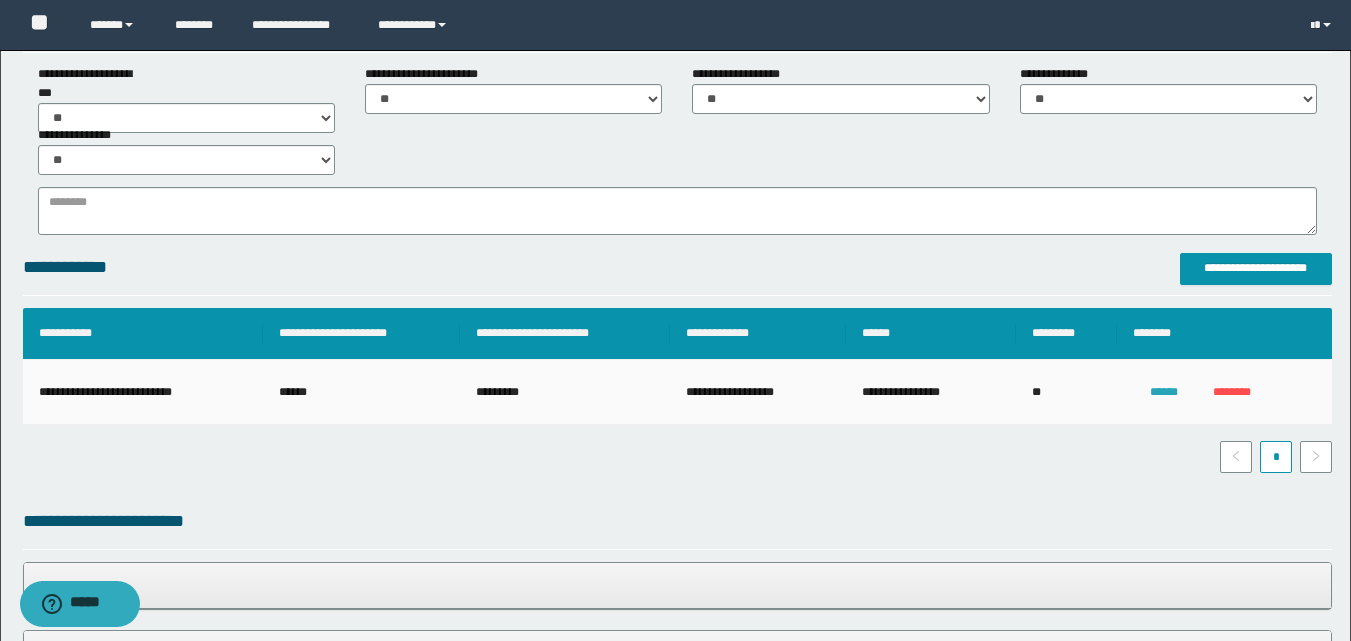click on "******" at bounding box center (1164, 392) 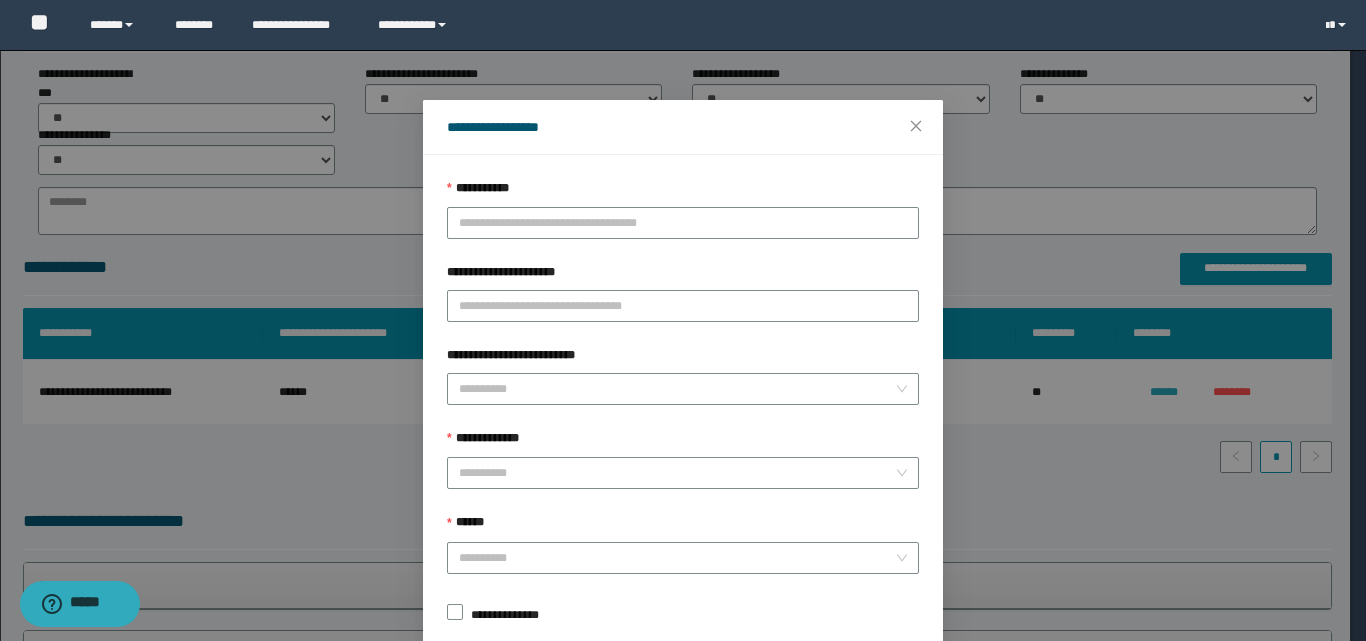 type on "******" 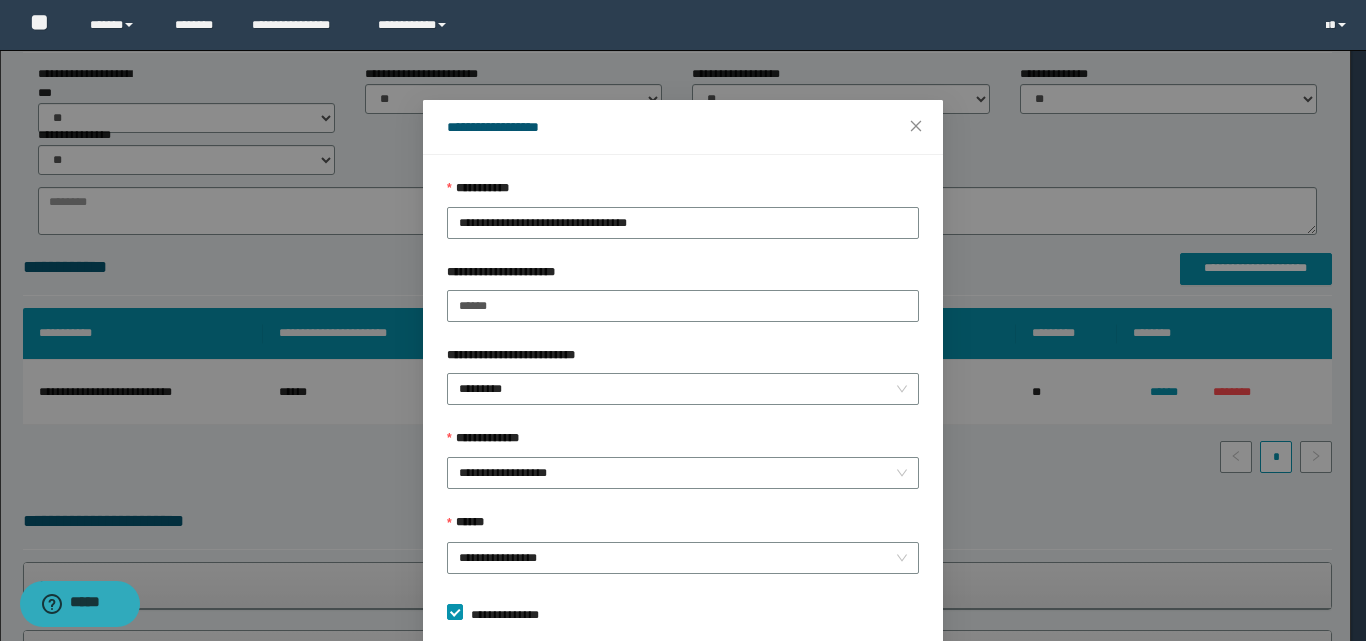 scroll, scrollTop: 111, scrollLeft: 0, axis: vertical 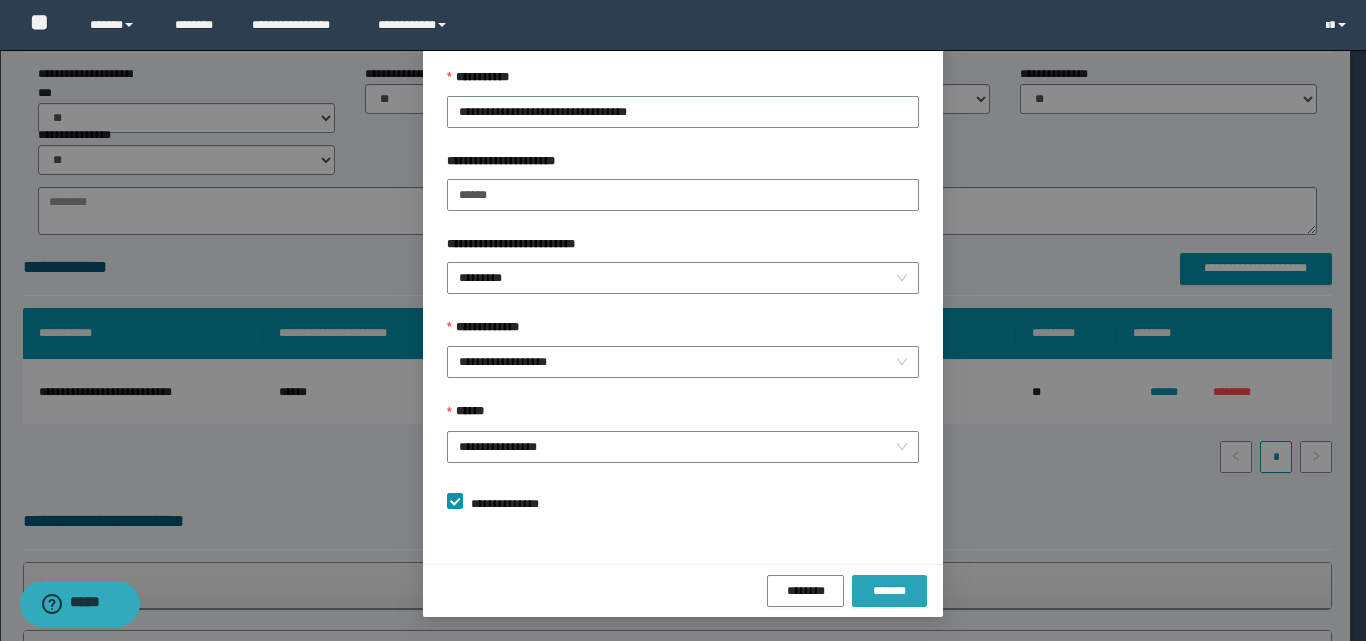 click on "*******" at bounding box center (889, 591) 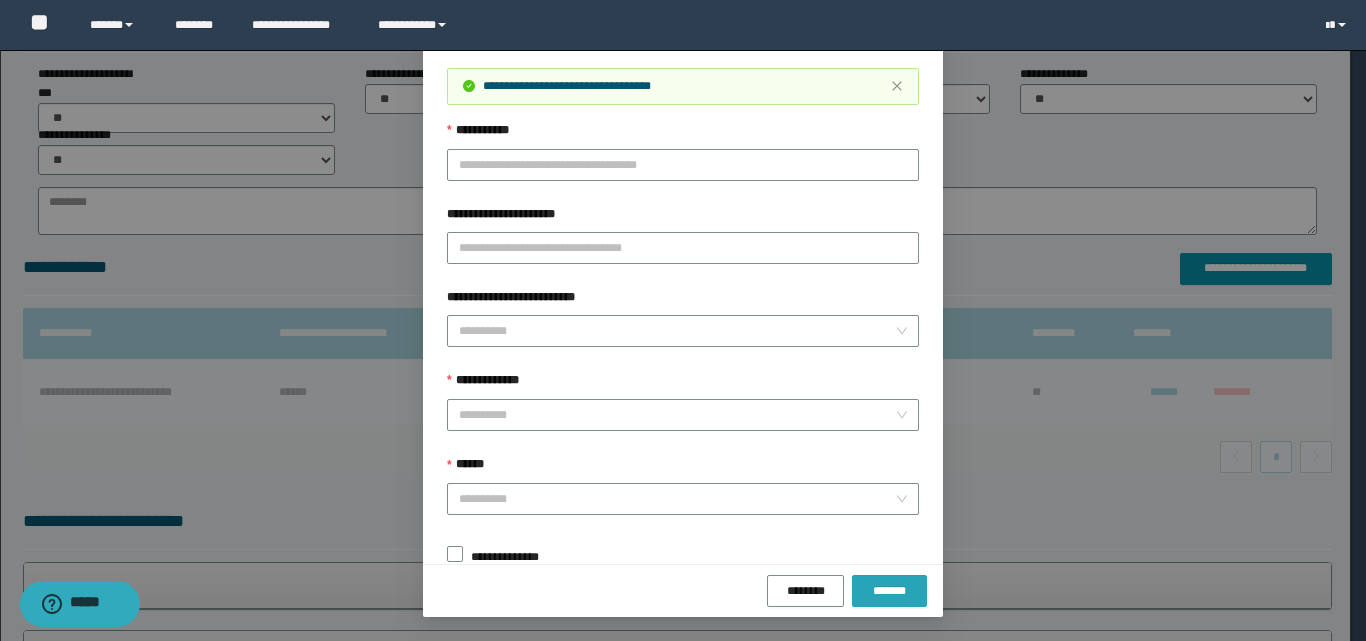 type on "******" 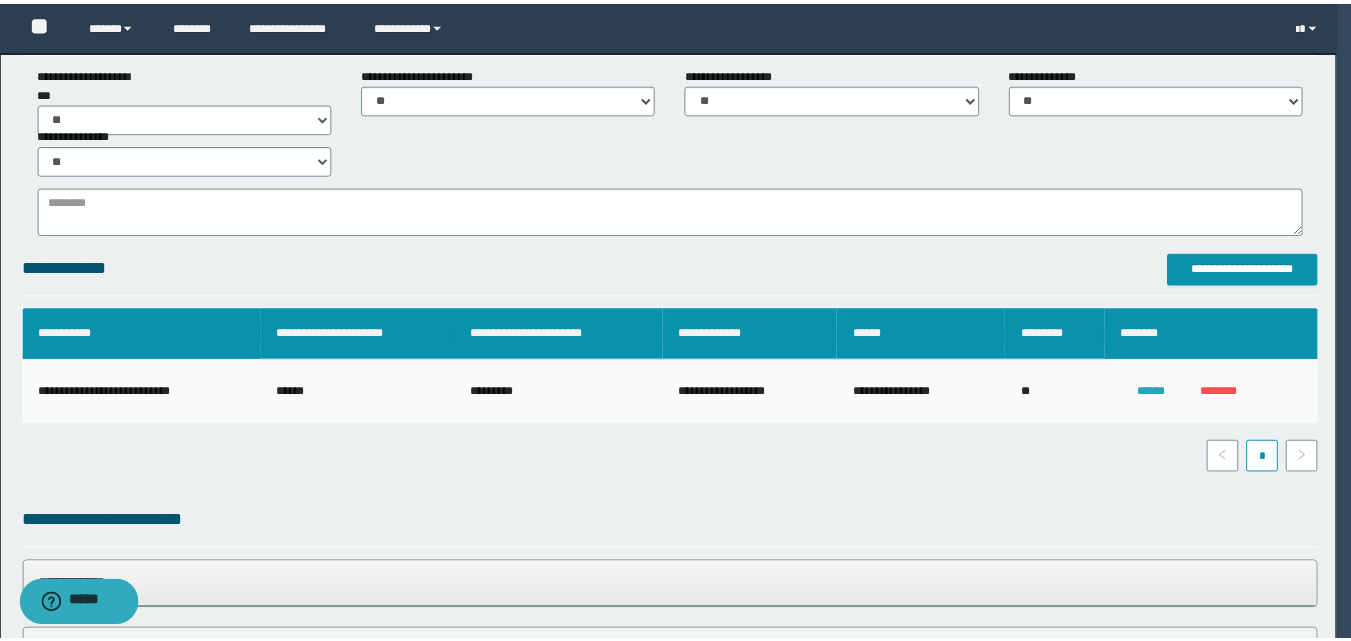 scroll, scrollTop: 0, scrollLeft: 0, axis: both 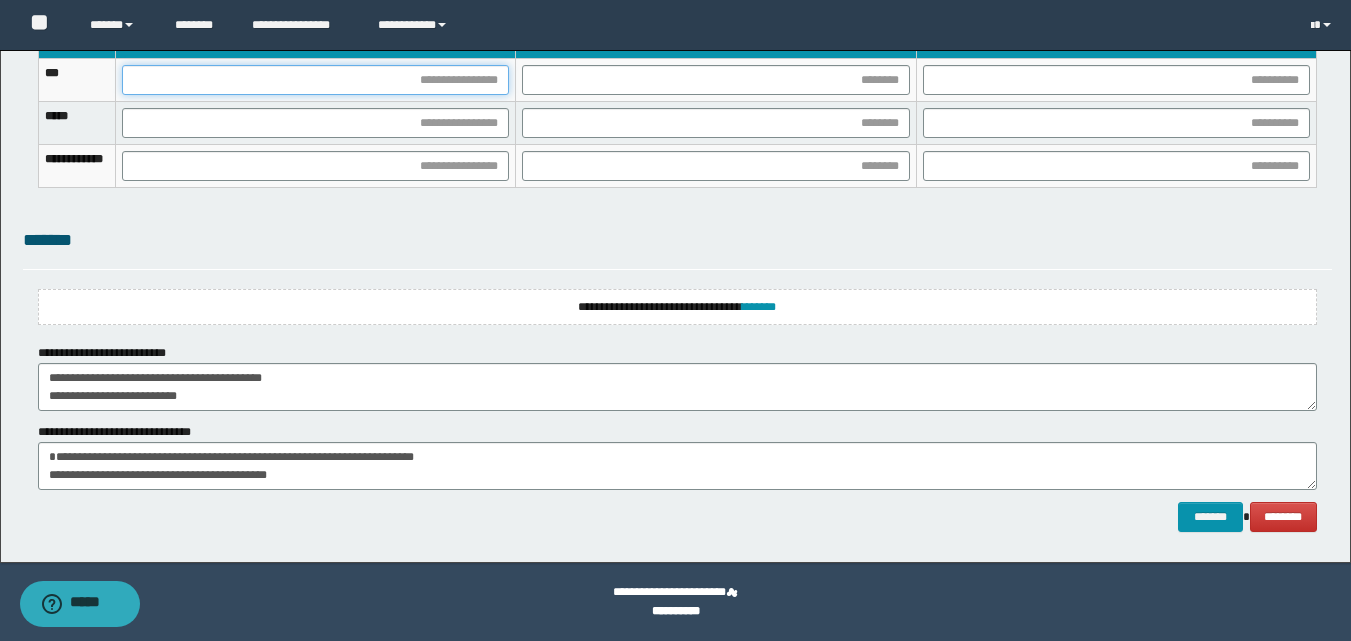drag, startPoint x: 522, startPoint y: 74, endPoint x: 523, endPoint y: 84, distance: 10.049875 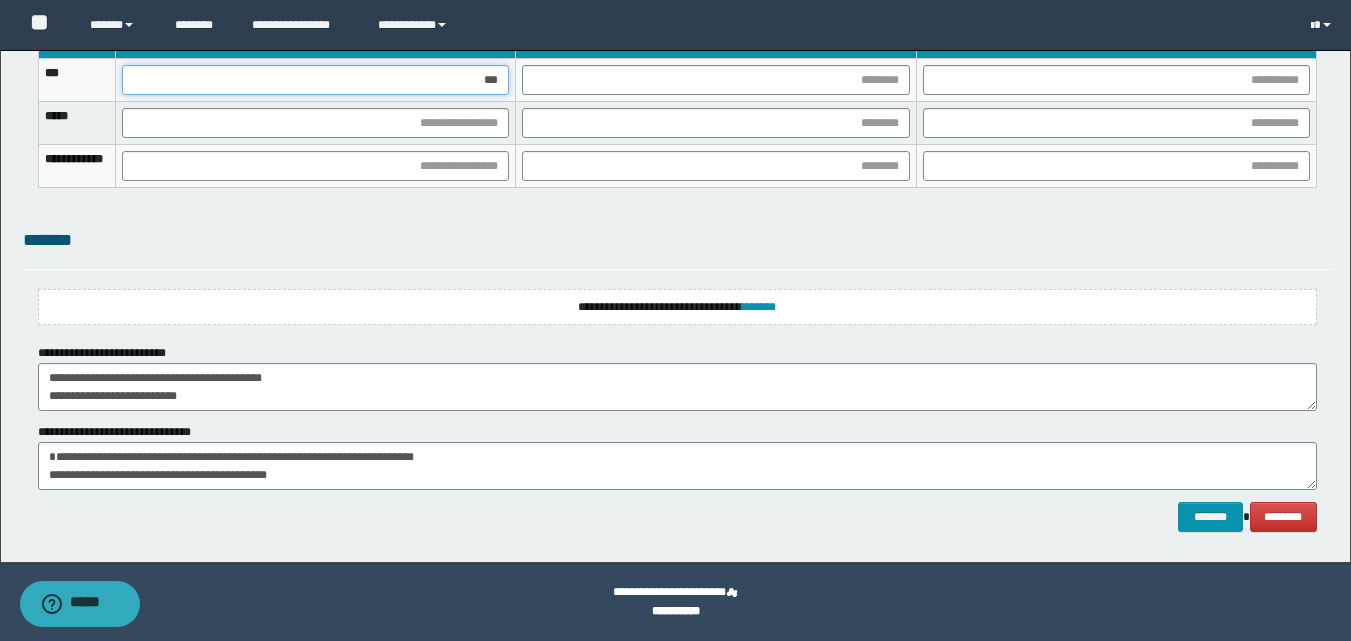 type on "****" 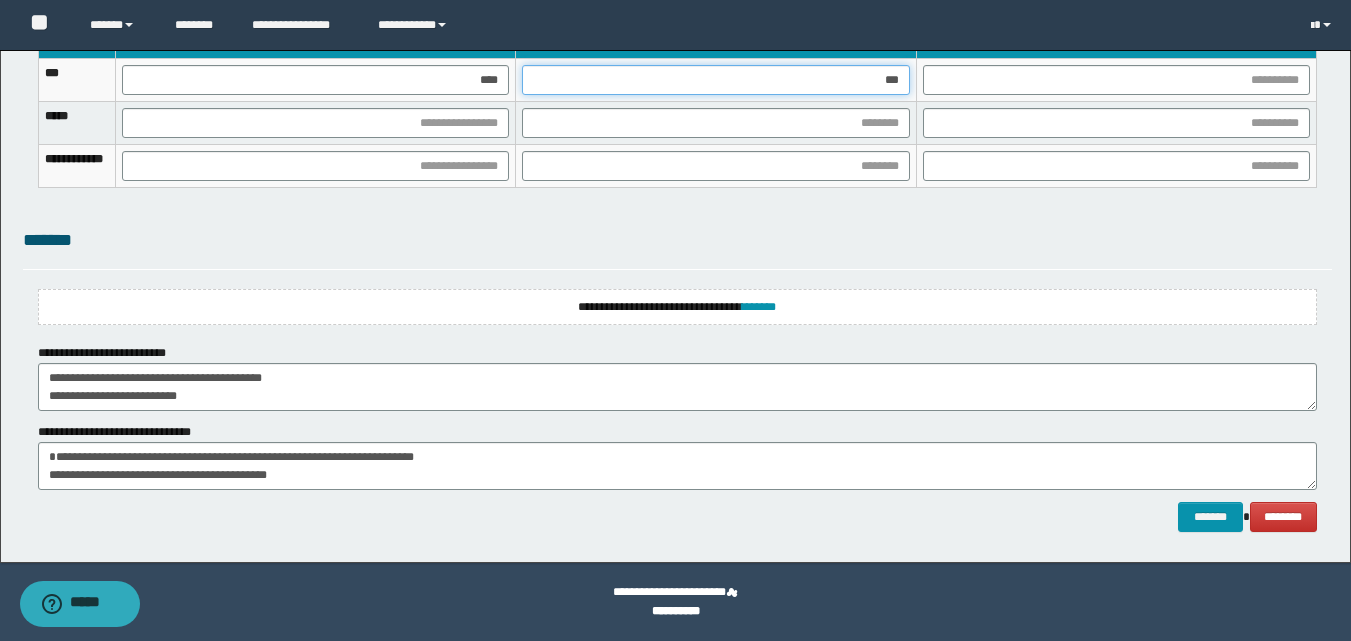 type on "****" 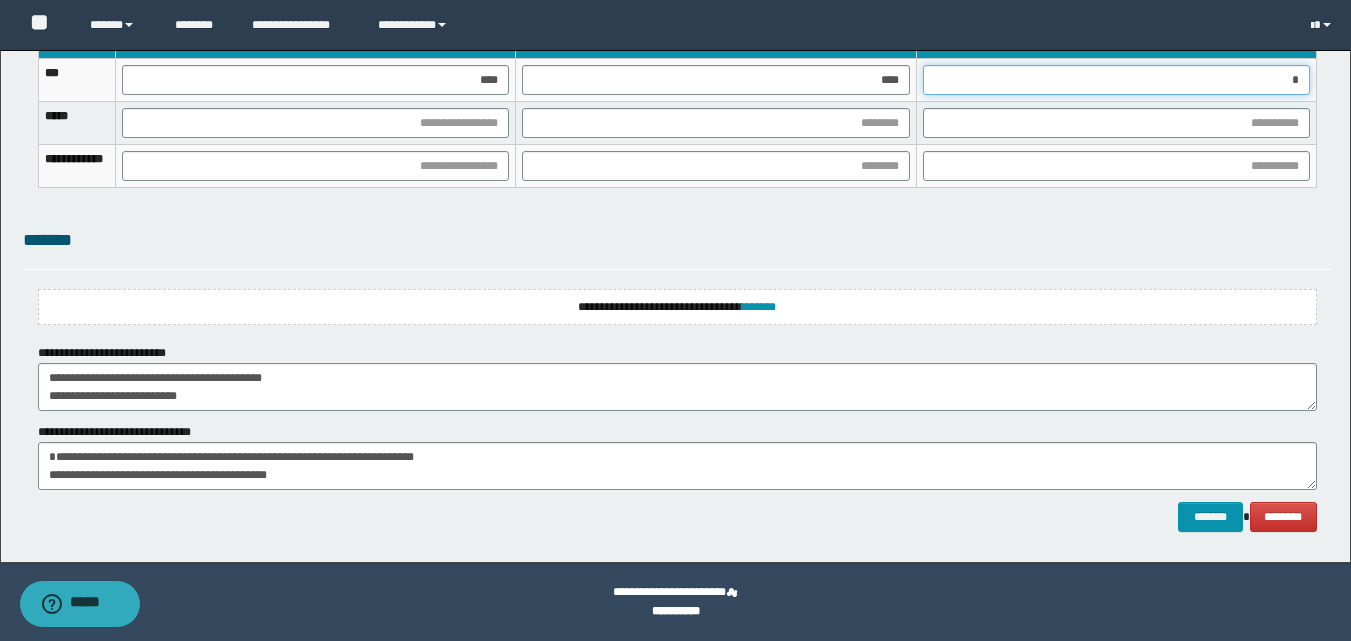 type on "**" 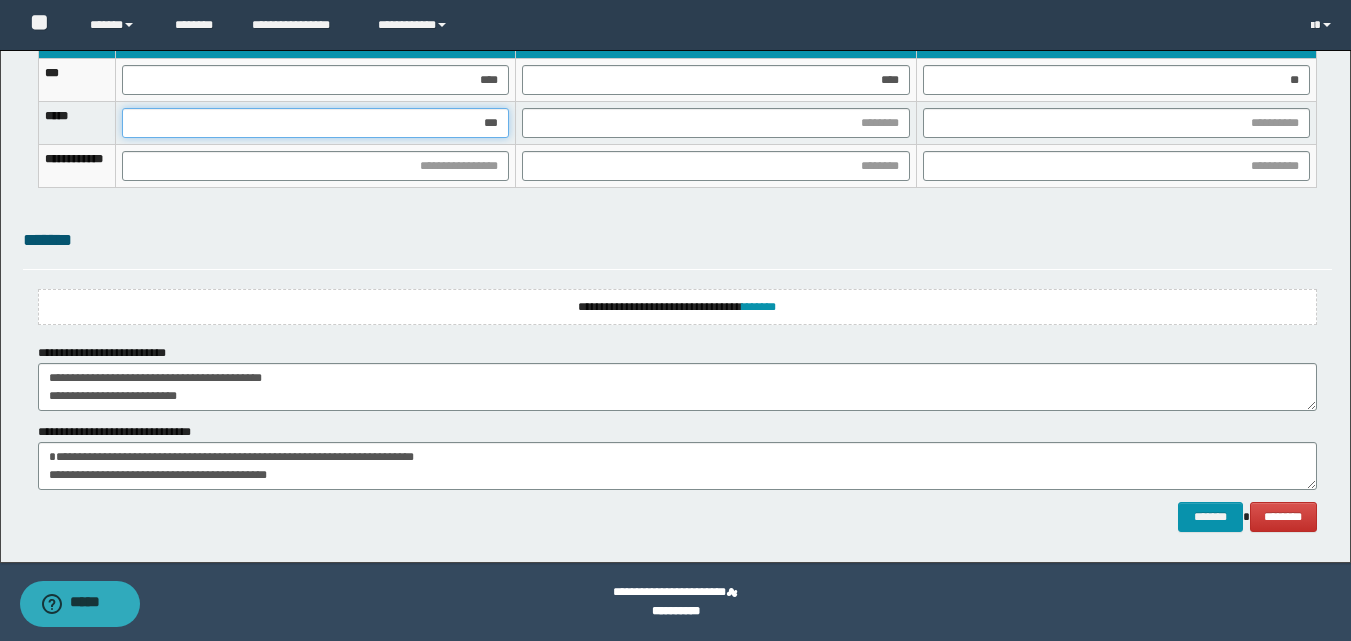type on "****" 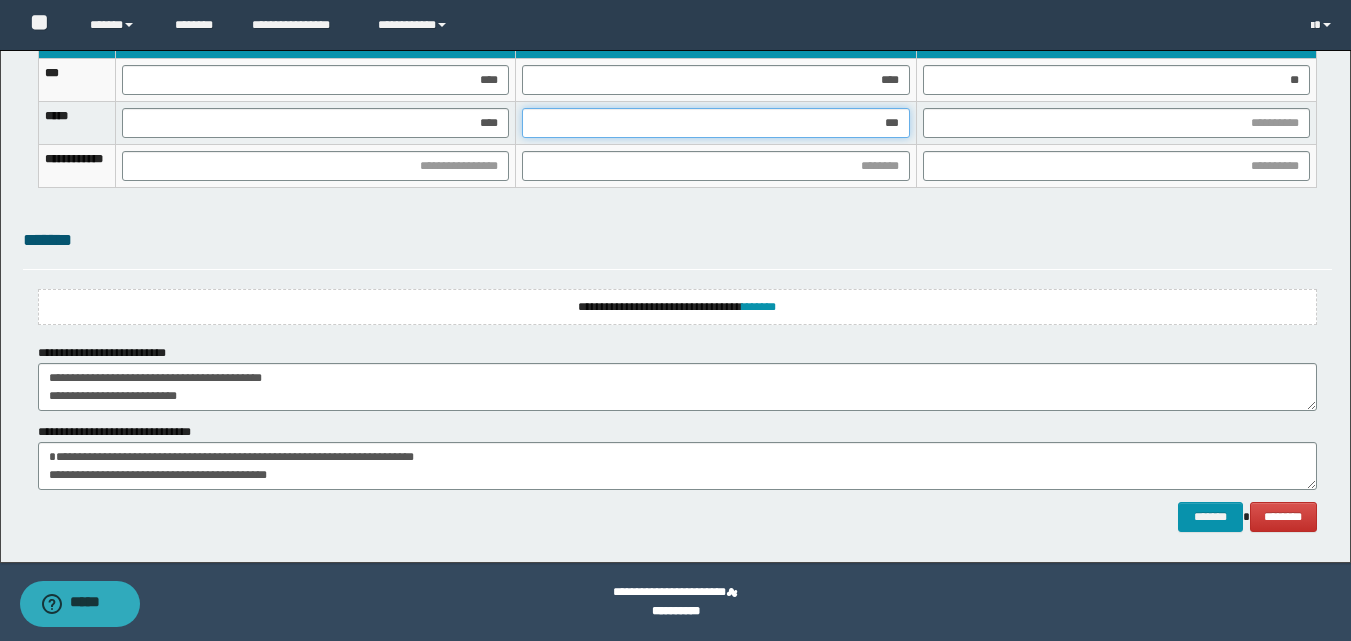 type on "****" 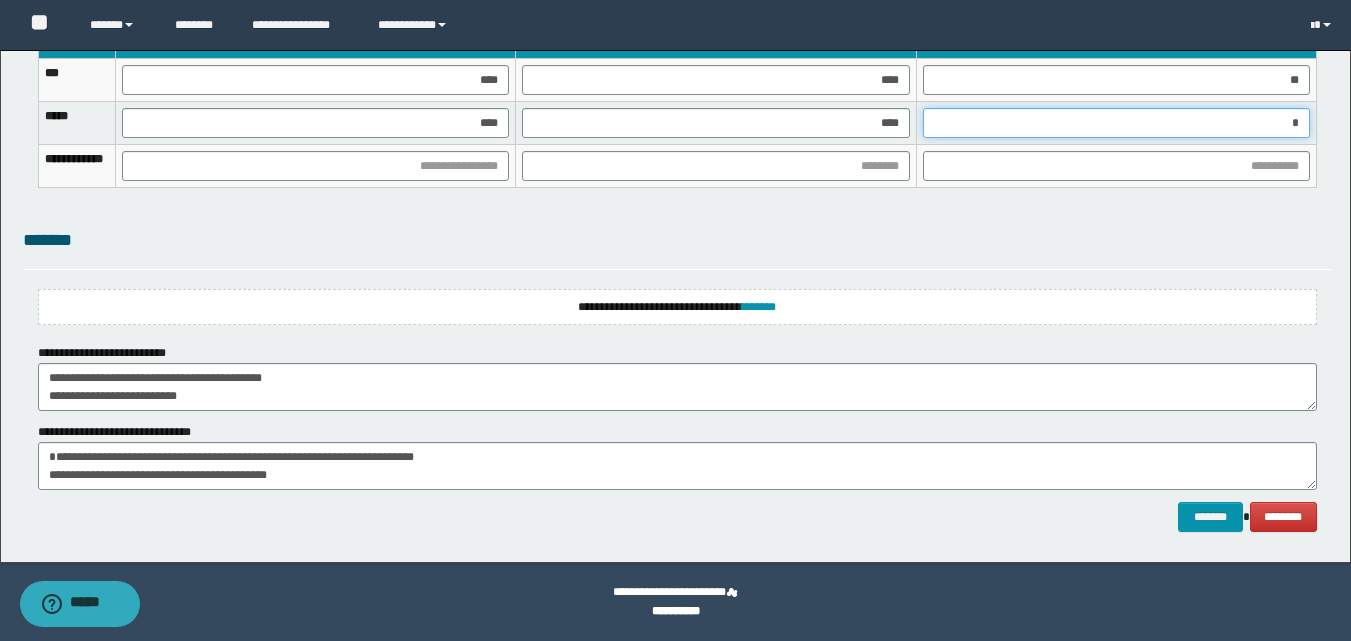 type on "**" 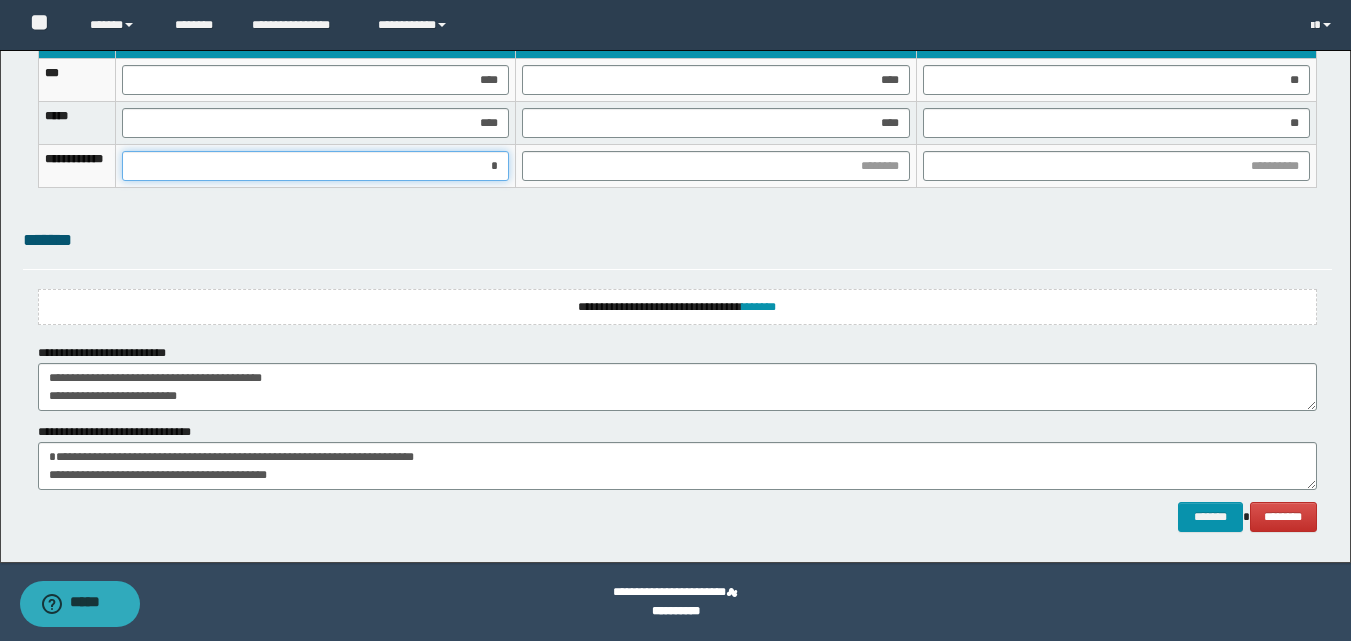 type on "**" 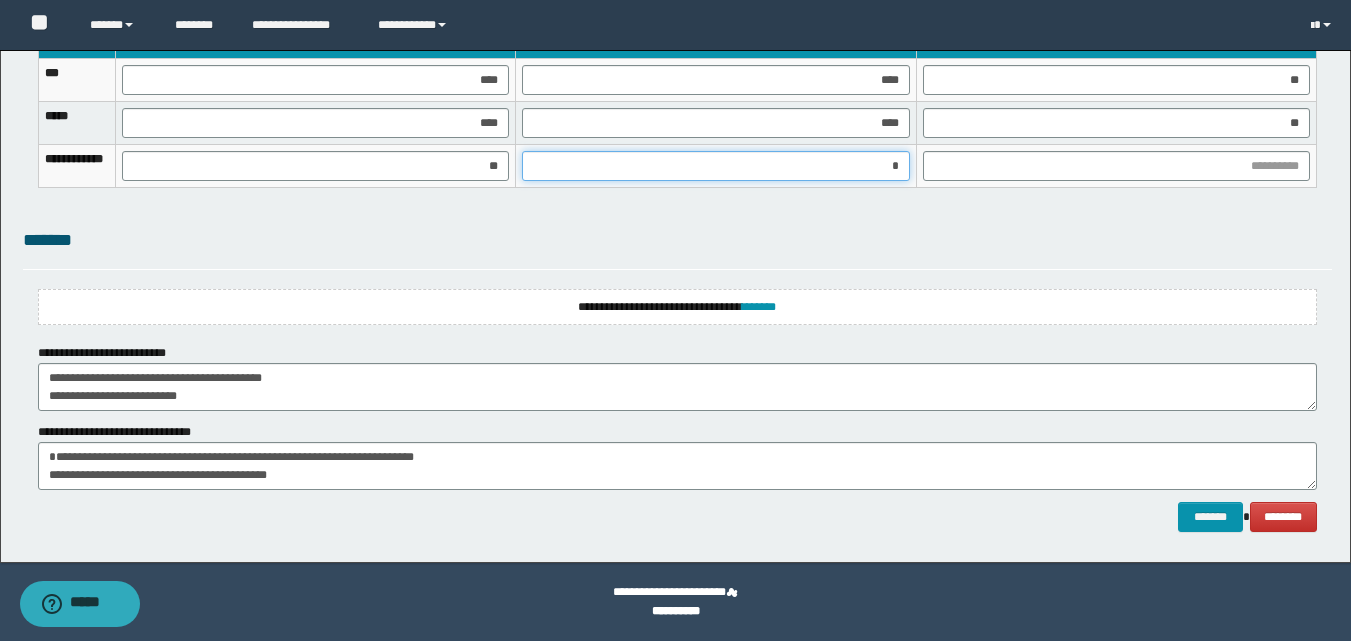 type on "**" 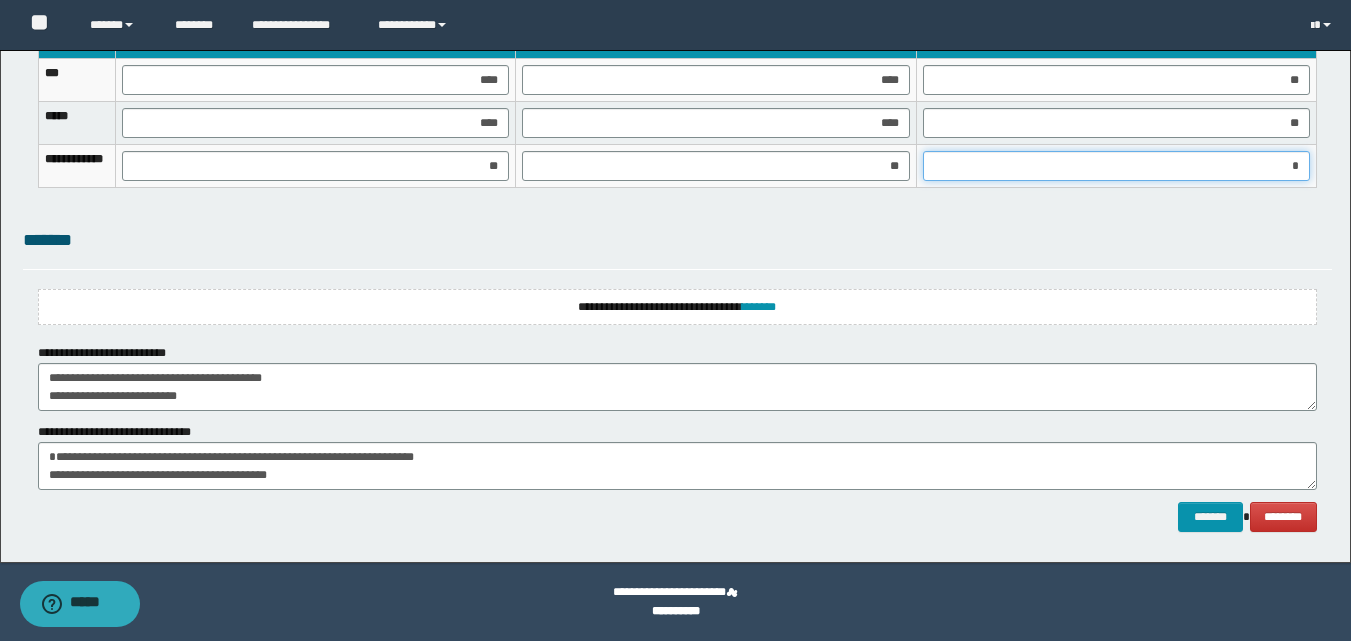 type on "**" 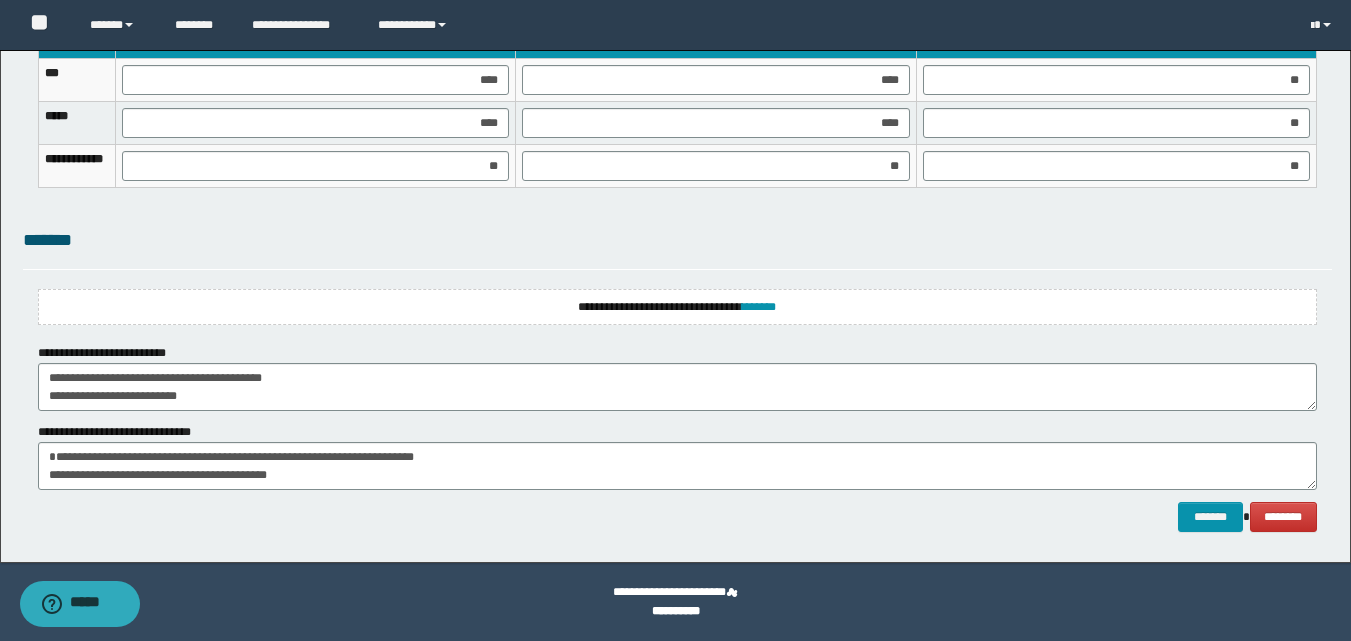 click on "**********" at bounding box center (677, 307) 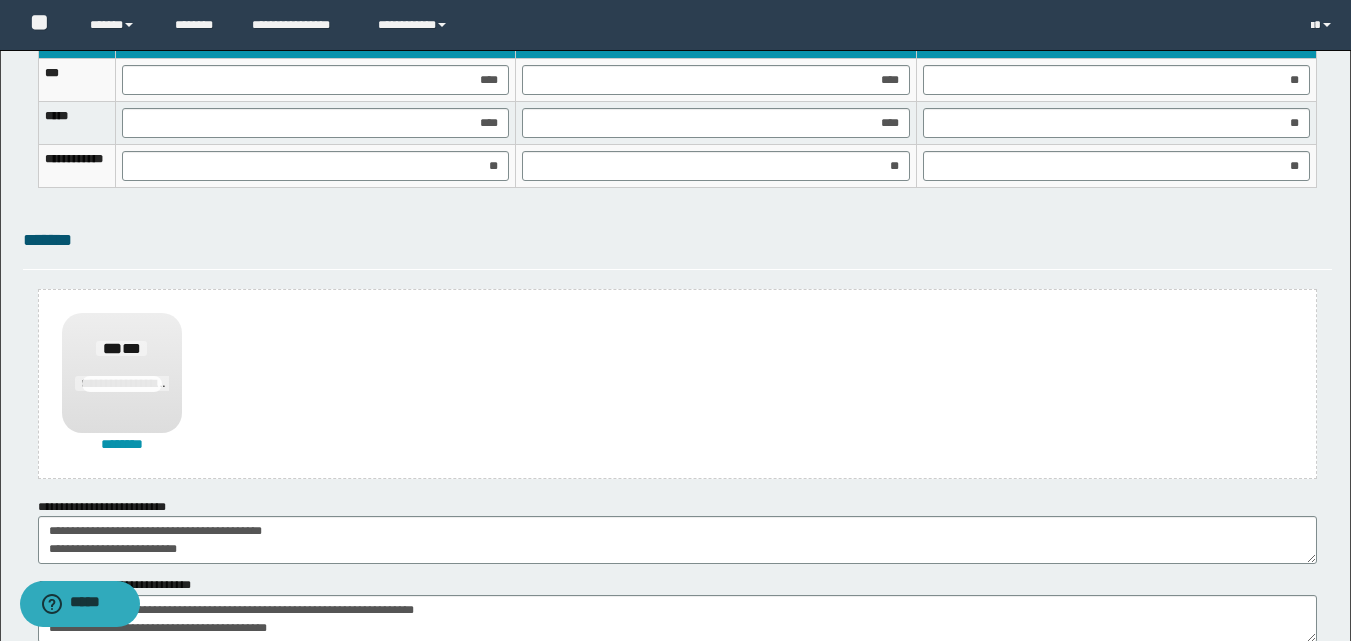 scroll, scrollTop: 1503, scrollLeft: 0, axis: vertical 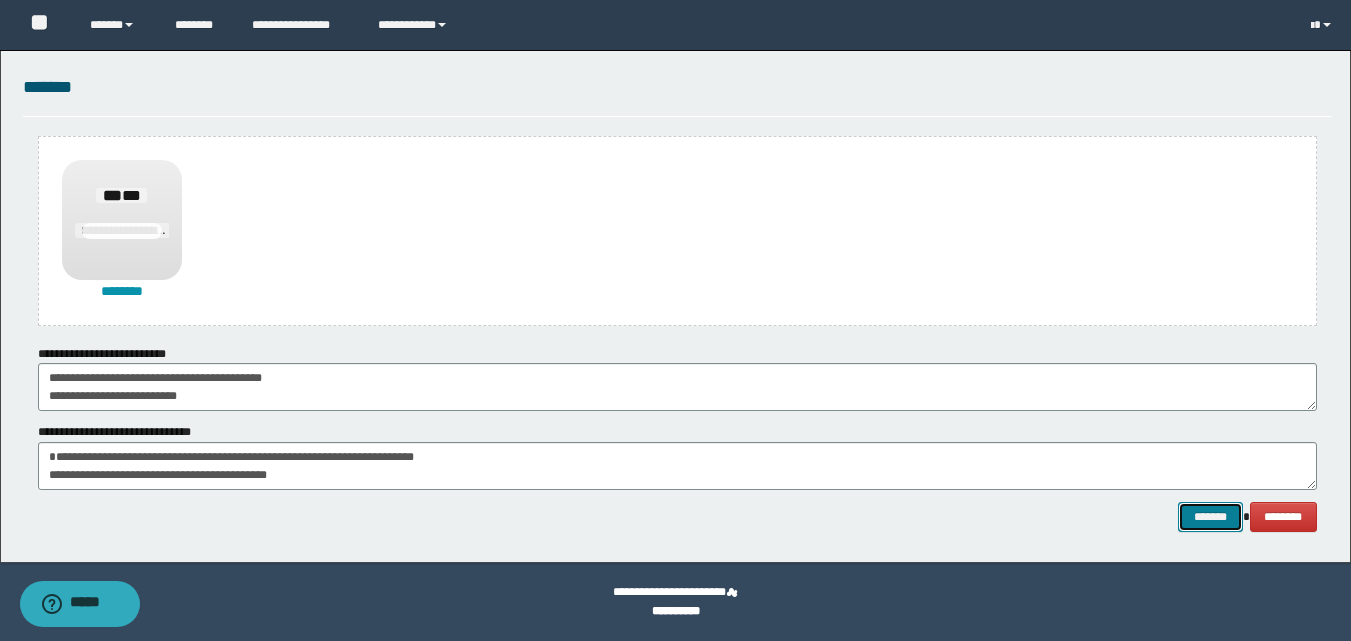 click on "*******" at bounding box center (1210, 517) 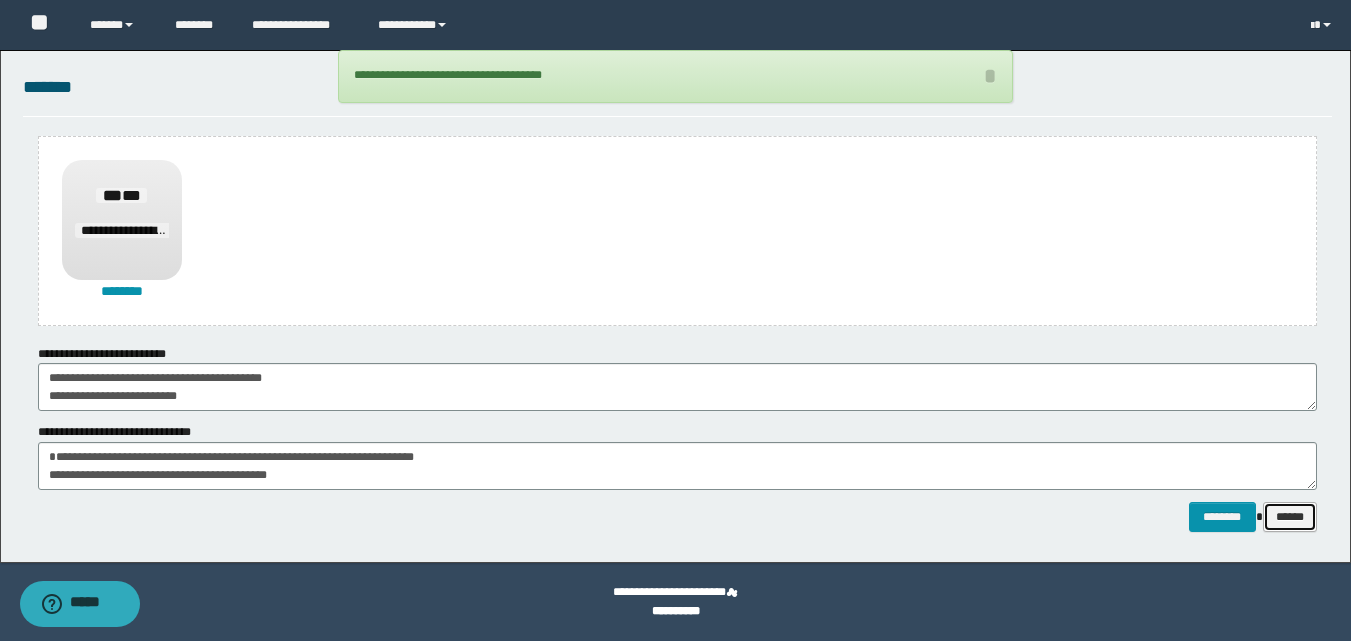 click on "******" at bounding box center (1290, 517) 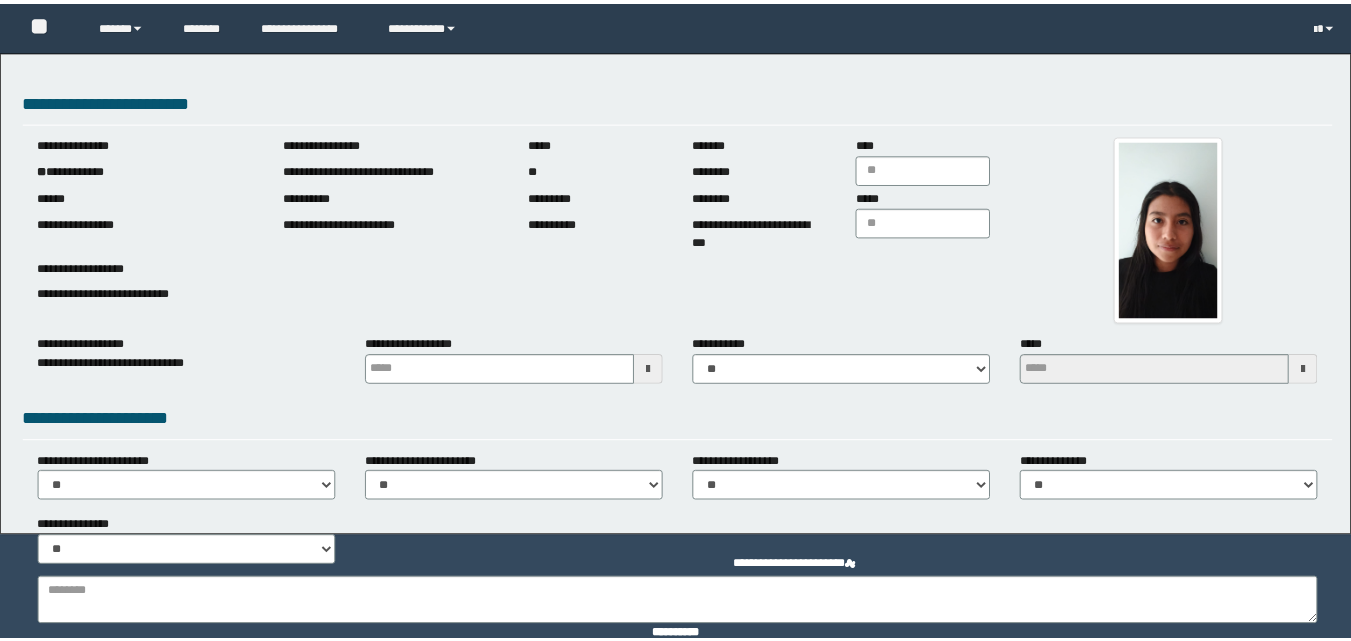 scroll, scrollTop: 0, scrollLeft: 0, axis: both 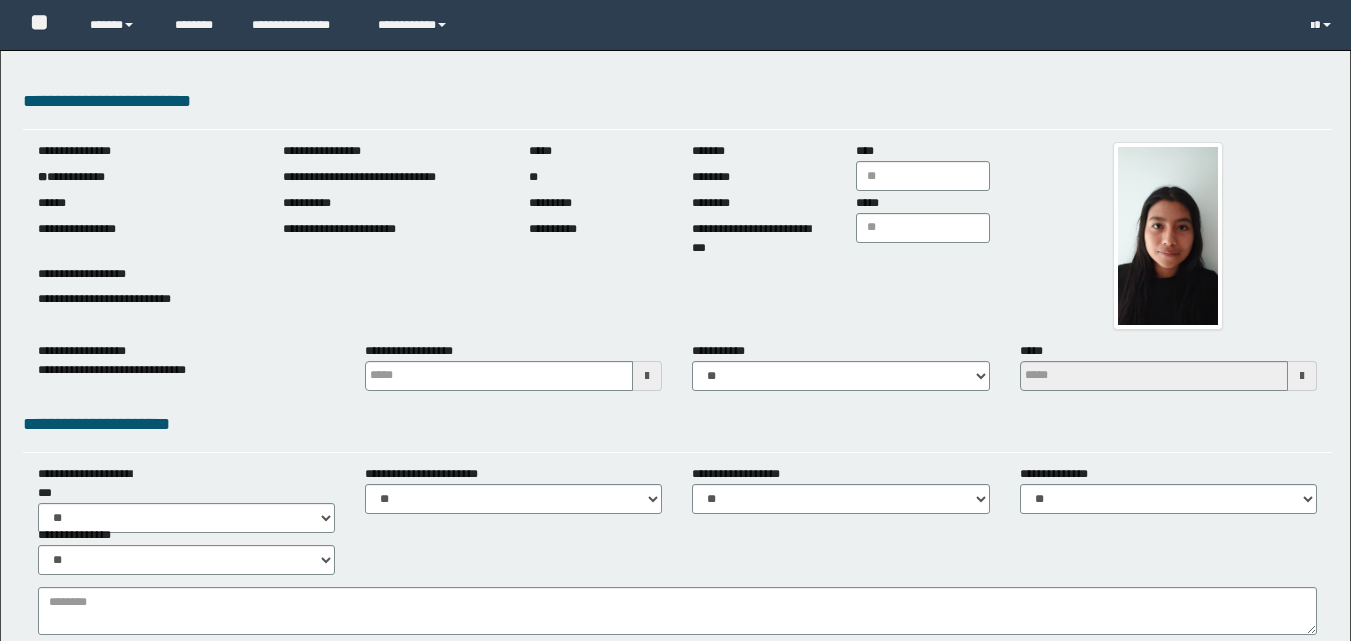 type 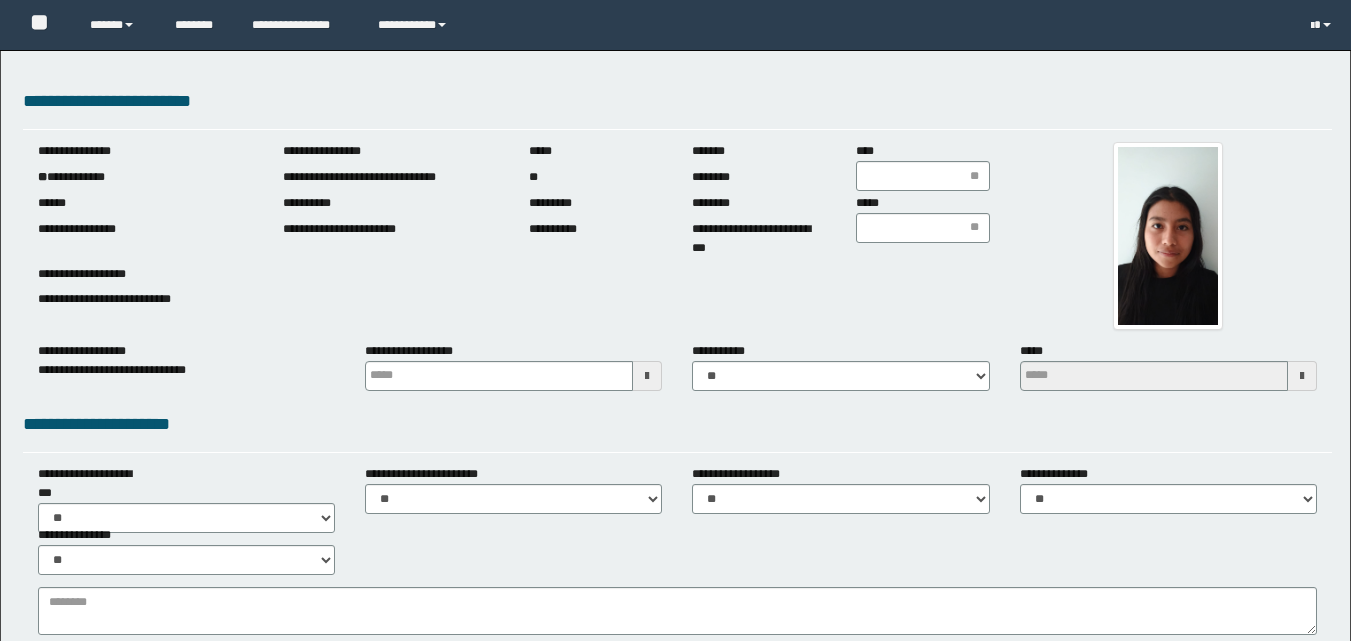 scroll, scrollTop: 0, scrollLeft: 0, axis: both 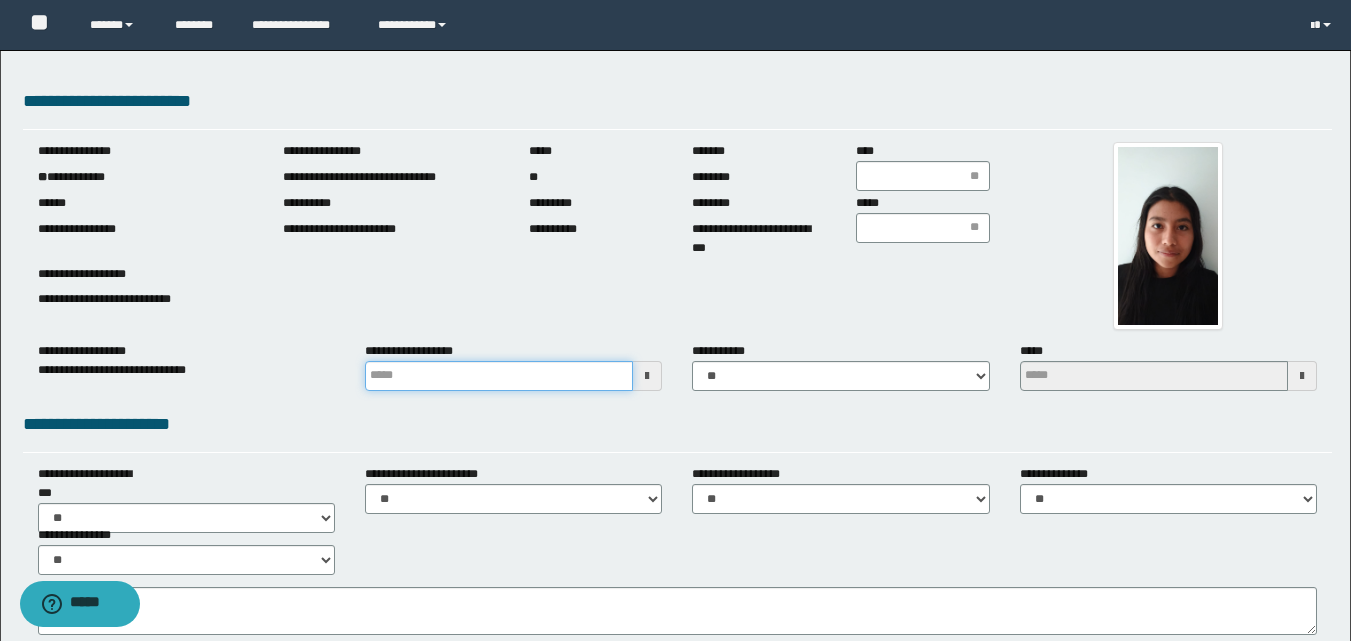 click at bounding box center [499, 376] 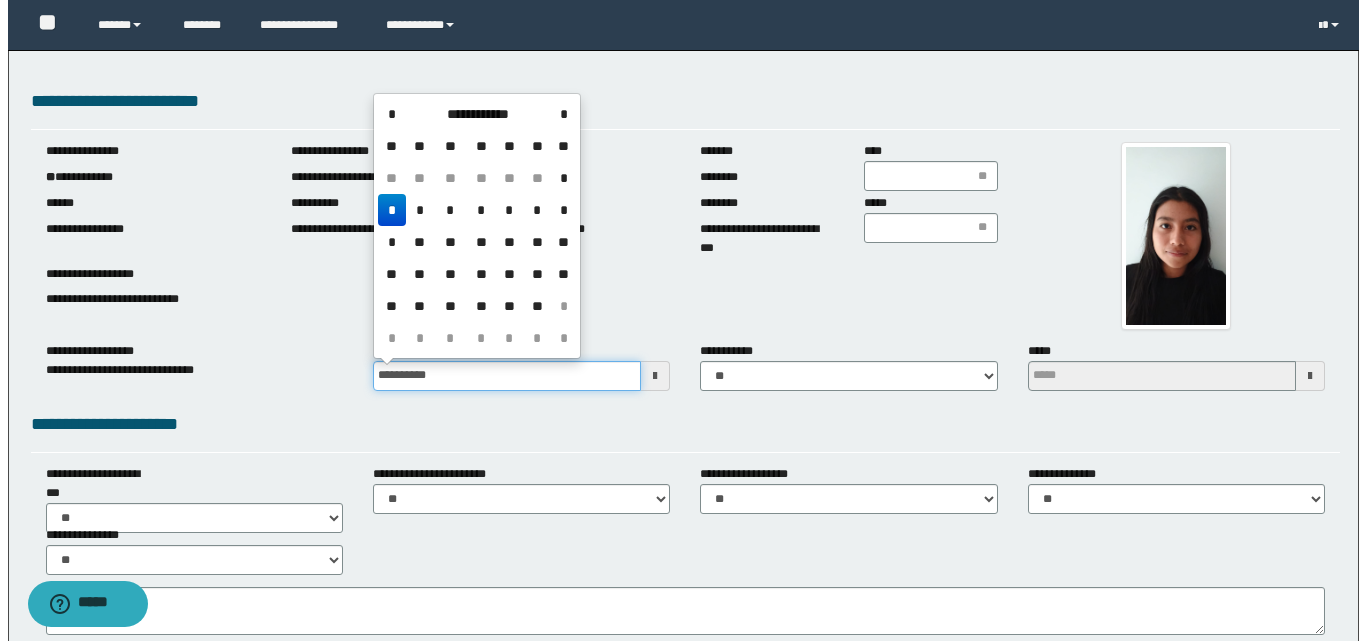 scroll, scrollTop: 200, scrollLeft: 0, axis: vertical 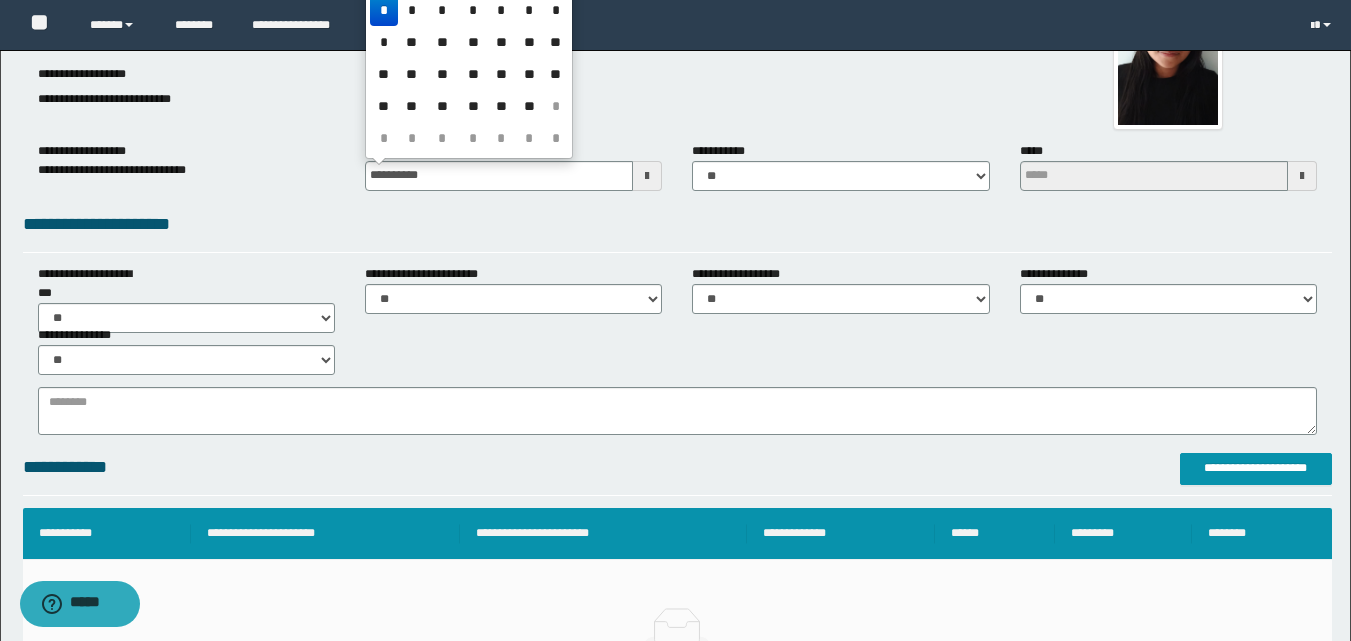 type on "**********" 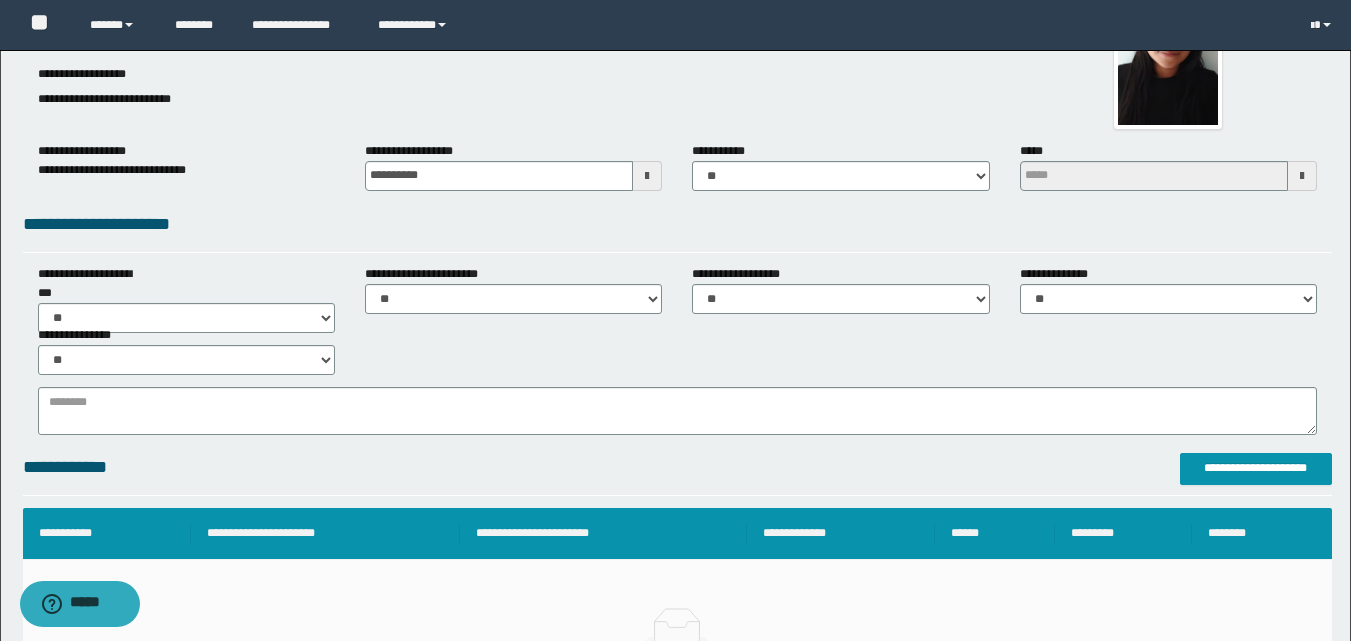 click on "**********" at bounding box center [675, 799] 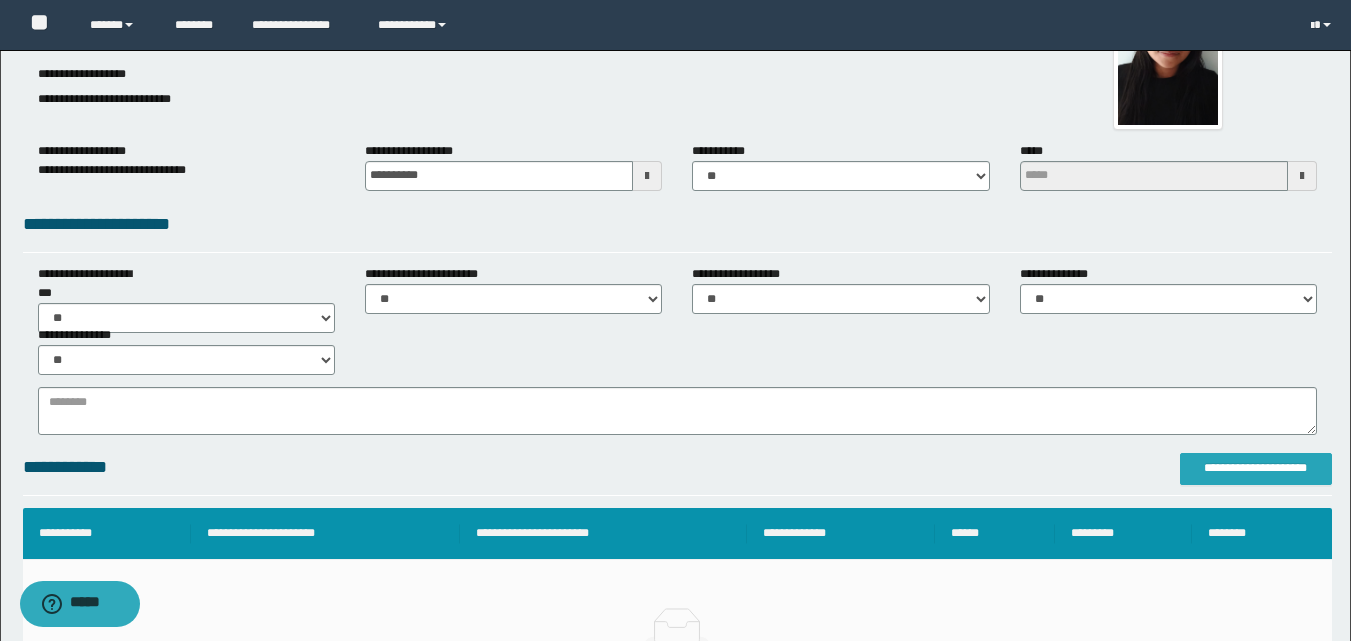 click on "**********" at bounding box center [1256, 468] 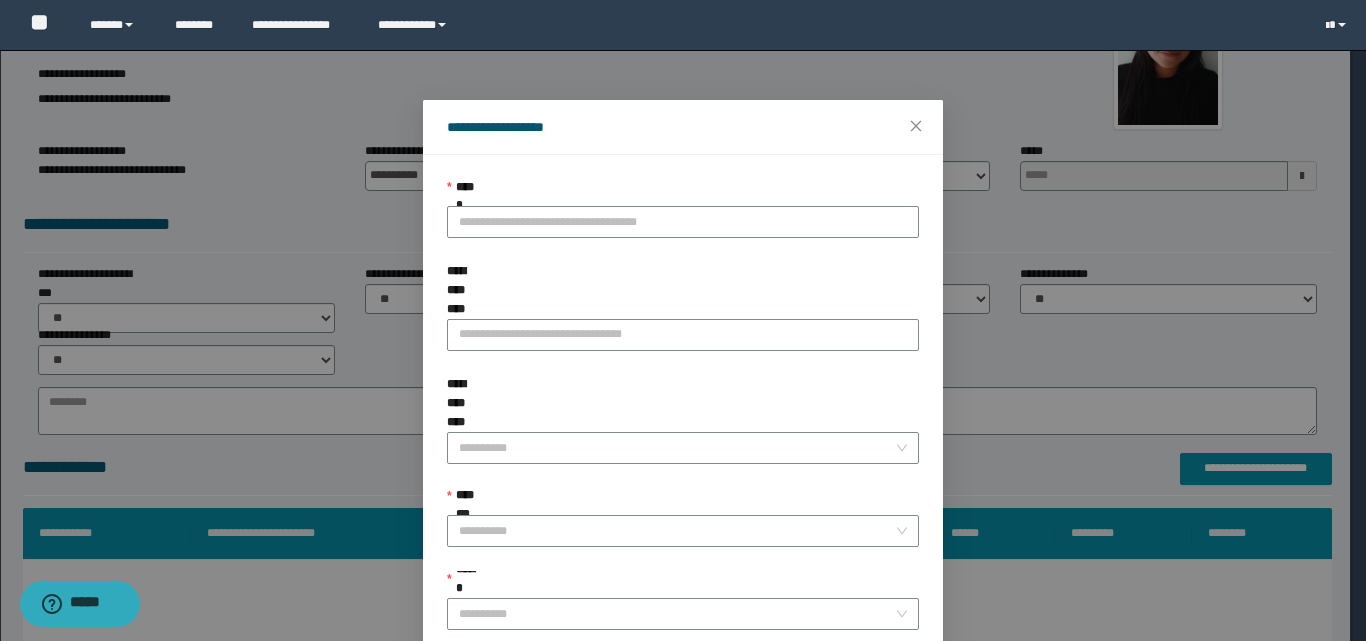 click on "**********" at bounding box center (683, 192) 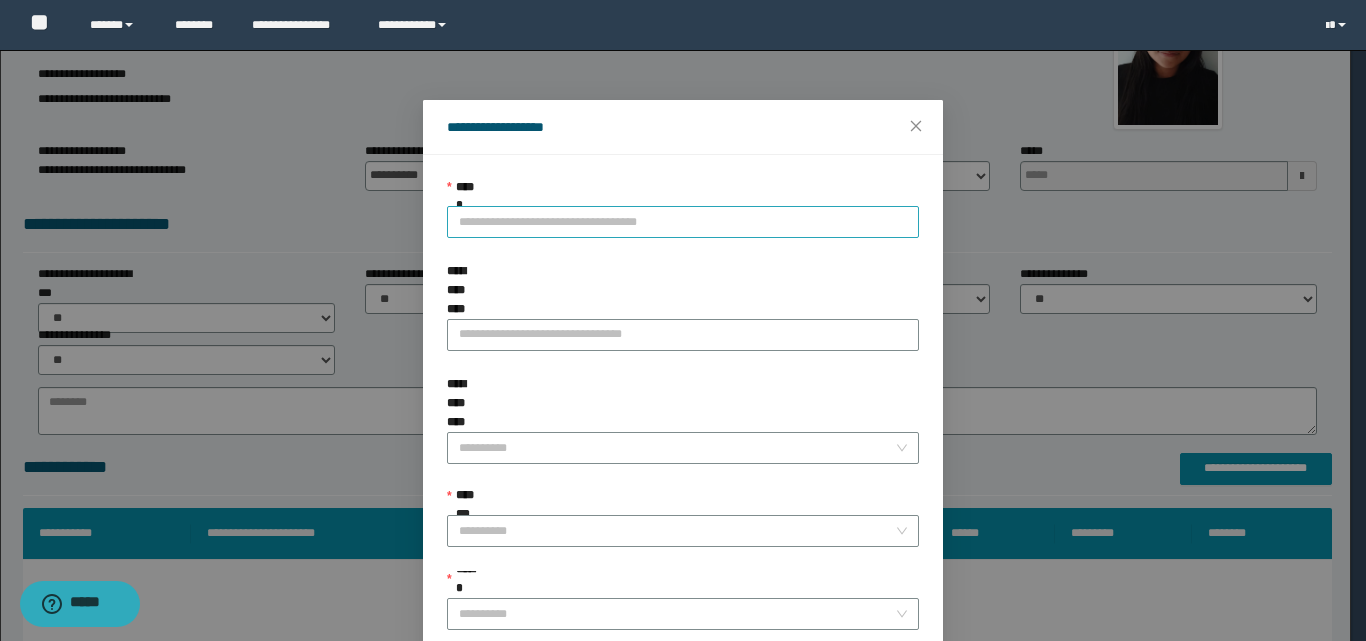 click on "**********" at bounding box center (683, 222) 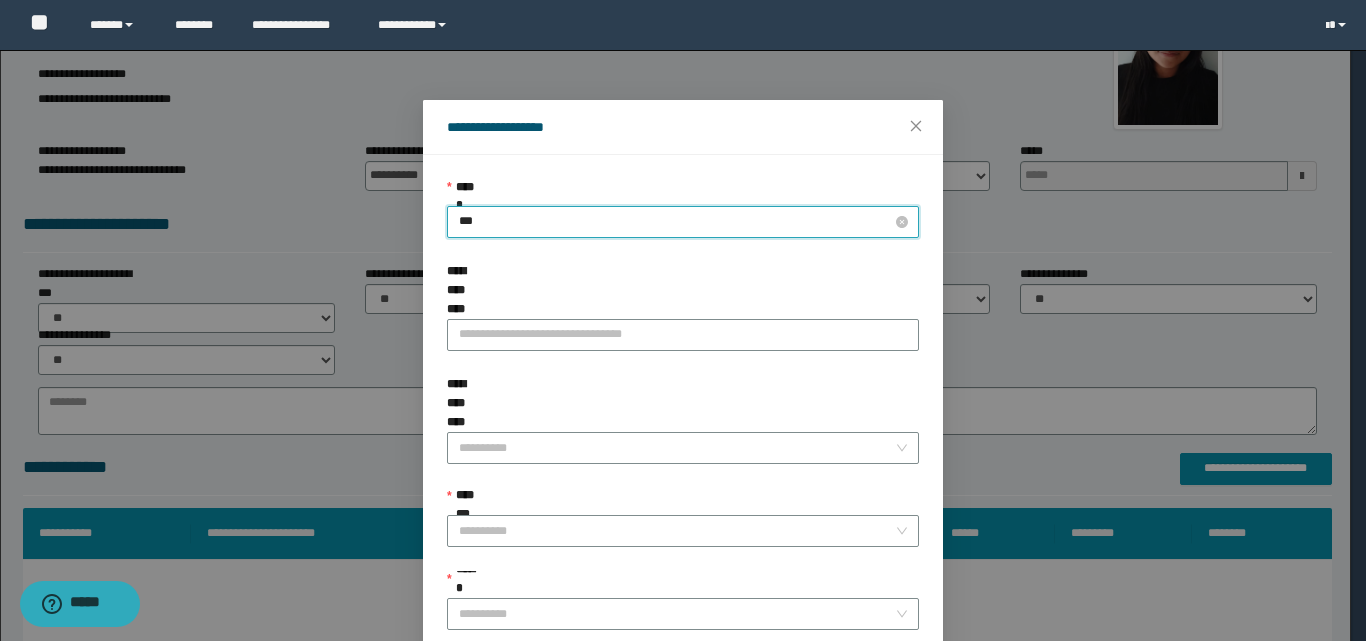 type on "****" 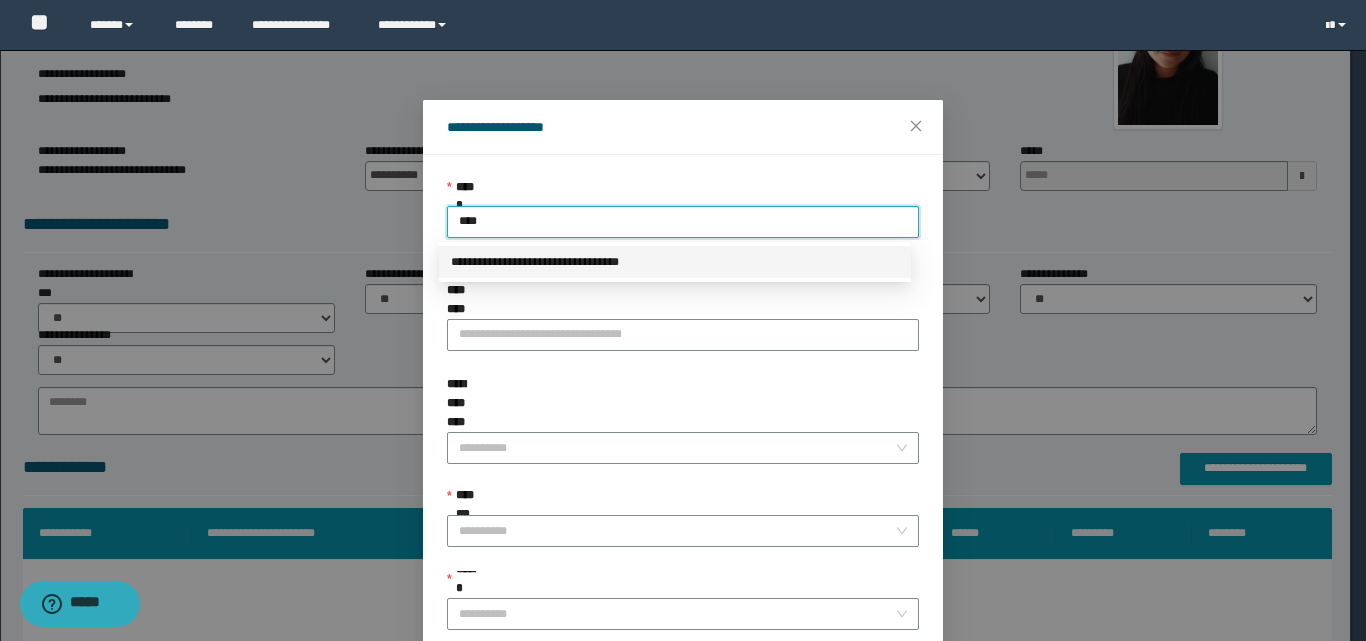click on "**********" at bounding box center (675, 262) 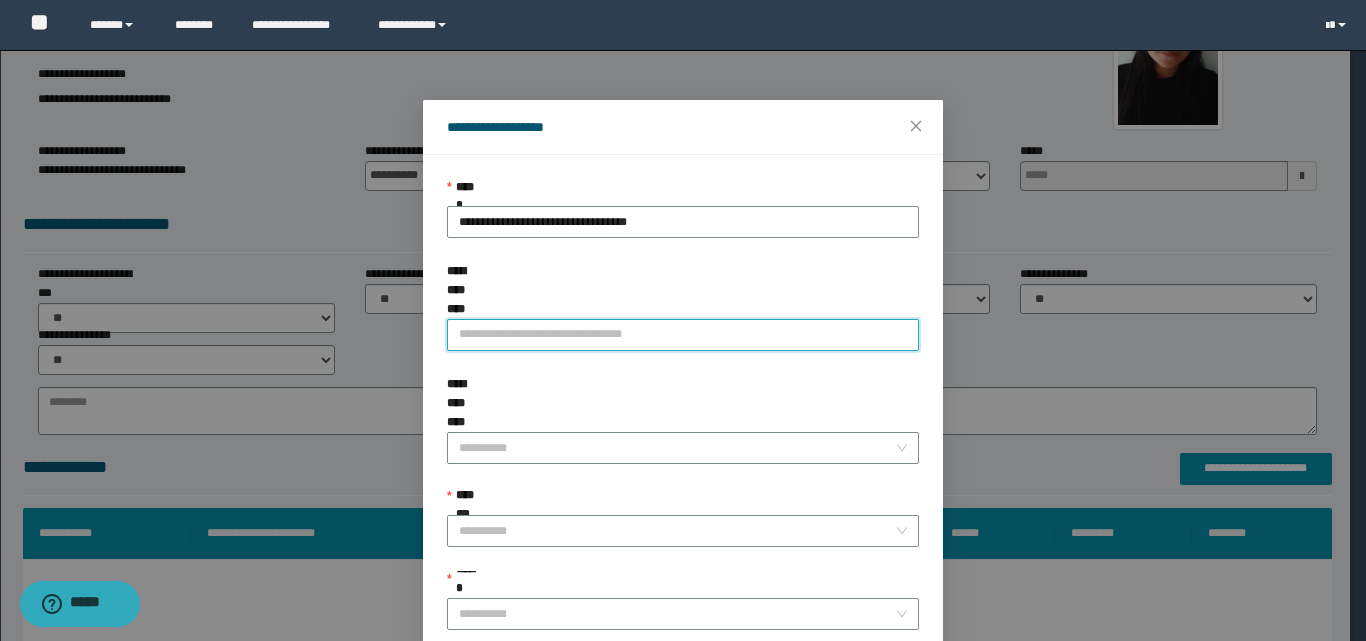 click on "**********" at bounding box center (683, 335) 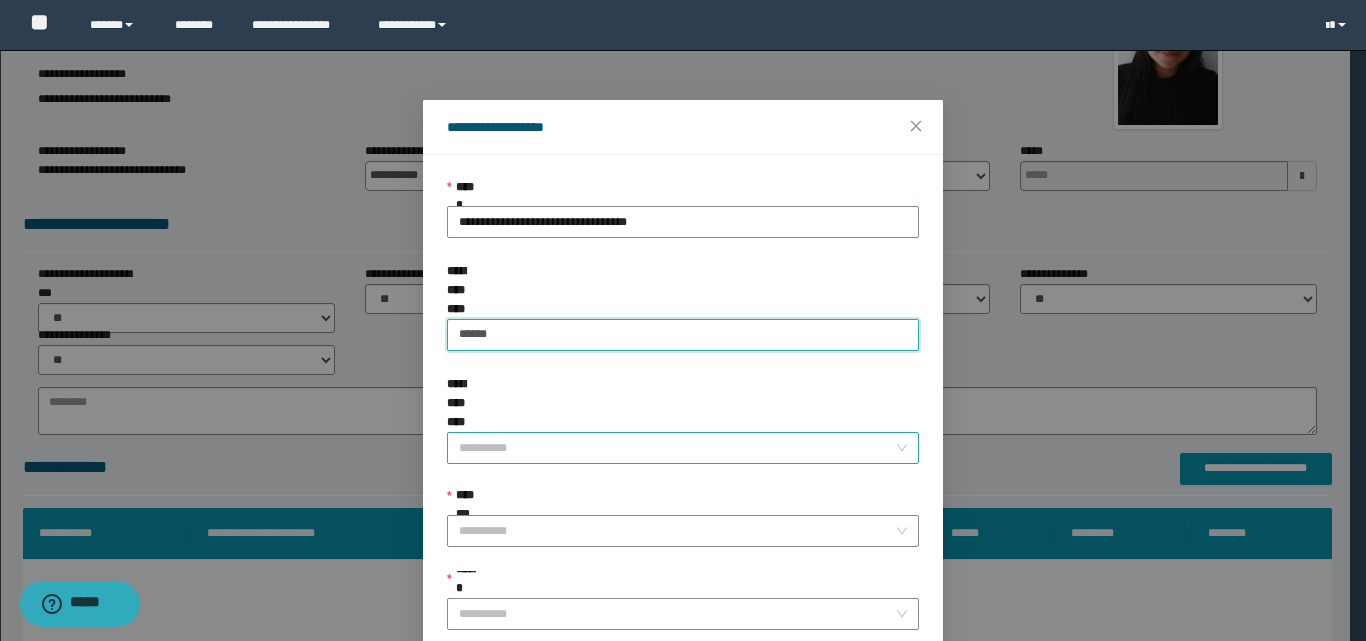 type on "******" 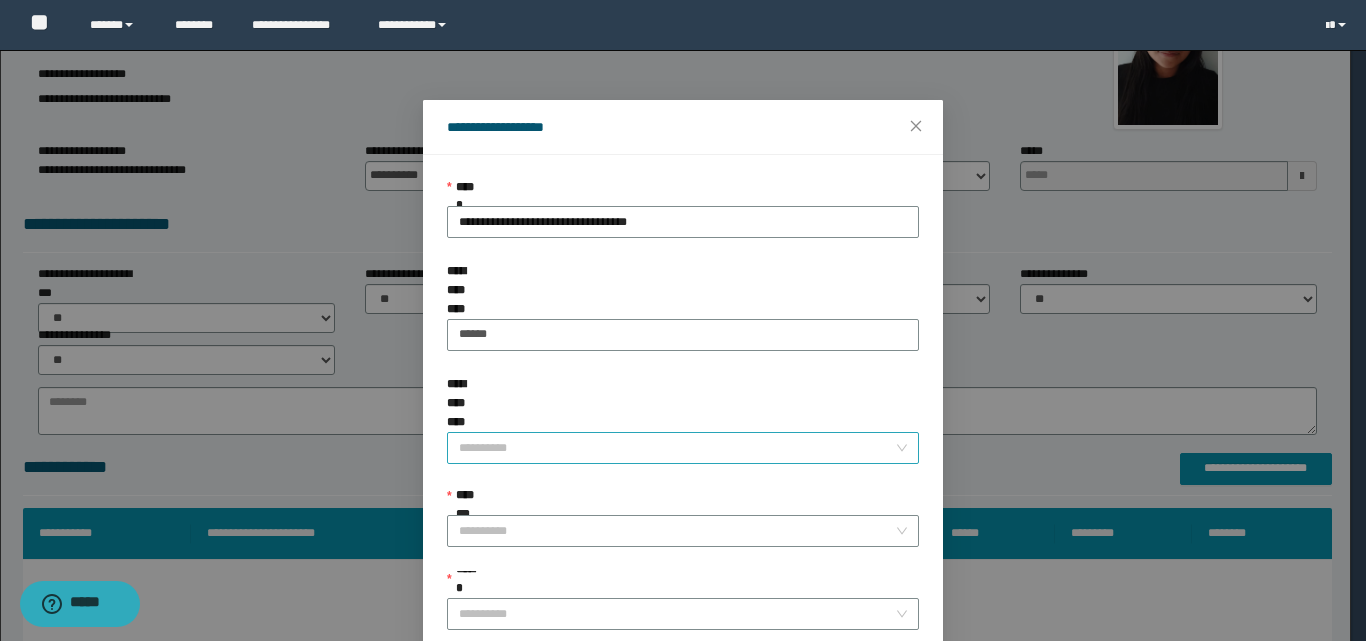 click on "**********" at bounding box center (677, 448) 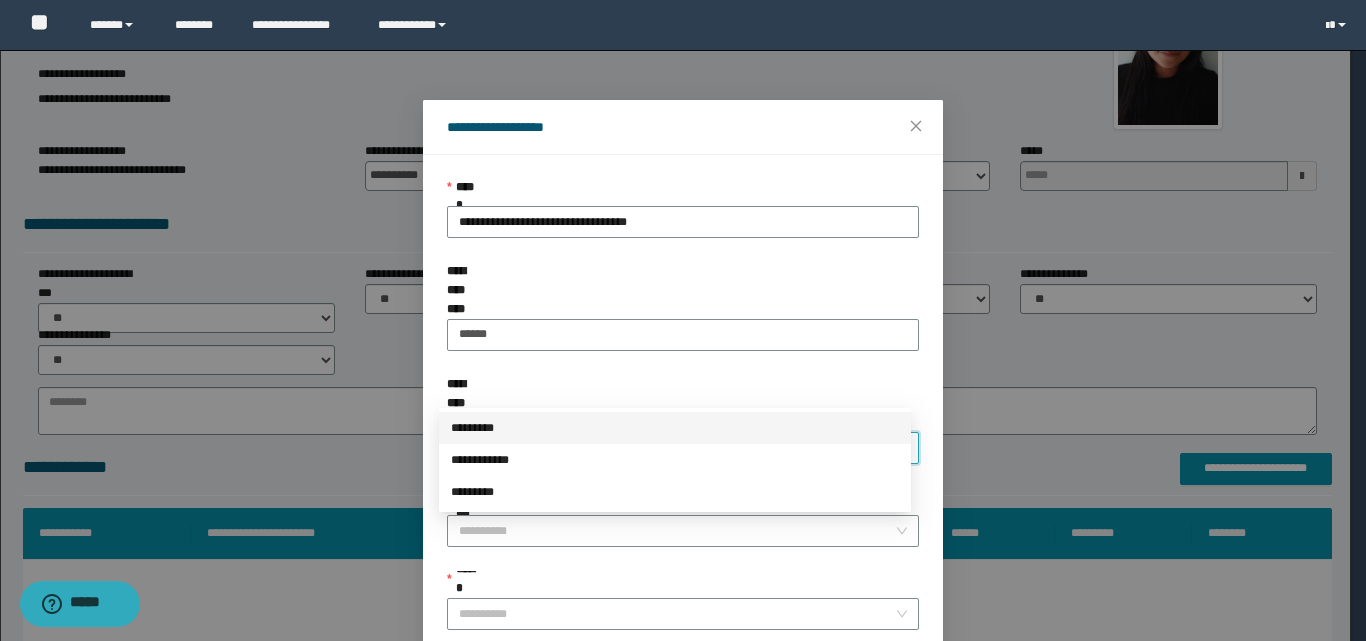 click on "*********" at bounding box center (675, 428) 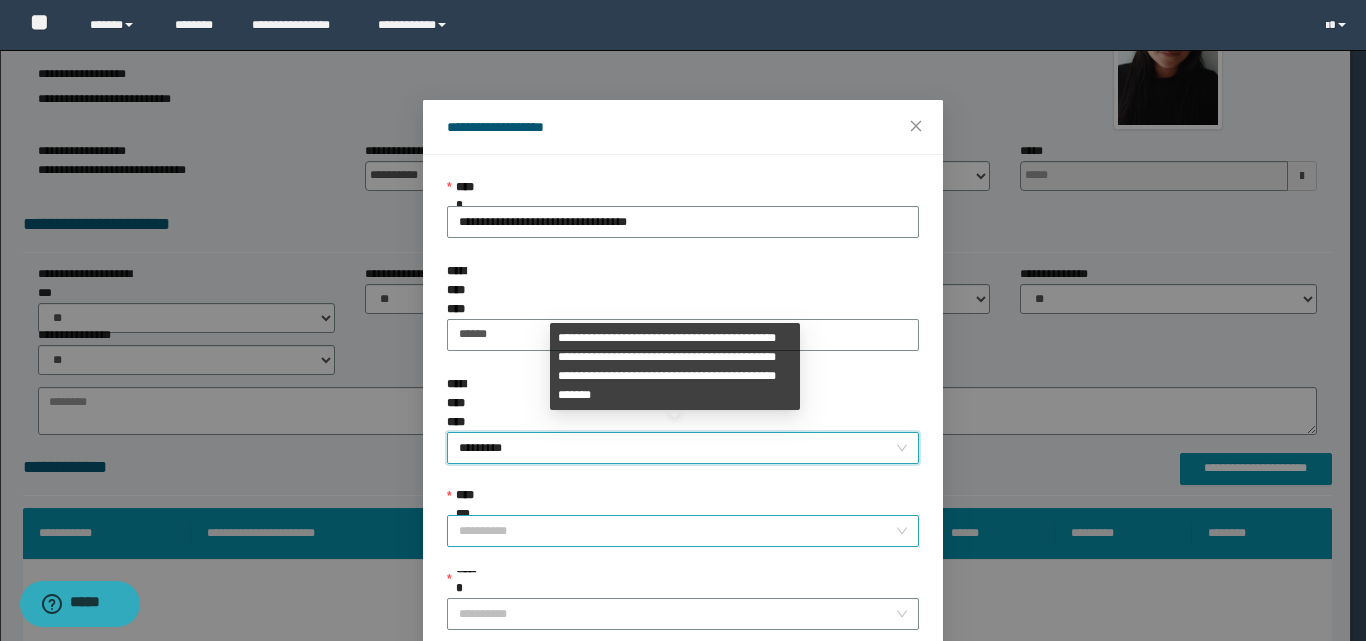 click on "**********" at bounding box center (677, 531) 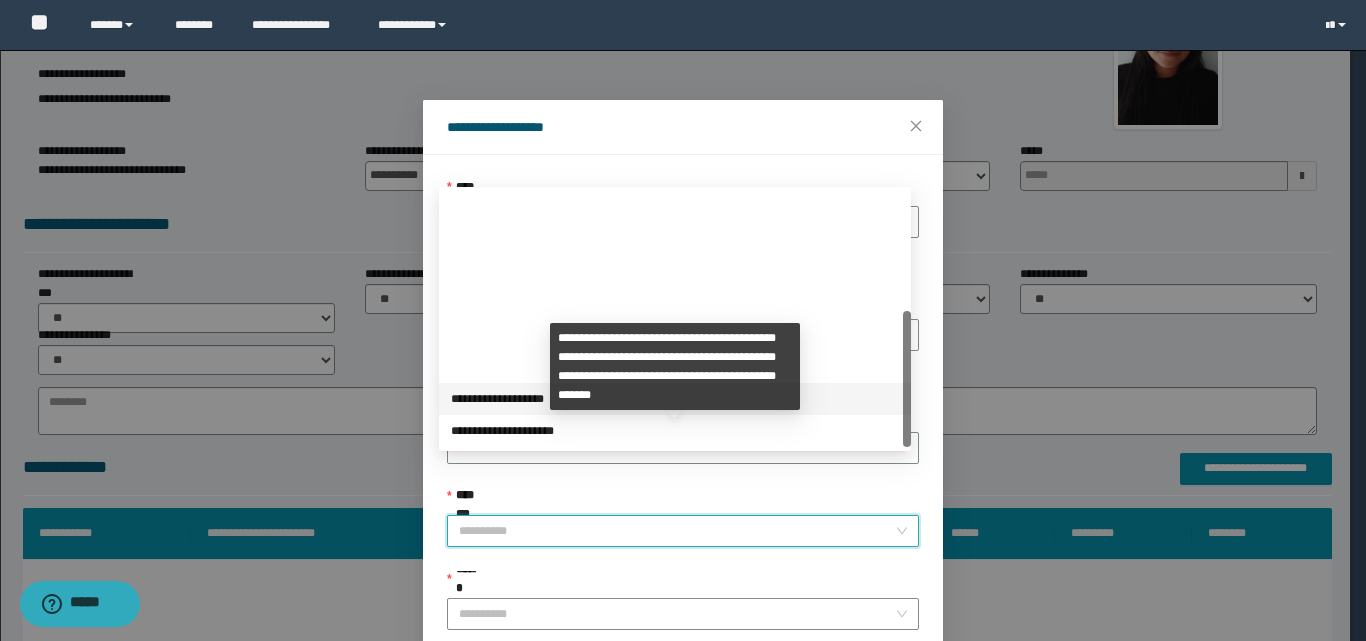scroll, scrollTop: 224, scrollLeft: 0, axis: vertical 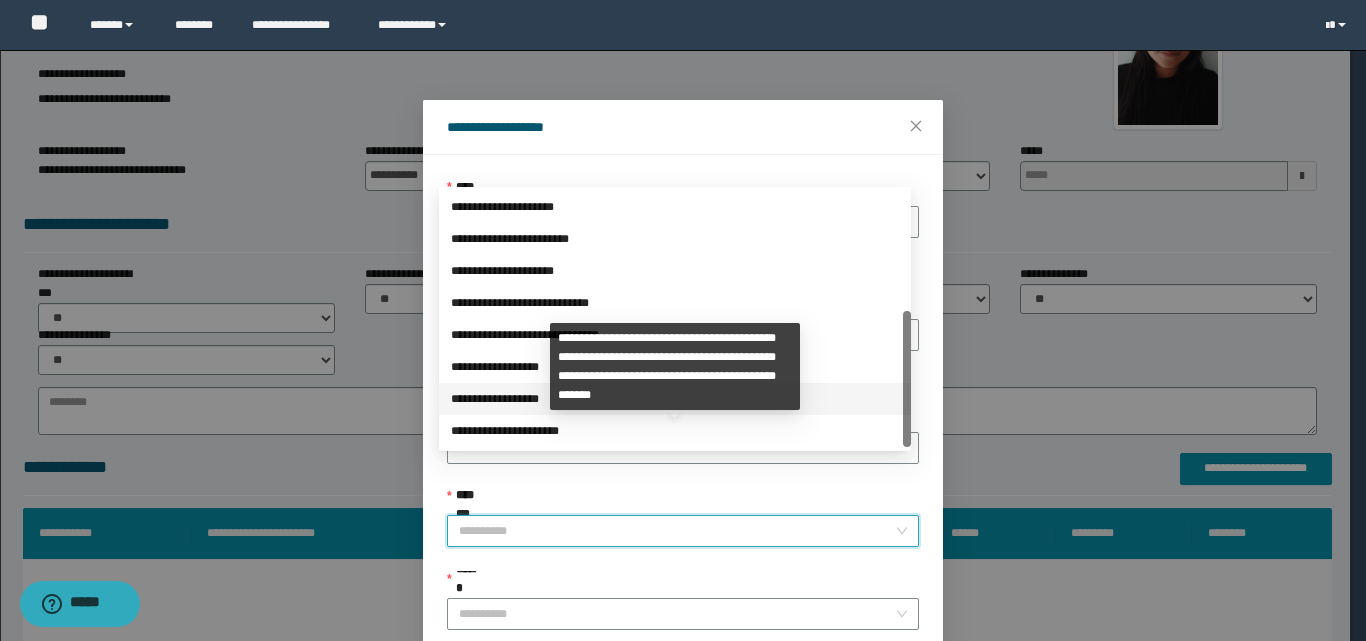 click on "**********" at bounding box center (675, 399) 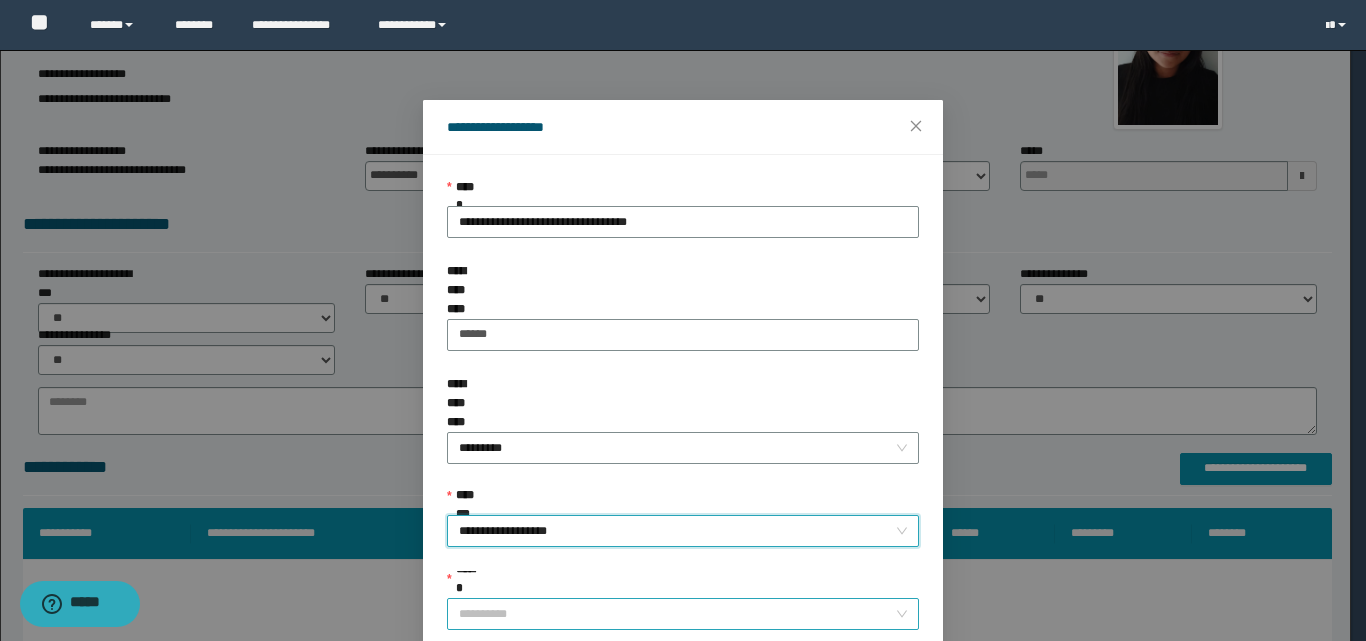 click on "******" at bounding box center [677, 614] 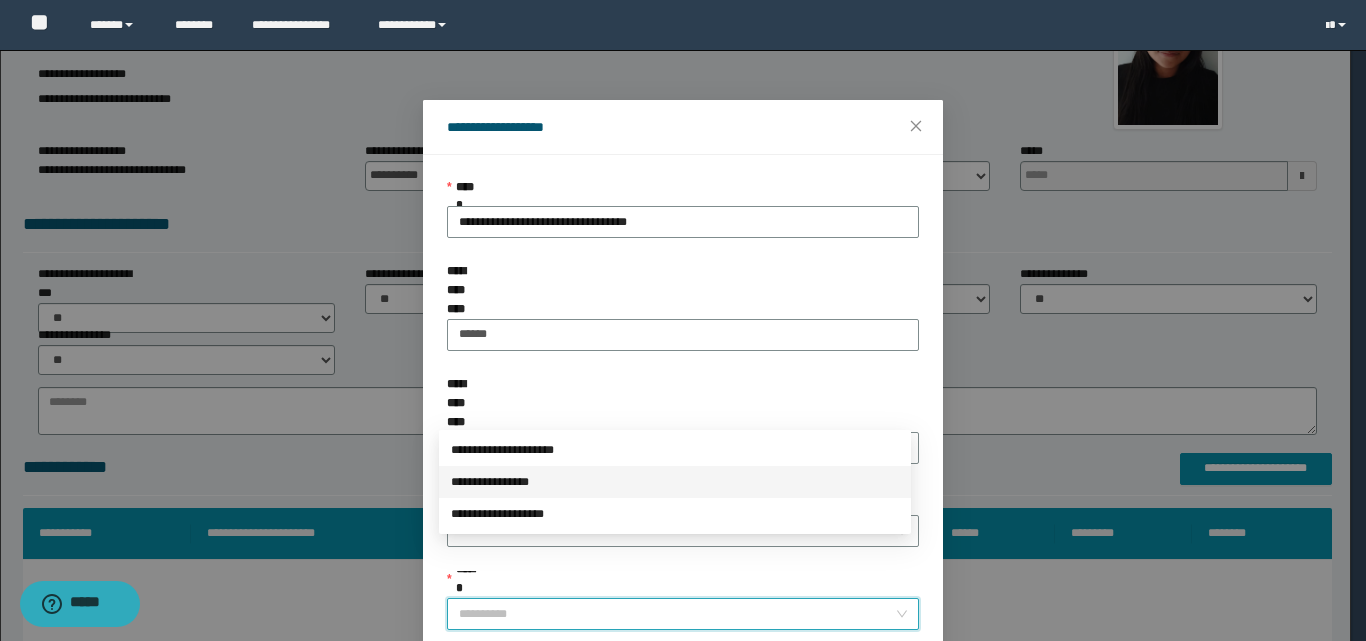 click on "**********" at bounding box center [675, 482] 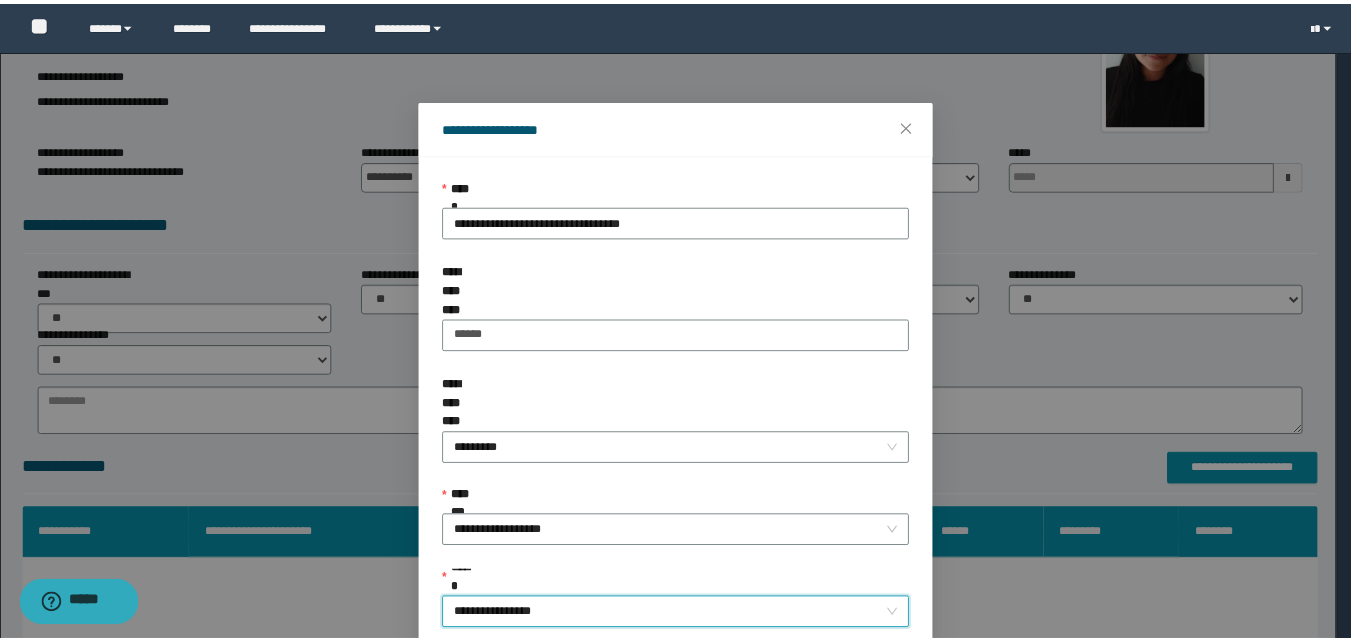 scroll, scrollTop: 111, scrollLeft: 0, axis: vertical 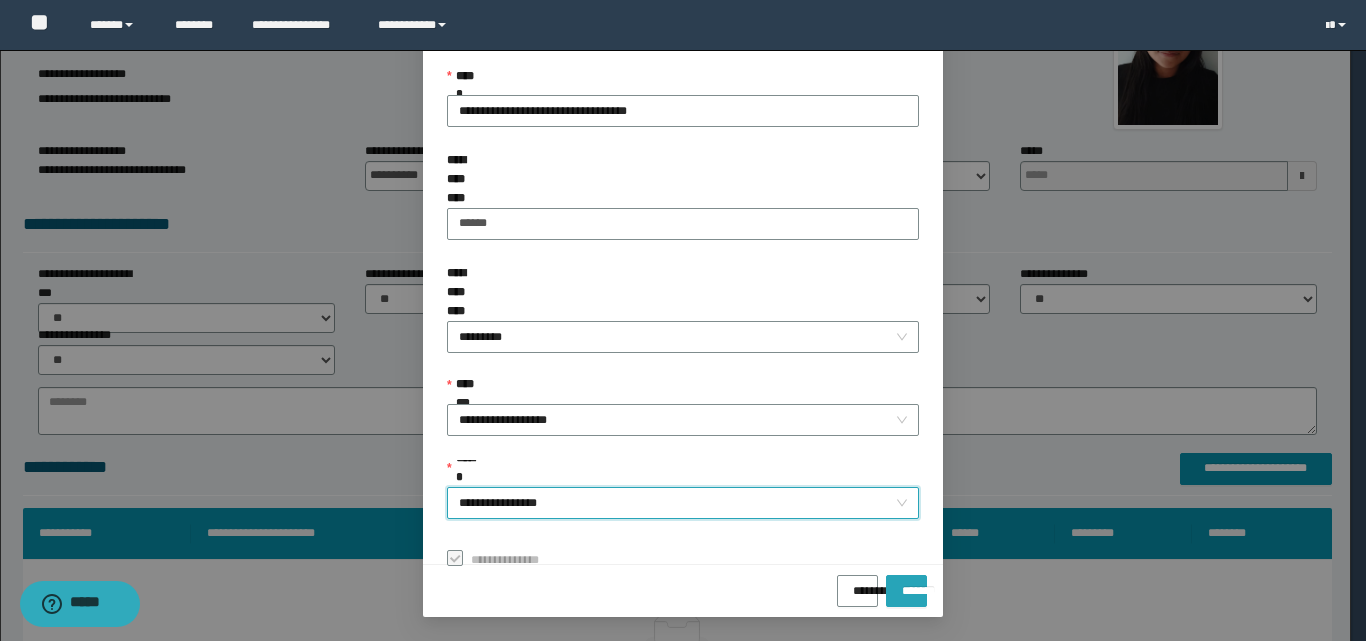 click on "*******" at bounding box center (906, 591) 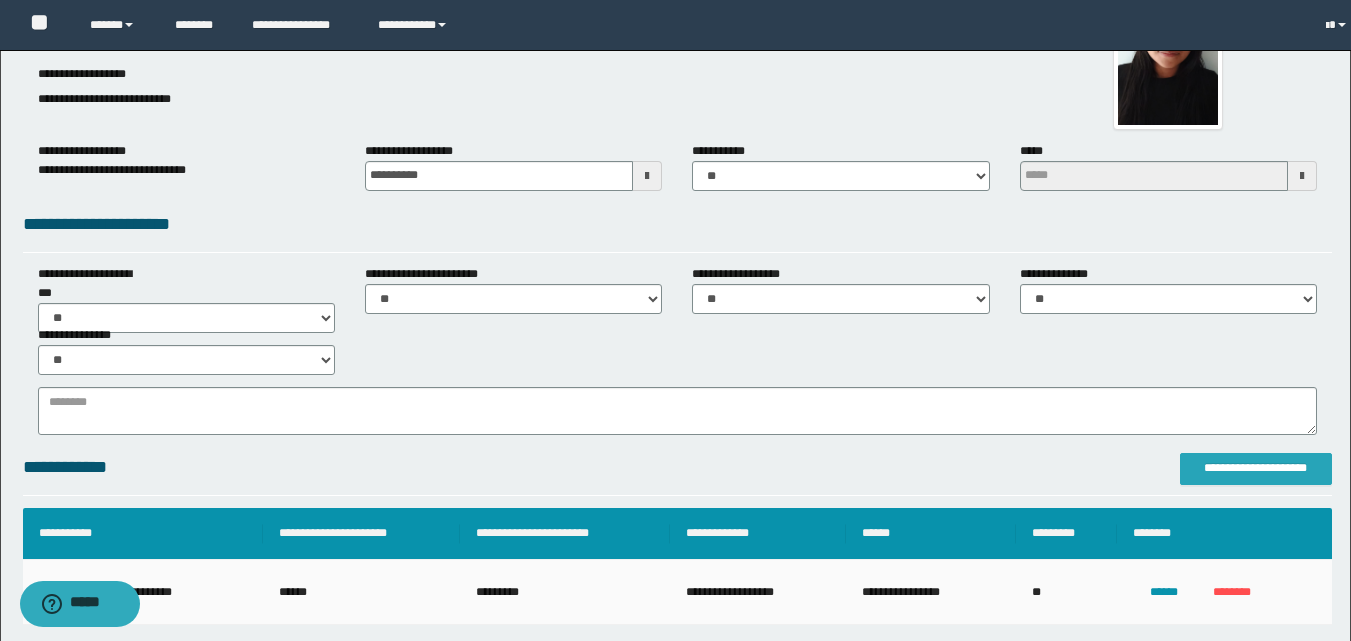 scroll, scrollTop: 0, scrollLeft: 0, axis: both 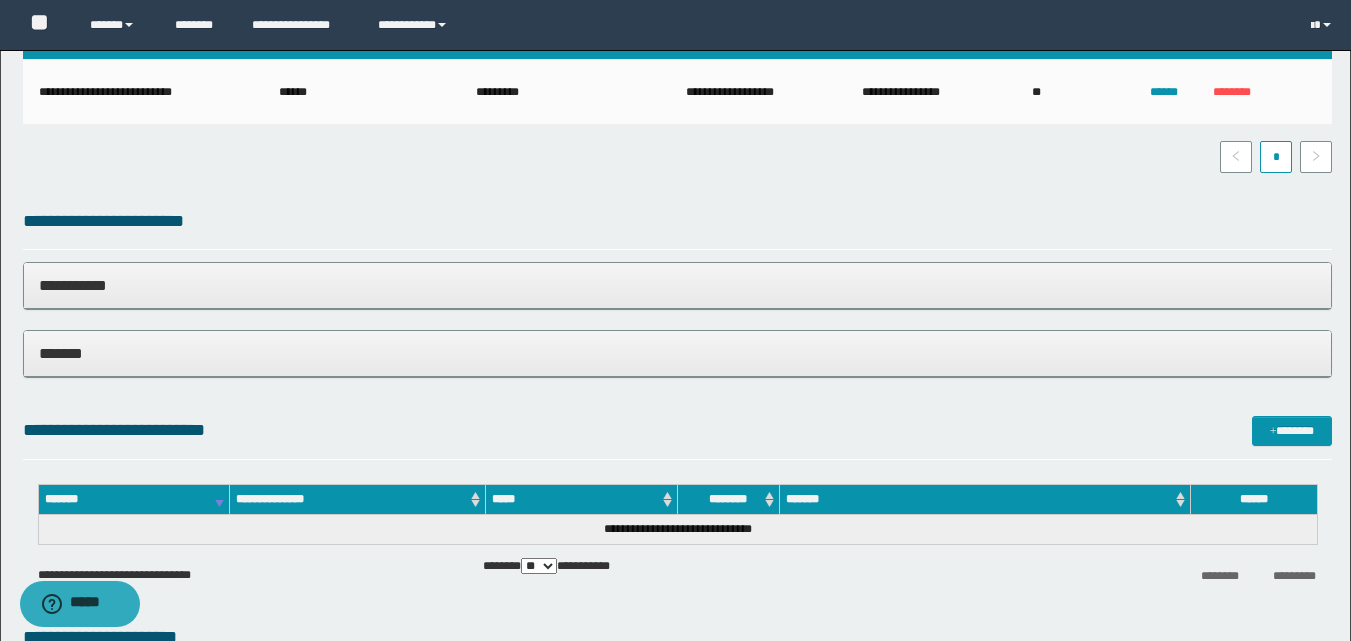 click on "*******" at bounding box center (677, 353) 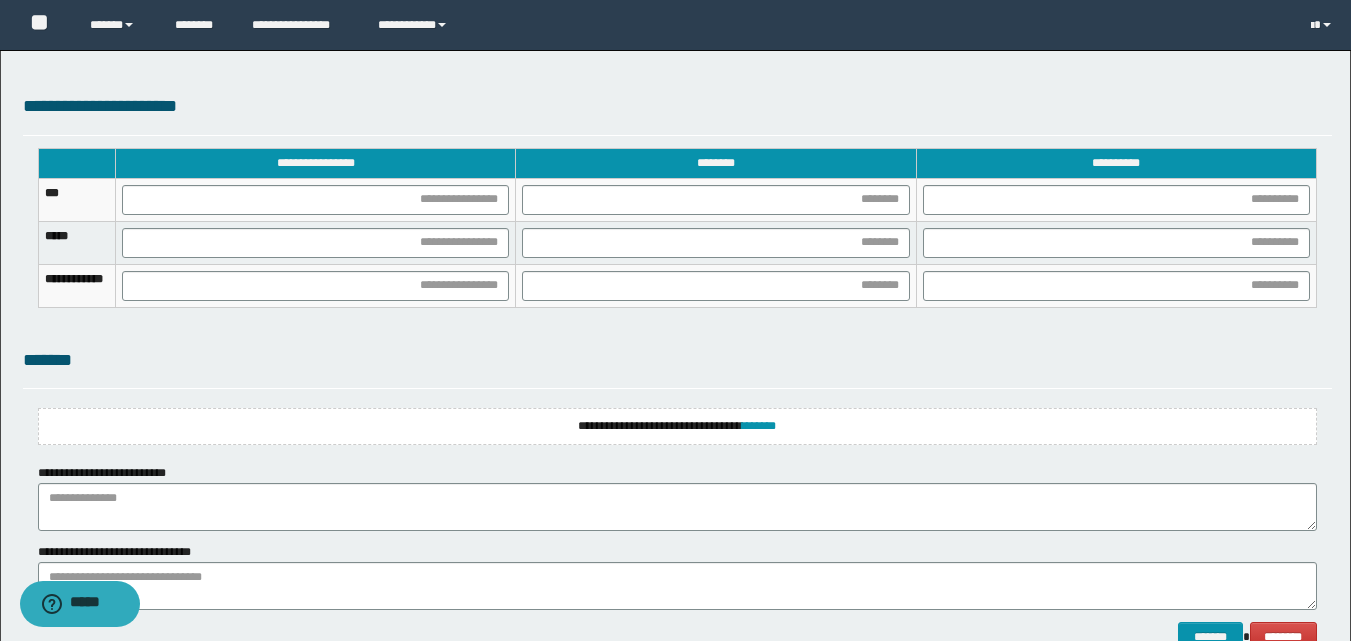 scroll, scrollTop: 1200, scrollLeft: 0, axis: vertical 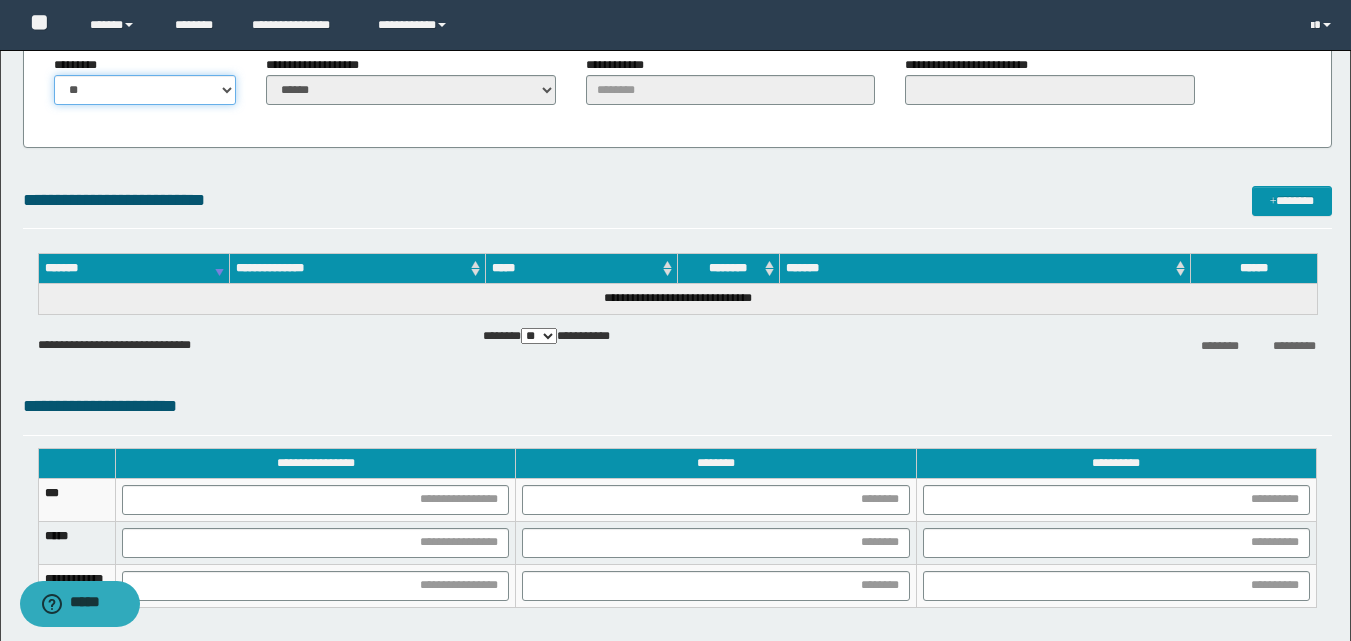click on "**
**" at bounding box center (145, 90) 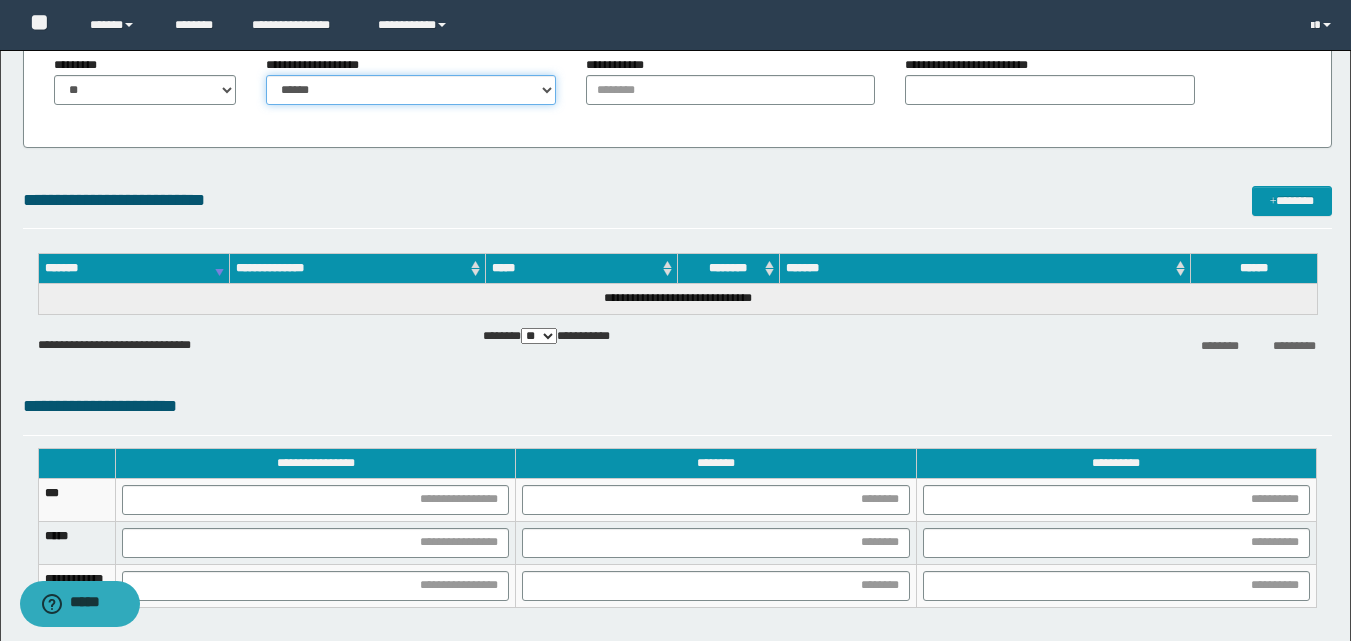 click on "**********" at bounding box center [410, 90] 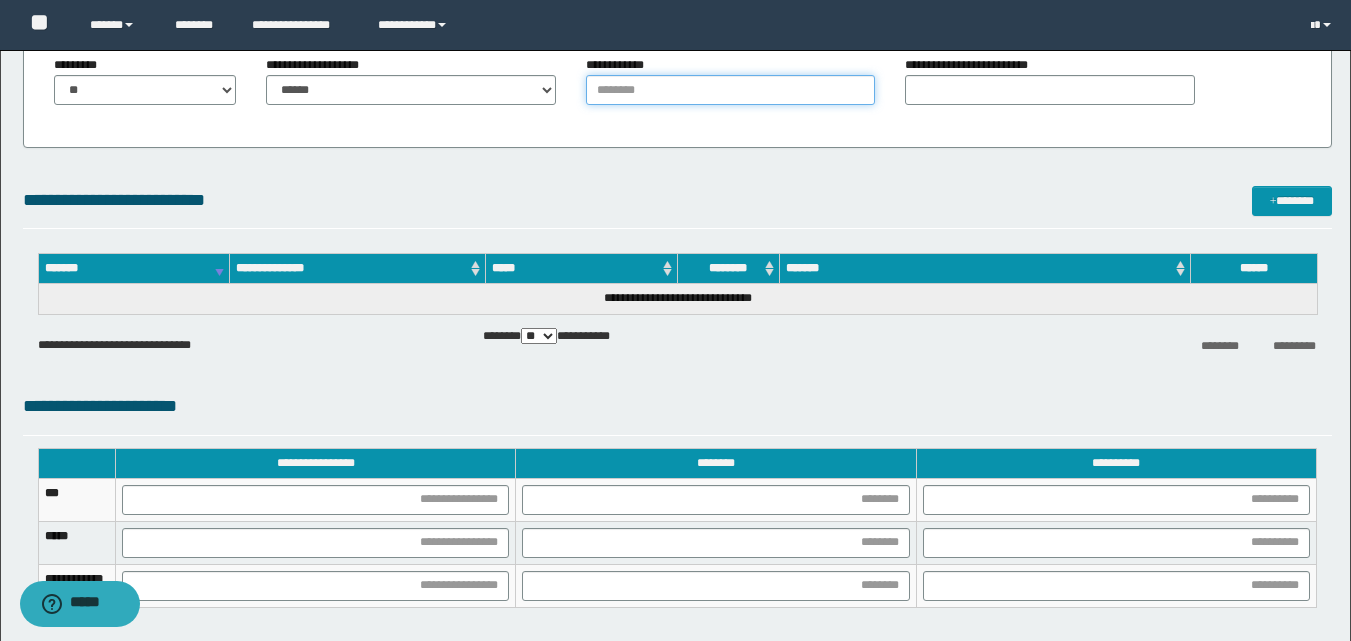 click on "**********" at bounding box center [730, 90] 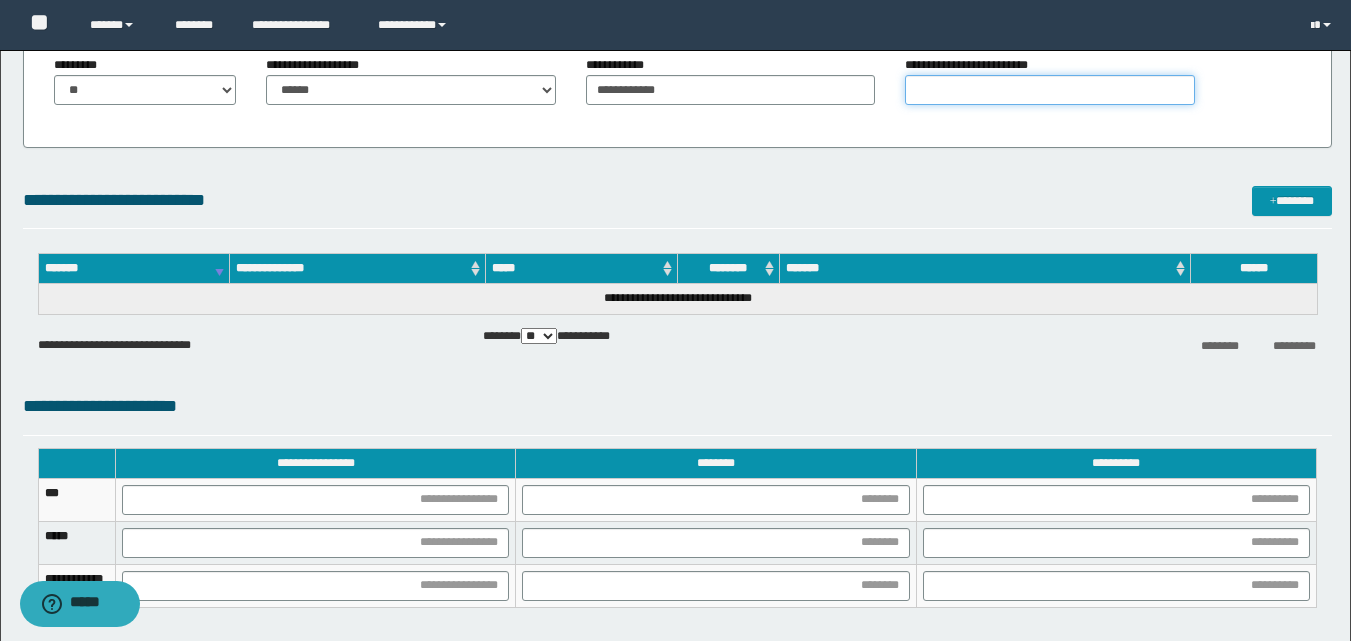 click on "**********" at bounding box center [1049, 90] 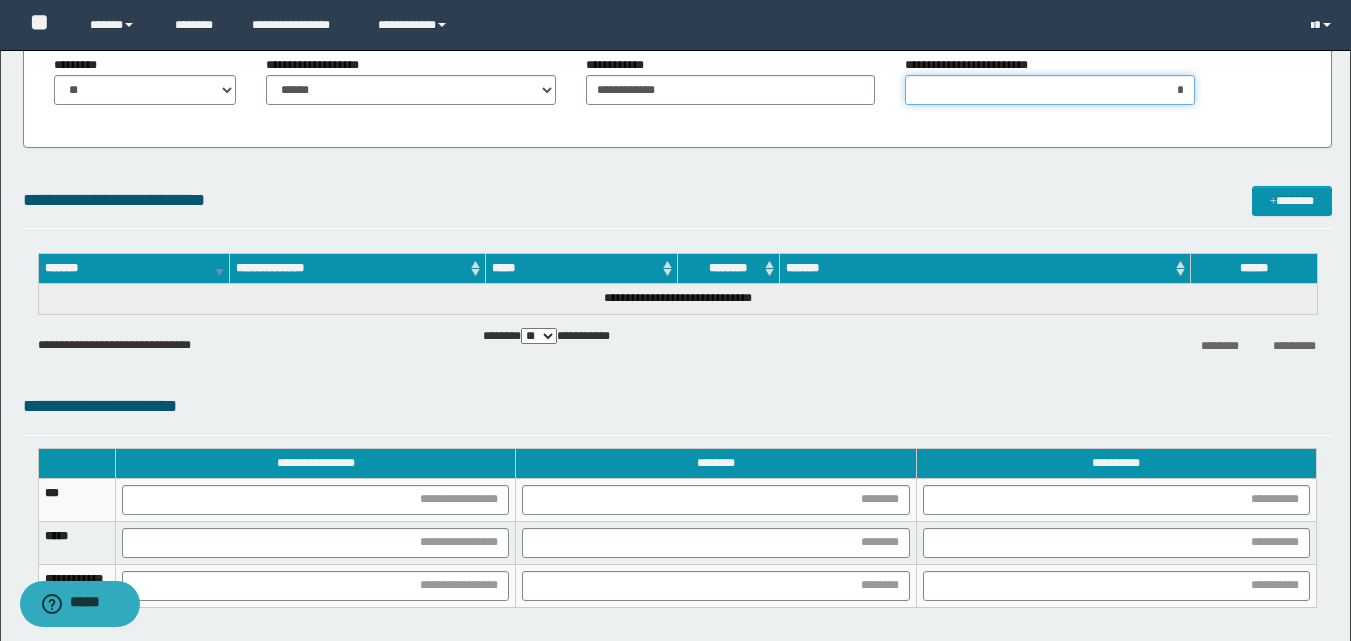 scroll, scrollTop: 1400, scrollLeft: 0, axis: vertical 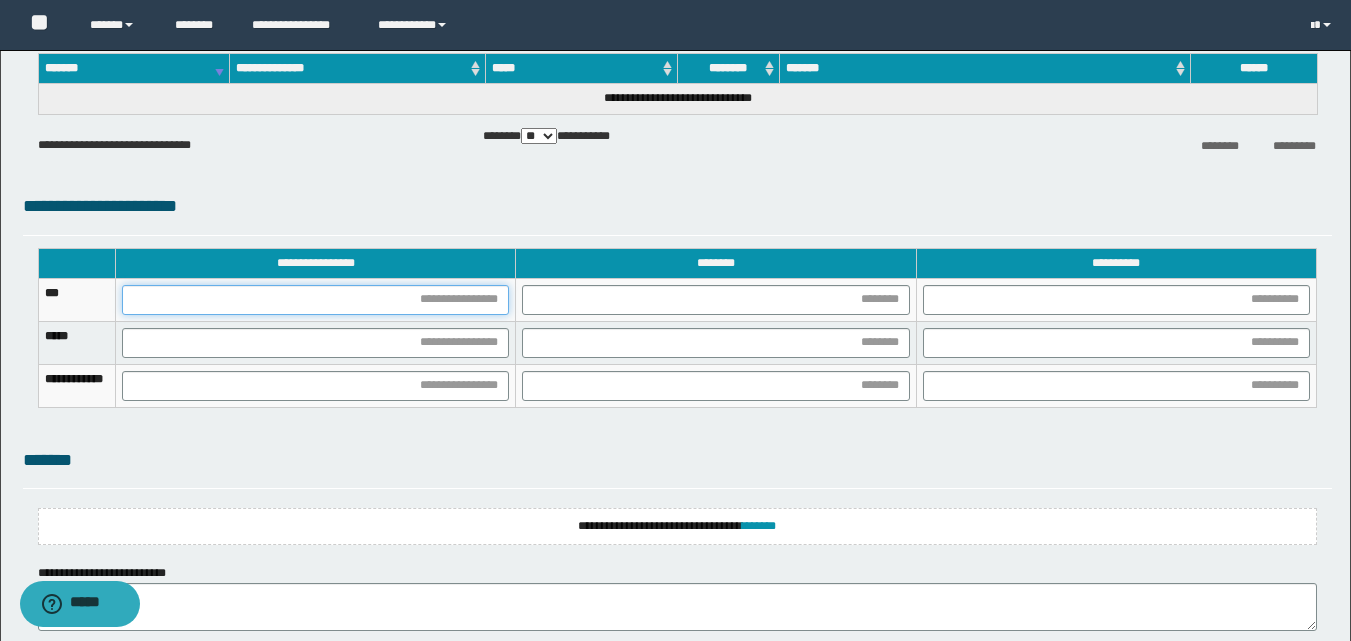 click at bounding box center (315, 300) 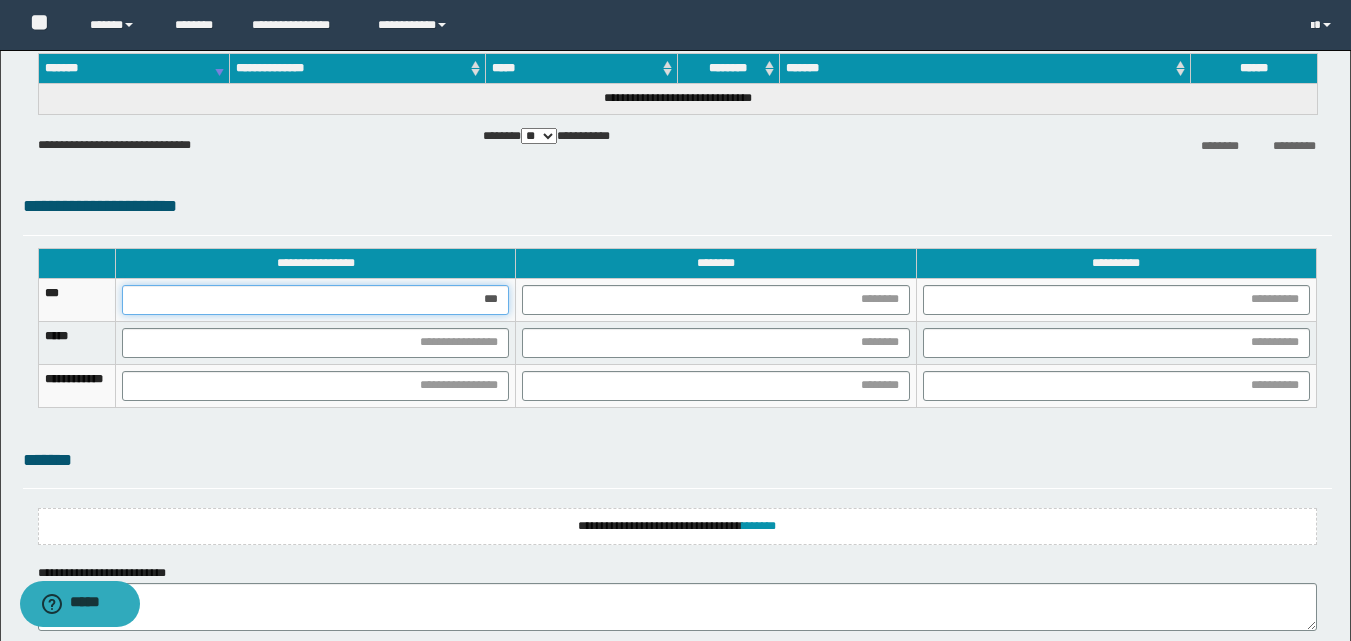 type on "****" 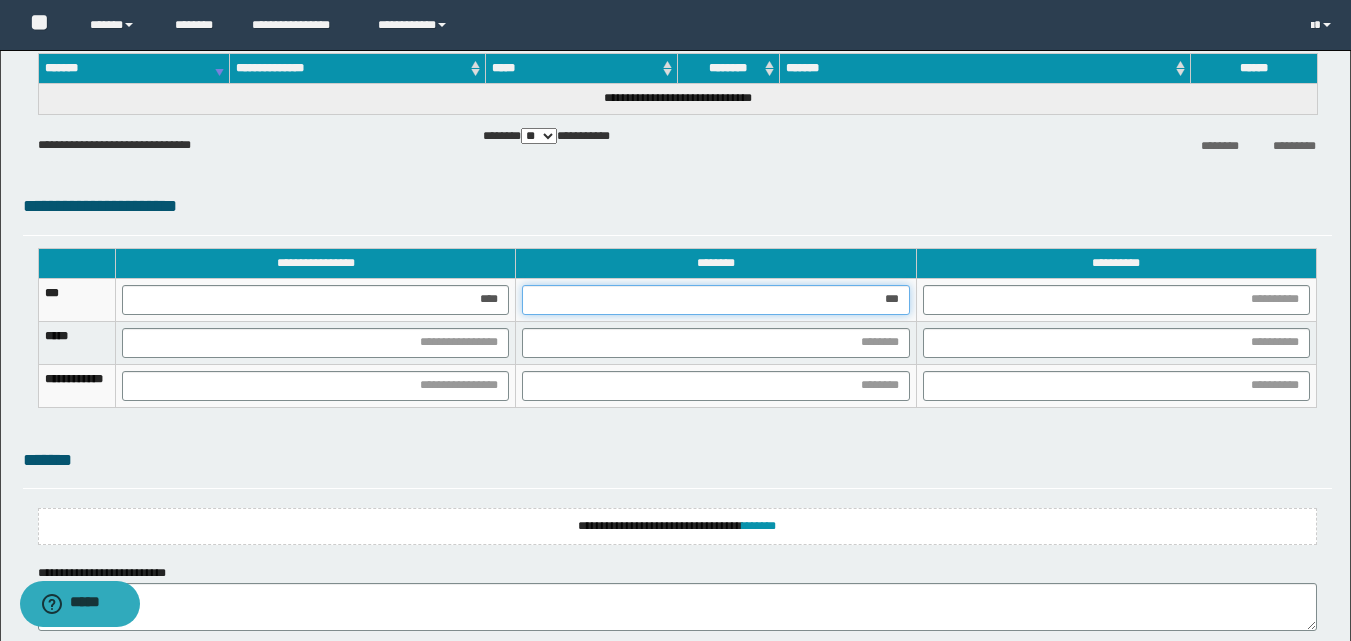 type on "****" 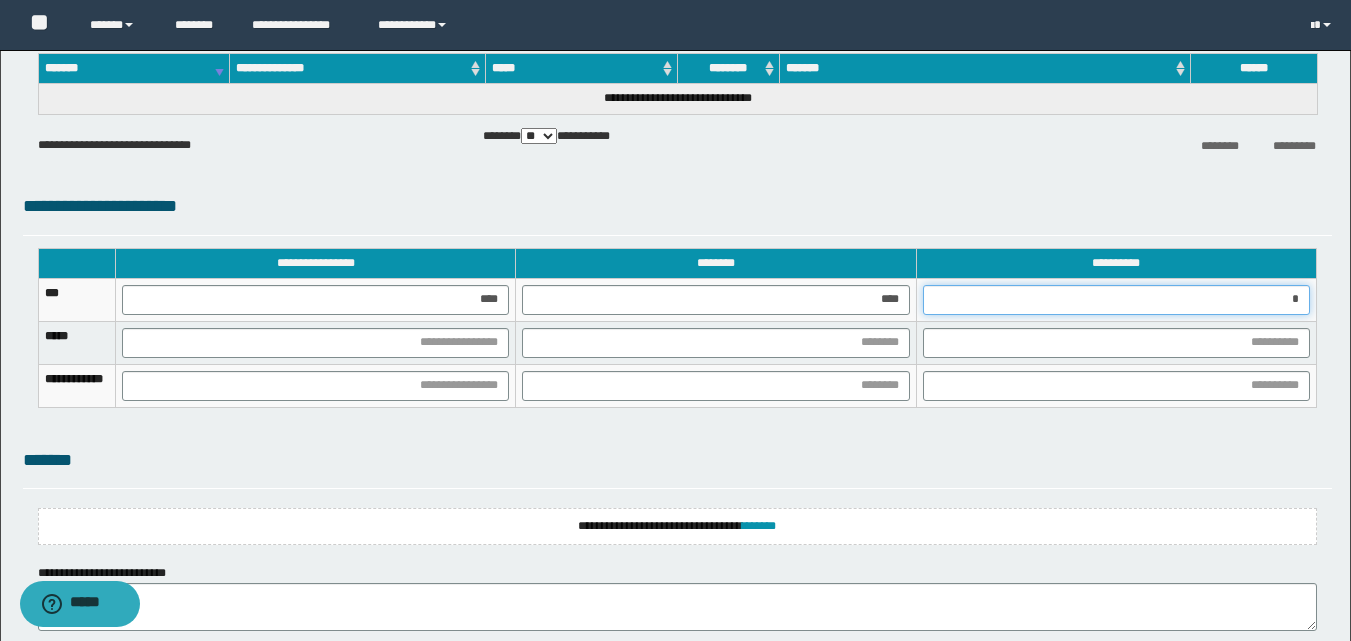 type on "**" 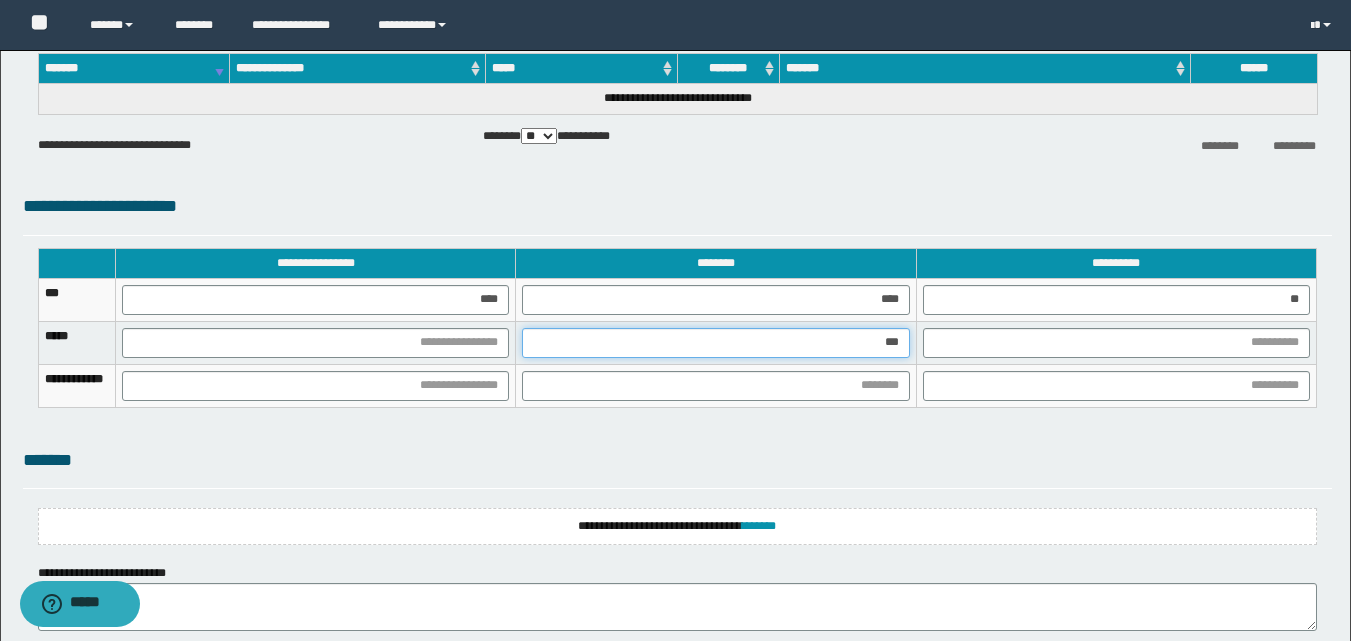 type on "****" 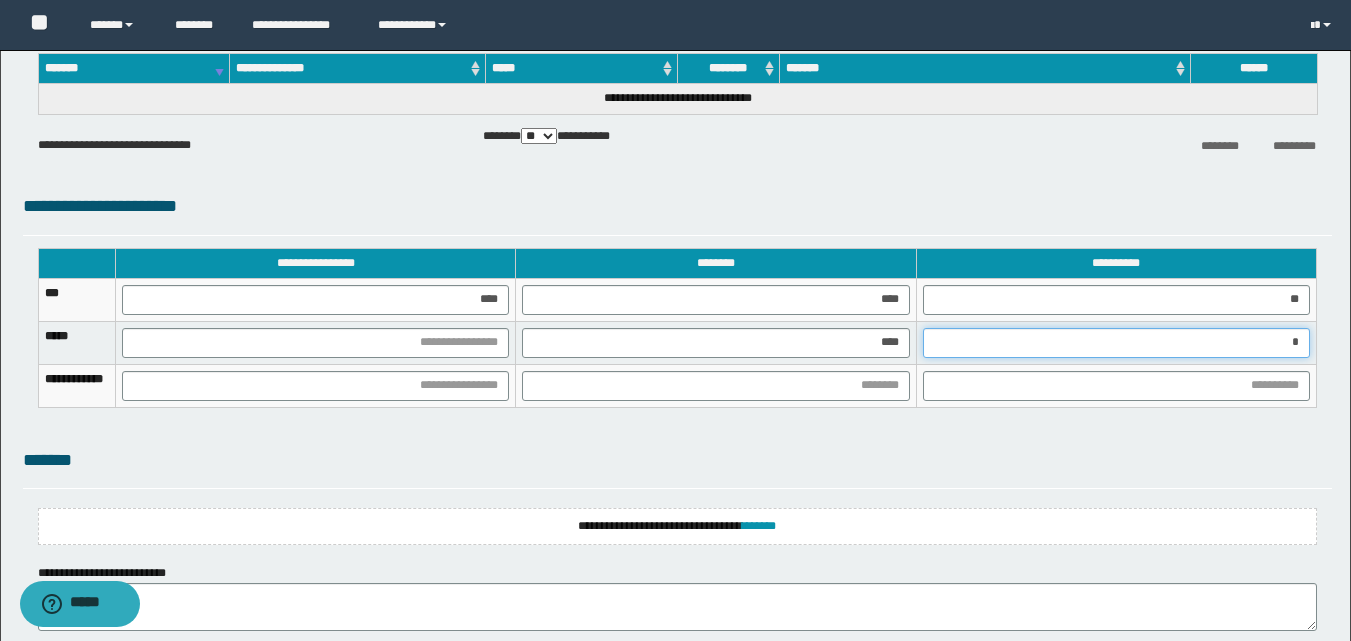type on "**" 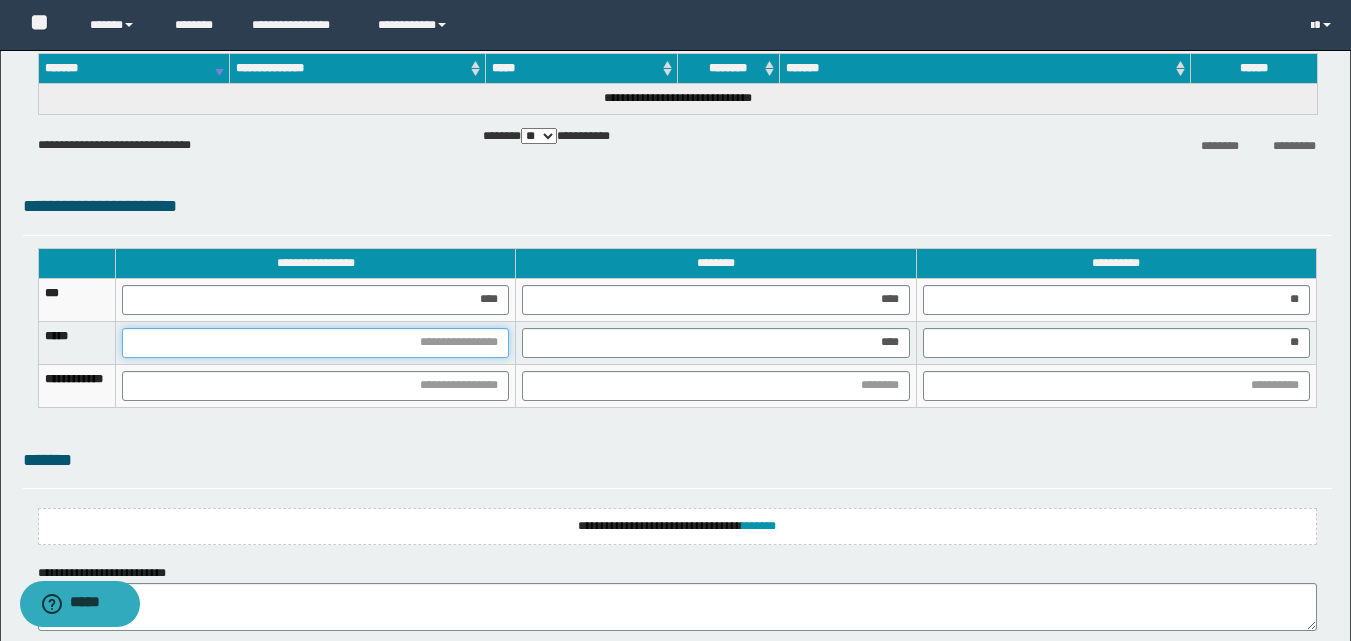 click at bounding box center [315, 343] 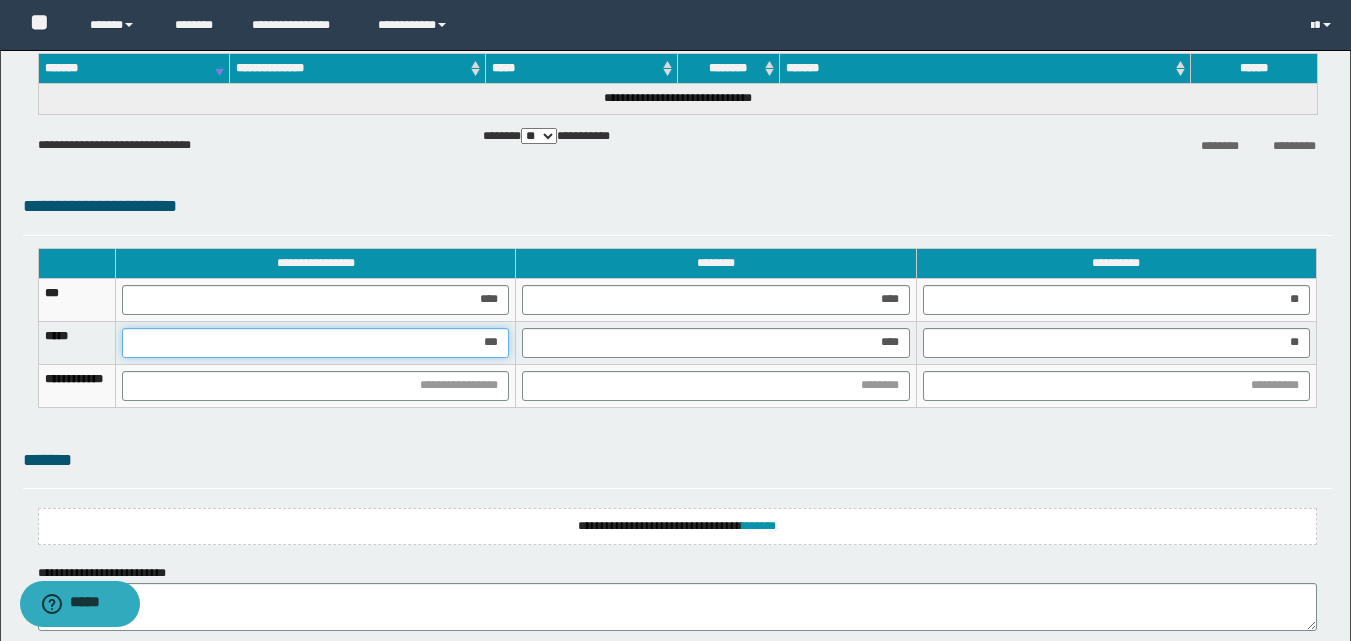 type on "****" 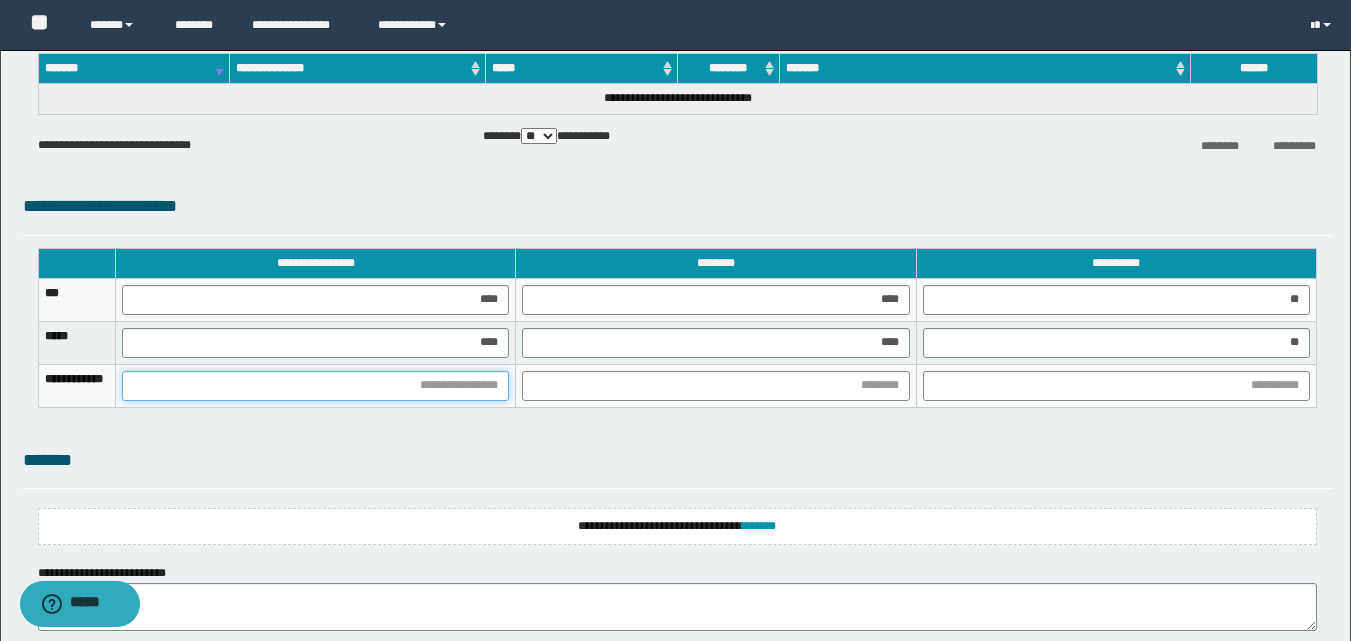 click at bounding box center (315, 386) 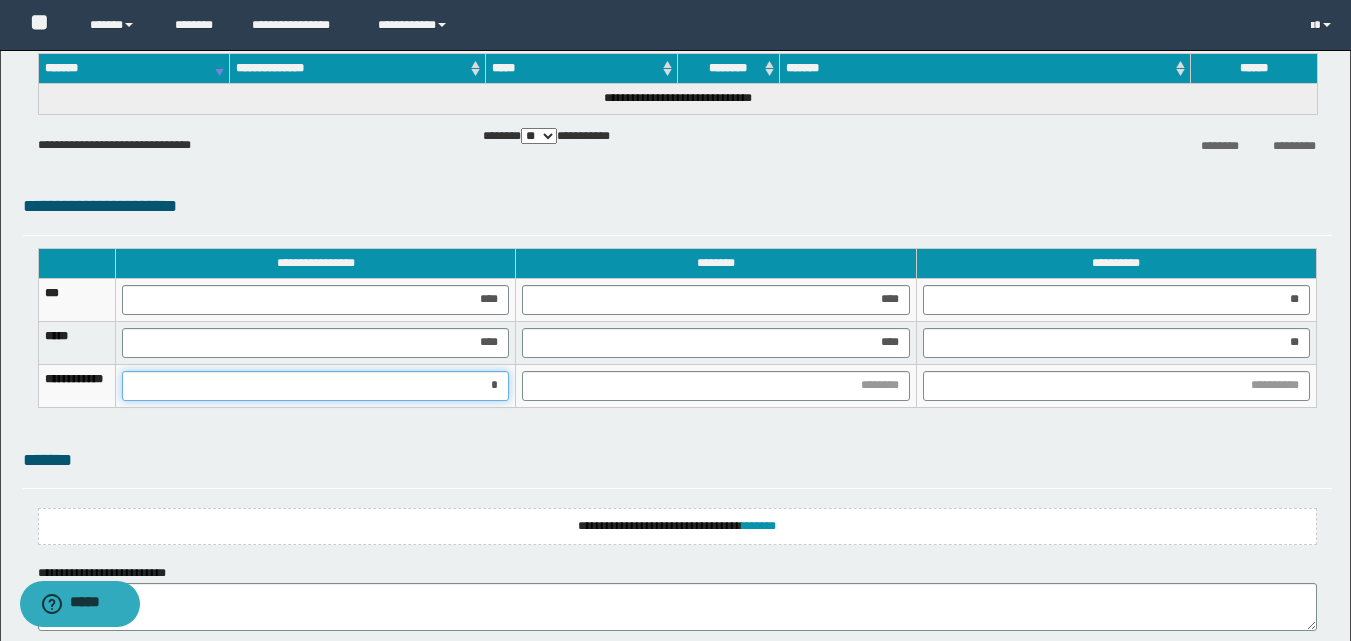 type on "**" 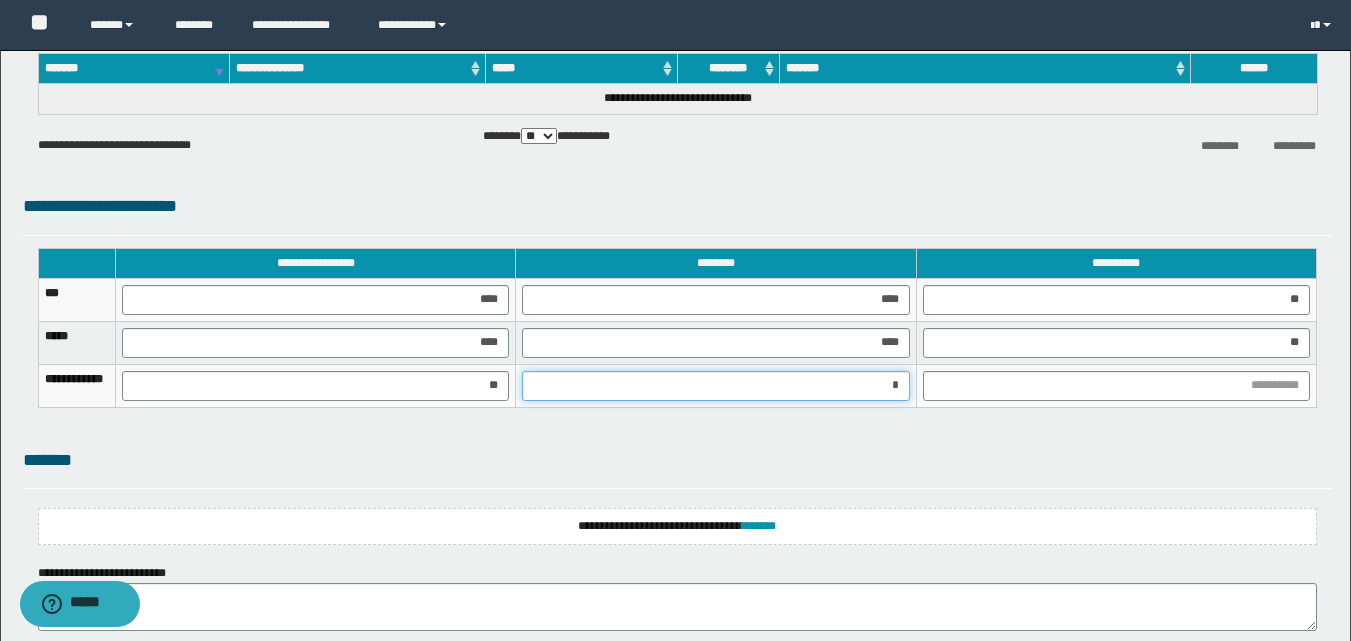 type on "**" 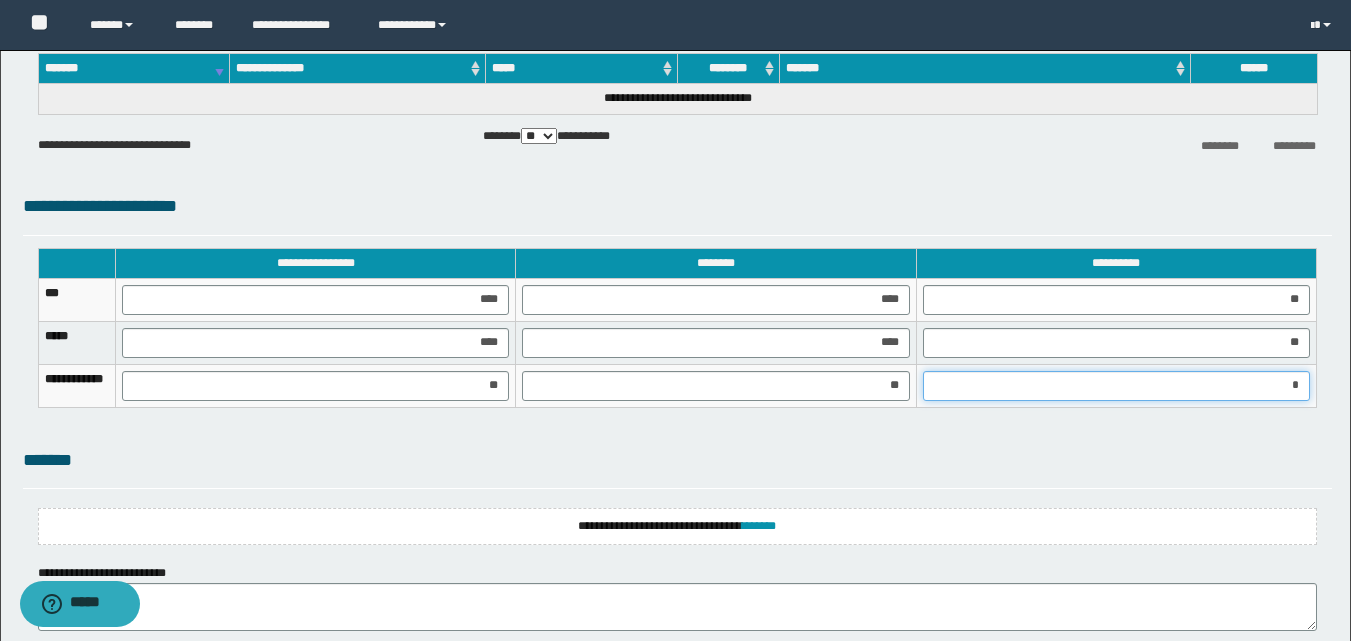 type on "**" 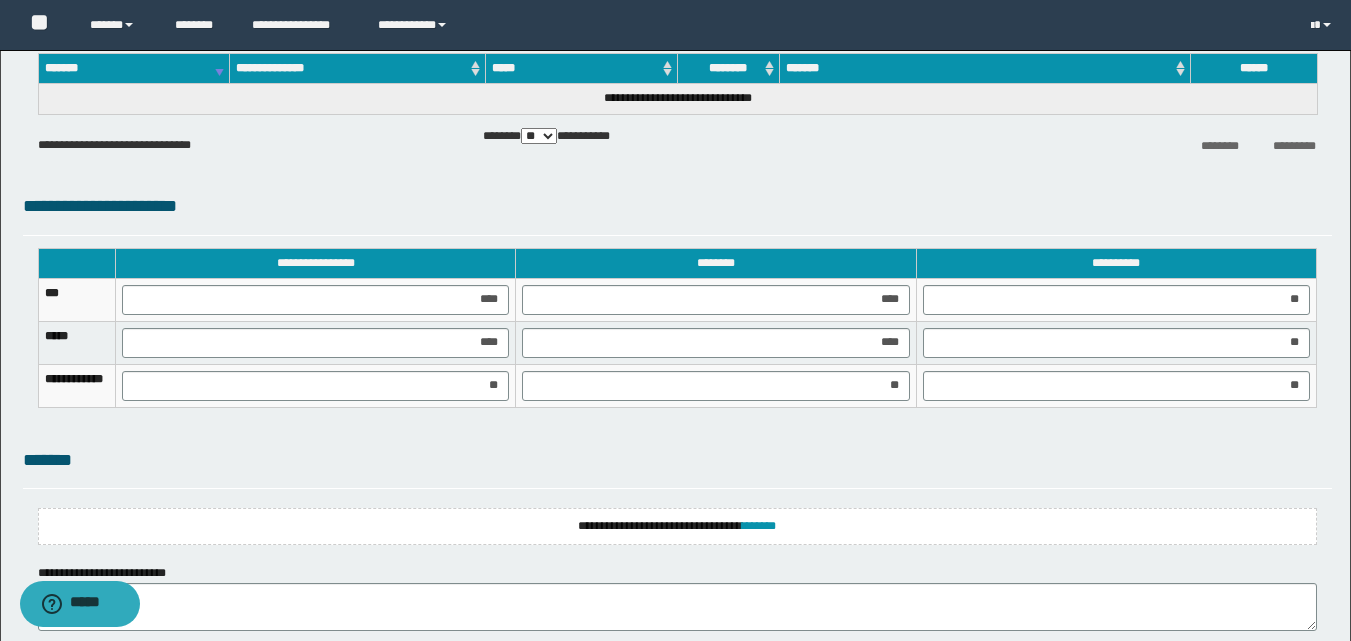 click on "**********" at bounding box center (677, 526) 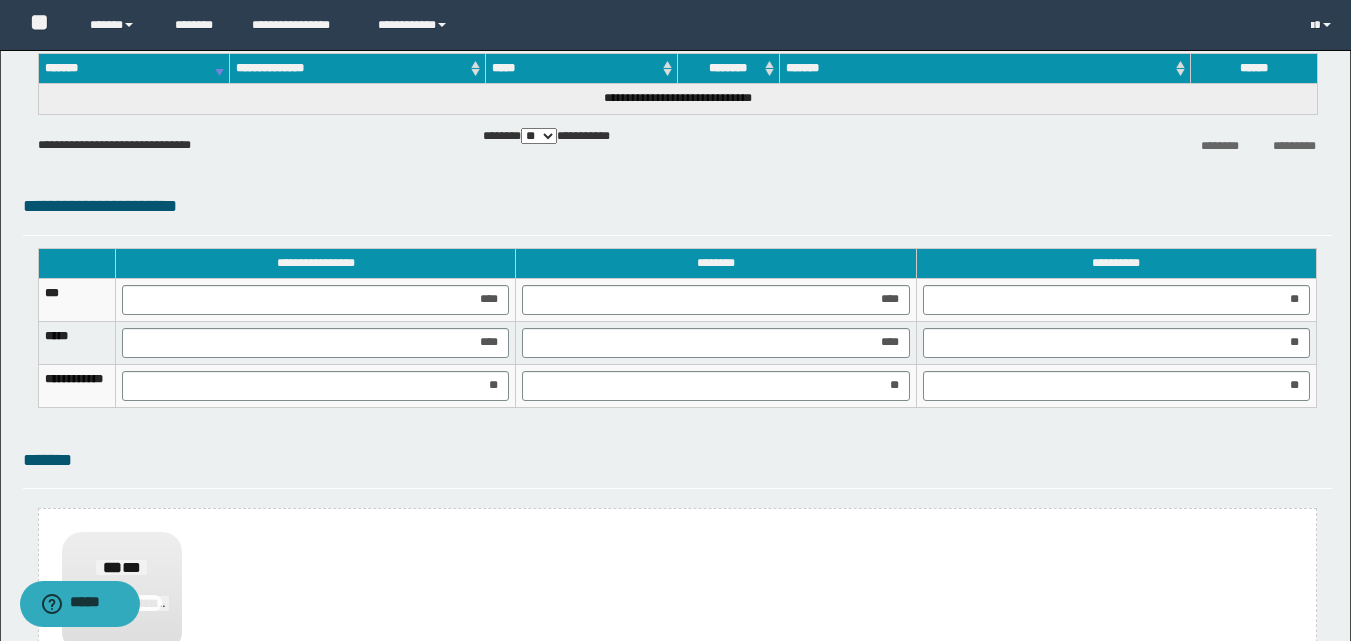 scroll, scrollTop: 1773, scrollLeft: 0, axis: vertical 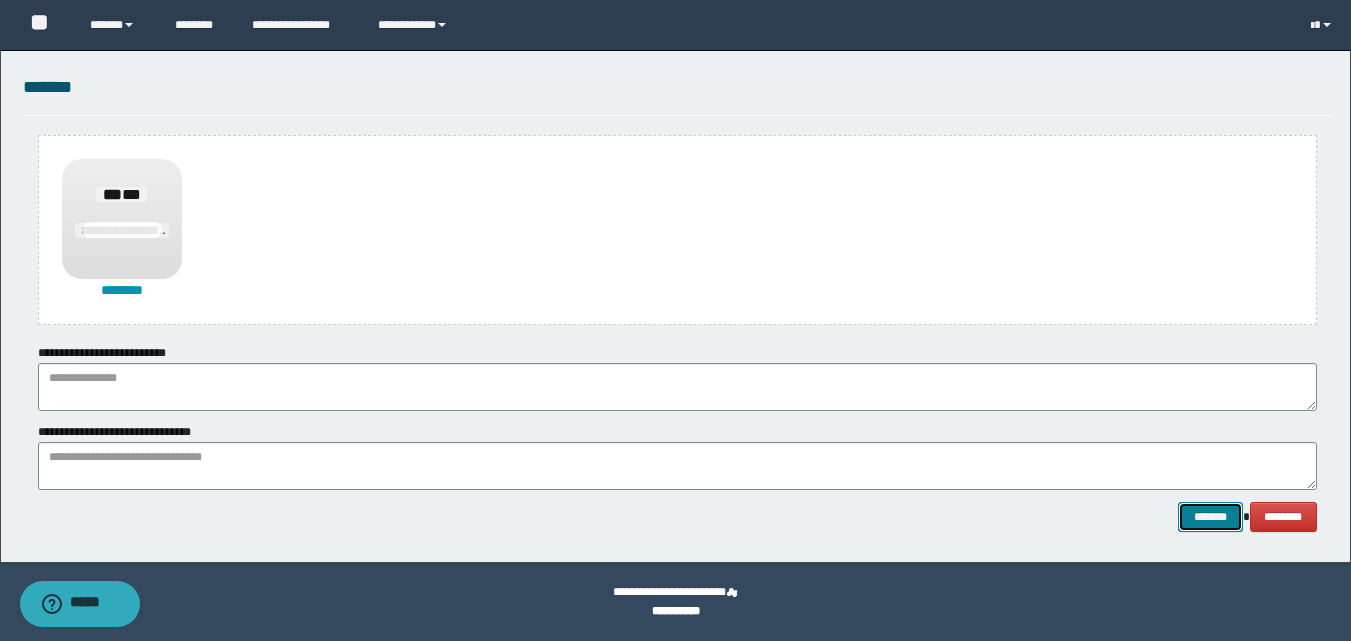 click on "*******" at bounding box center (1210, 517) 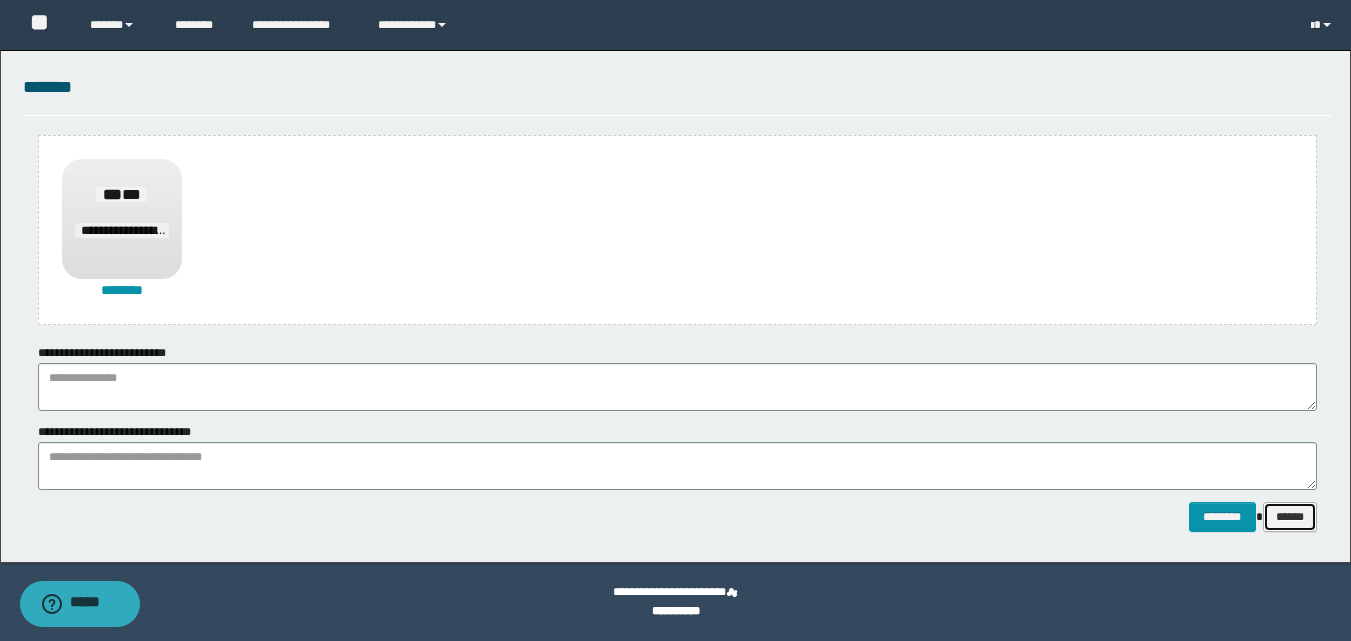 click on "******" at bounding box center [1290, 517] 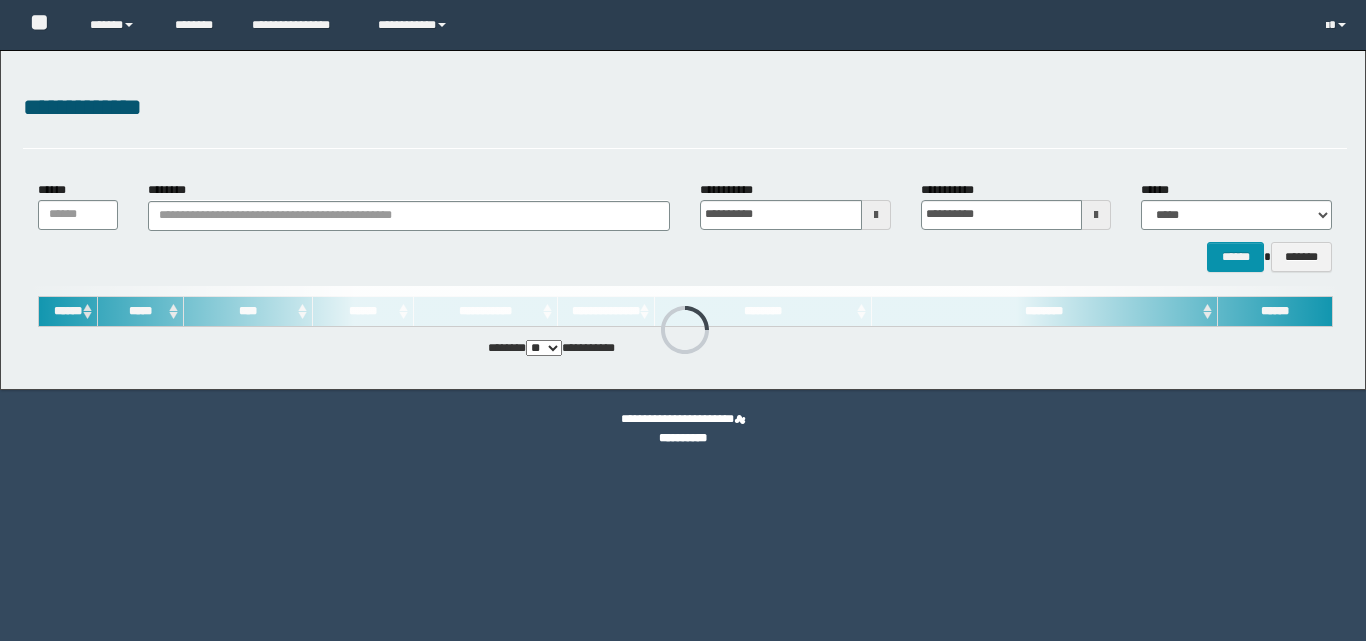 scroll, scrollTop: 0, scrollLeft: 0, axis: both 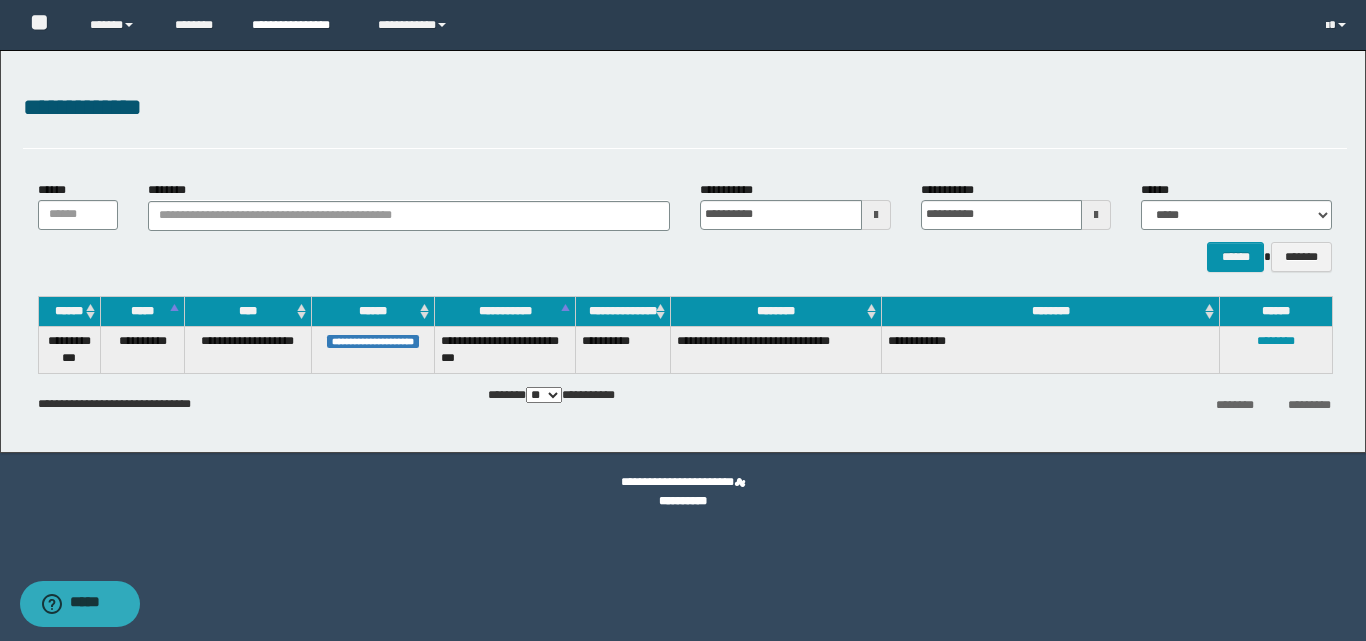 click on "**********" at bounding box center [300, 25] 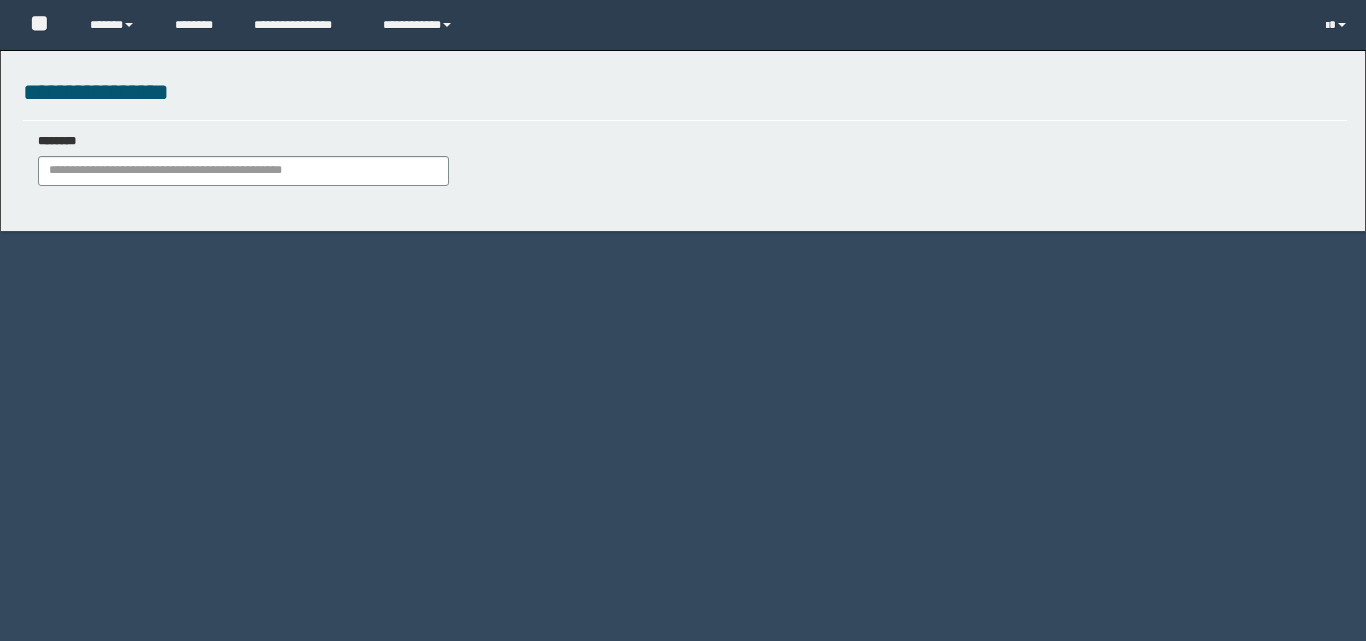 scroll, scrollTop: 0, scrollLeft: 0, axis: both 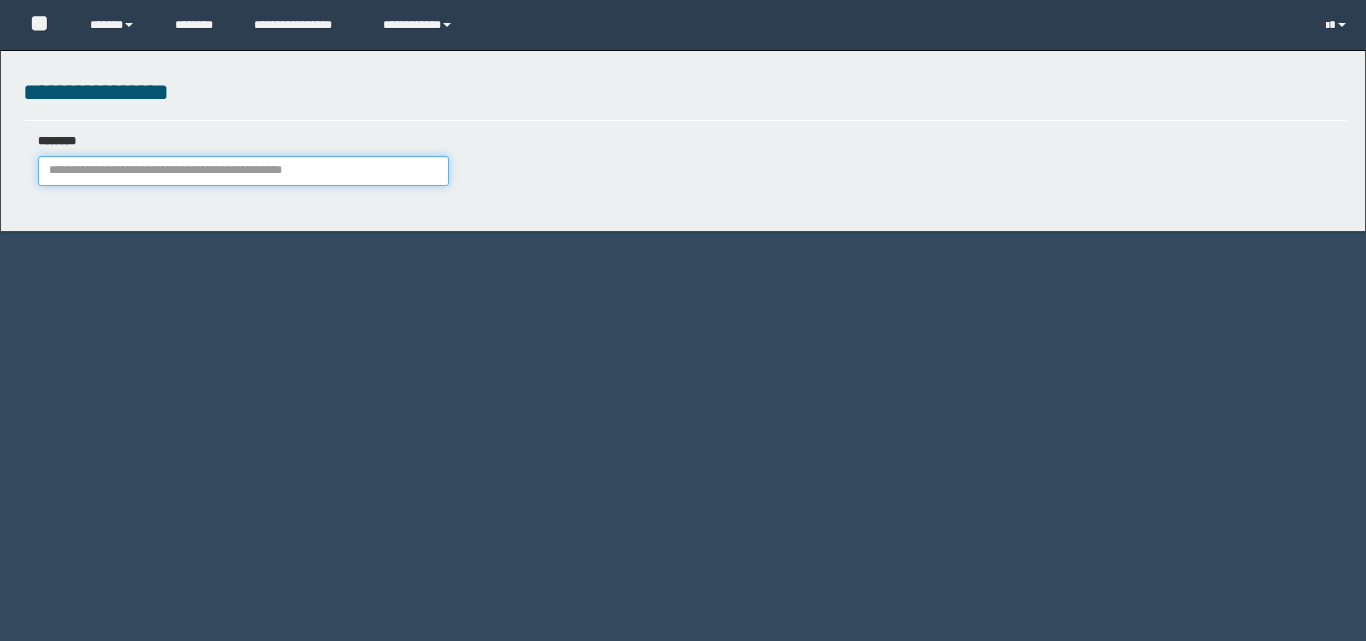 click on "********" at bounding box center [243, 171] 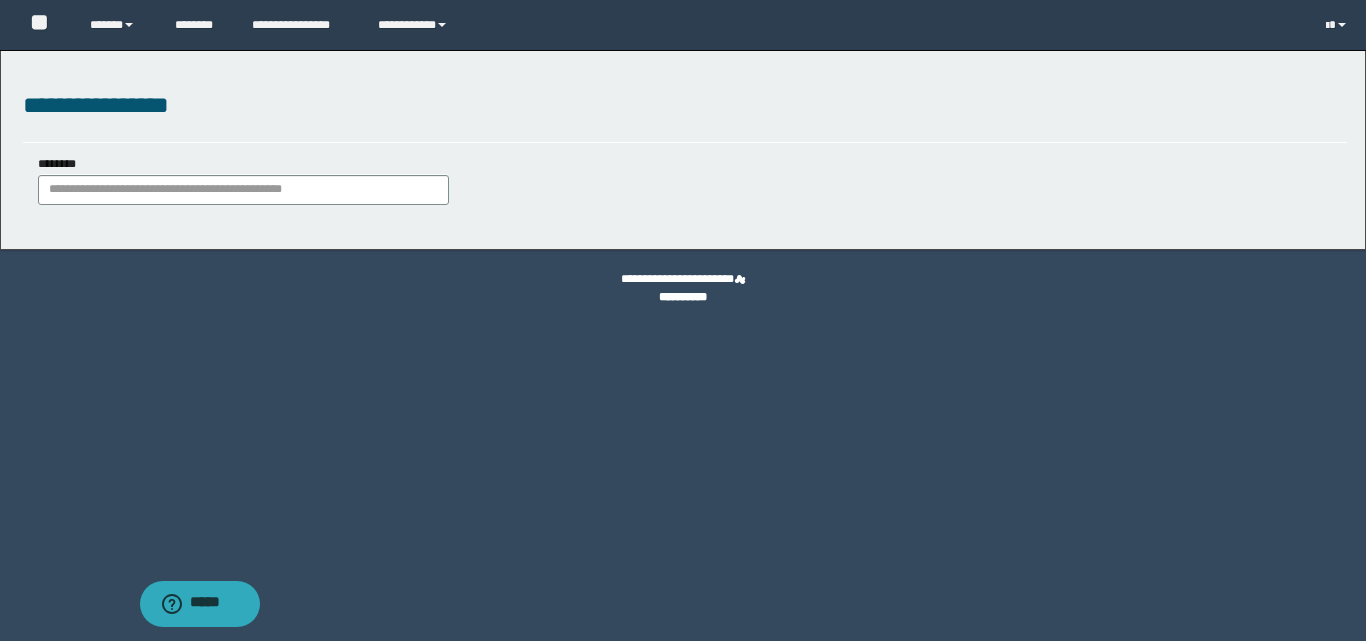scroll, scrollTop: 0, scrollLeft: 0, axis: both 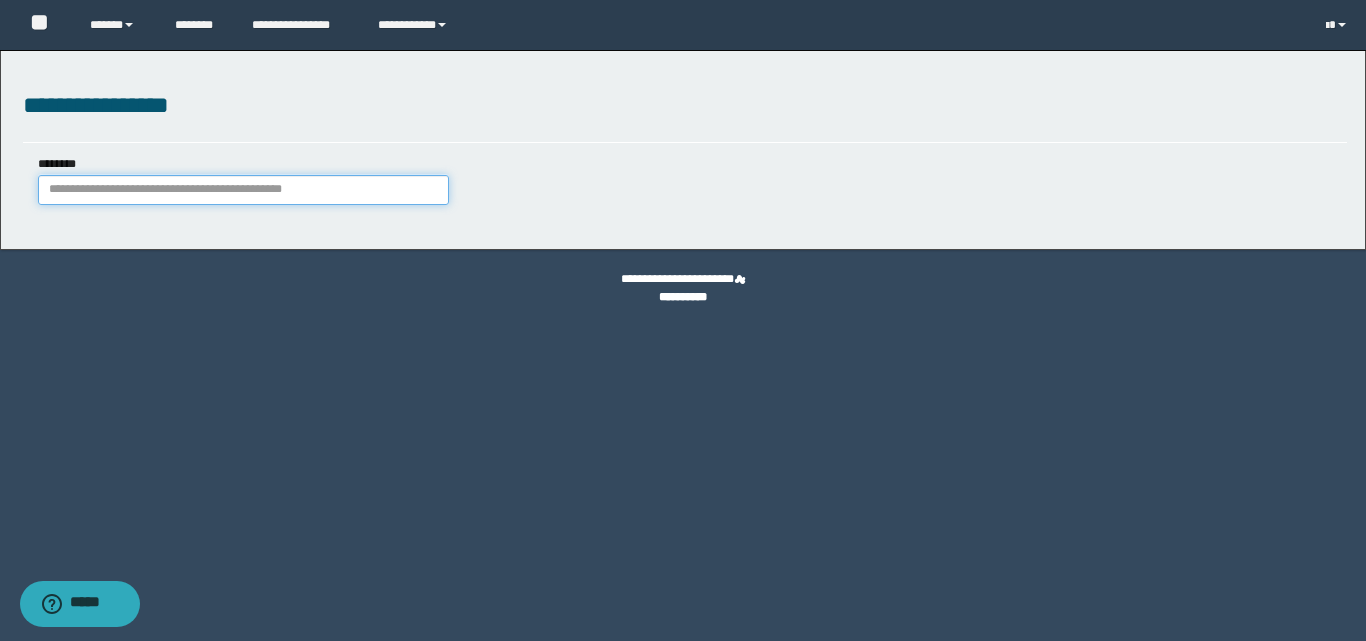 click on "********" at bounding box center [243, 190] 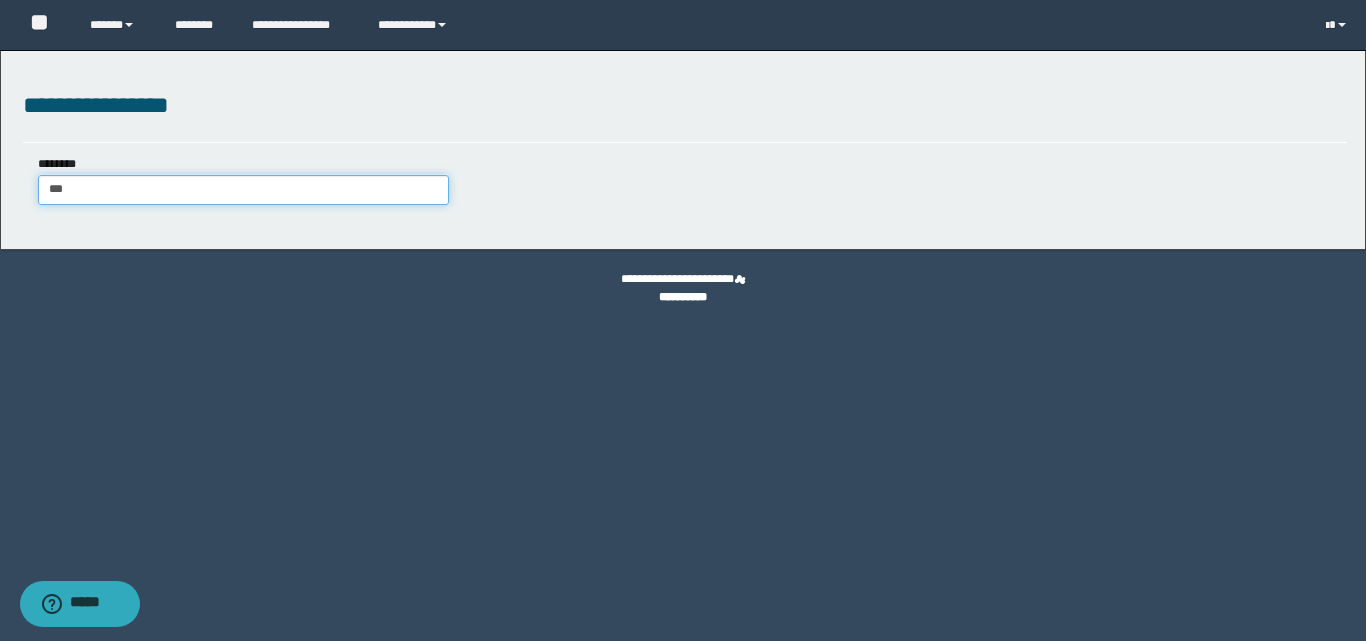 type on "****" 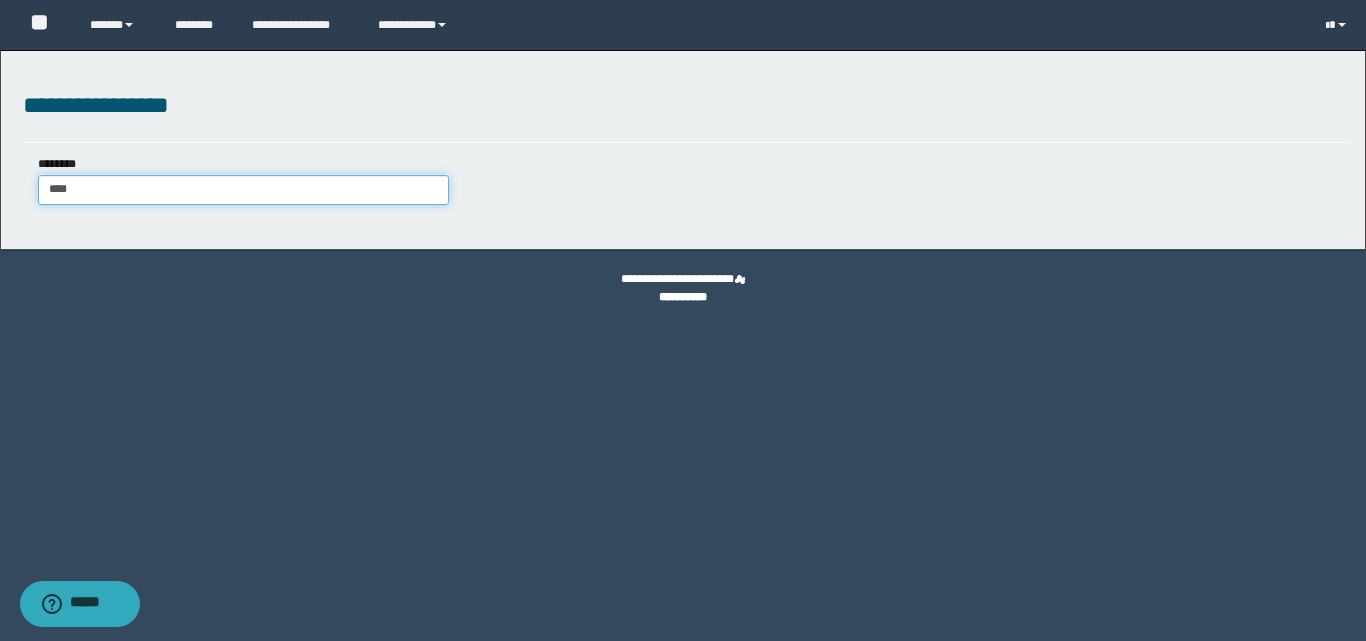 type on "****" 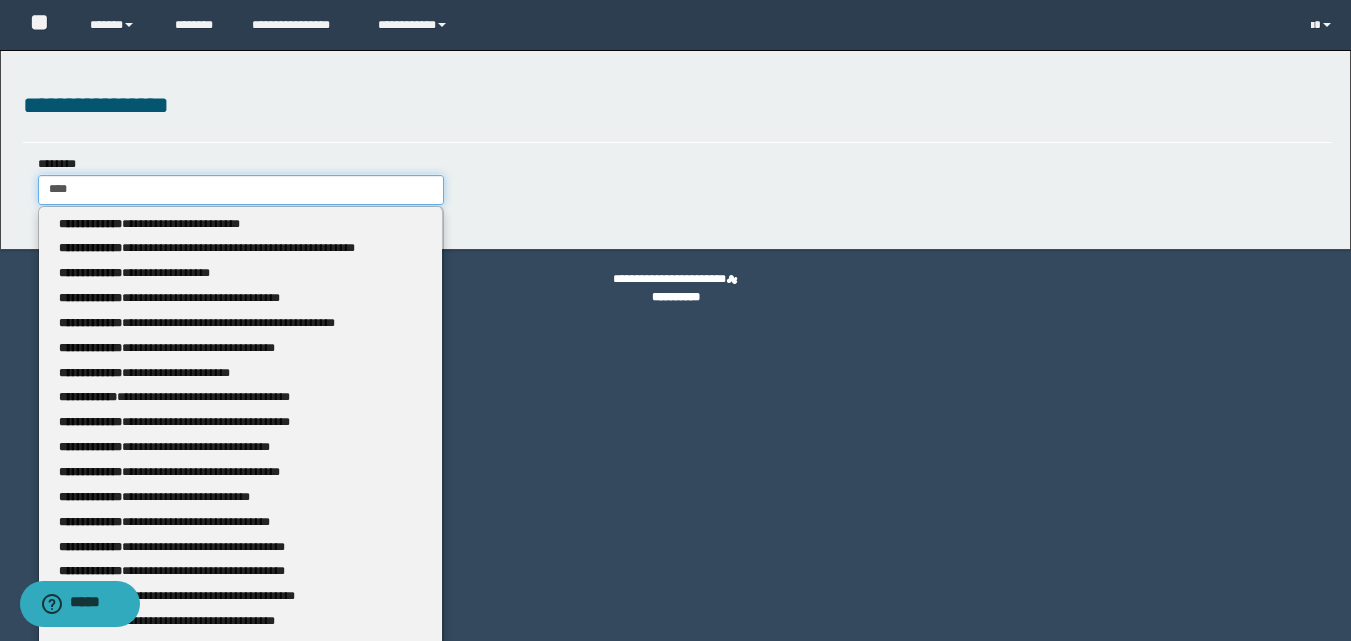 type 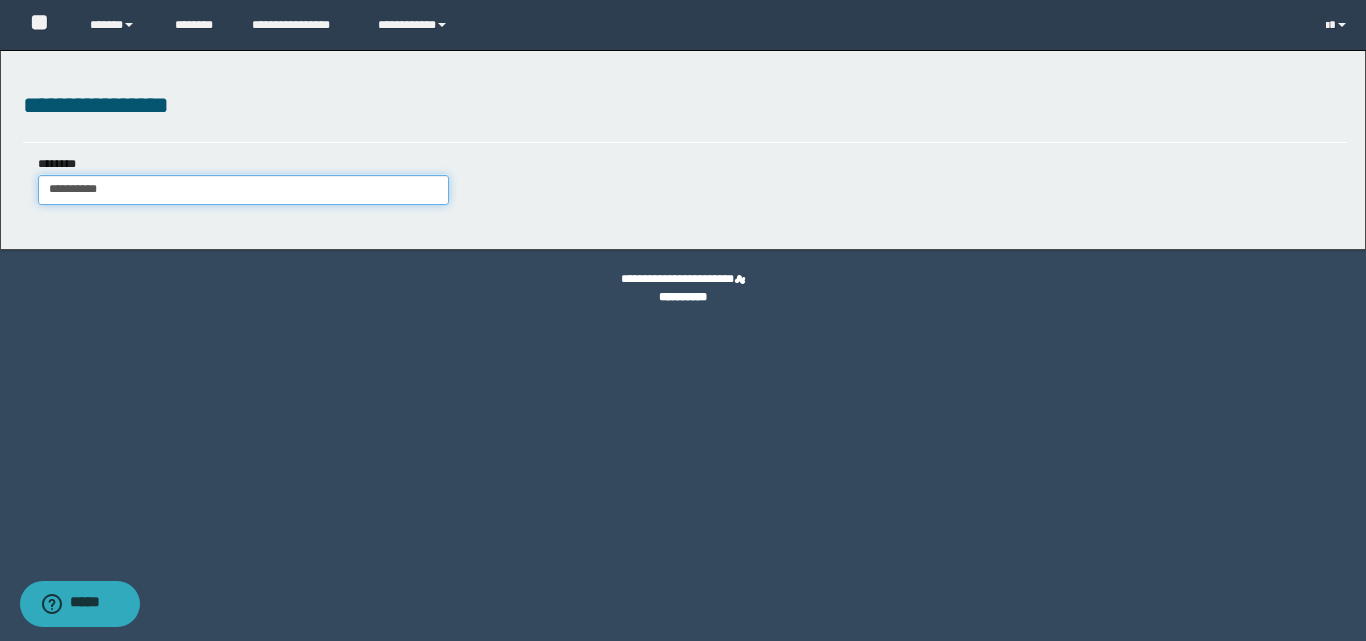 click on "**********" at bounding box center [243, 190] 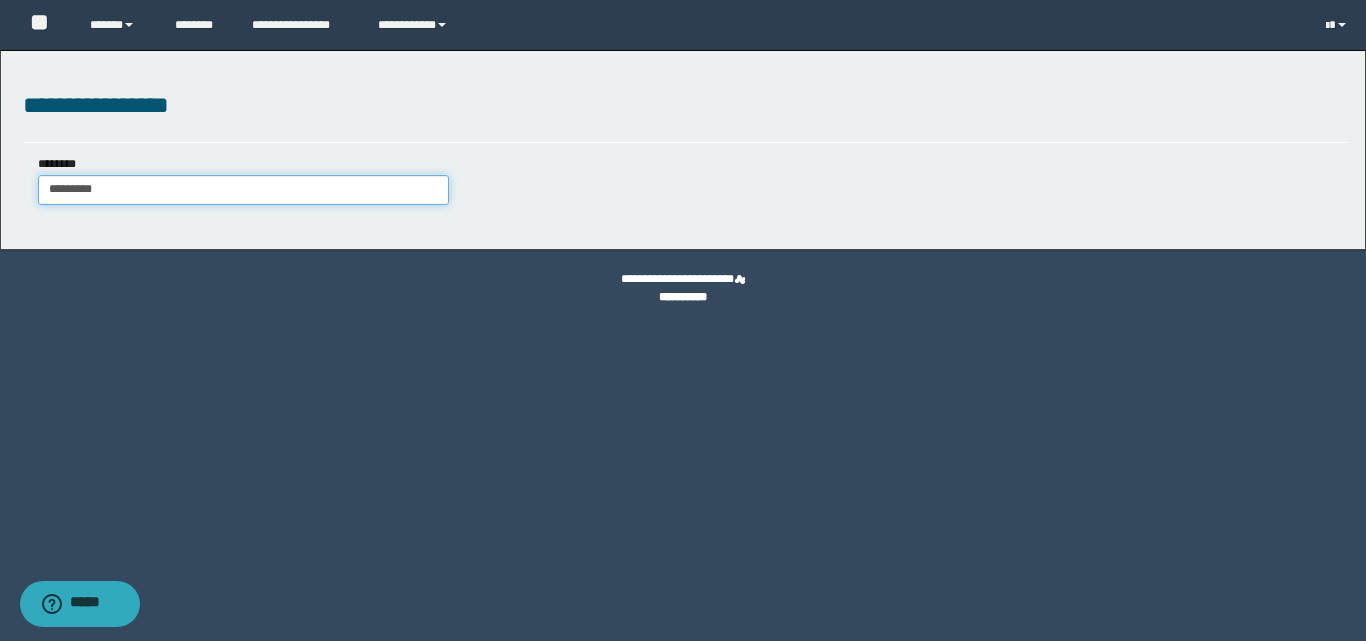 type on "**********" 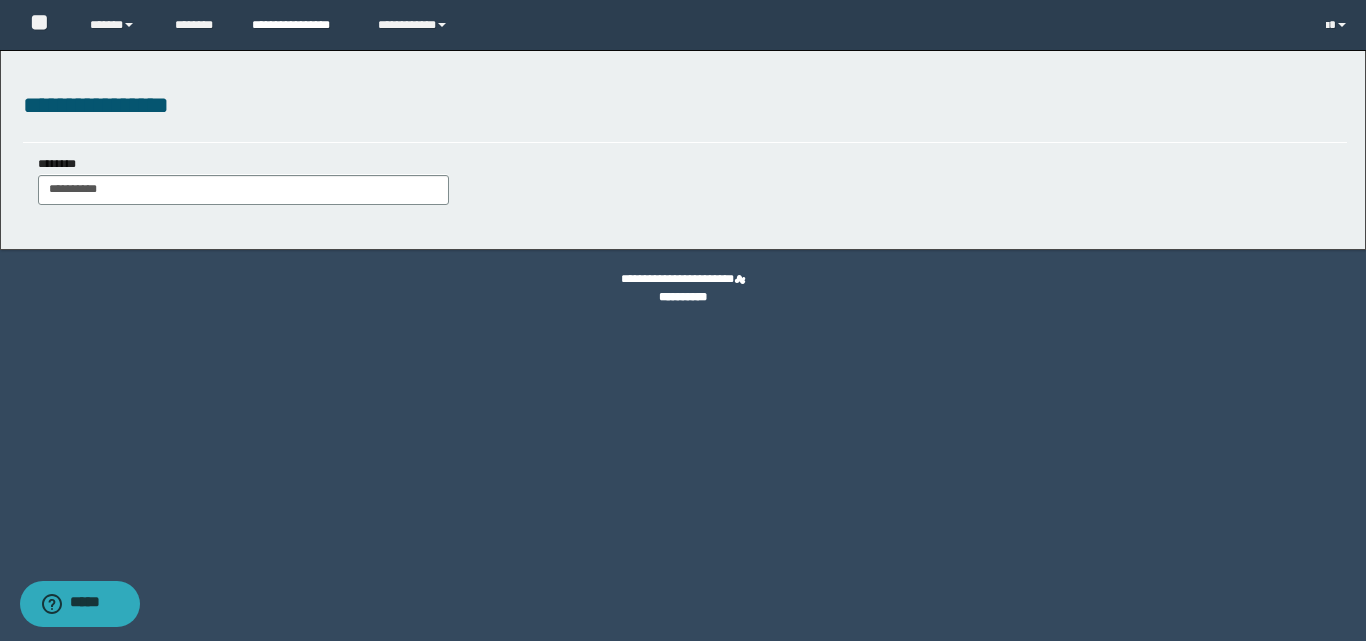 click on "**********" at bounding box center [300, 25] 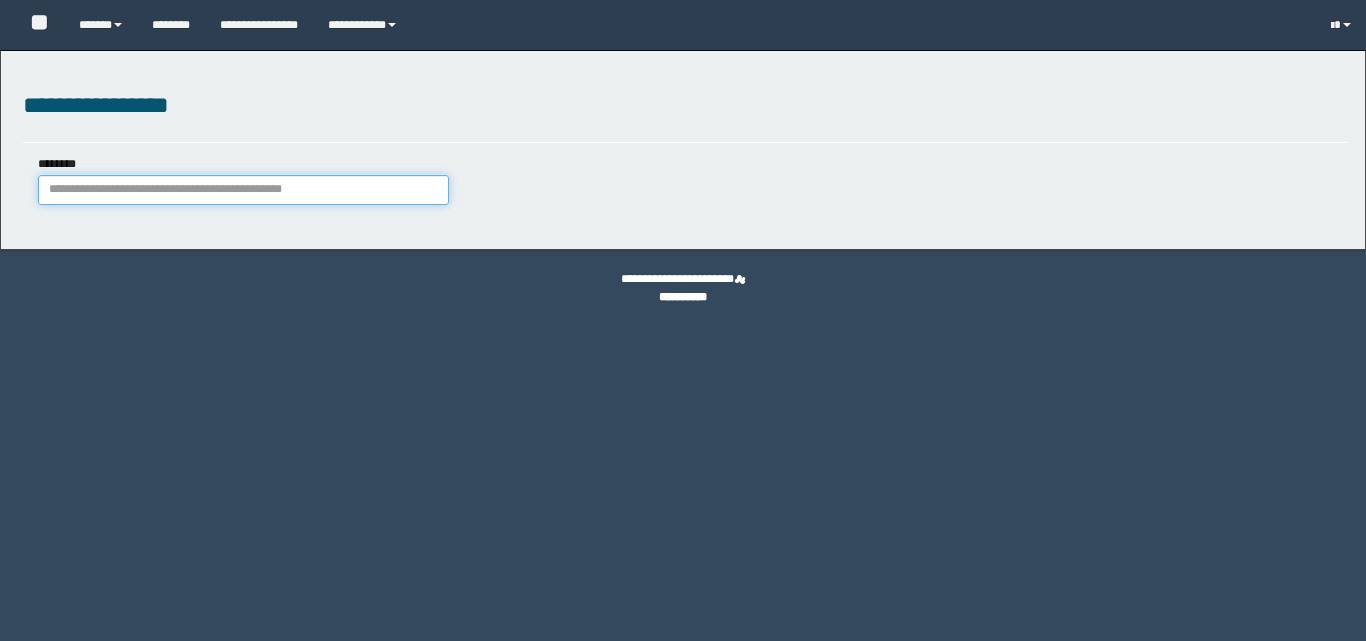 click on "********" at bounding box center [243, 190] 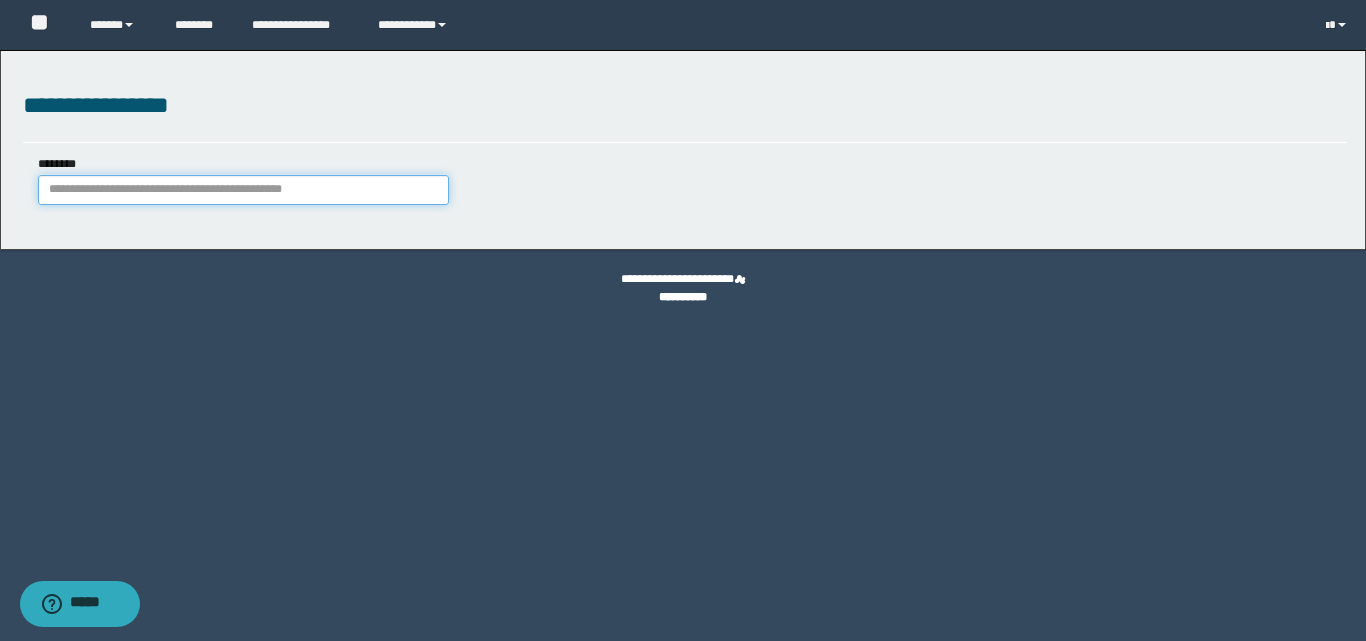 scroll, scrollTop: 0, scrollLeft: 0, axis: both 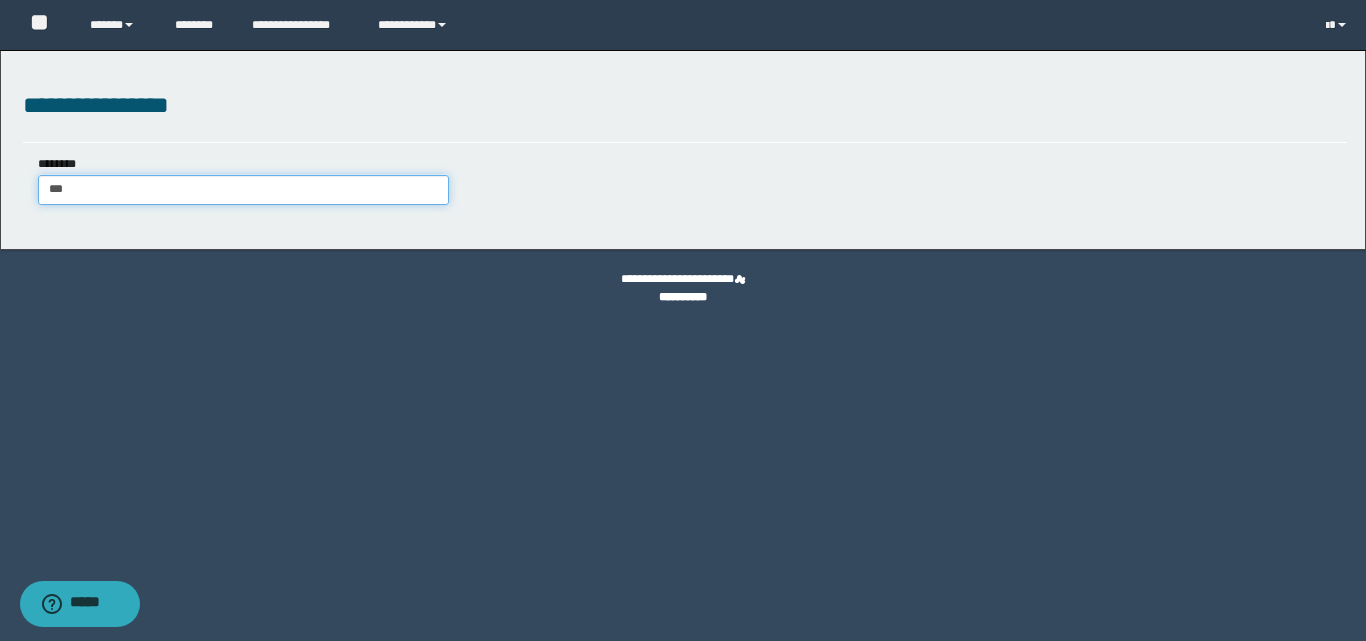 type on "****" 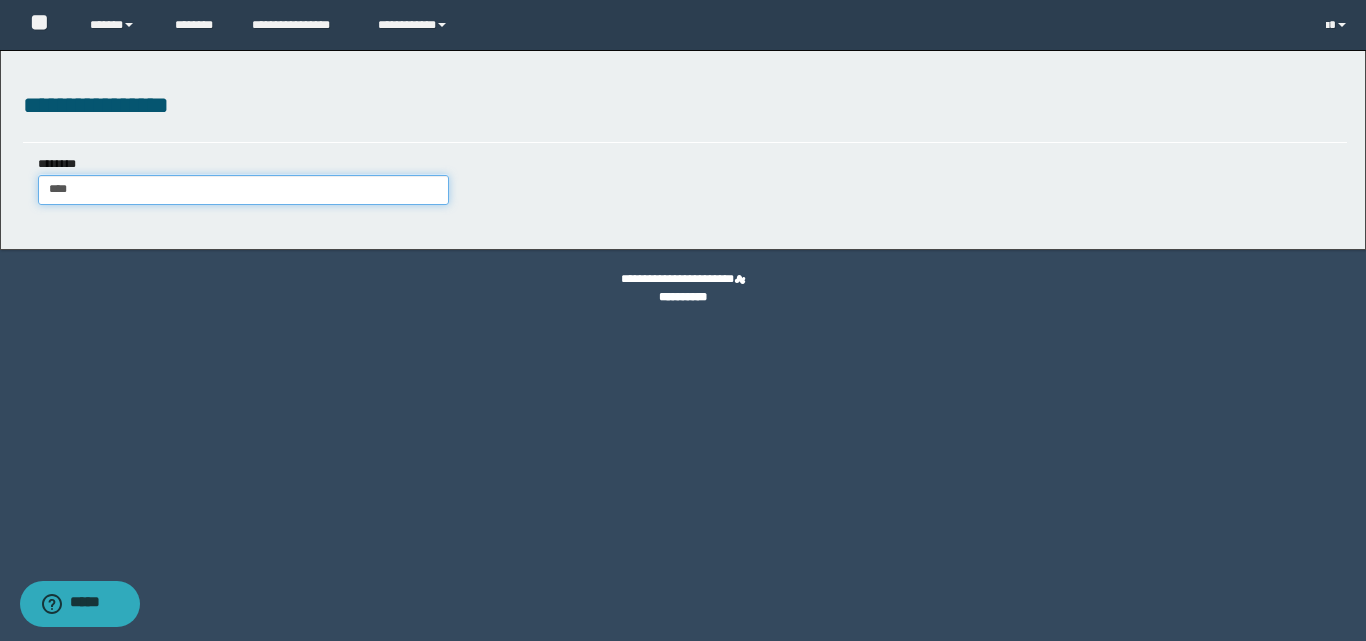 type on "****" 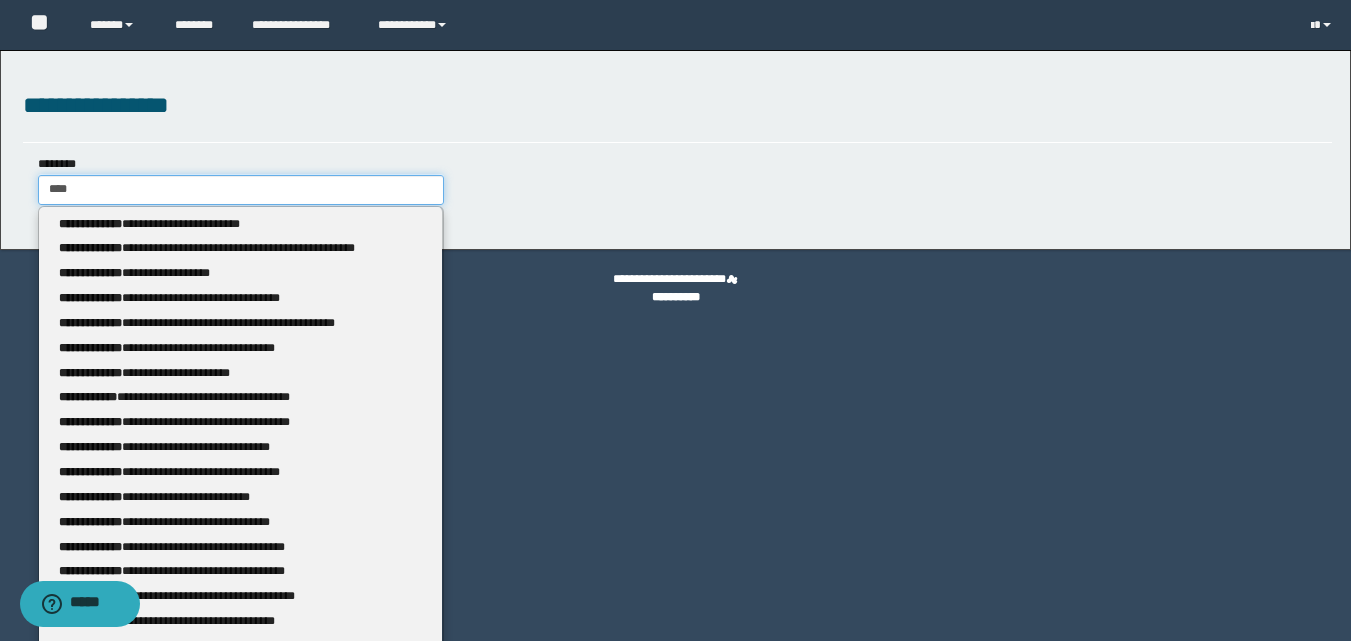 type 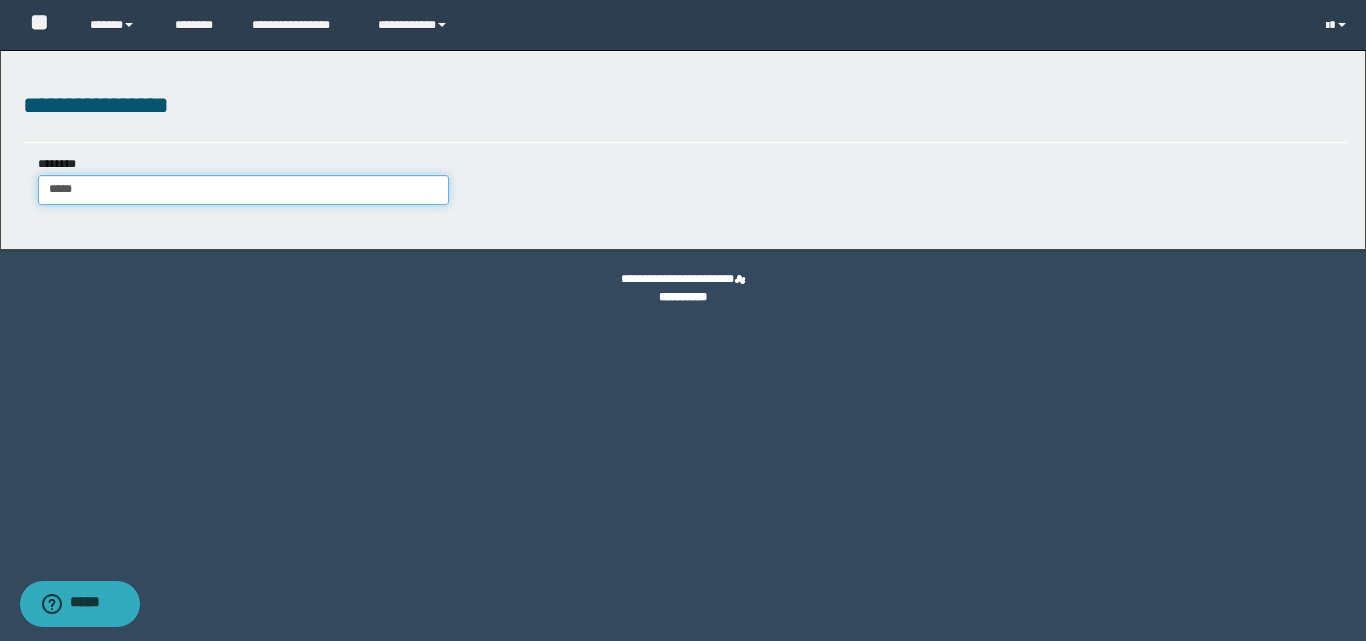 type on "****" 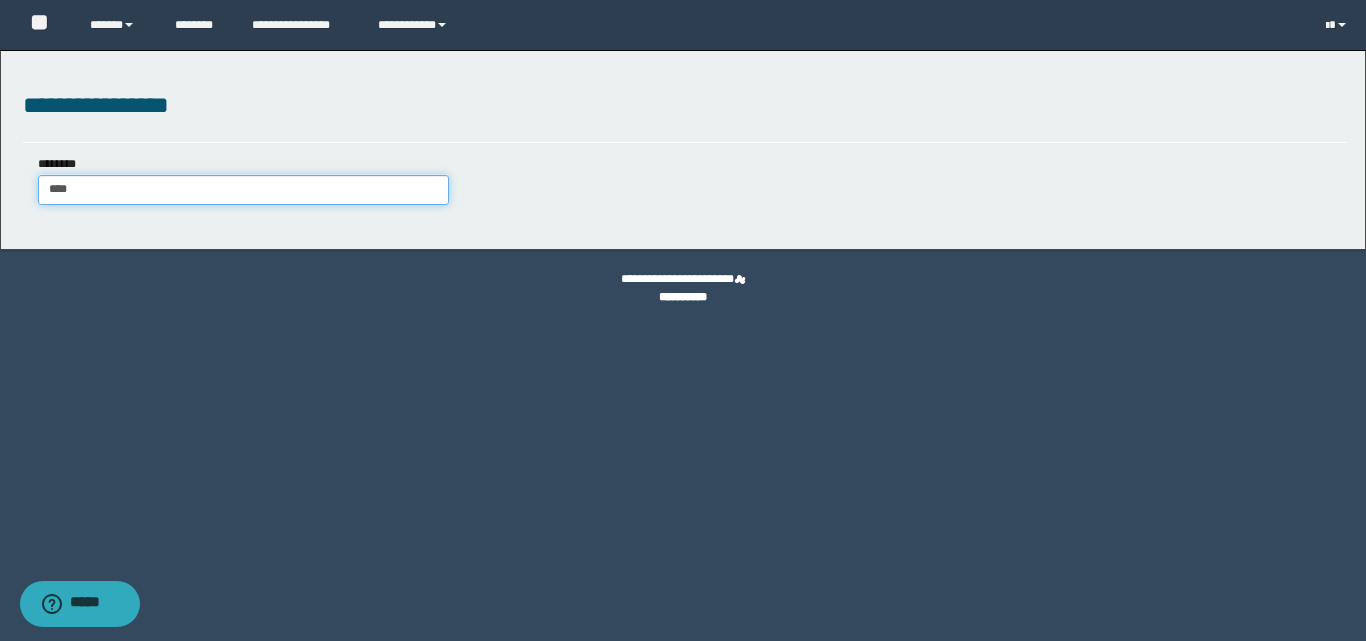 type on "****" 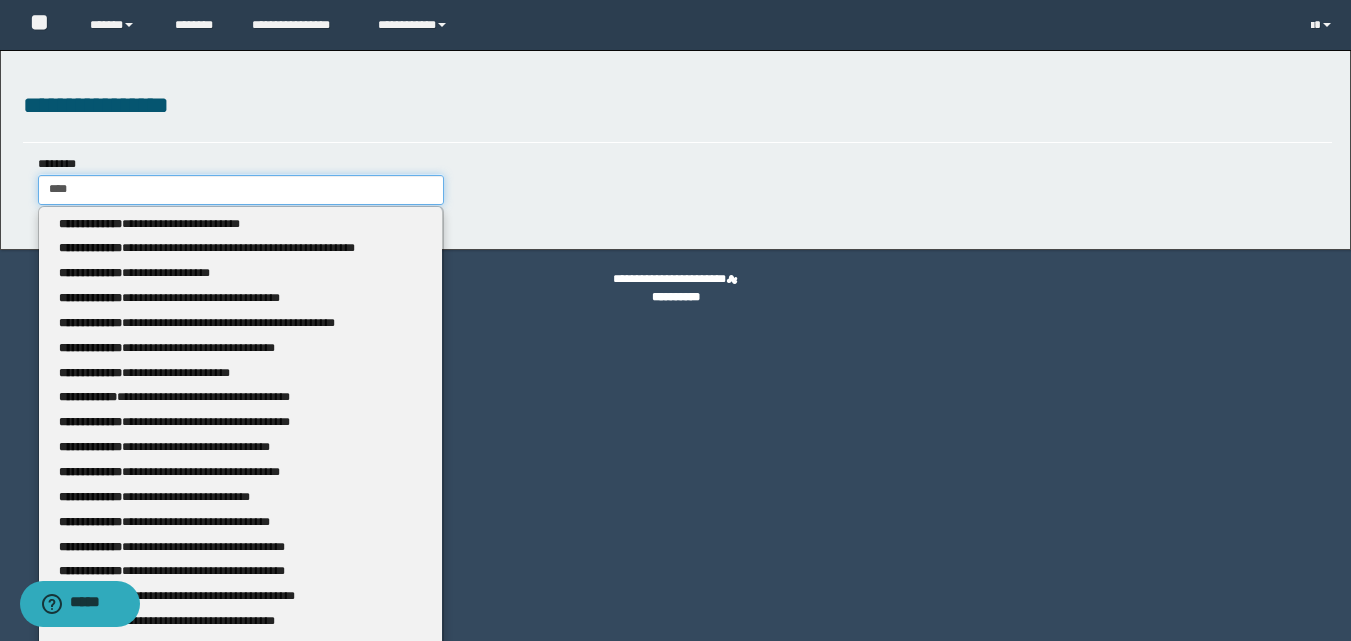 type 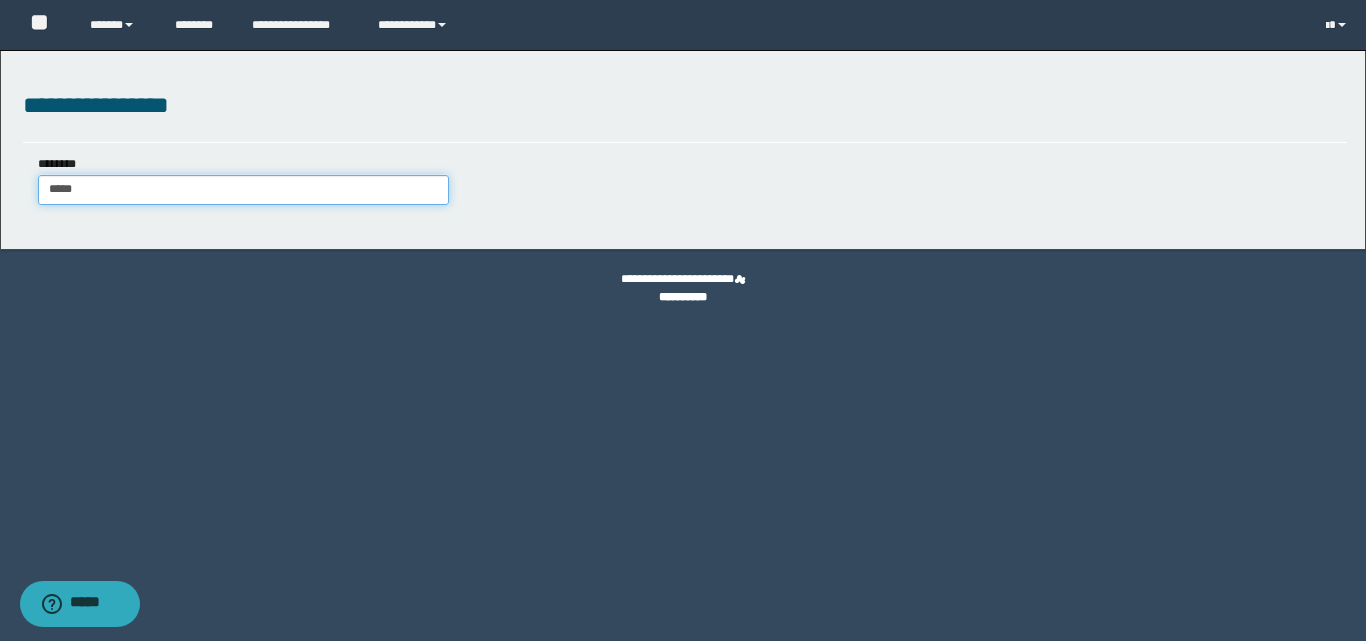 type on "*****" 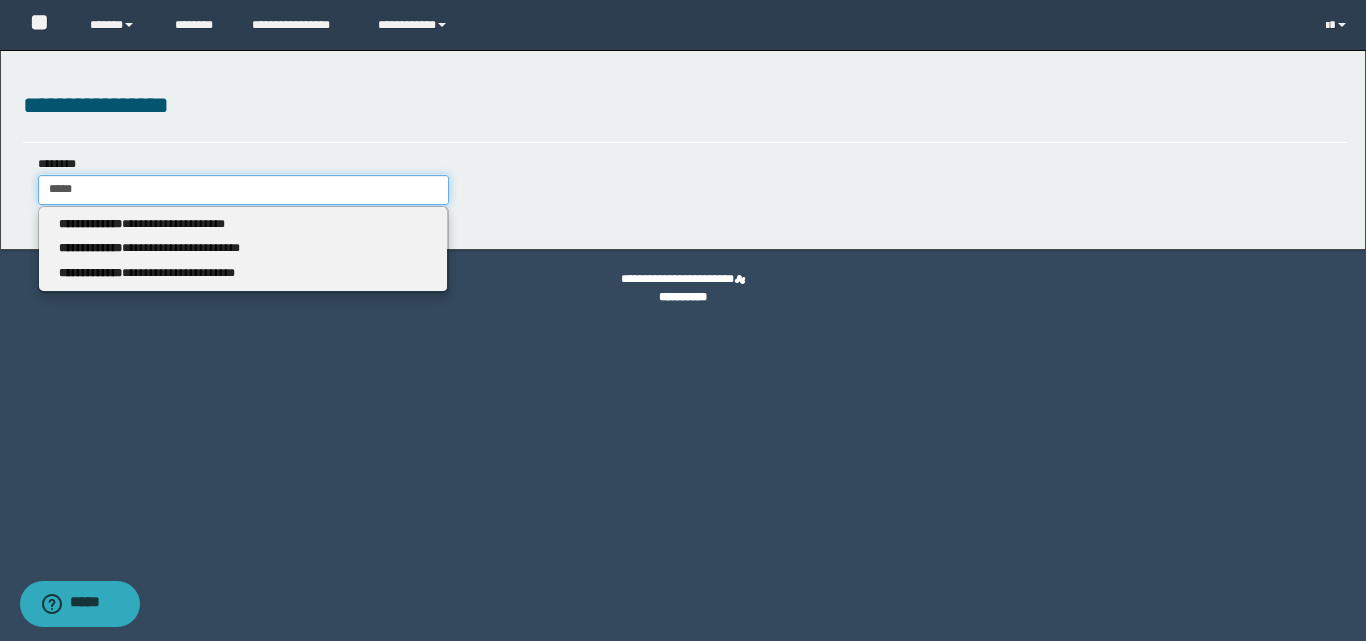 type 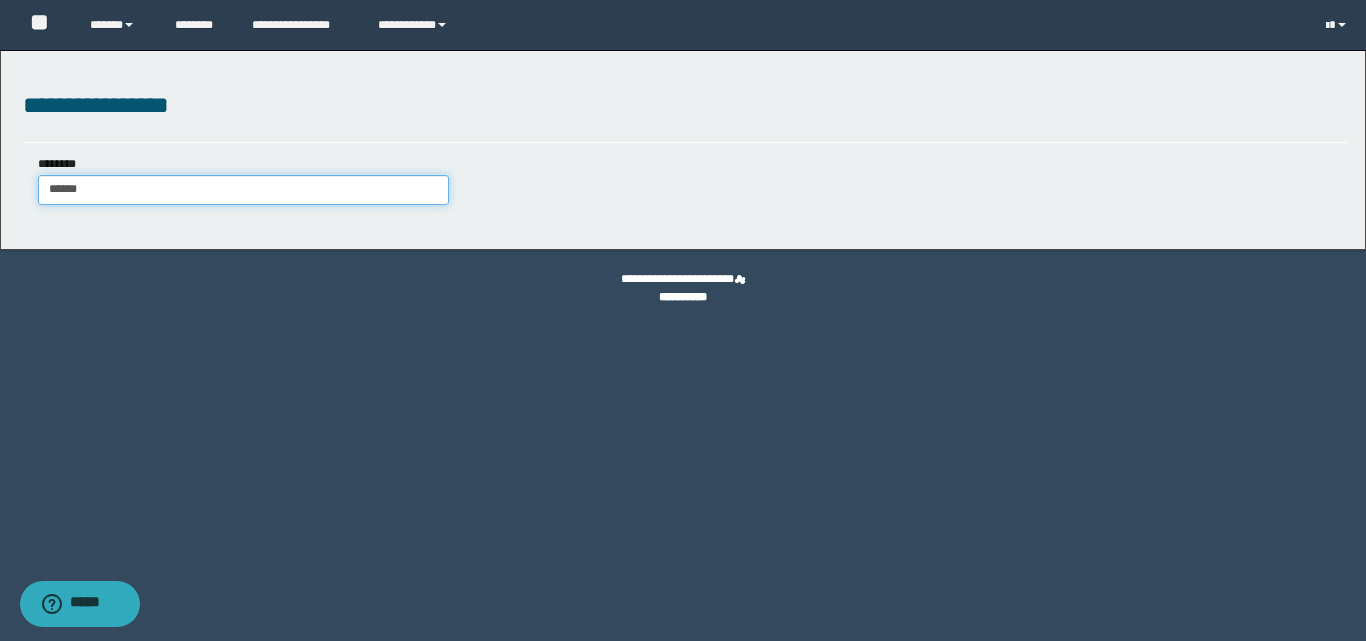type on "*****" 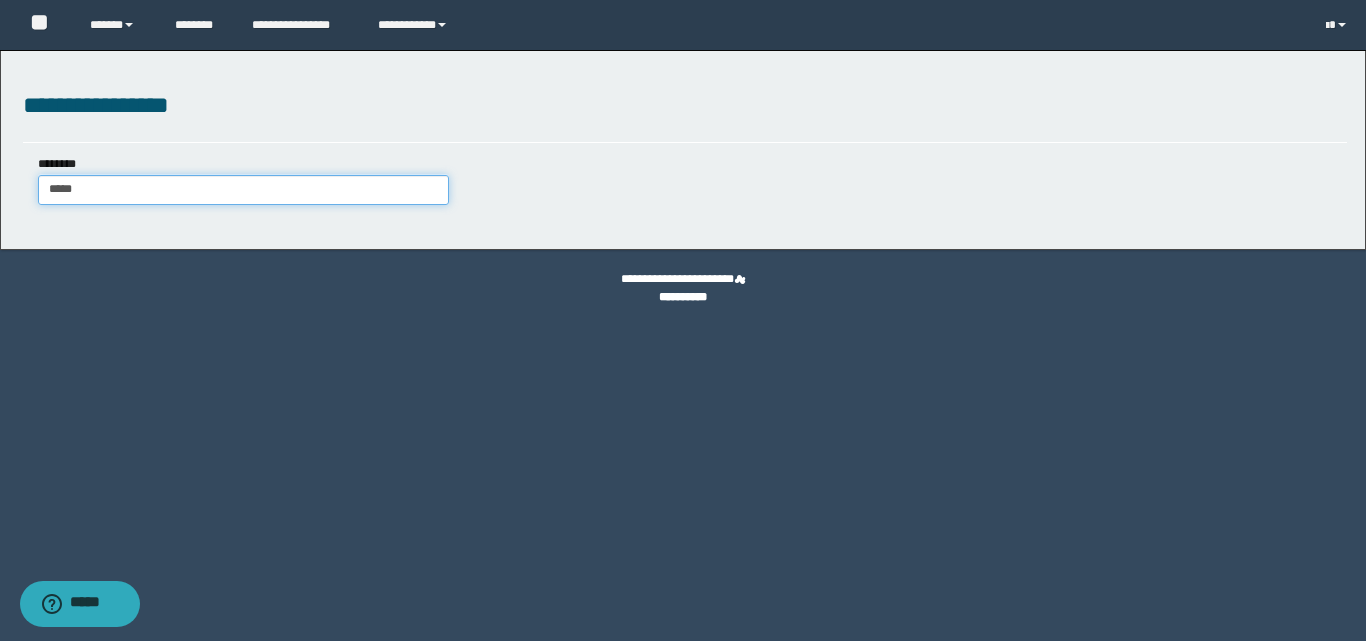 type on "*****" 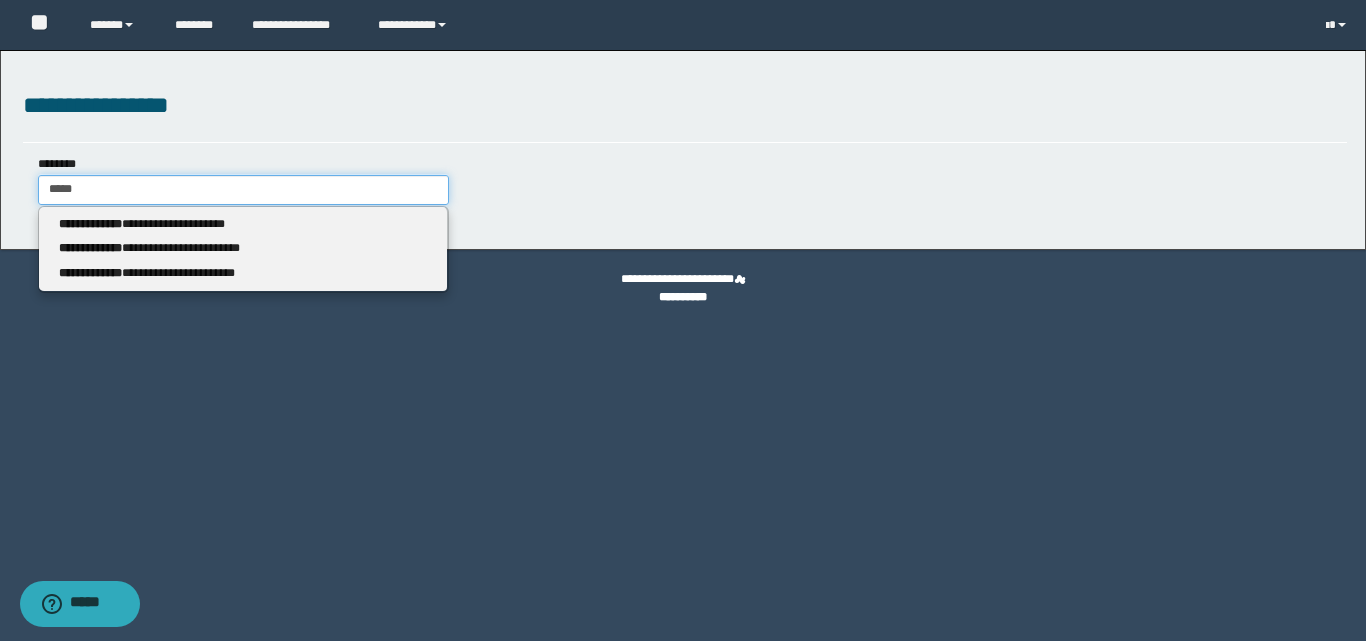 type 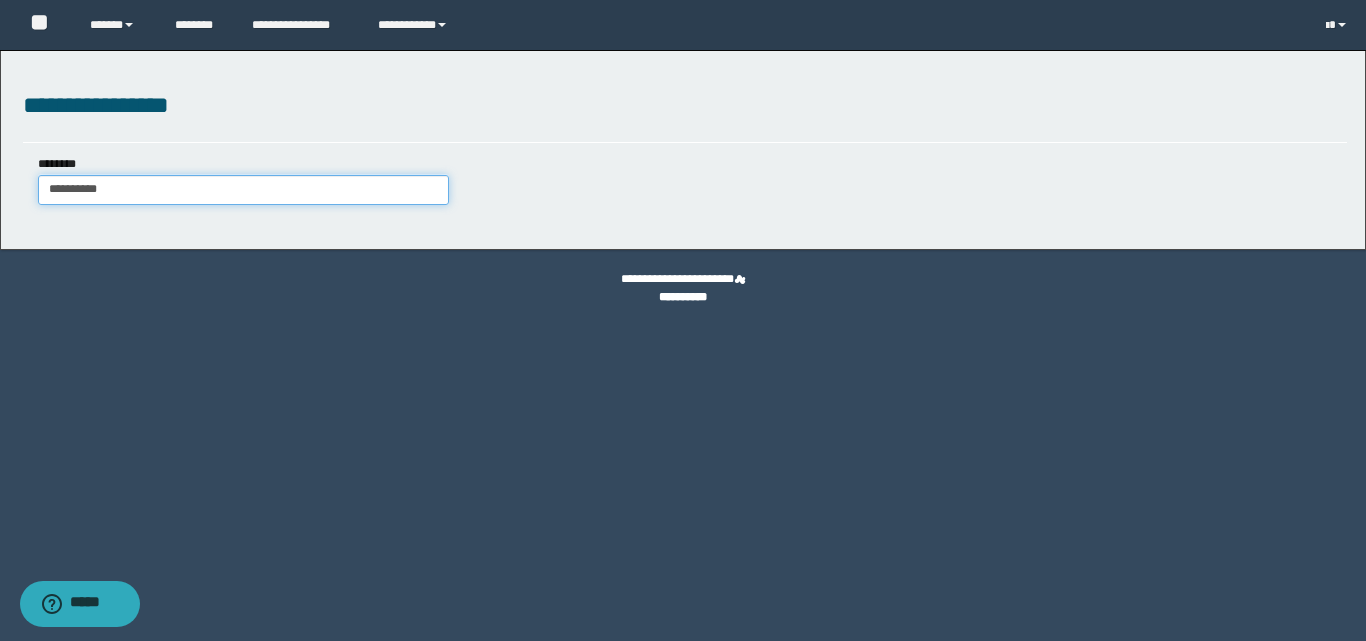 drag, startPoint x: 138, startPoint y: 194, endPoint x: 102, endPoint y: 212, distance: 40.24922 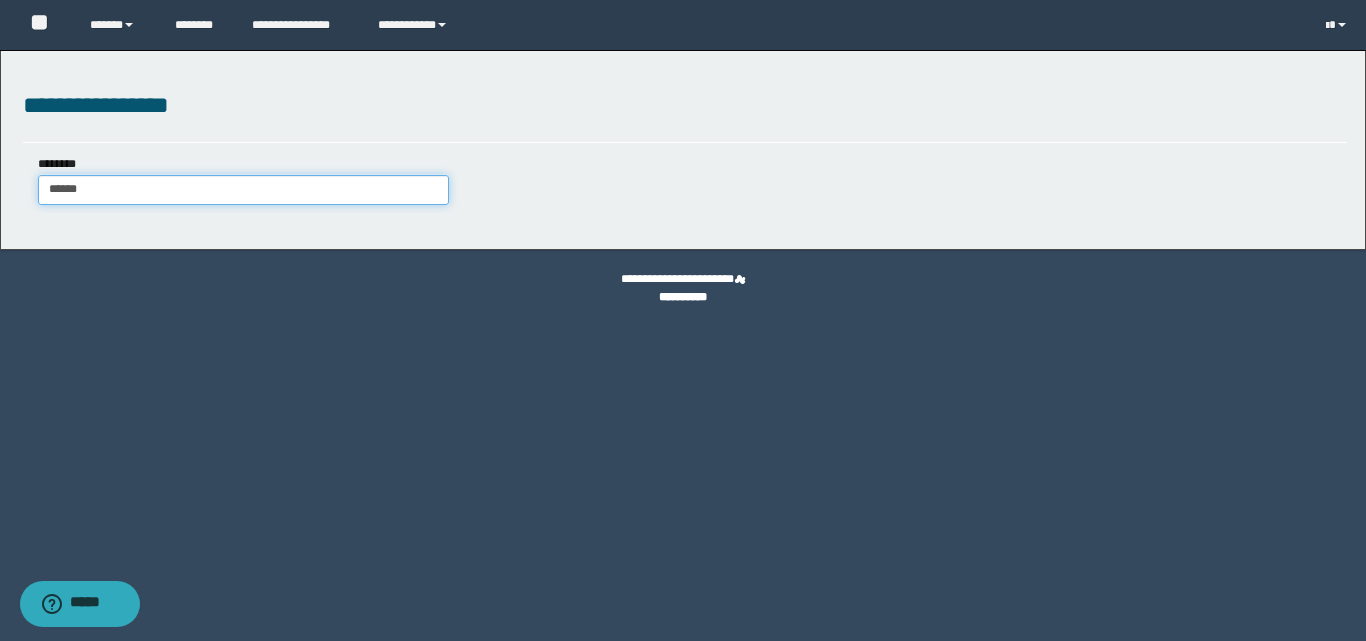 type on "*****" 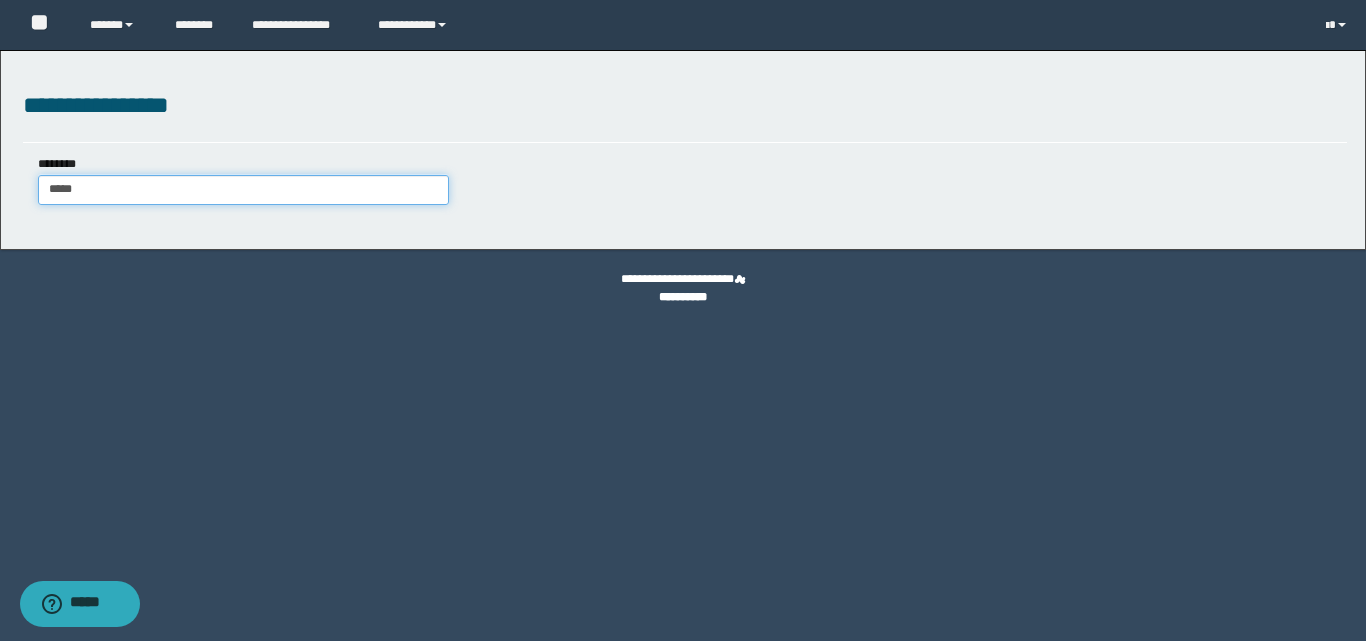 type on "*****" 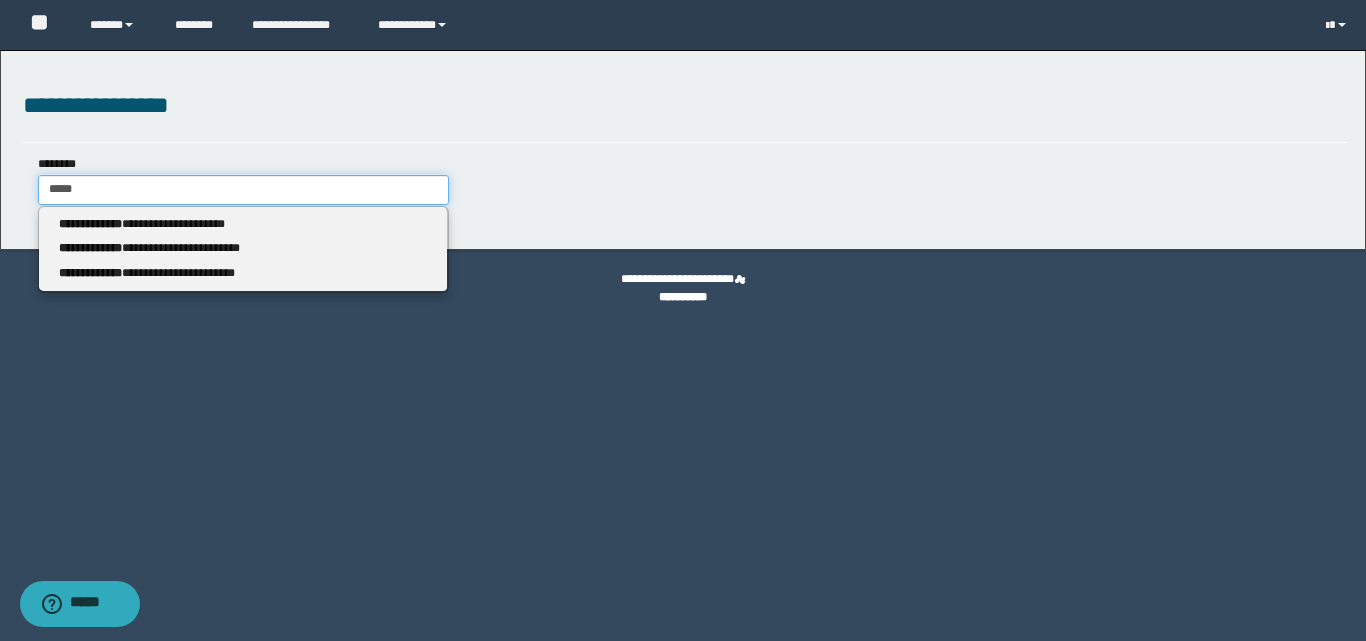 type 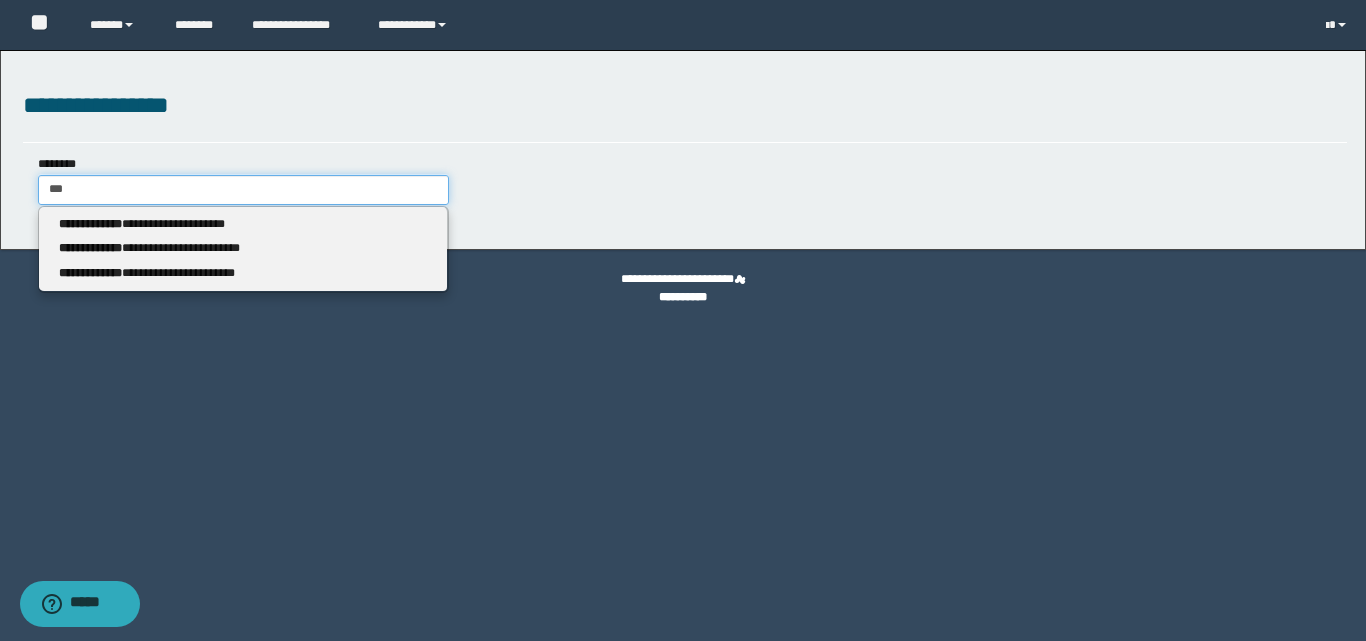 type on "**" 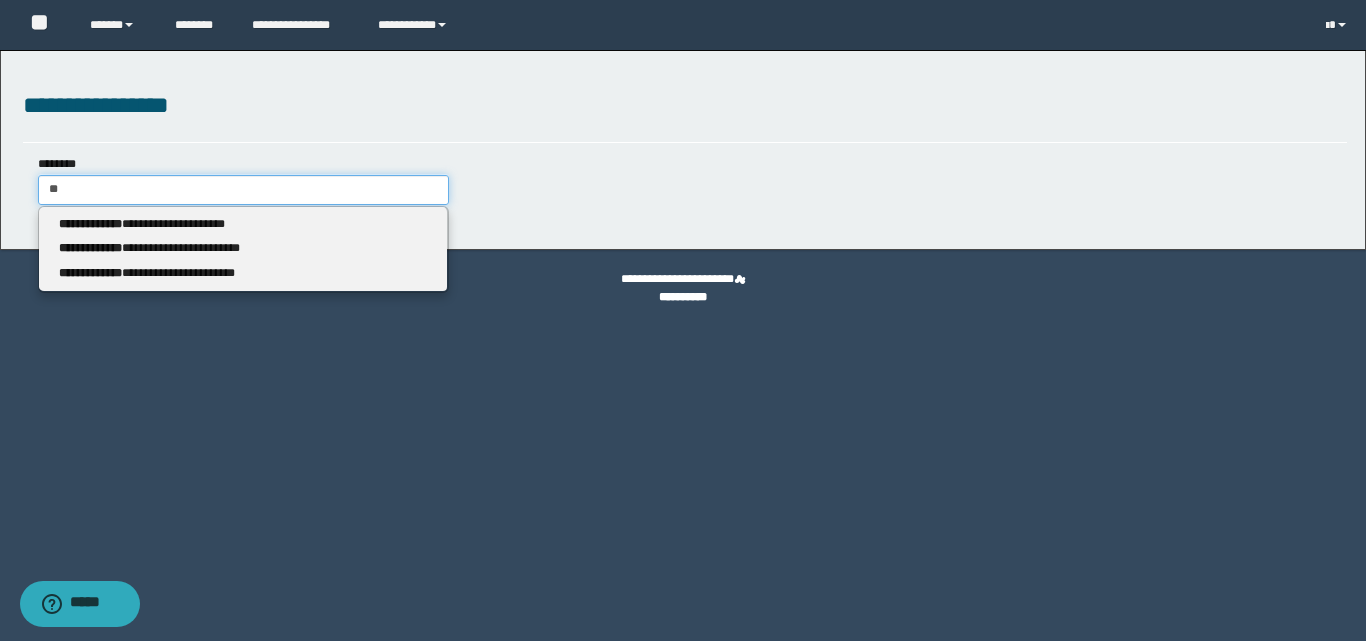 type 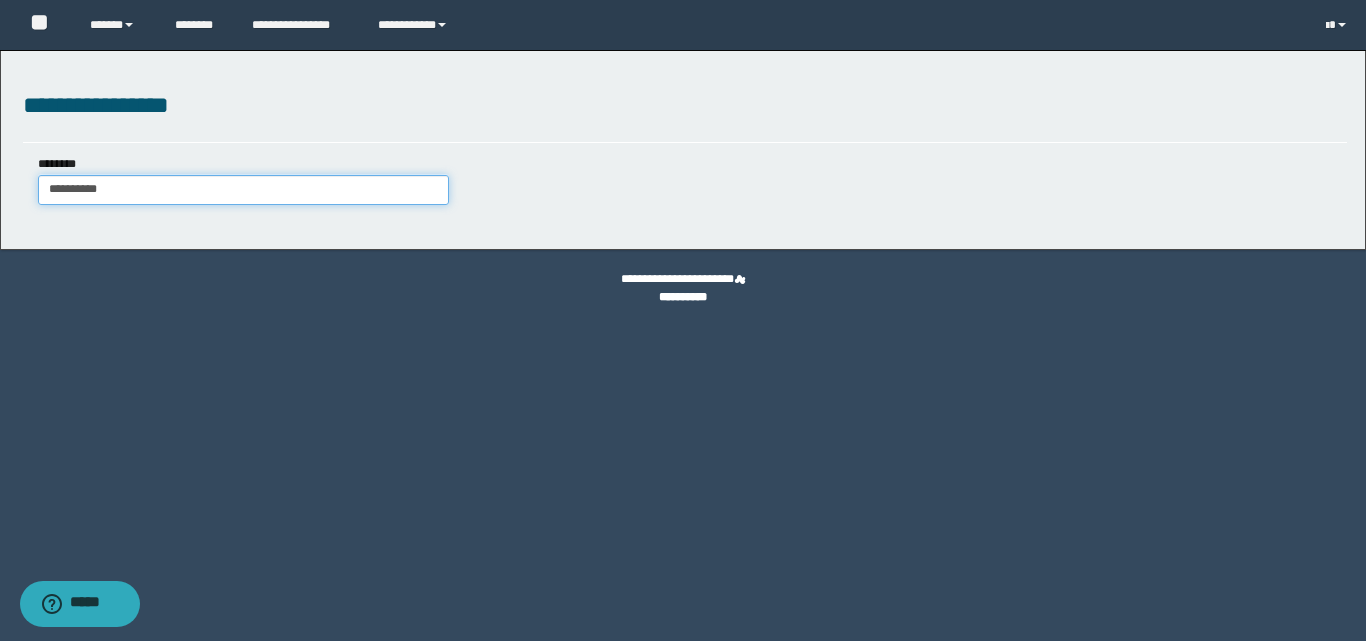type on "**********" 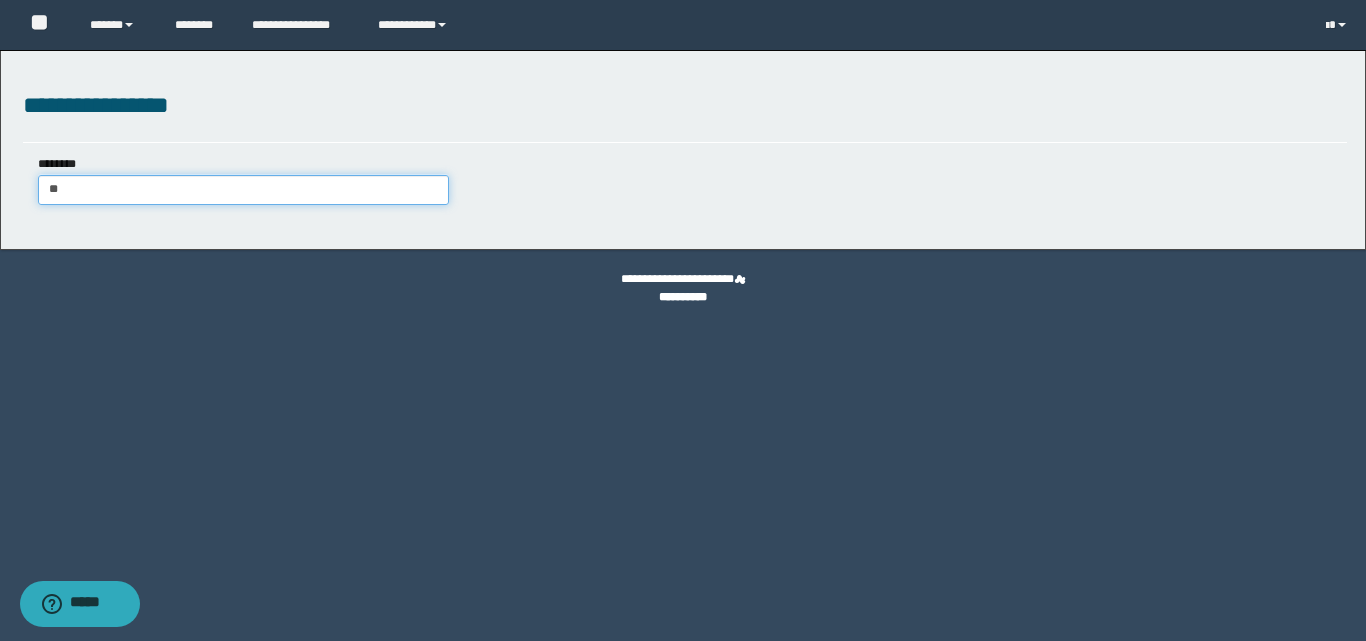 type on "***" 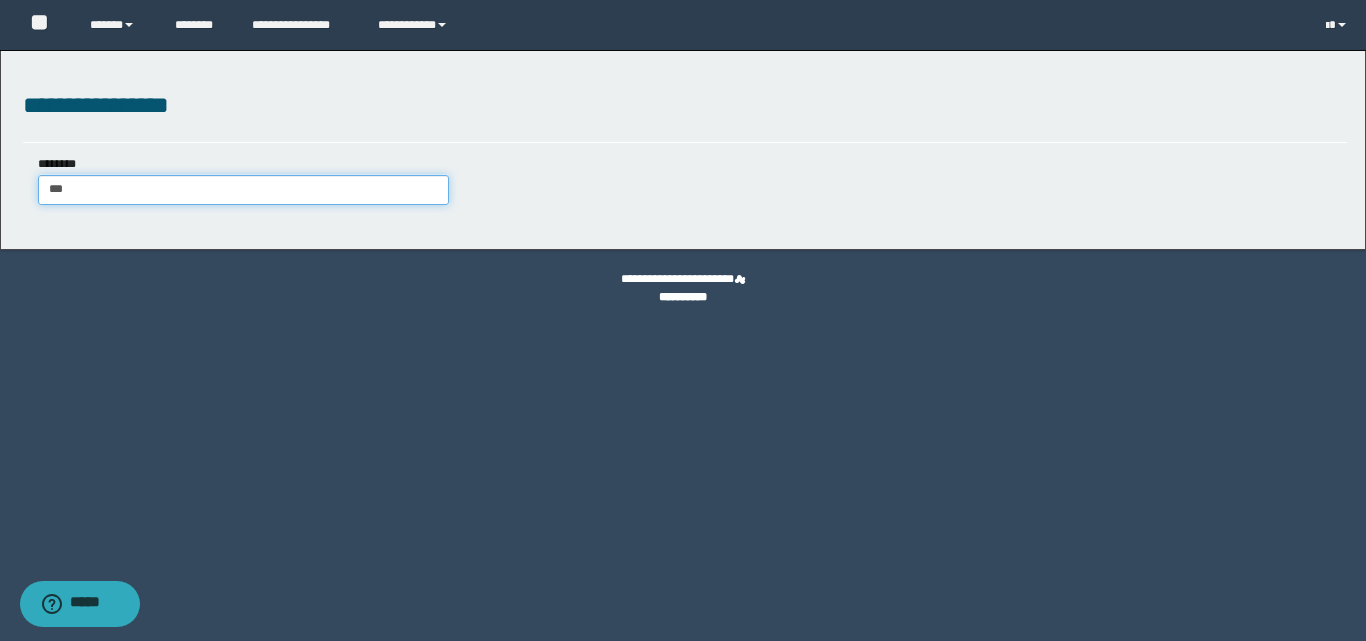 type on "***" 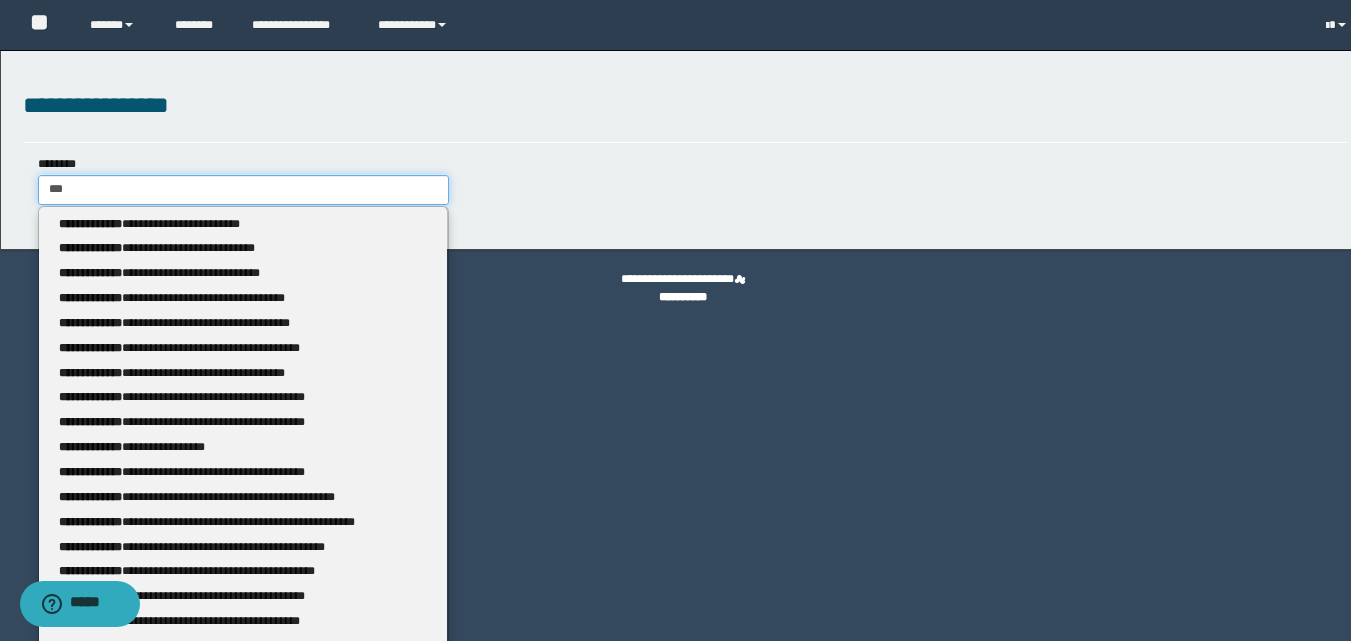 type 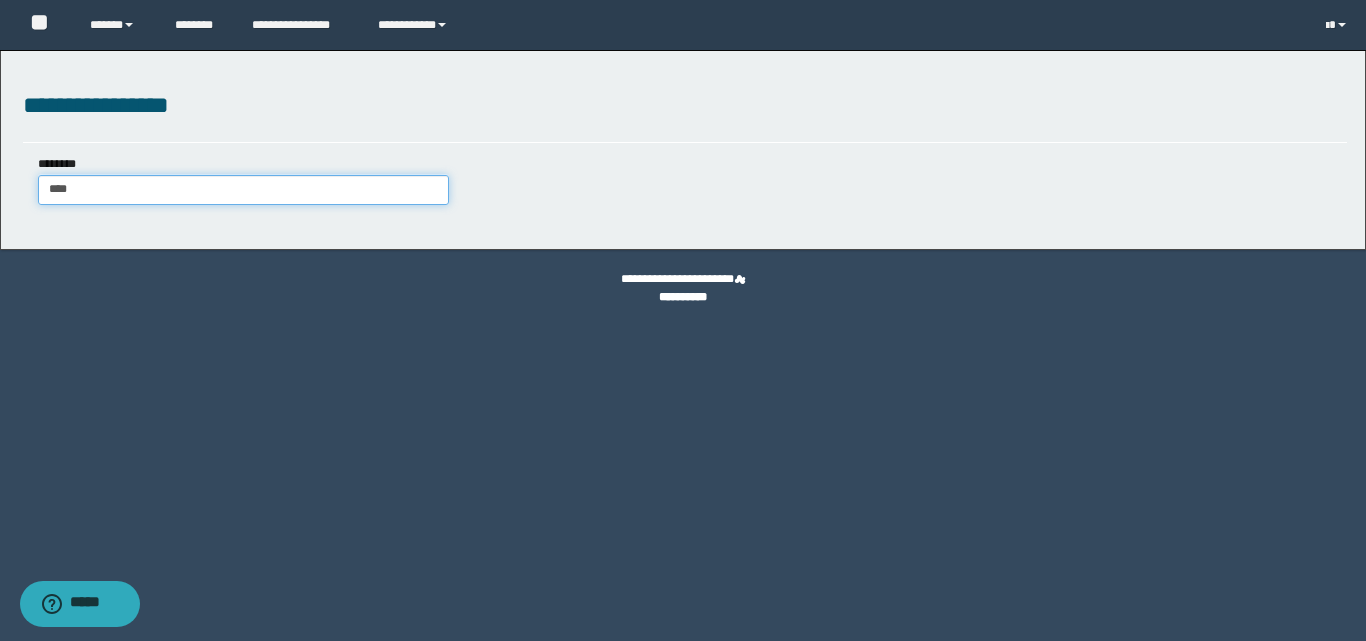 type on "****" 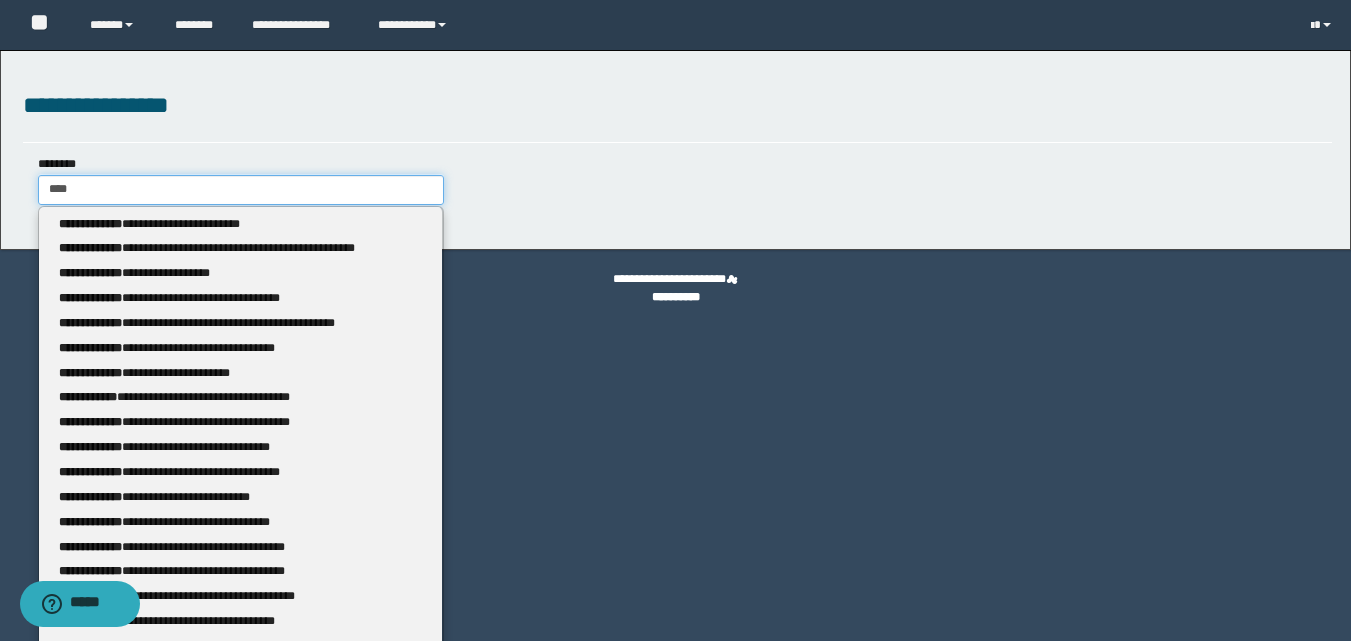type 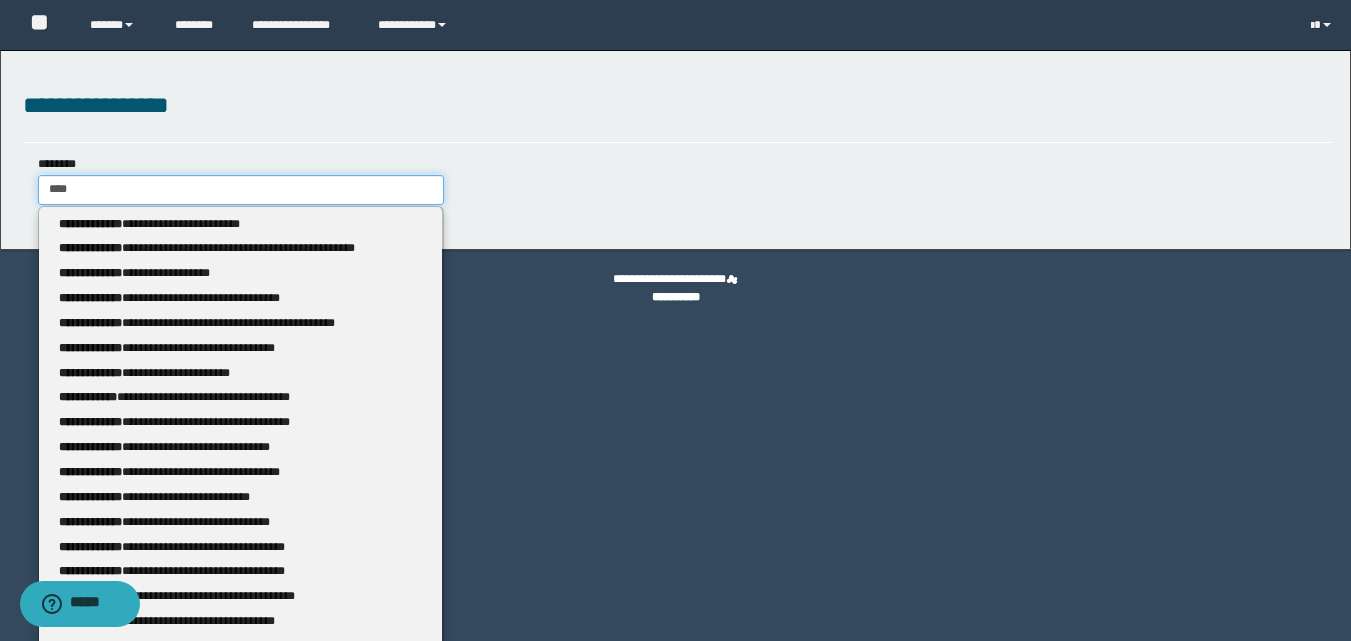 type on "*****" 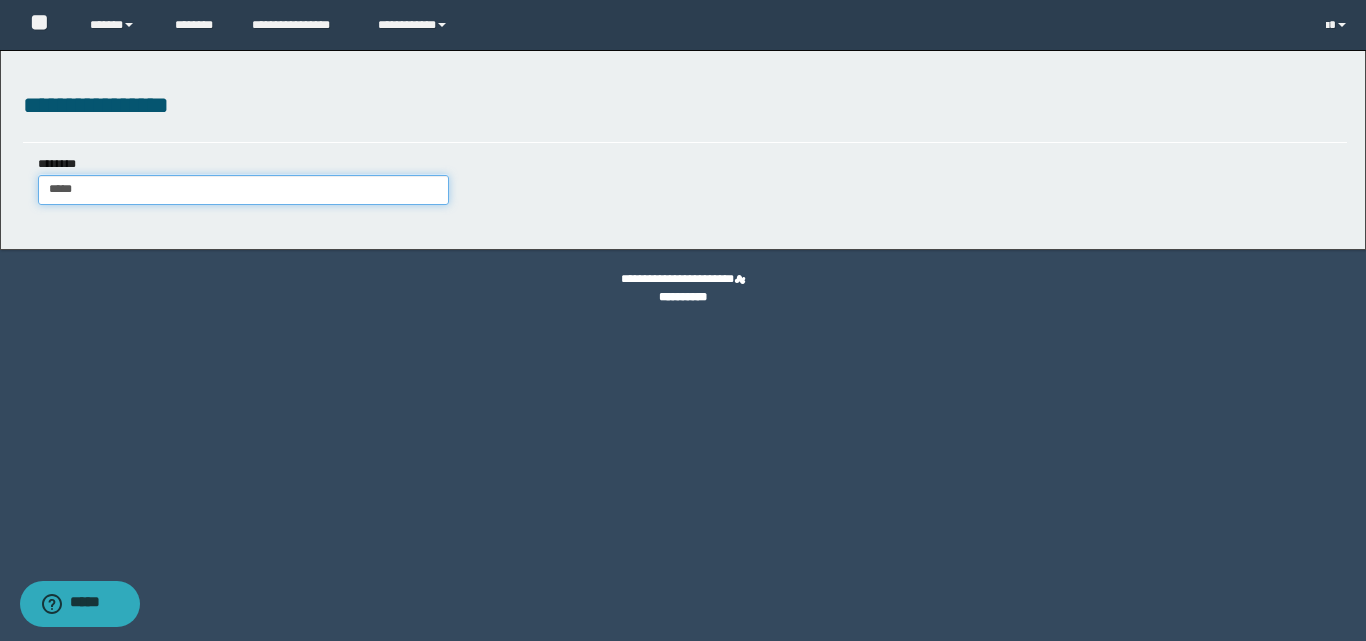 type on "*****" 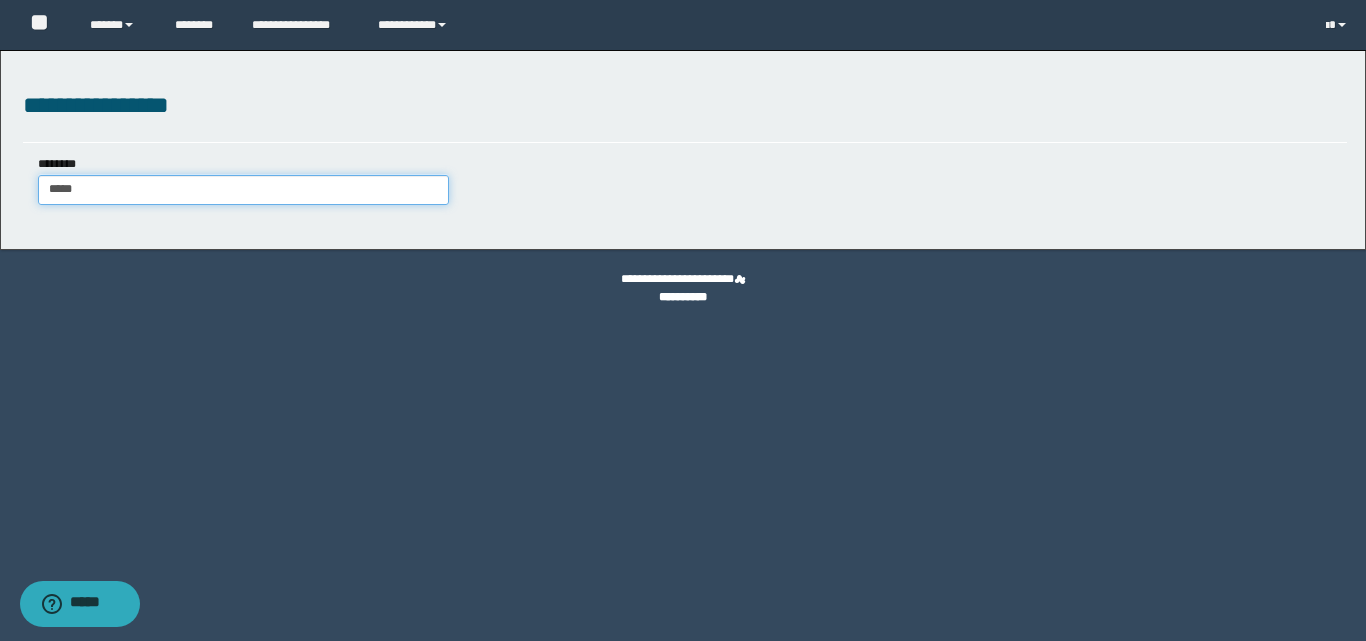 type 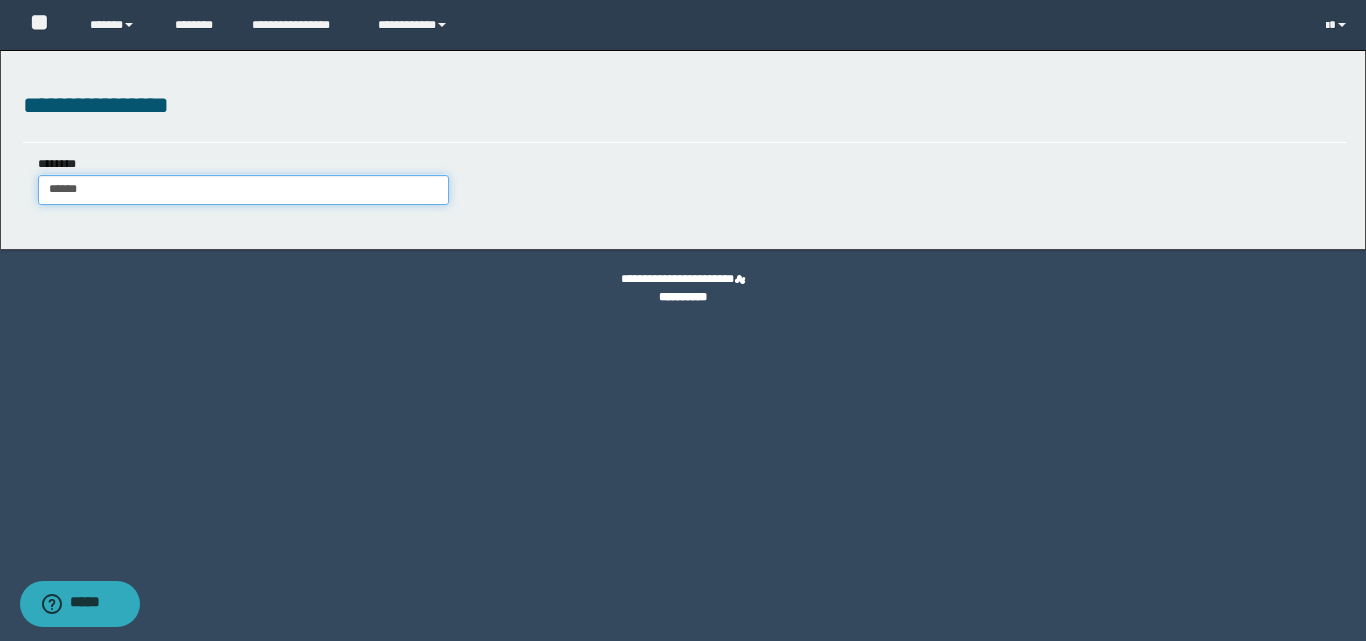 type on "*****" 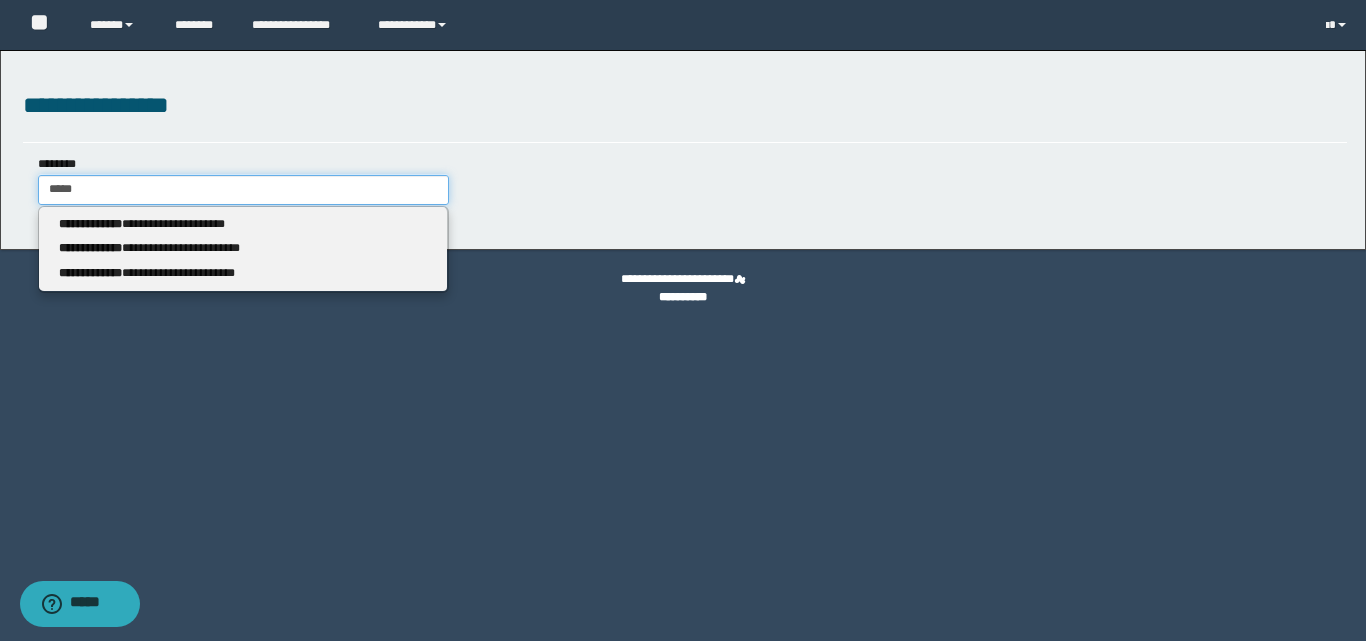type on "*****" 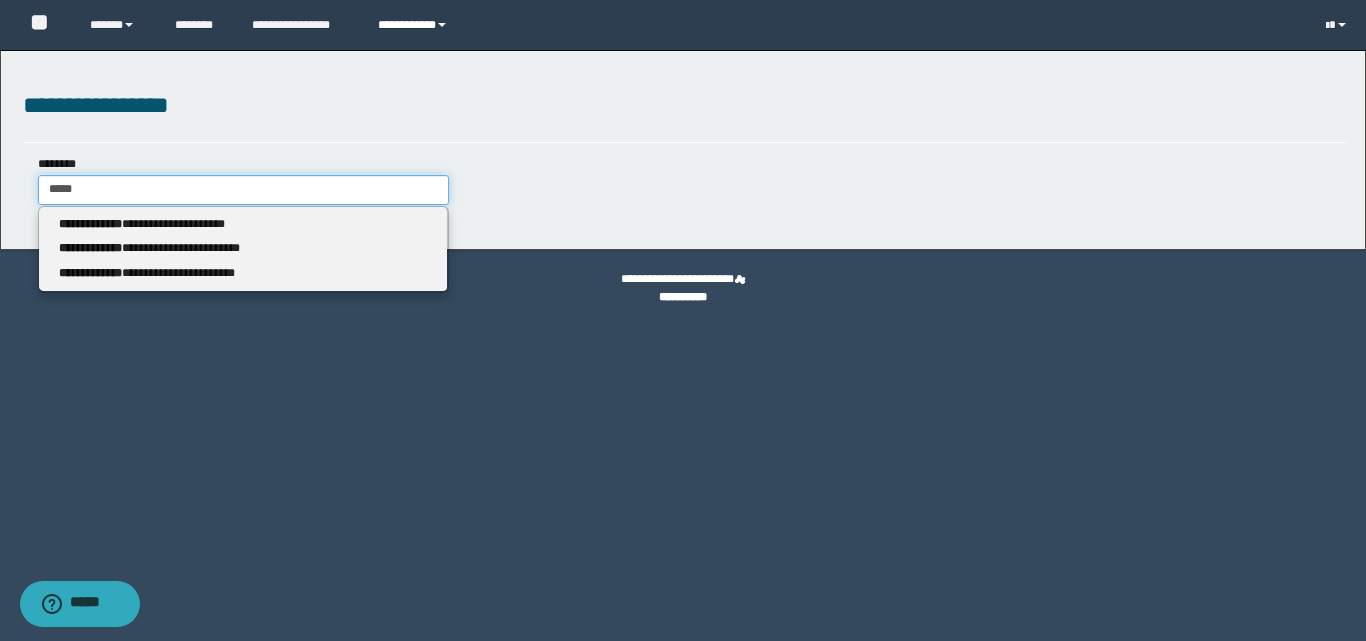 type on "*****" 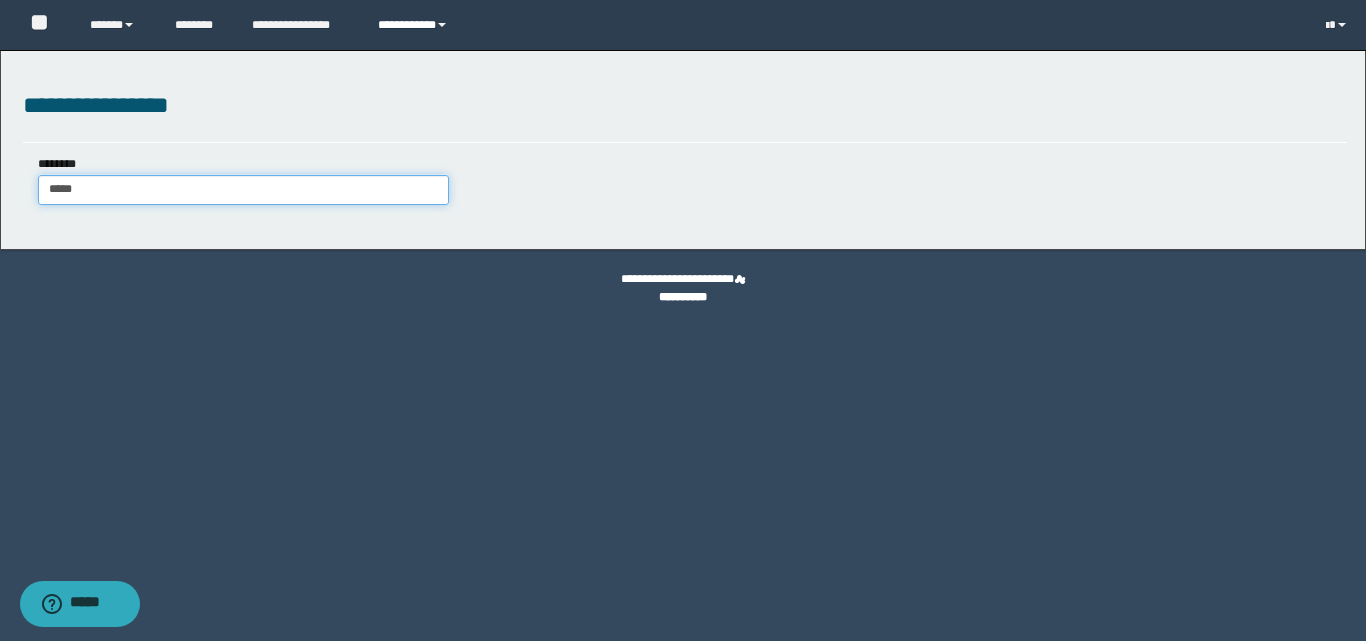 type on "*****" 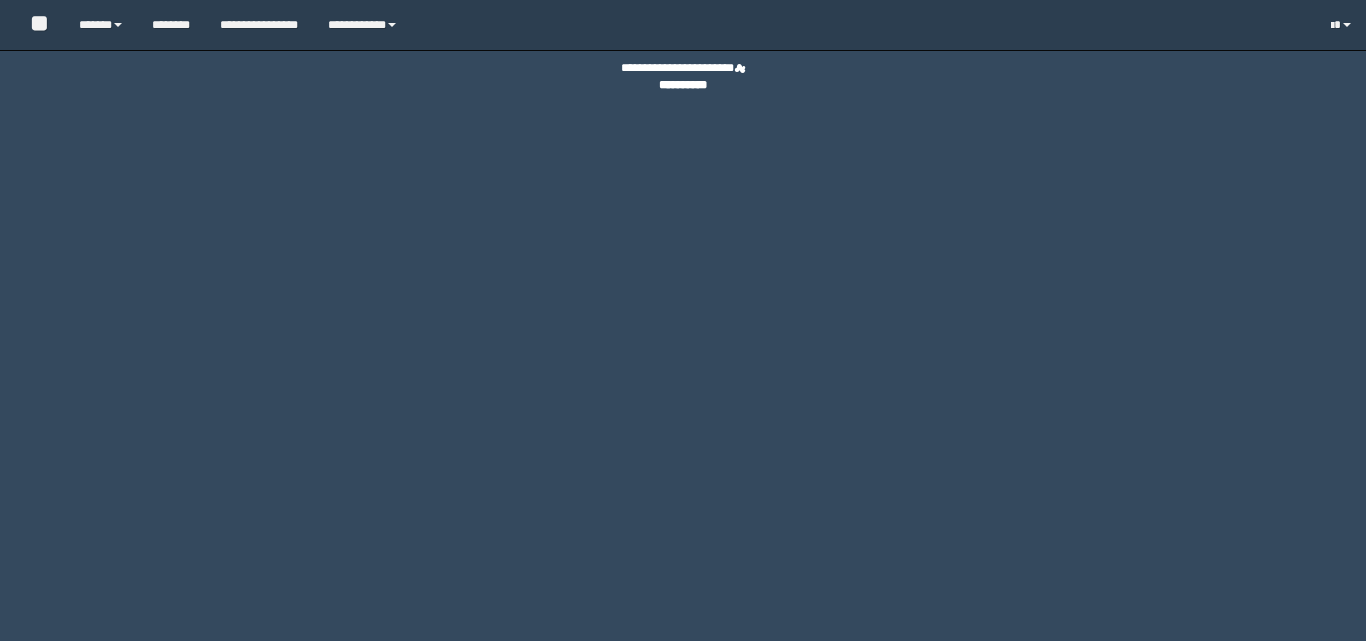 scroll, scrollTop: 0, scrollLeft: 0, axis: both 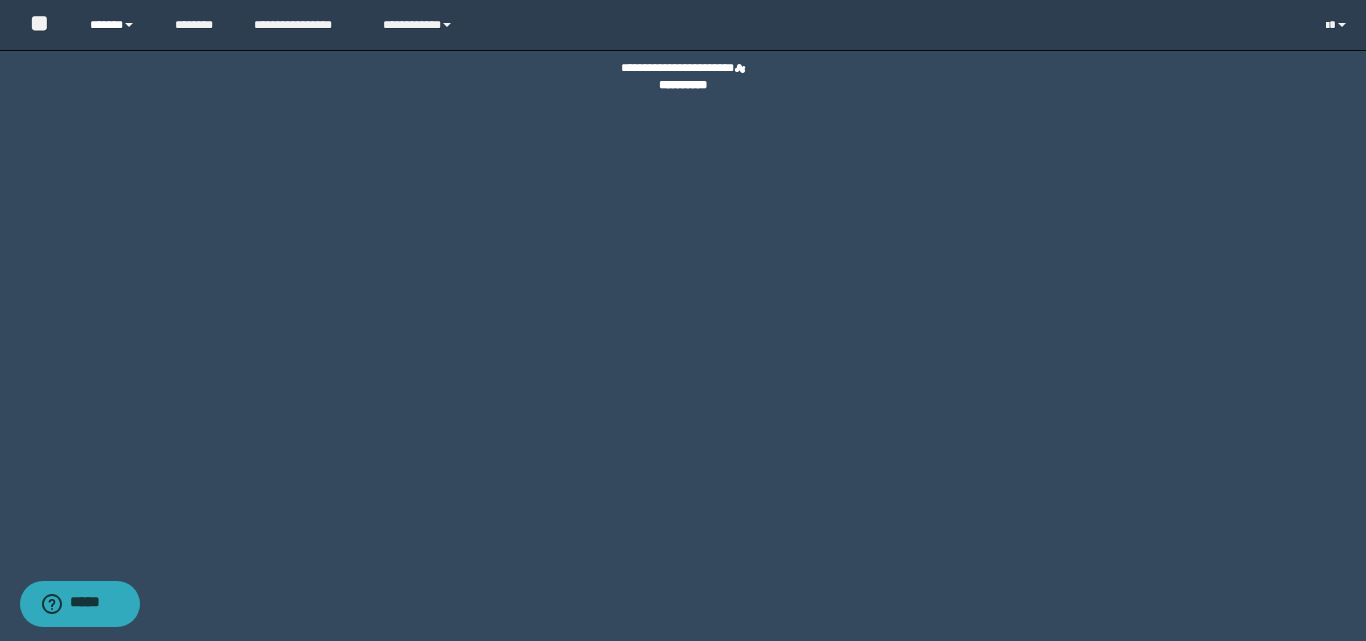 click on "******" at bounding box center (117, 25) 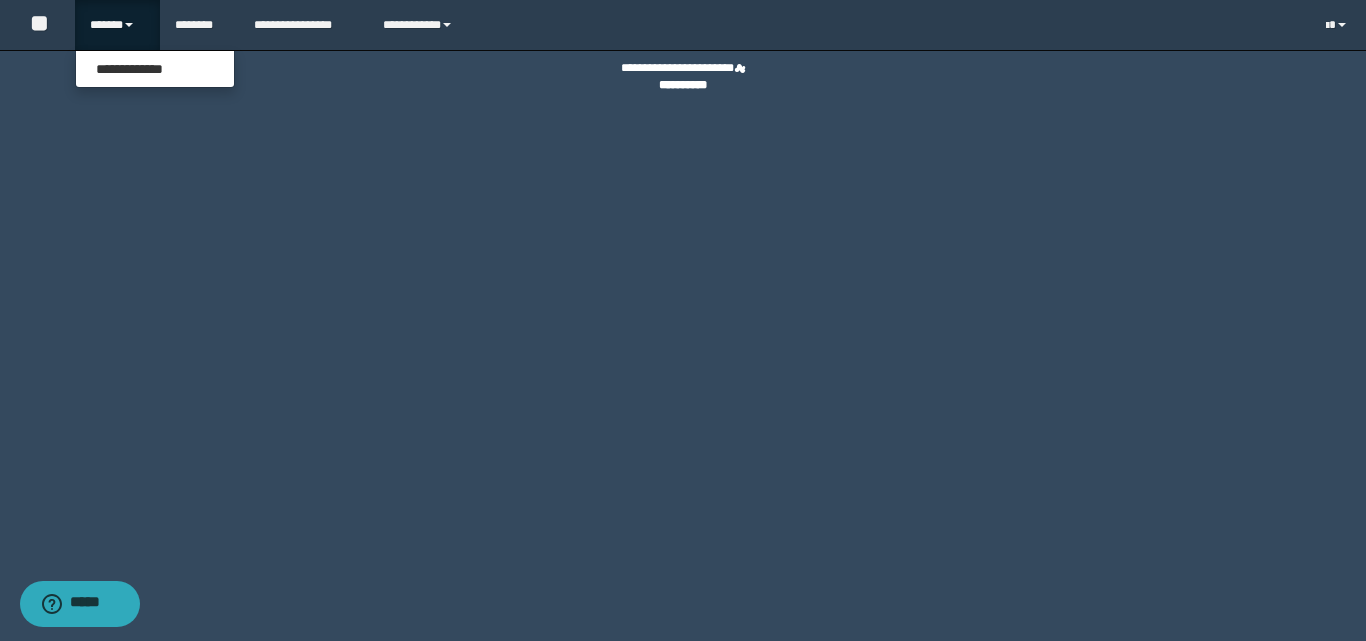 click on "**********" at bounding box center [155, 69] 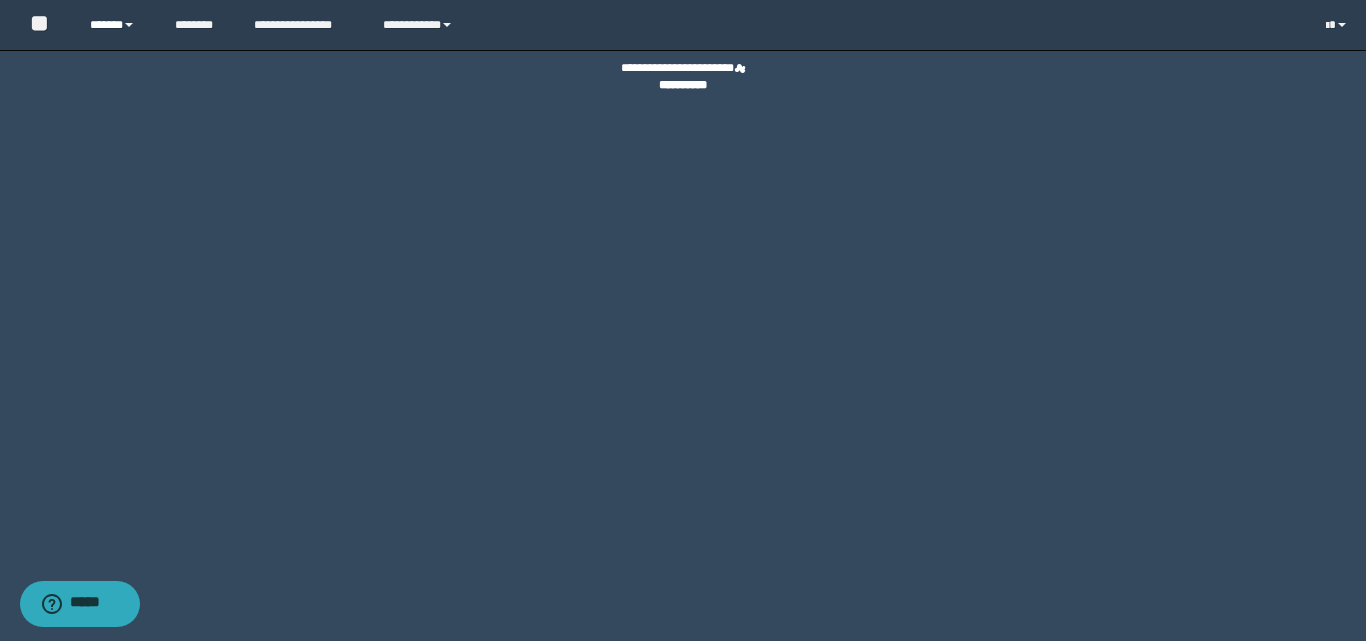 click on "******" at bounding box center (117, 25) 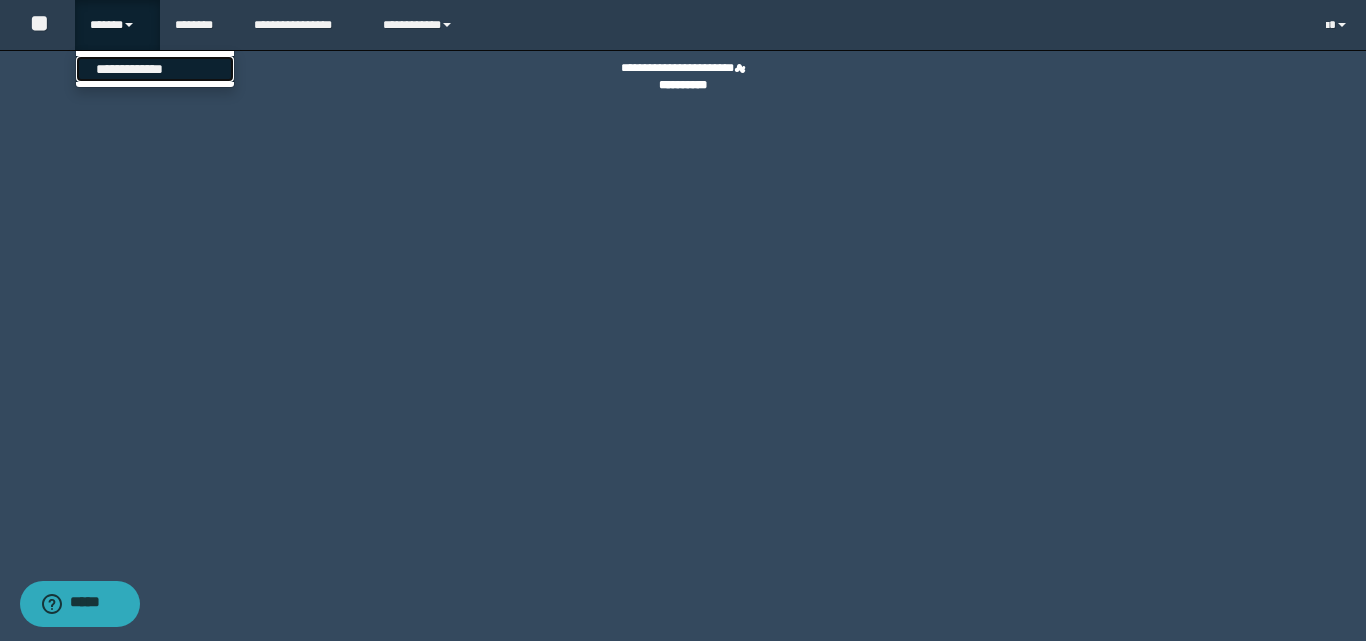 click on "**********" at bounding box center [155, 69] 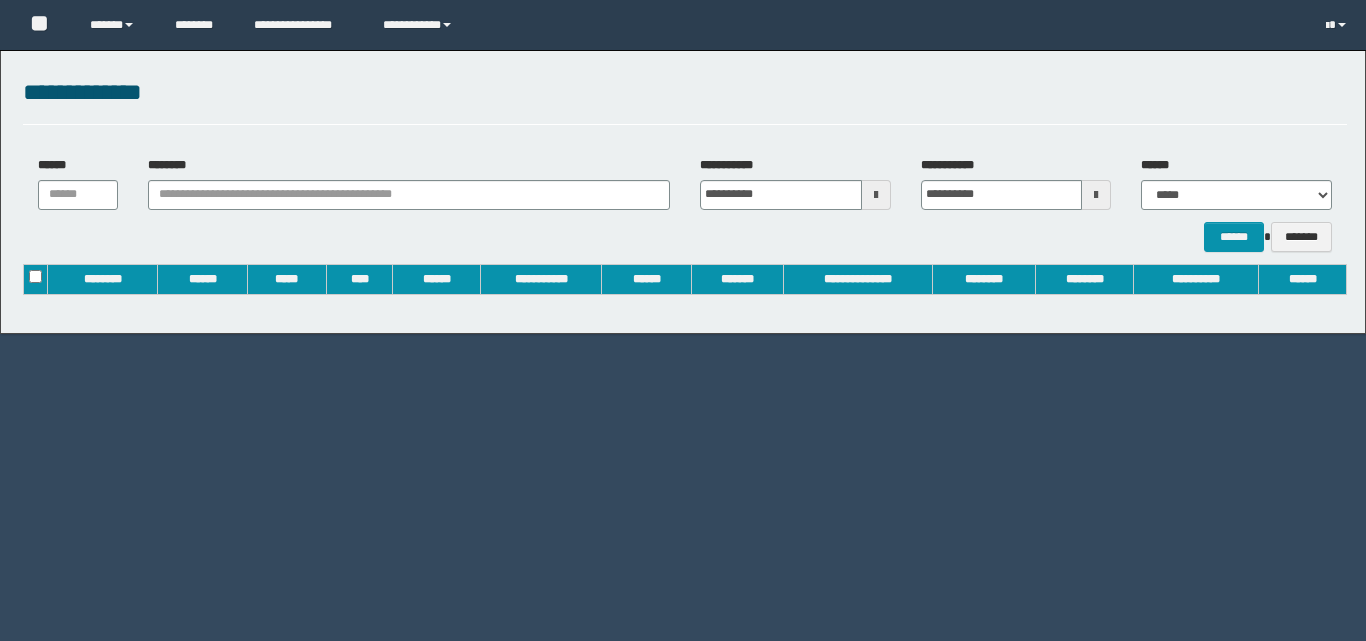 scroll, scrollTop: 0, scrollLeft: 0, axis: both 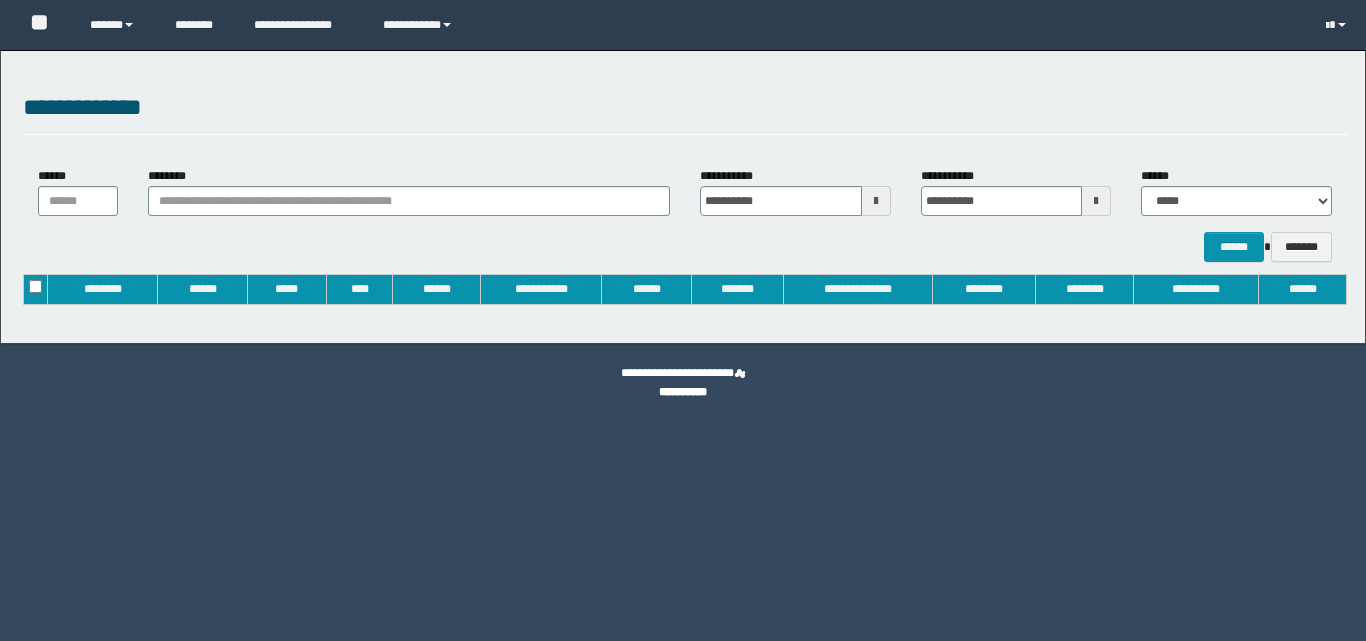 type on "**********" 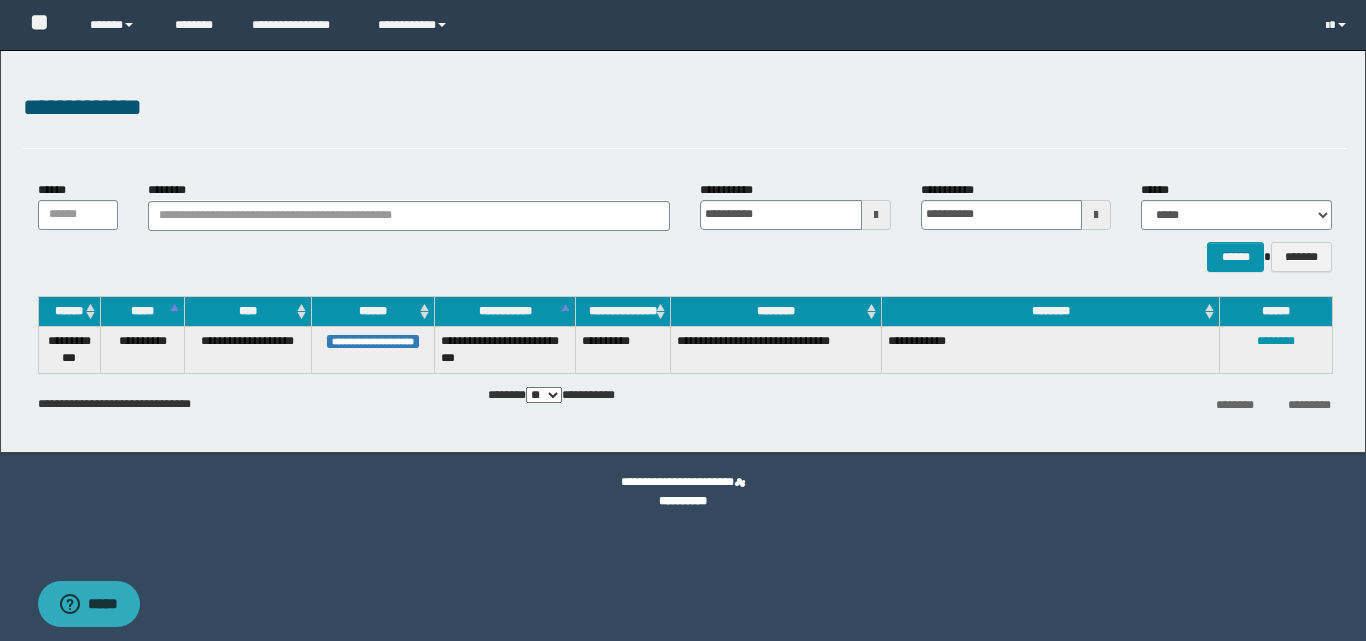 scroll, scrollTop: 0, scrollLeft: 0, axis: both 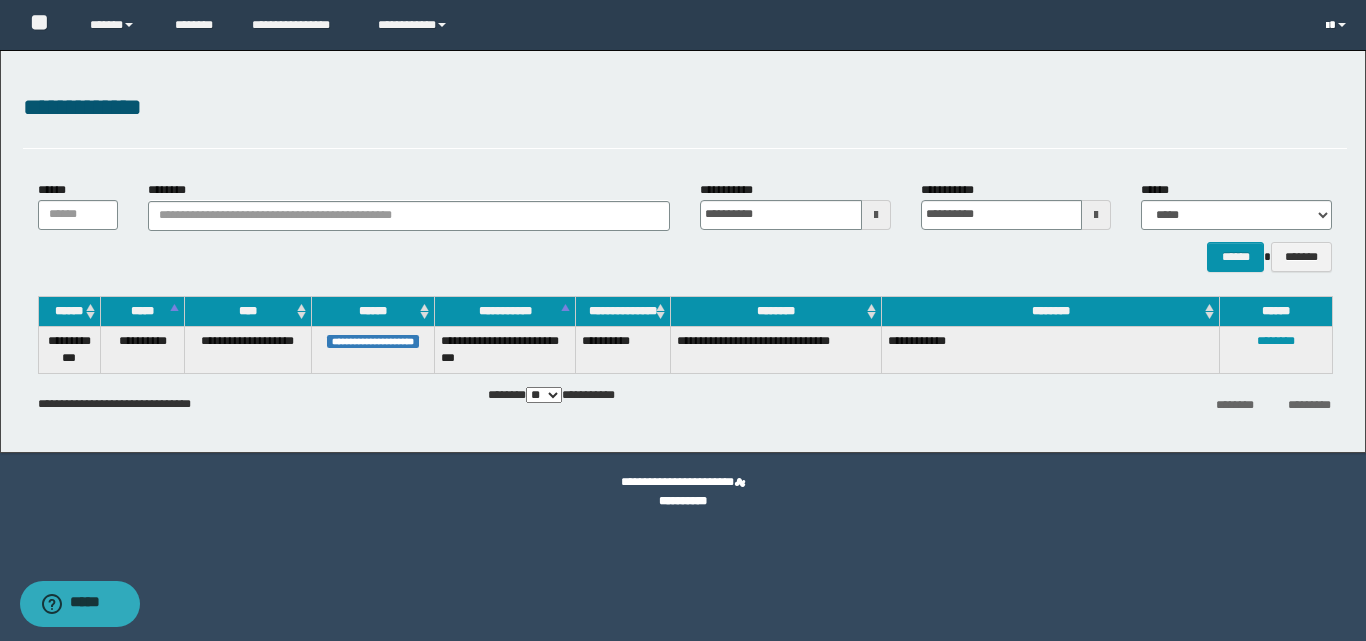 click at bounding box center [1338, 25] 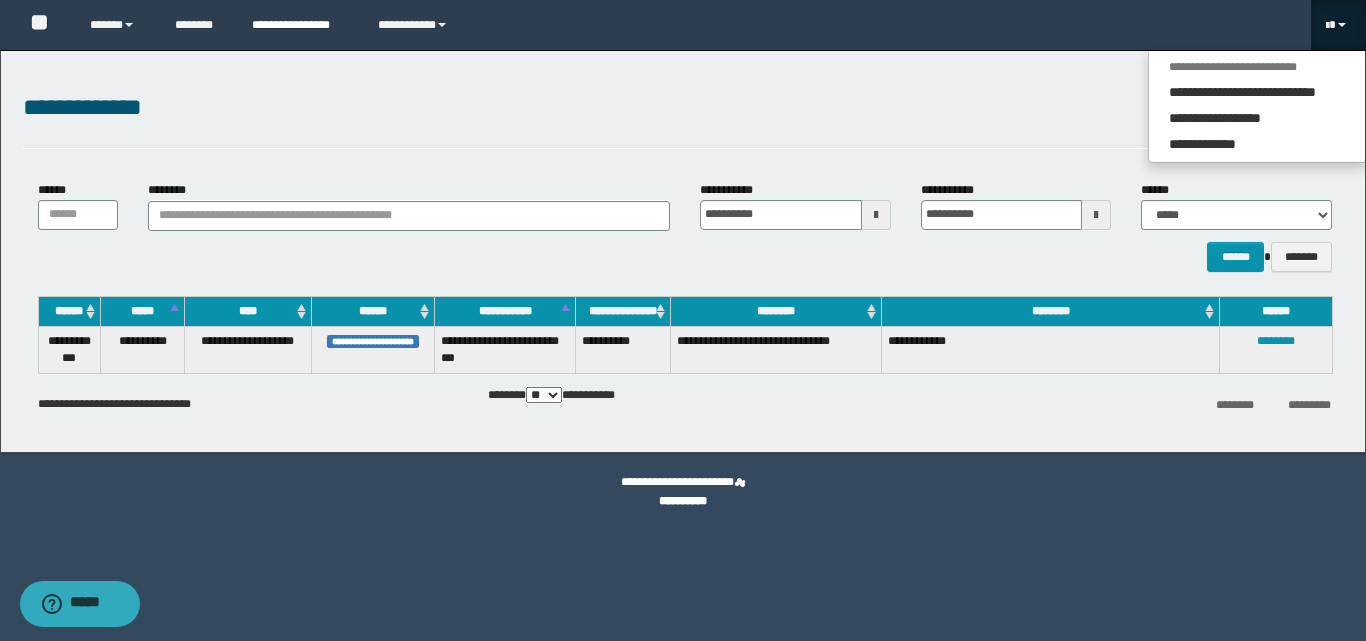 click on "**********" at bounding box center (300, 25) 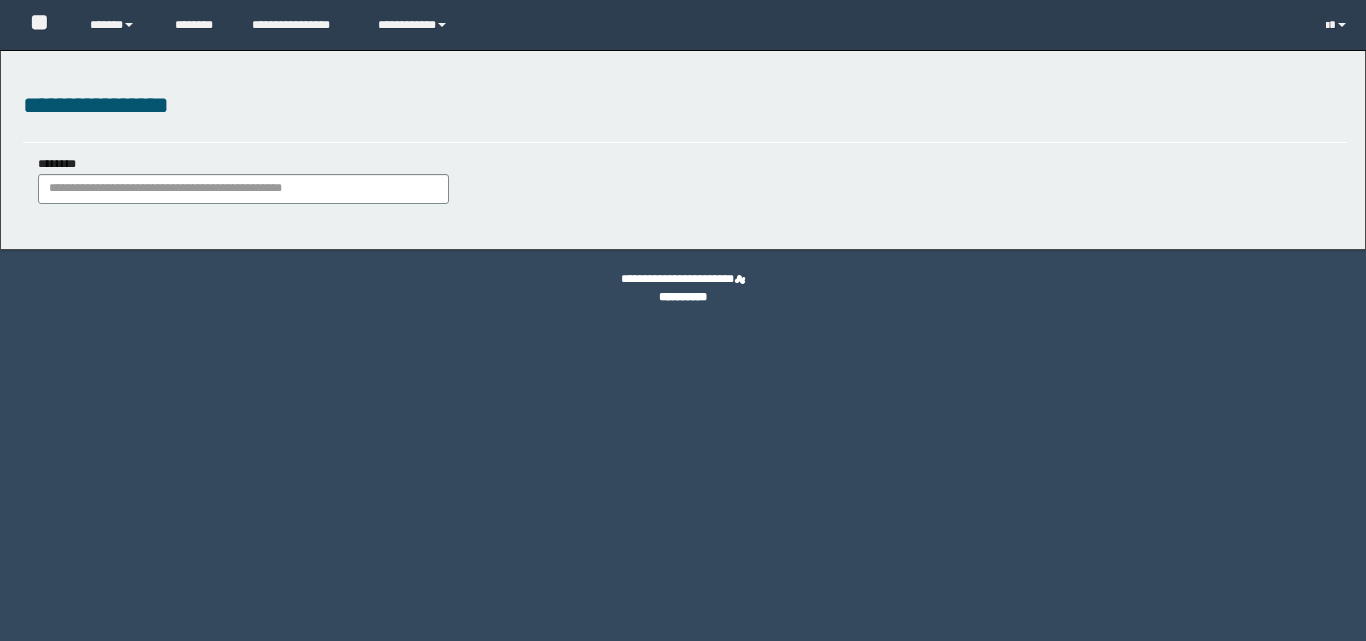 scroll, scrollTop: 0, scrollLeft: 0, axis: both 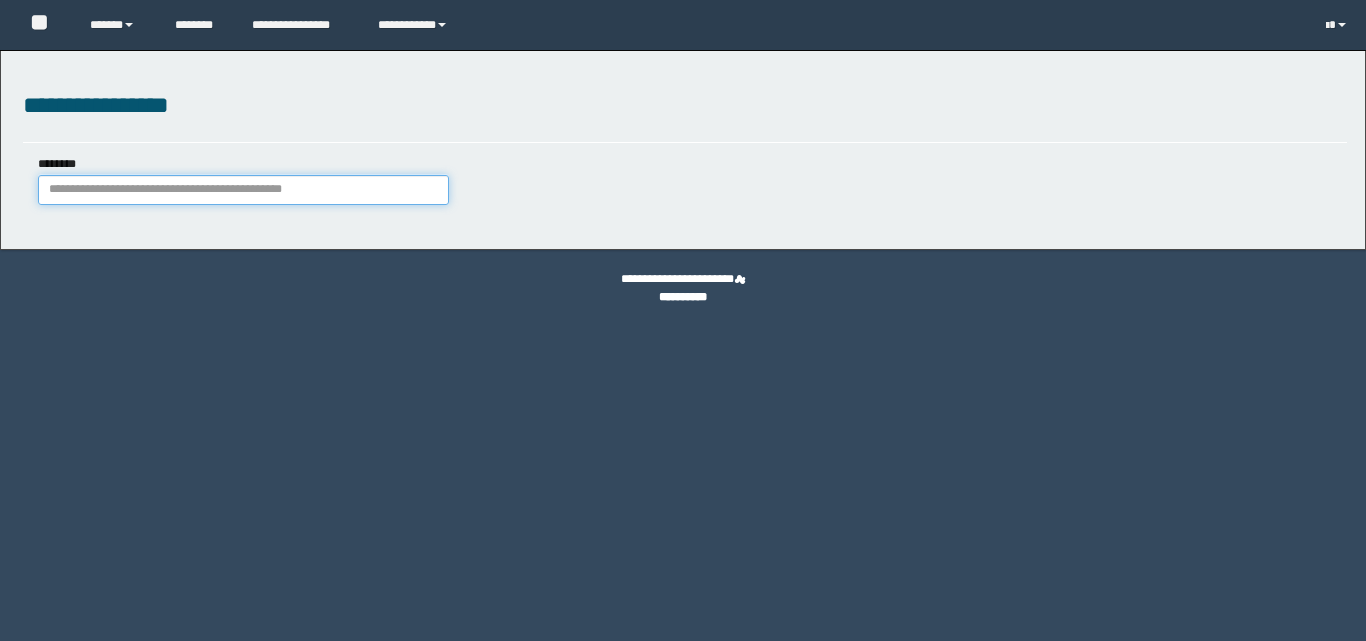 click on "********" at bounding box center (243, 190) 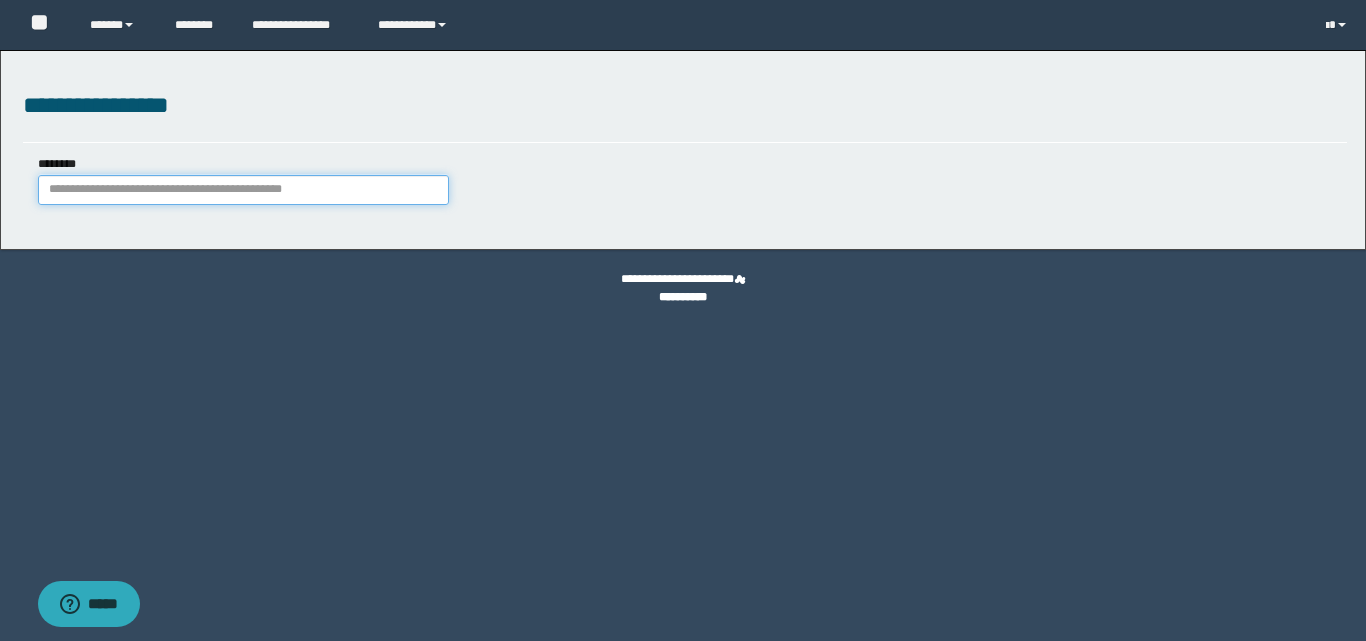 scroll, scrollTop: 0, scrollLeft: 0, axis: both 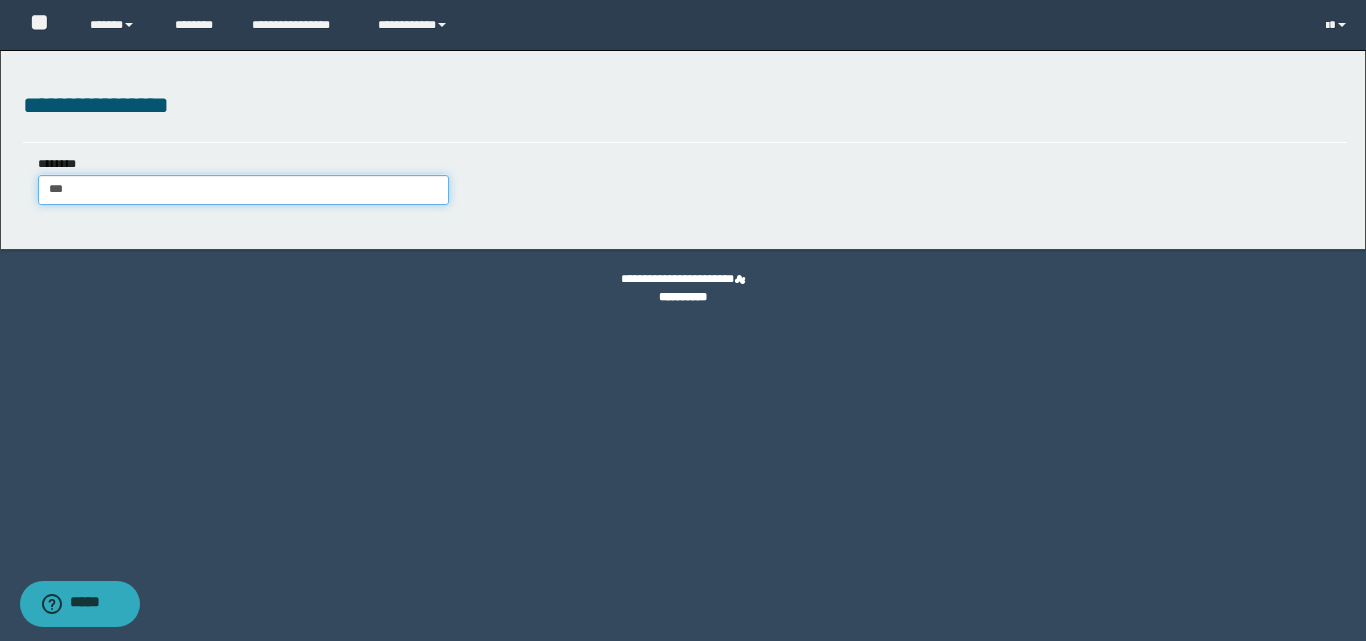 type on "****" 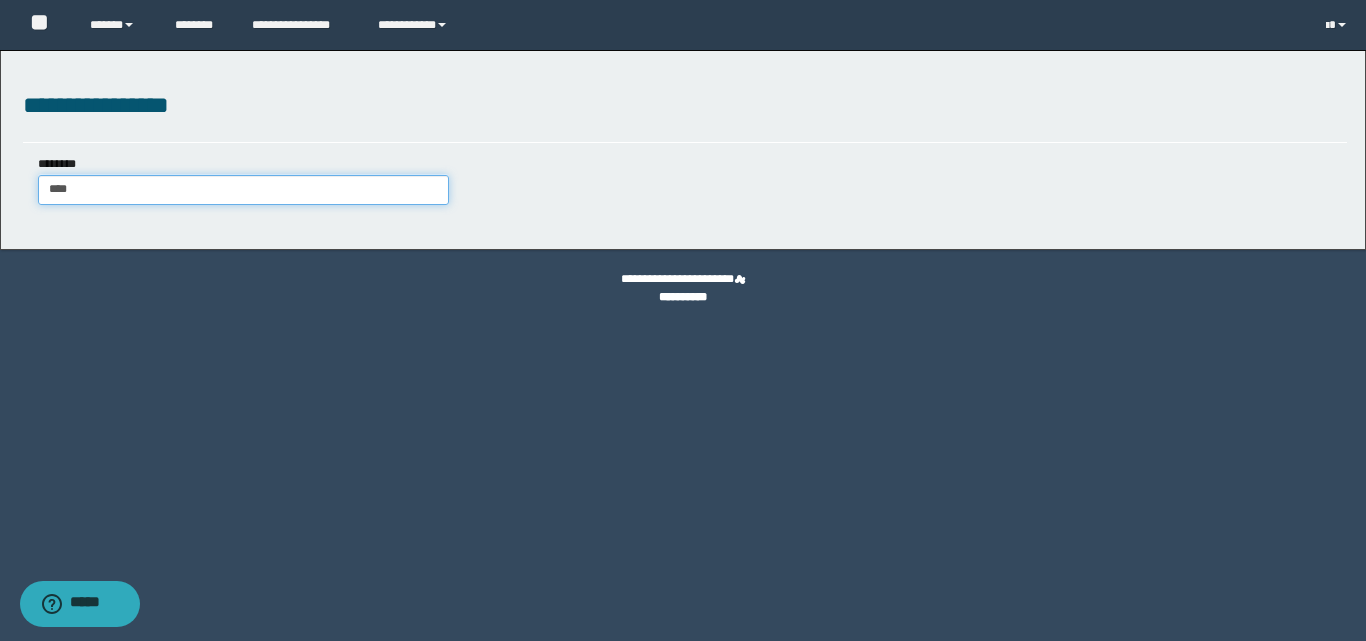 type on "****" 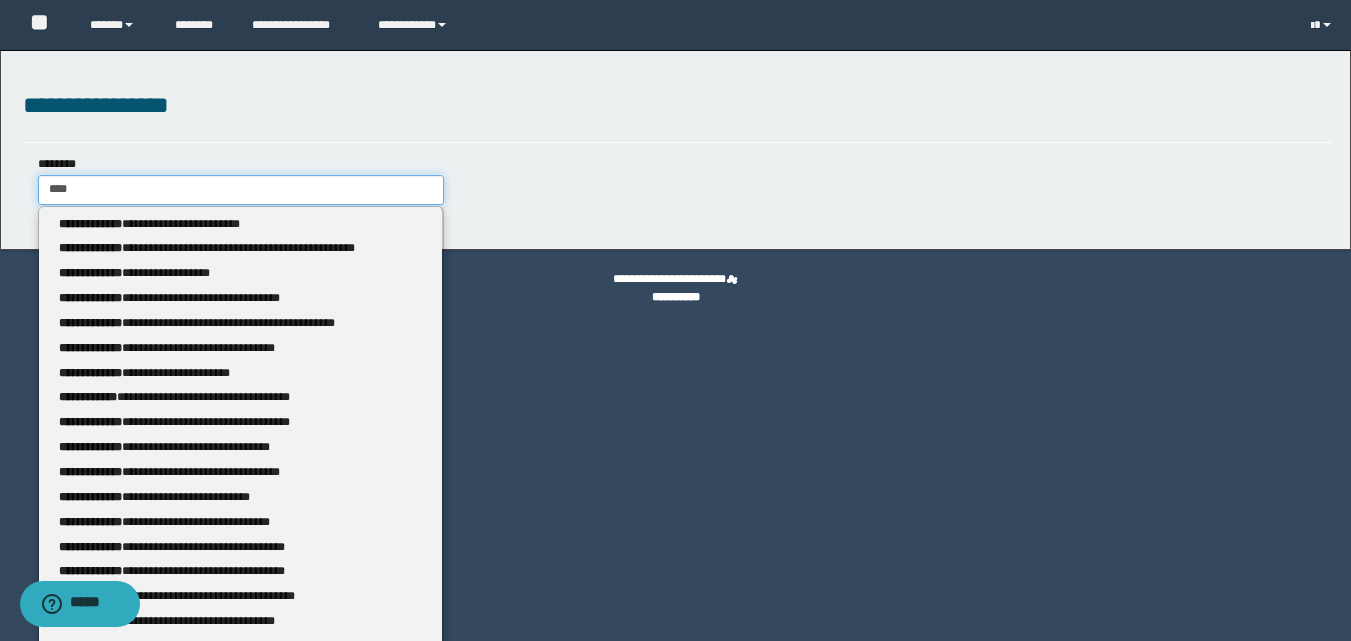 type 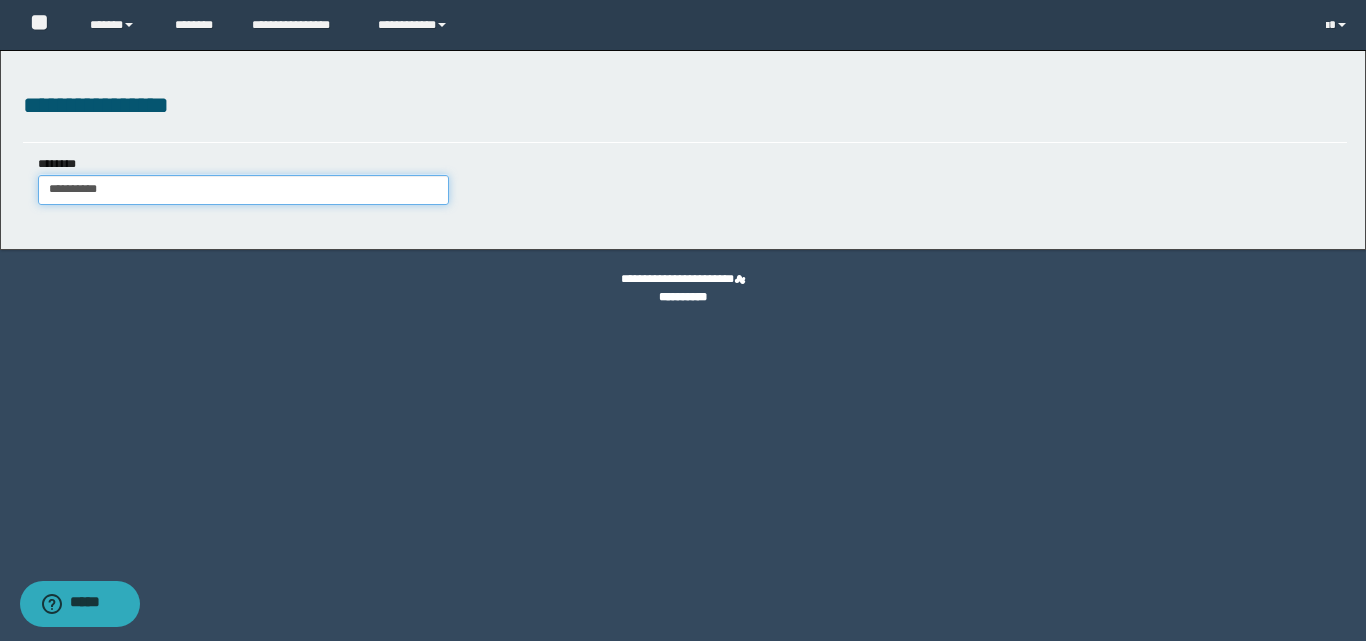 click on "**********" at bounding box center (243, 190) 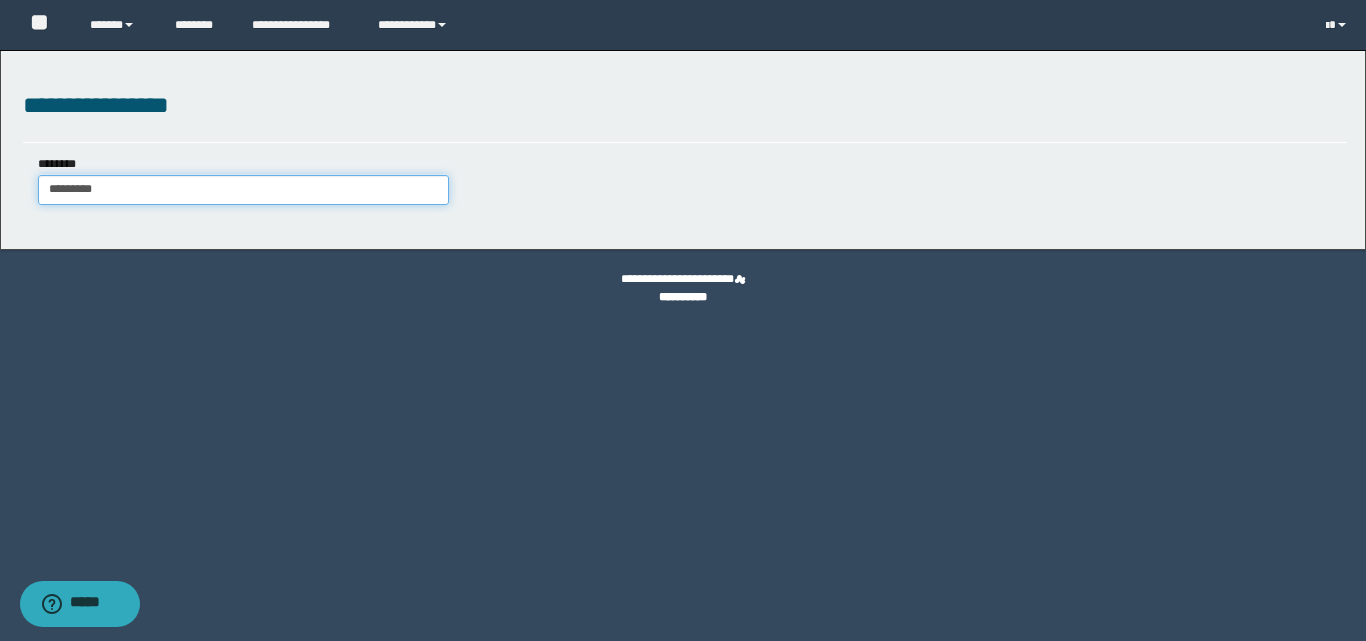 click on "*********" at bounding box center (243, 190) 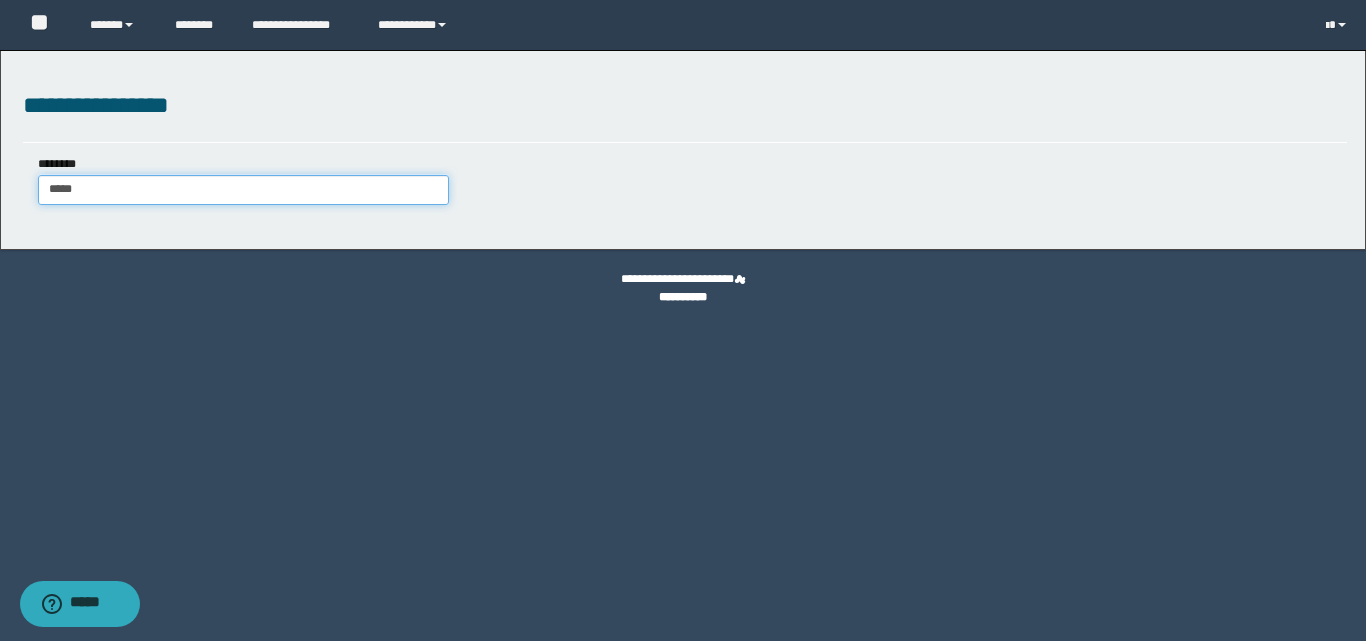 type on "******" 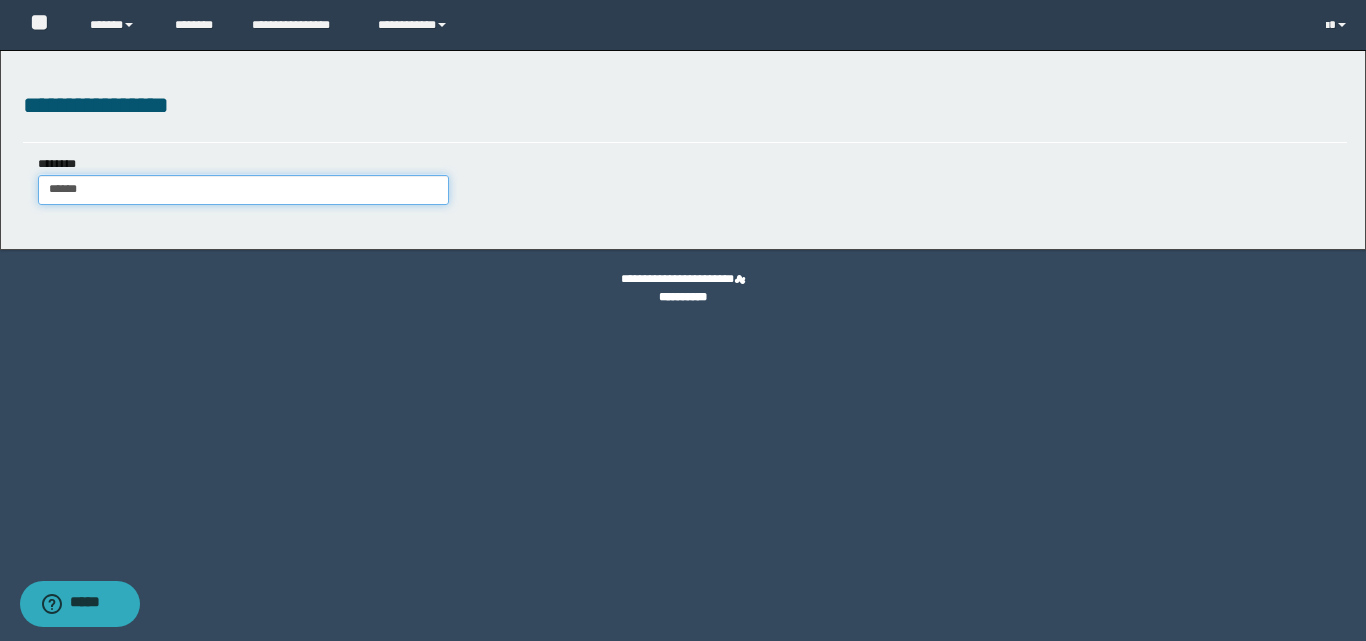 type on "******" 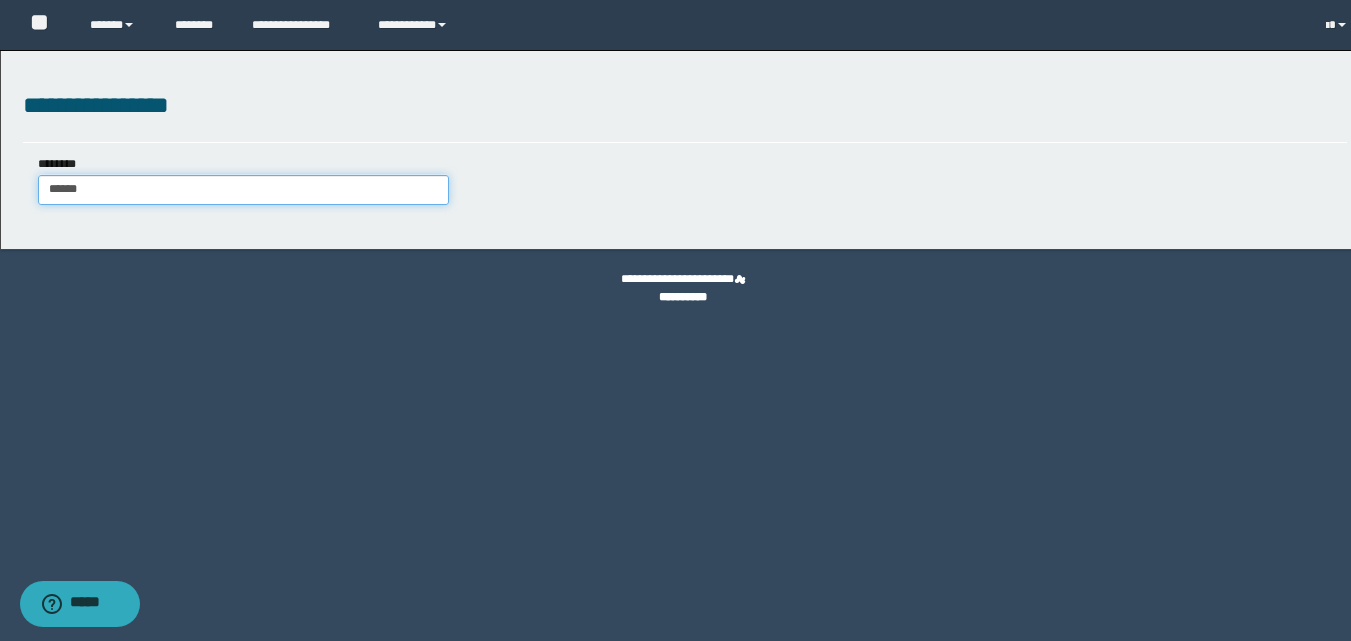 type 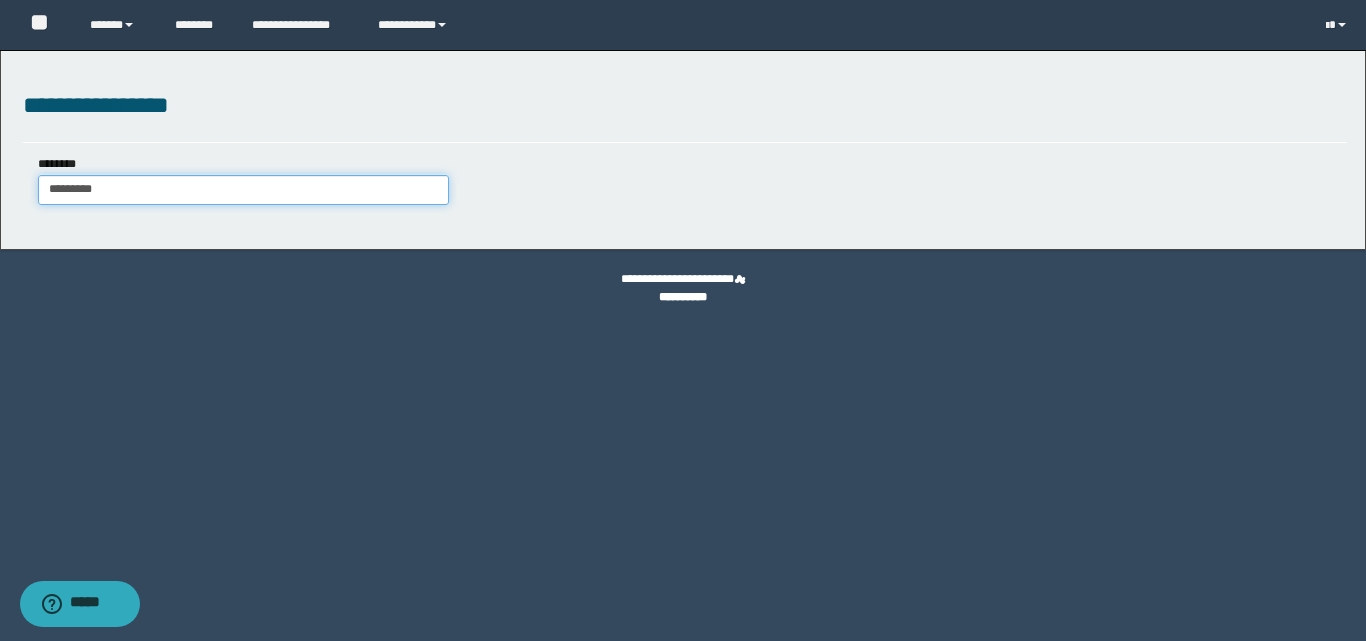 type on "**********" 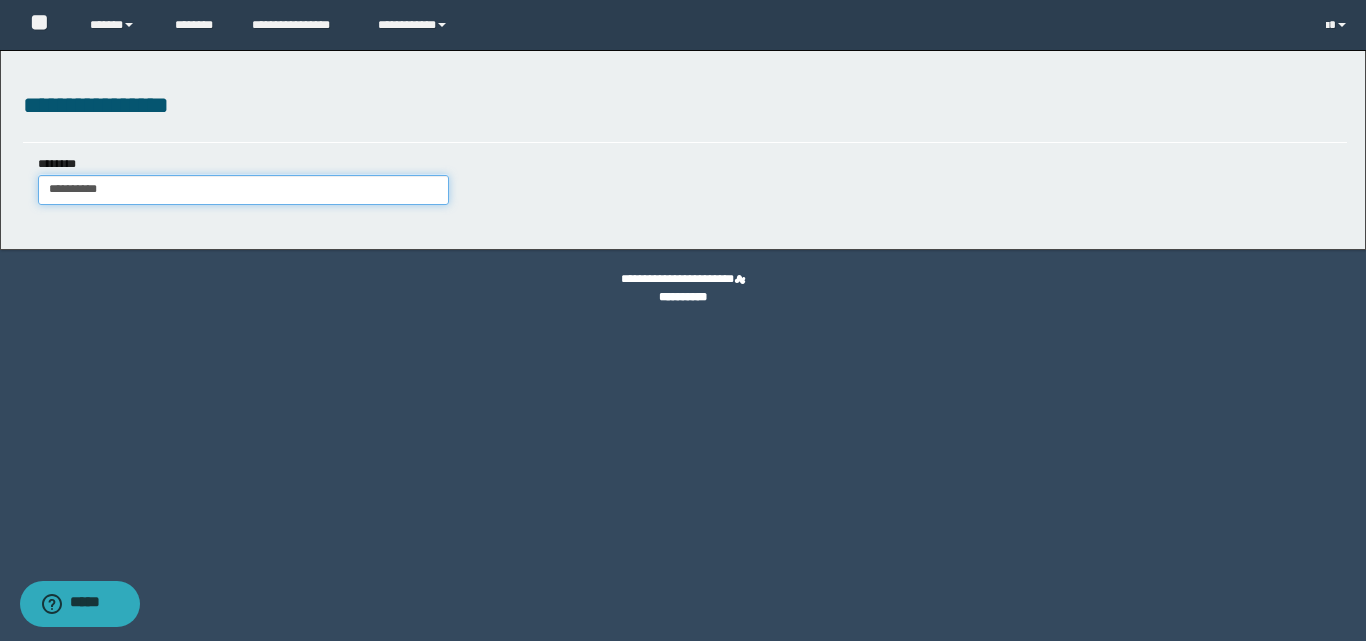 type on "**********" 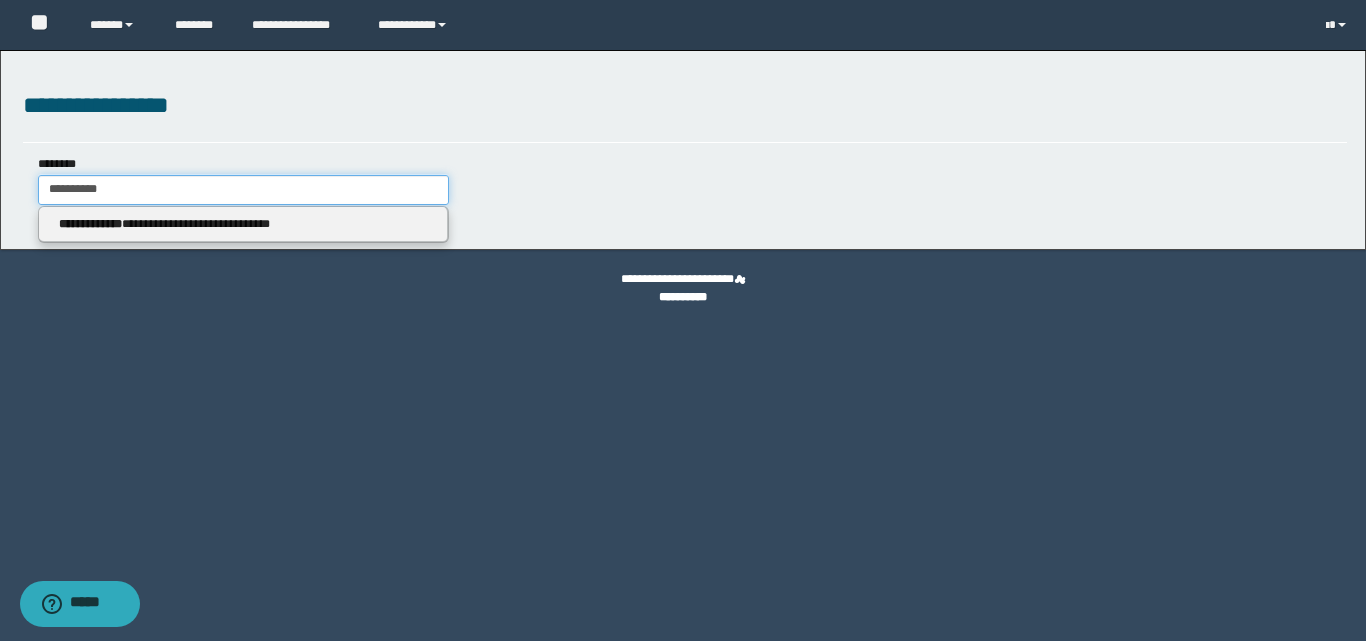 type on "**********" 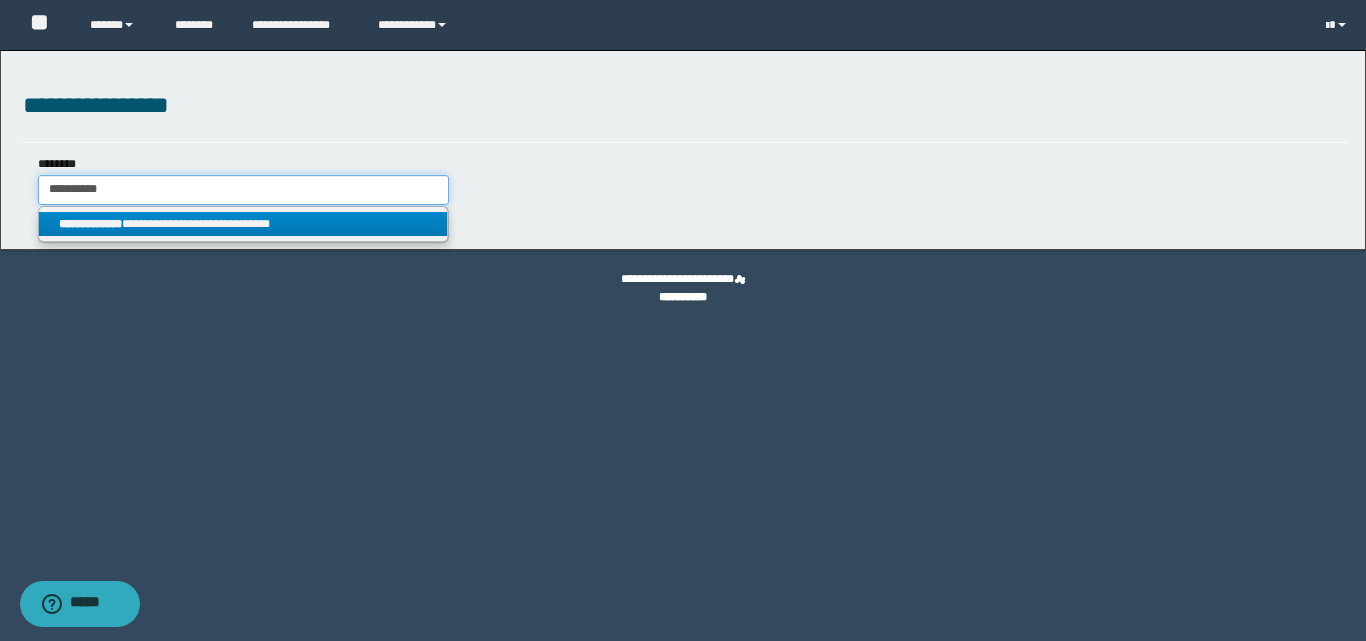 click on "**********" at bounding box center [243, 190] 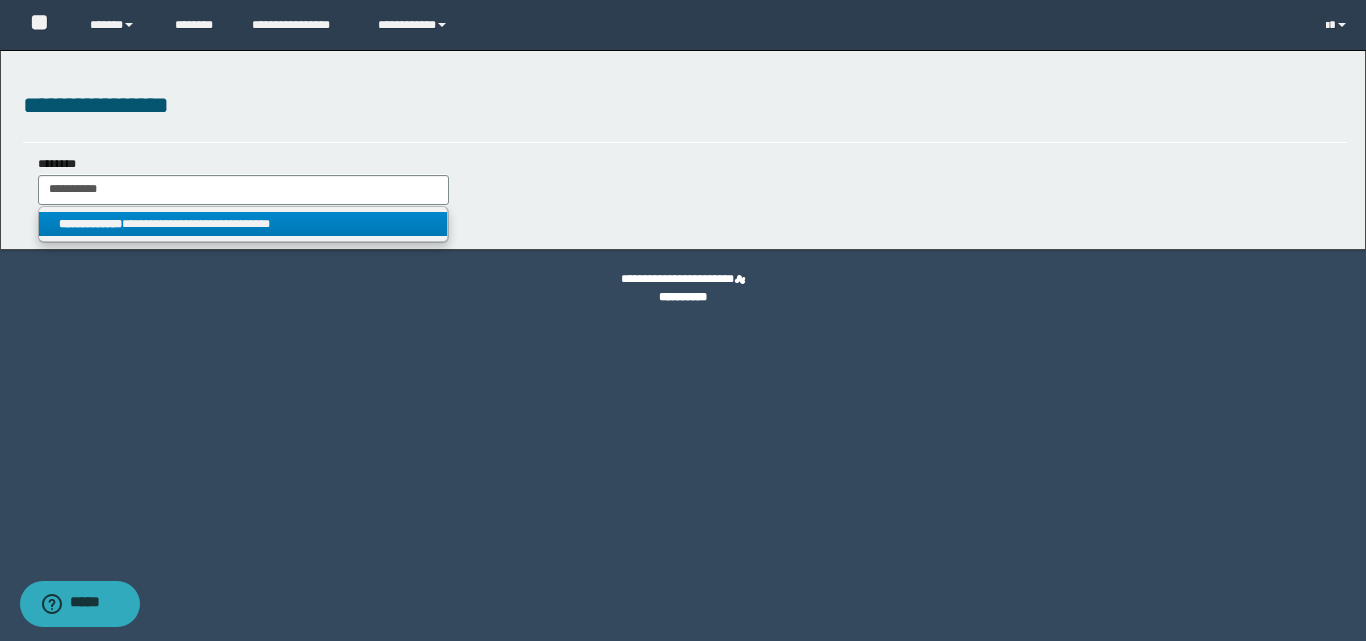 click on "**********" at bounding box center [243, 224] 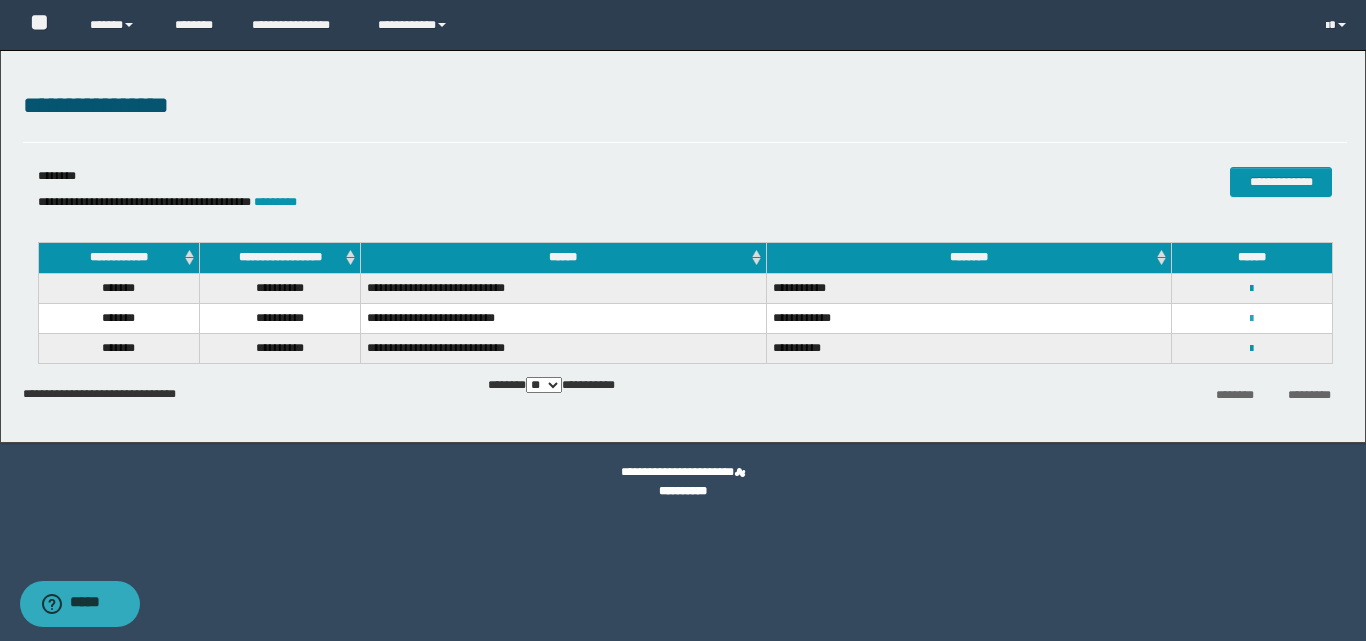 click at bounding box center [1251, 319] 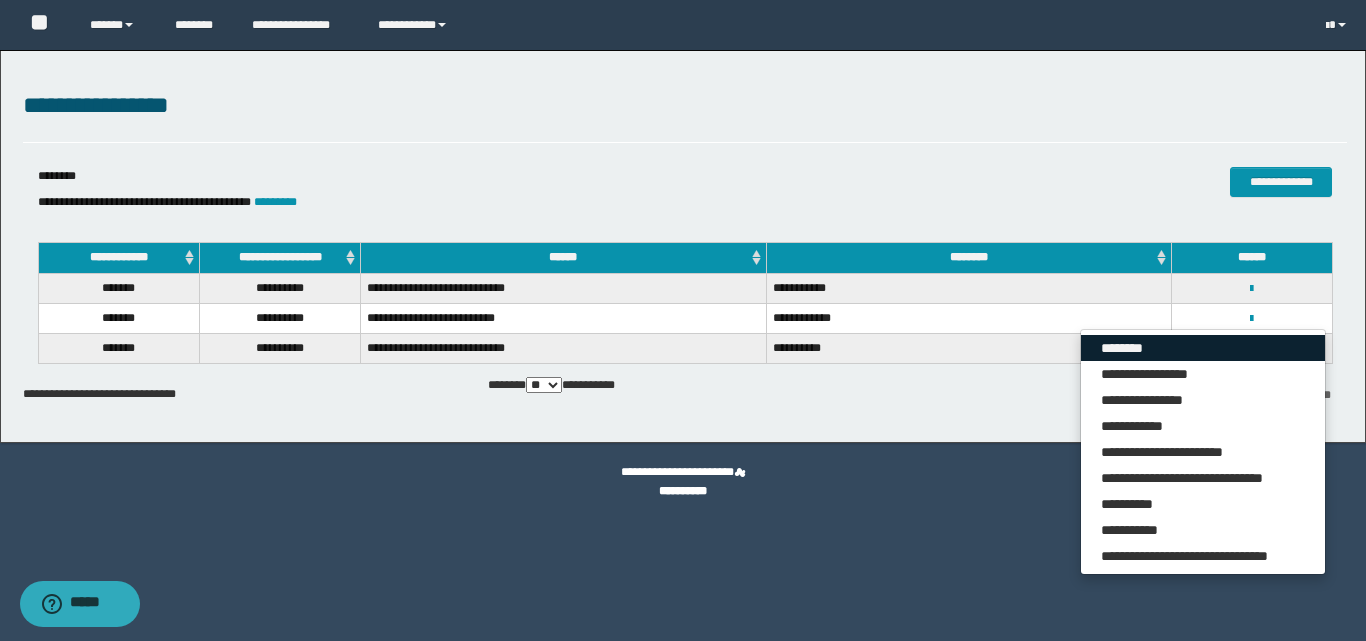 click on "********" at bounding box center (1203, 348) 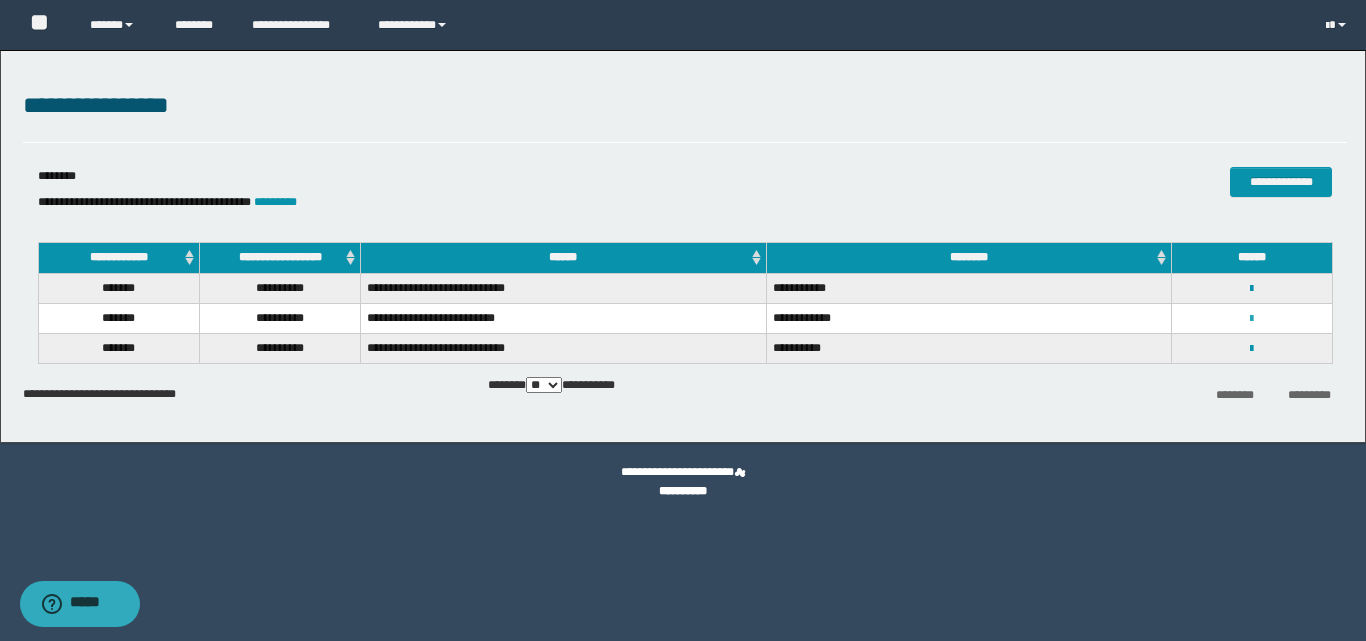 click at bounding box center (1251, 319) 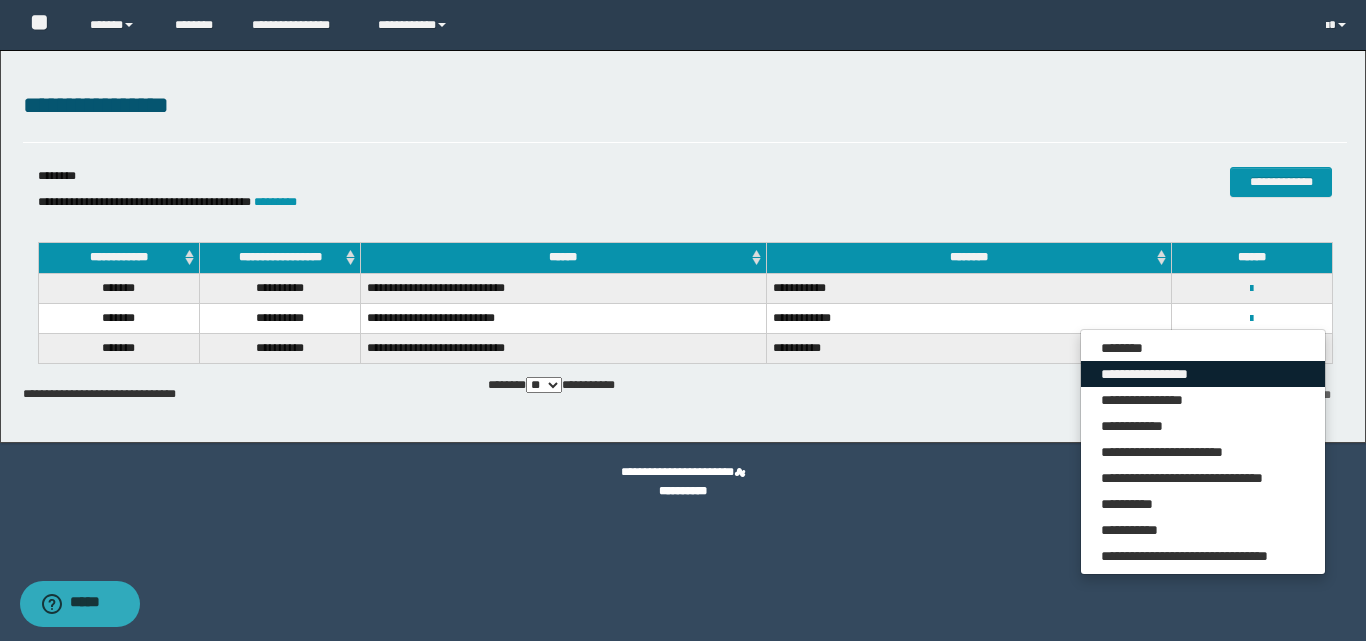 click on "**********" at bounding box center (1203, 374) 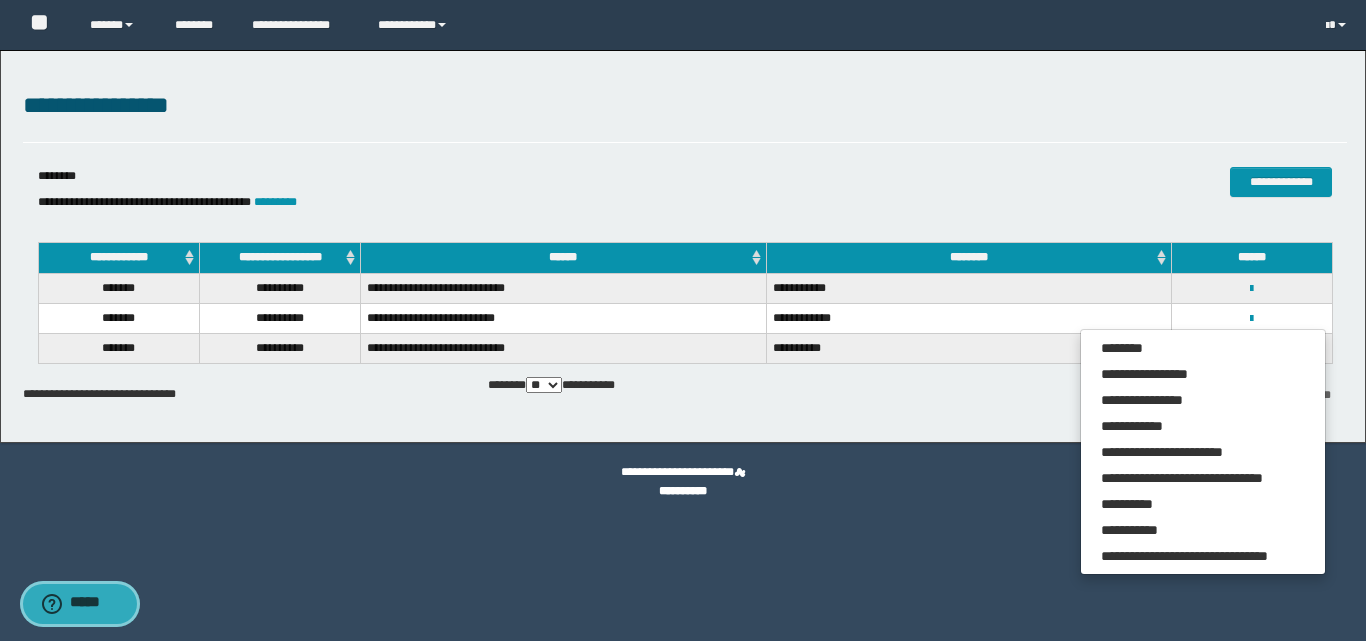click on "*****" at bounding box center [94, 604] 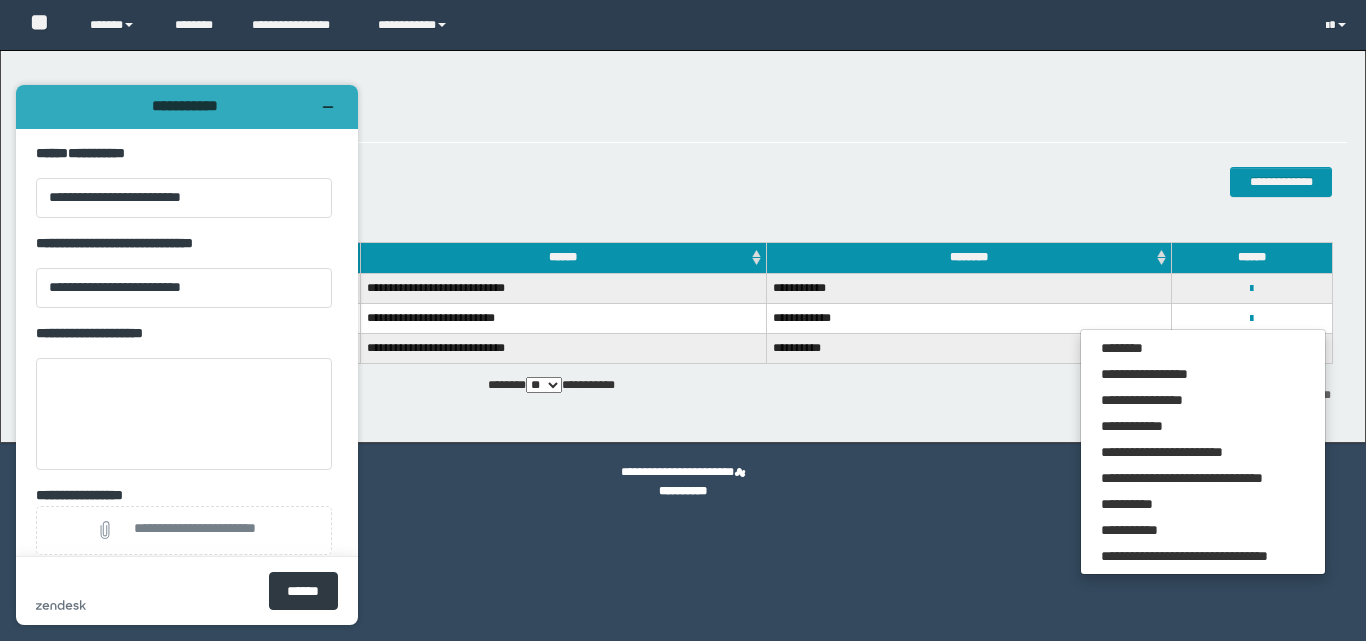 scroll, scrollTop: 0, scrollLeft: 0, axis: both 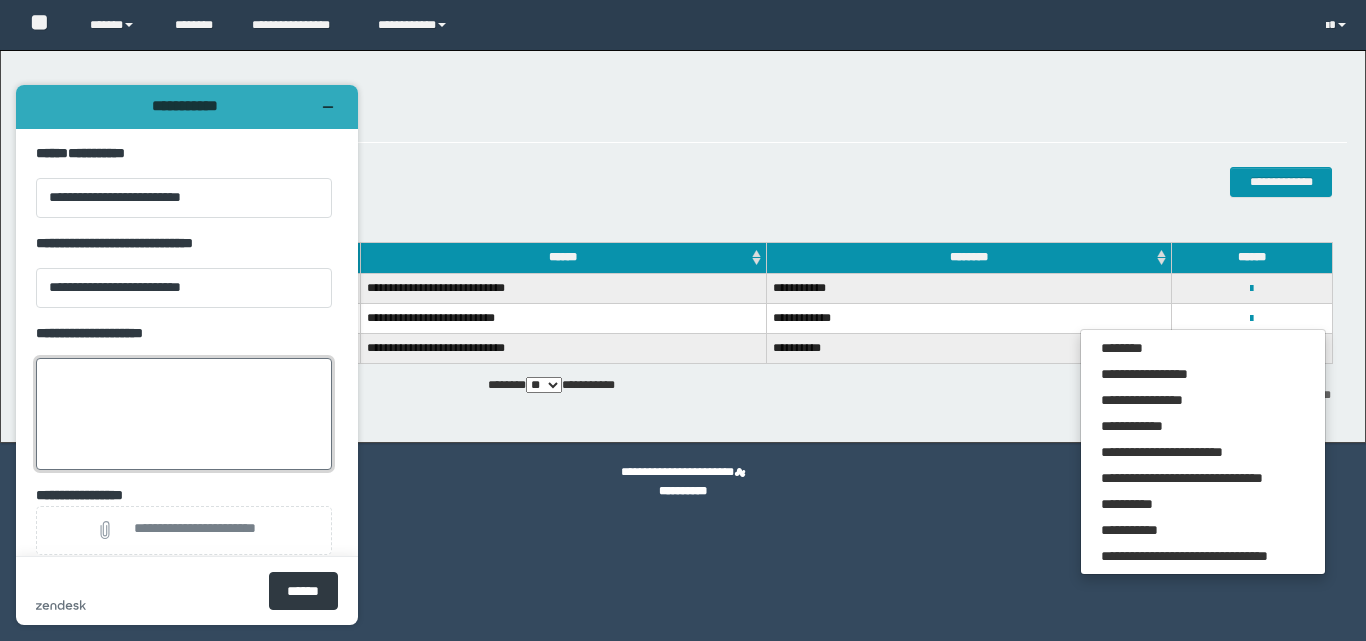 click on "**********" at bounding box center [184, 414] 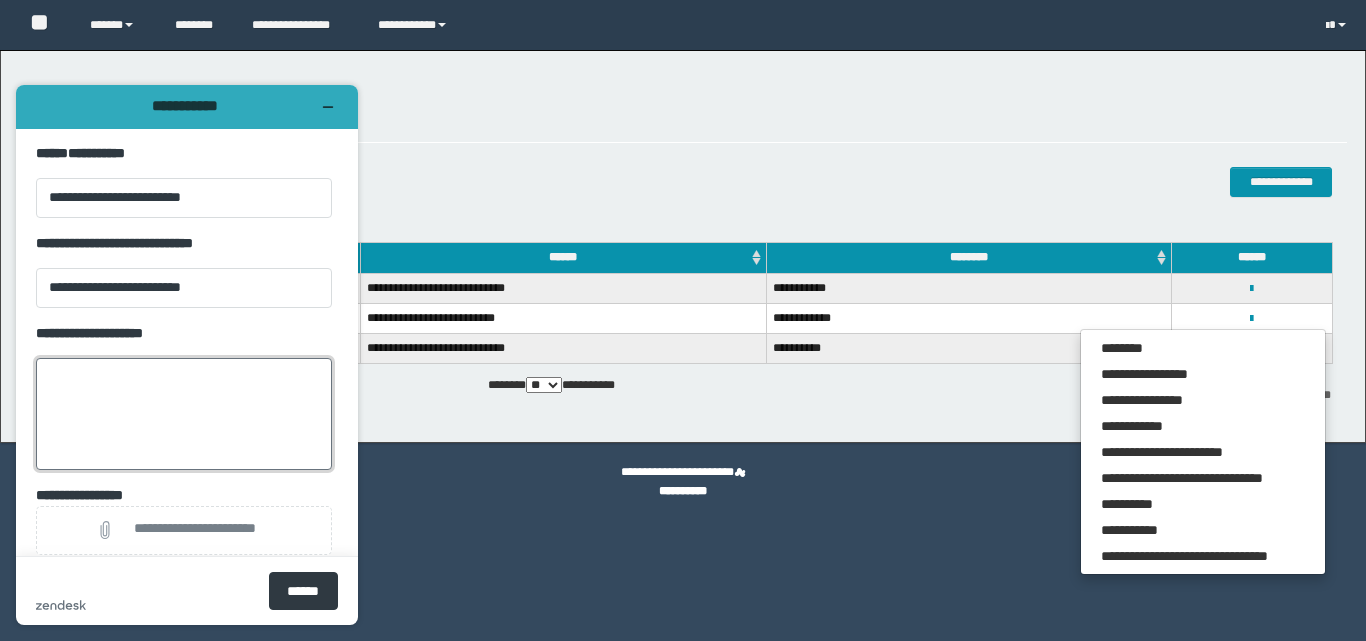 type on "*" 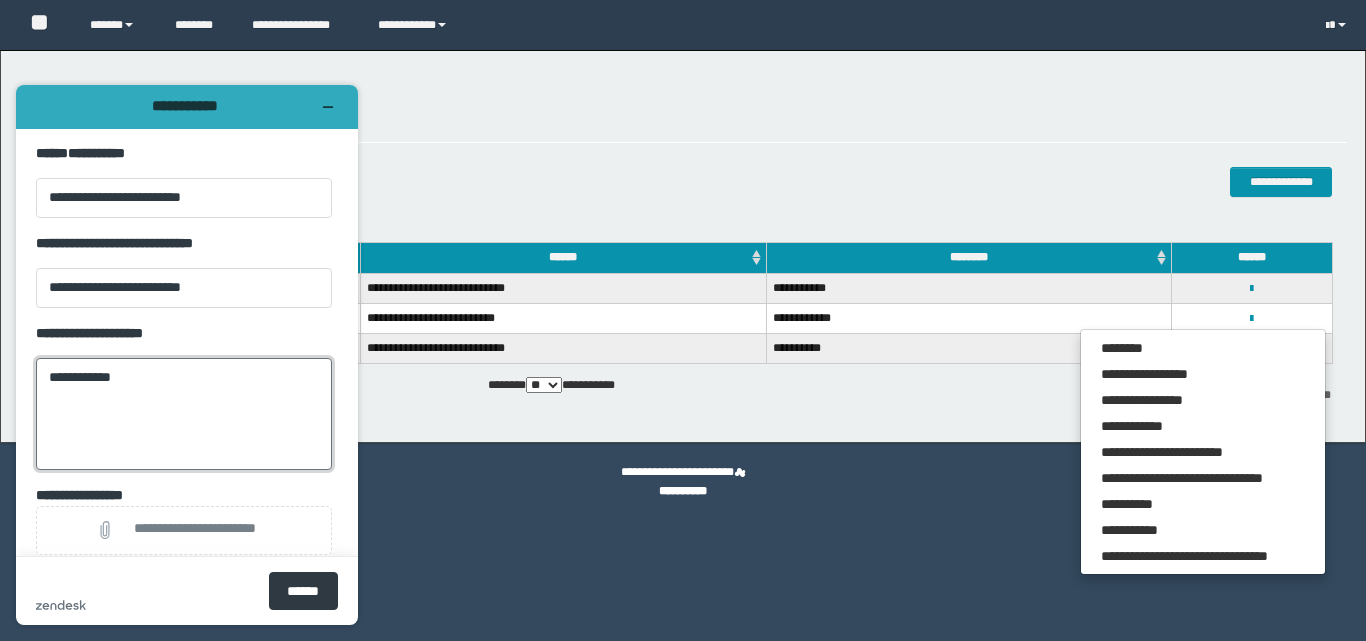 drag, startPoint x: 96, startPoint y: 393, endPoint x: 143, endPoint y: 431, distance: 60.440052 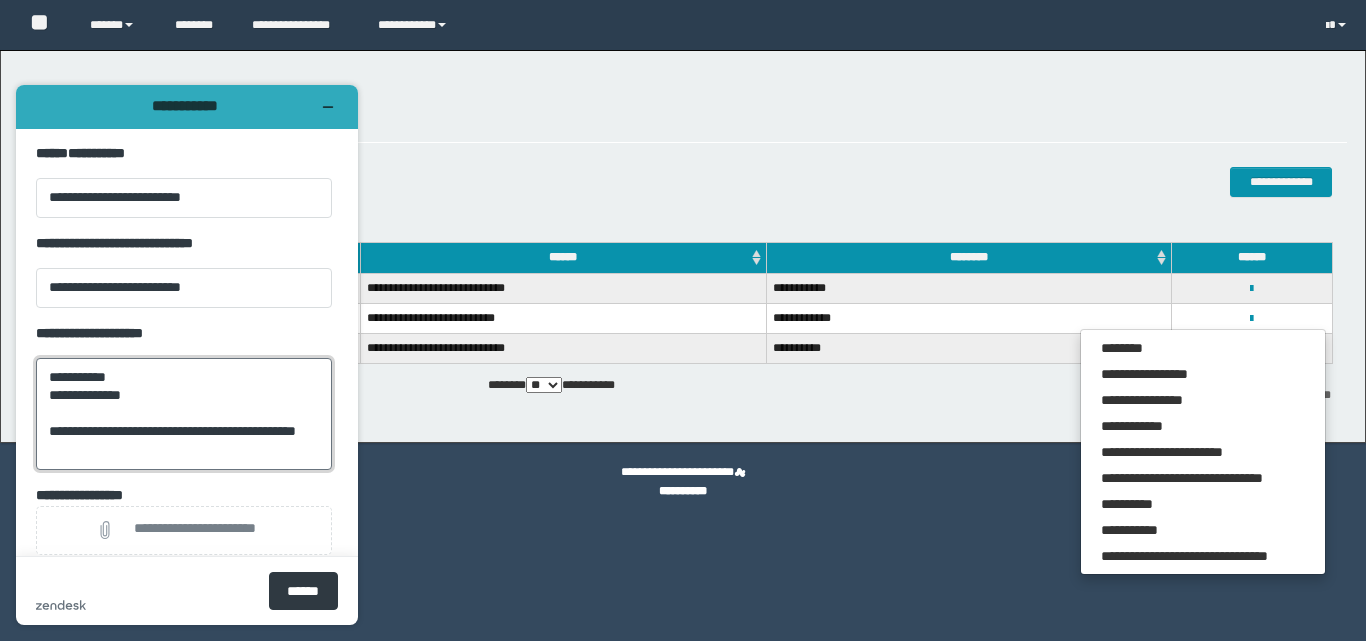 click on "**********" at bounding box center (184, 414) 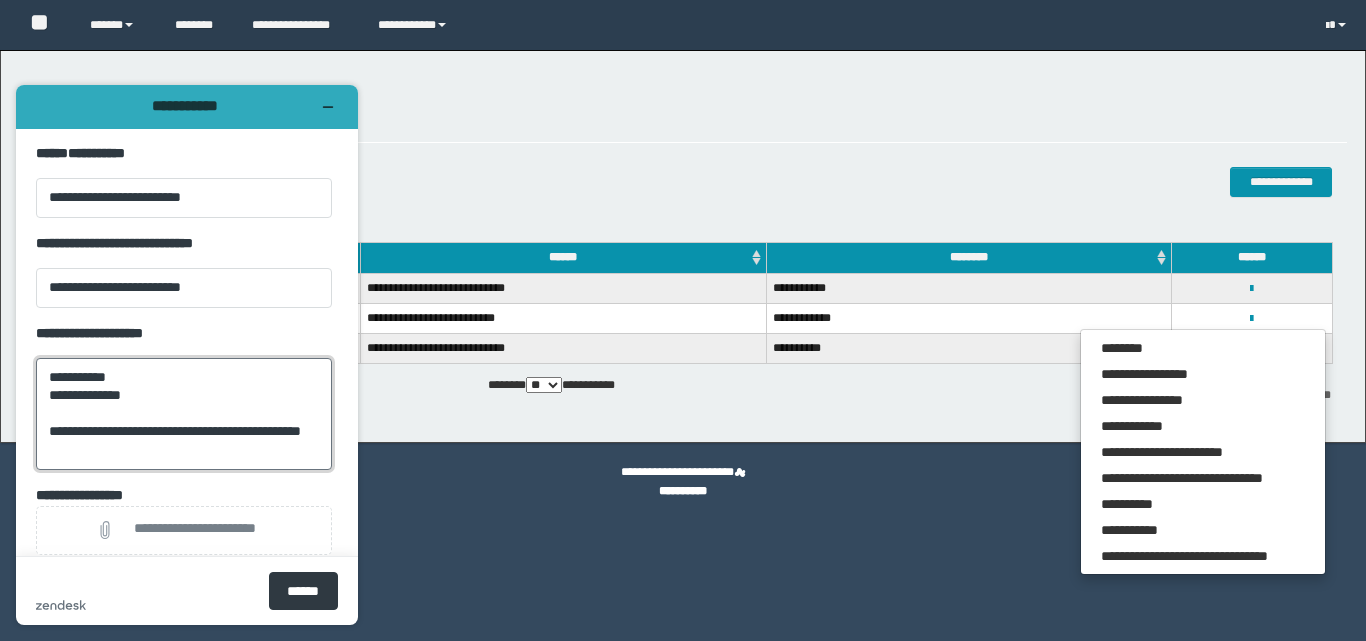 type on "**********" 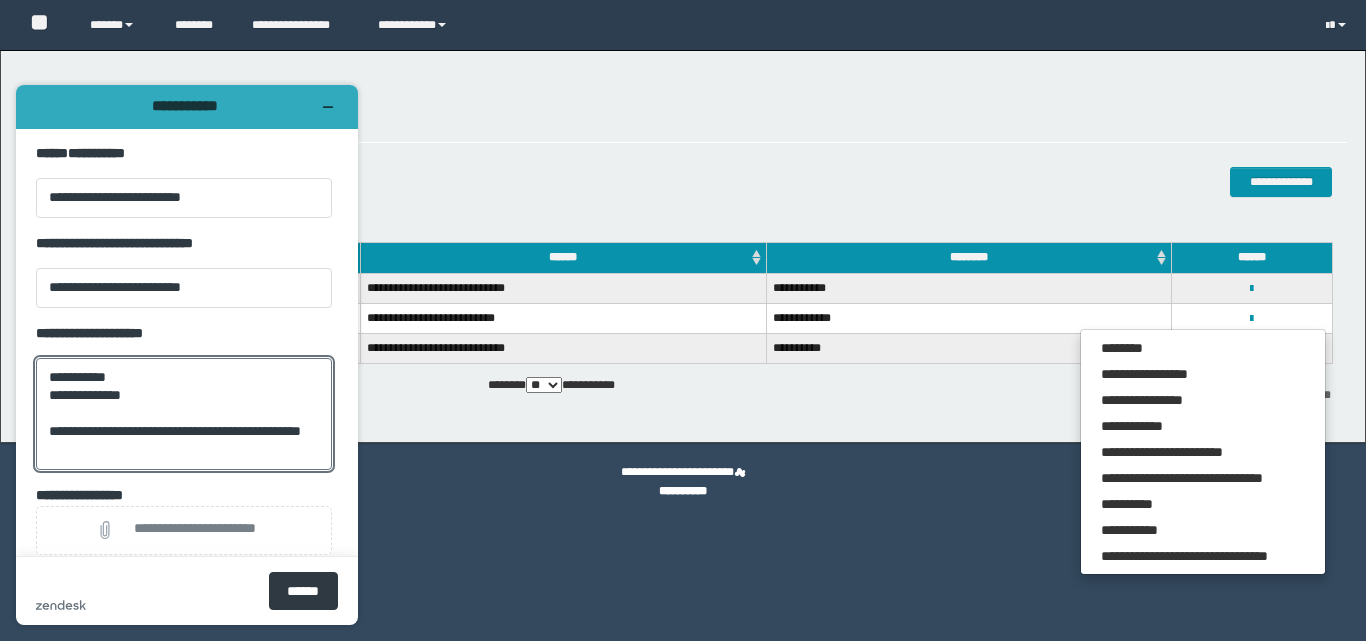 click on "**********" at bounding box center [685, 115] 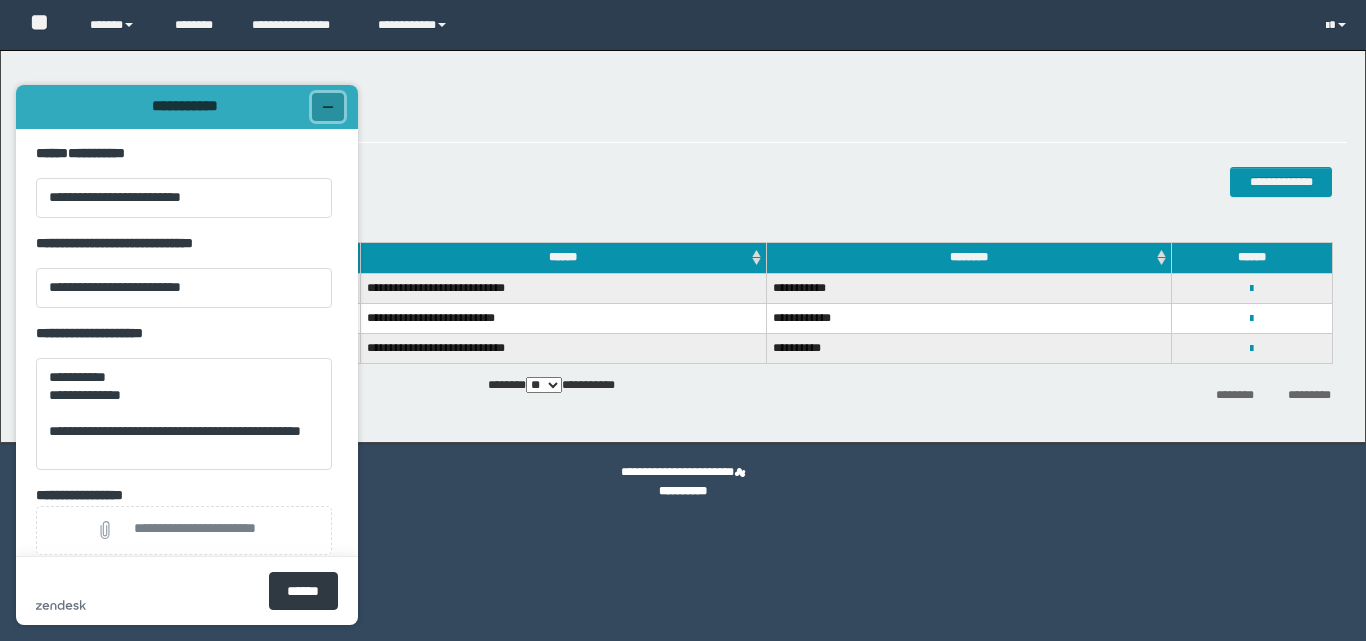 click 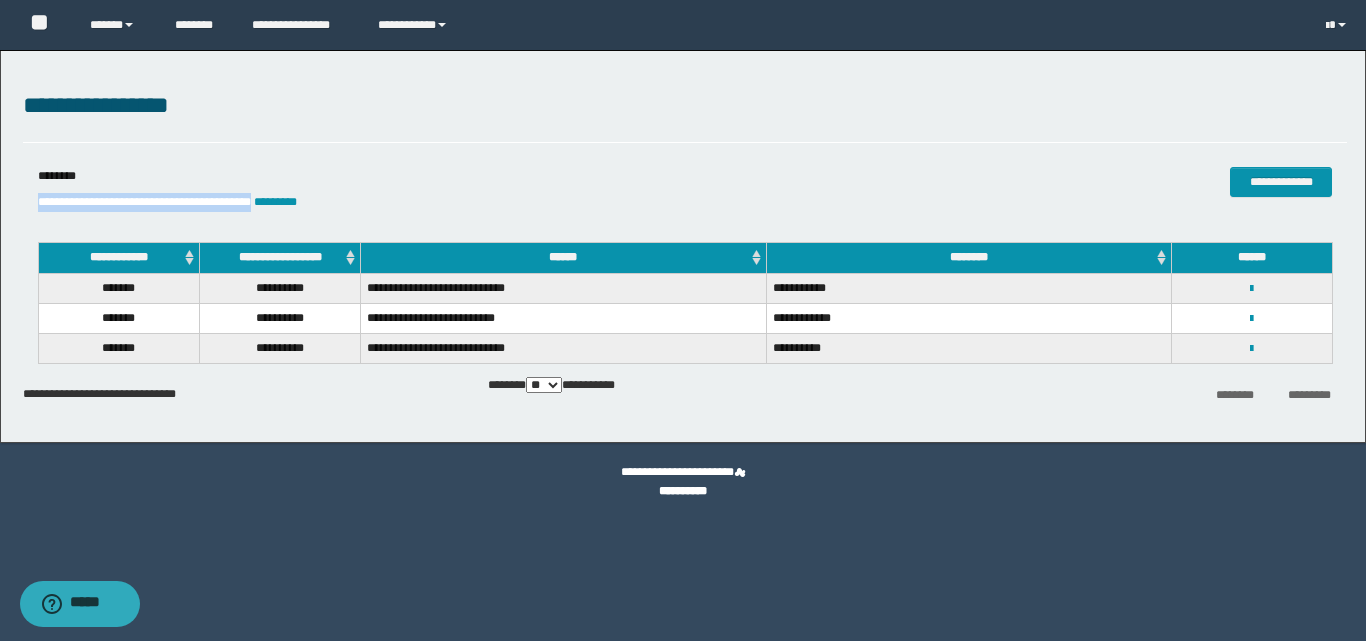 drag, startPoint x: 270, startPoint y: 205, endPoint x: 23, endPoint y: 212, distance: 247.09917 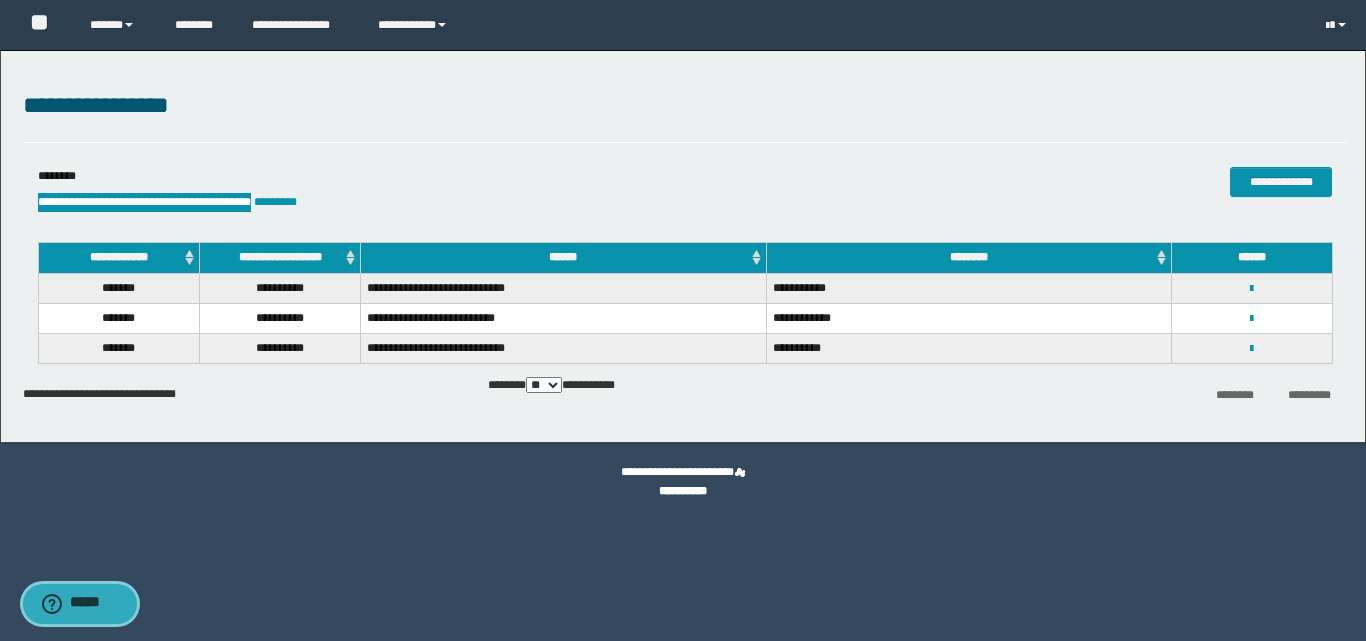 click on "*****" at bounding box center (94, 604) 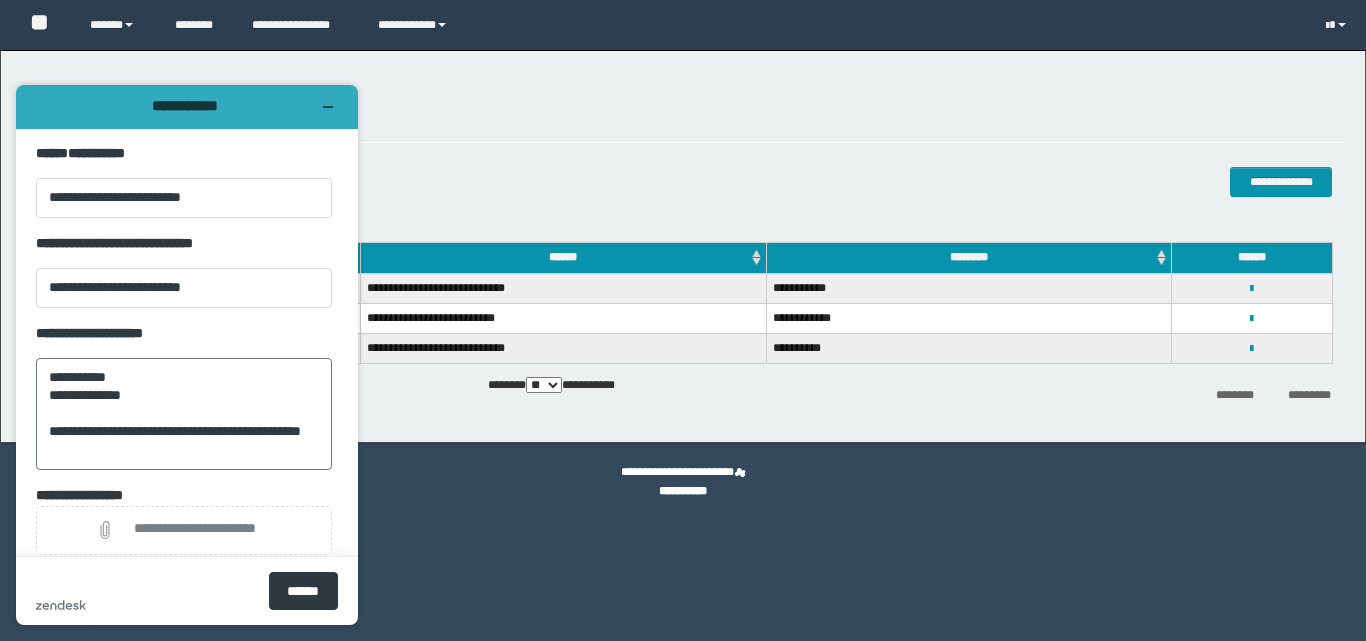 scroll, scrollTop: 0, scrollLeft: 0, axis: both 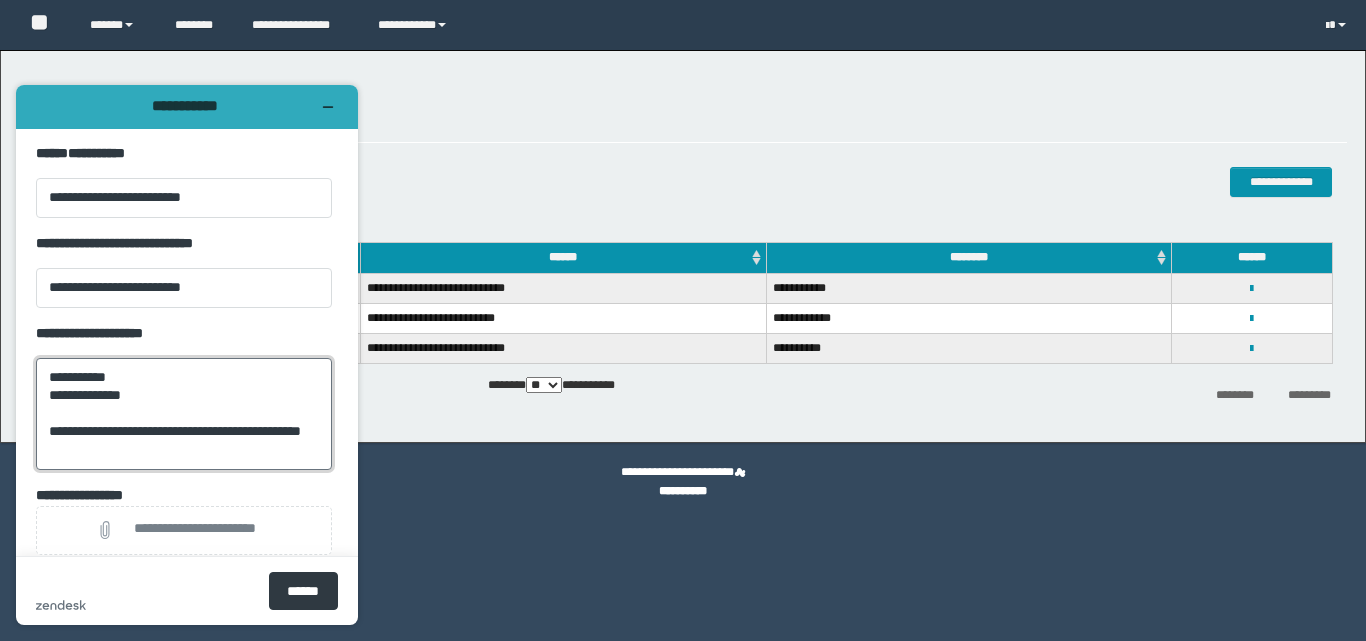 click on "**********" at bounding box center (184, 414) 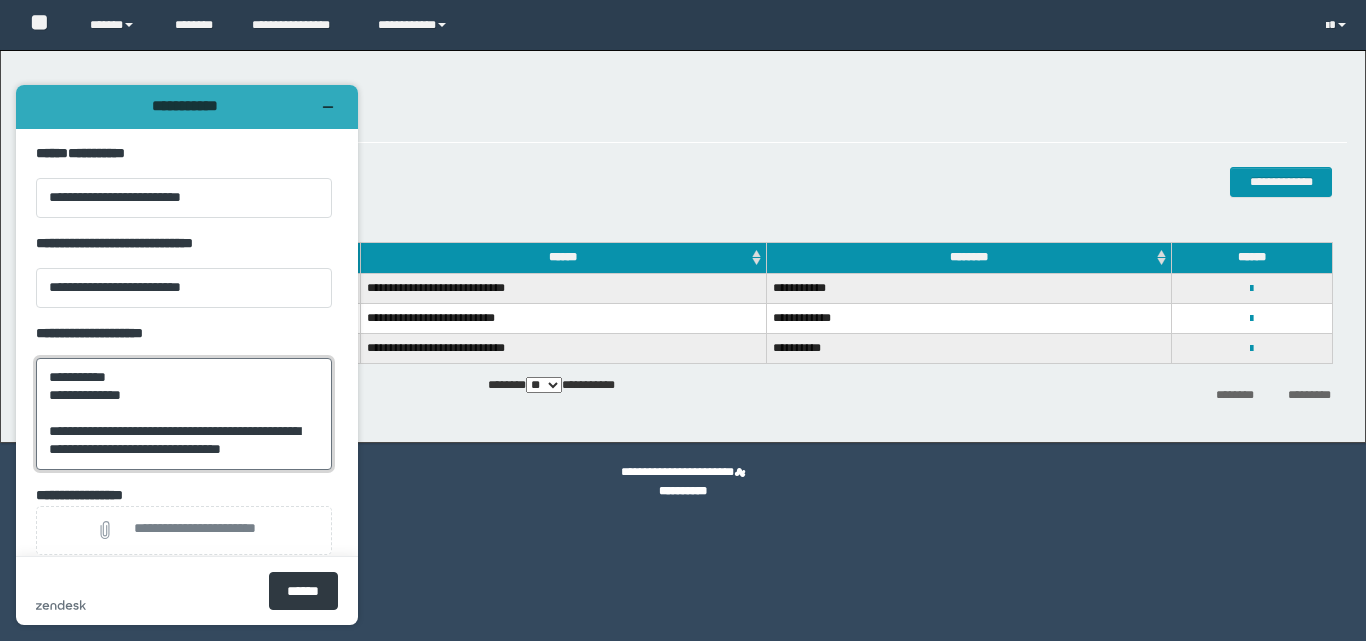 scroll, scrollTop: 8, scrollLeft: 0, axis: vertical 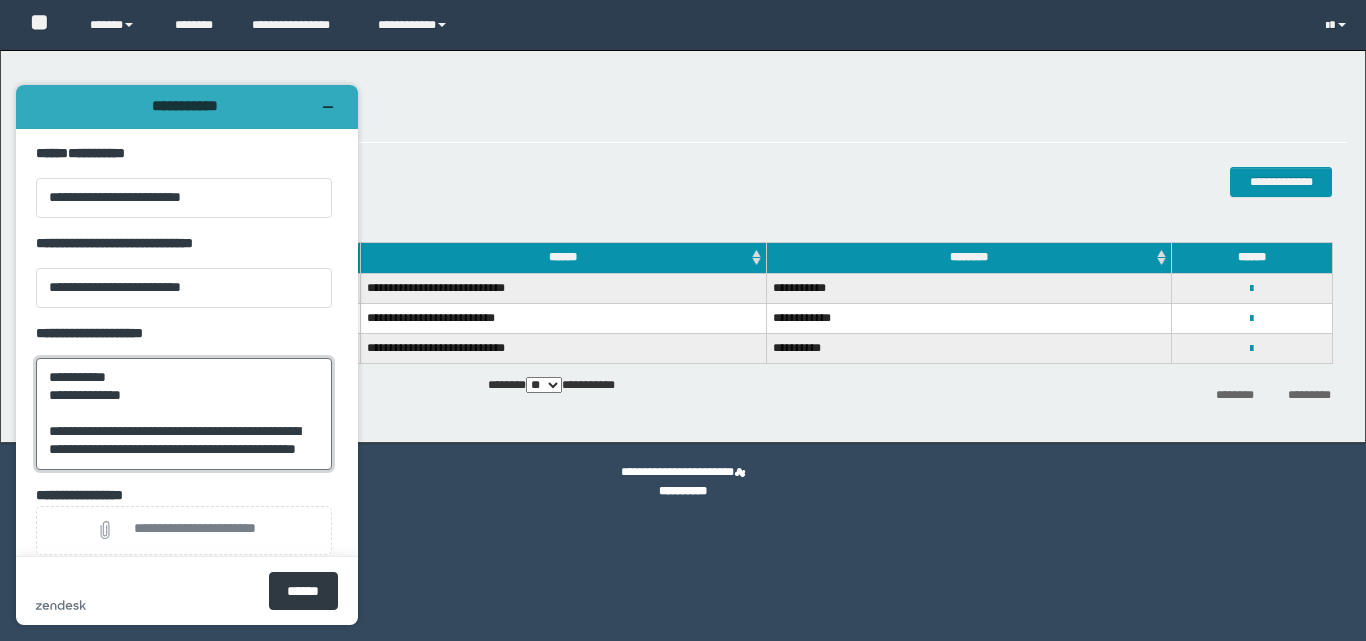 paste on "**********" 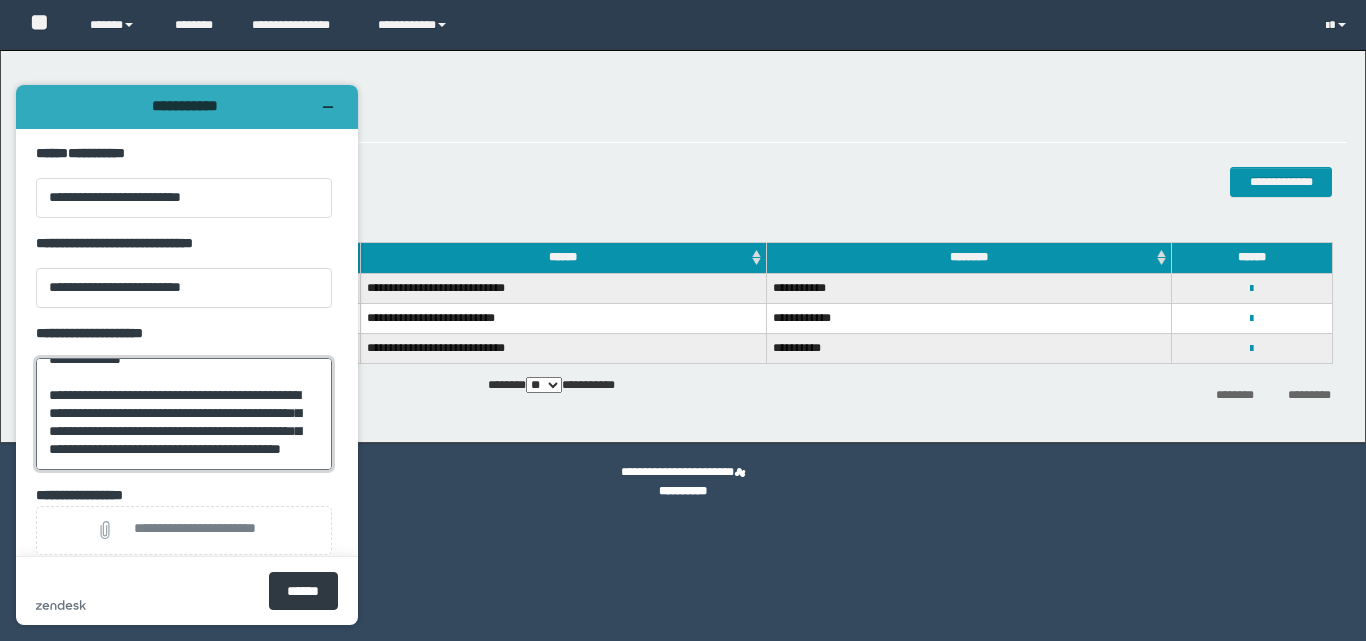 scroll, scrollTop: 62, scrollLeft: 0, axis: vertical 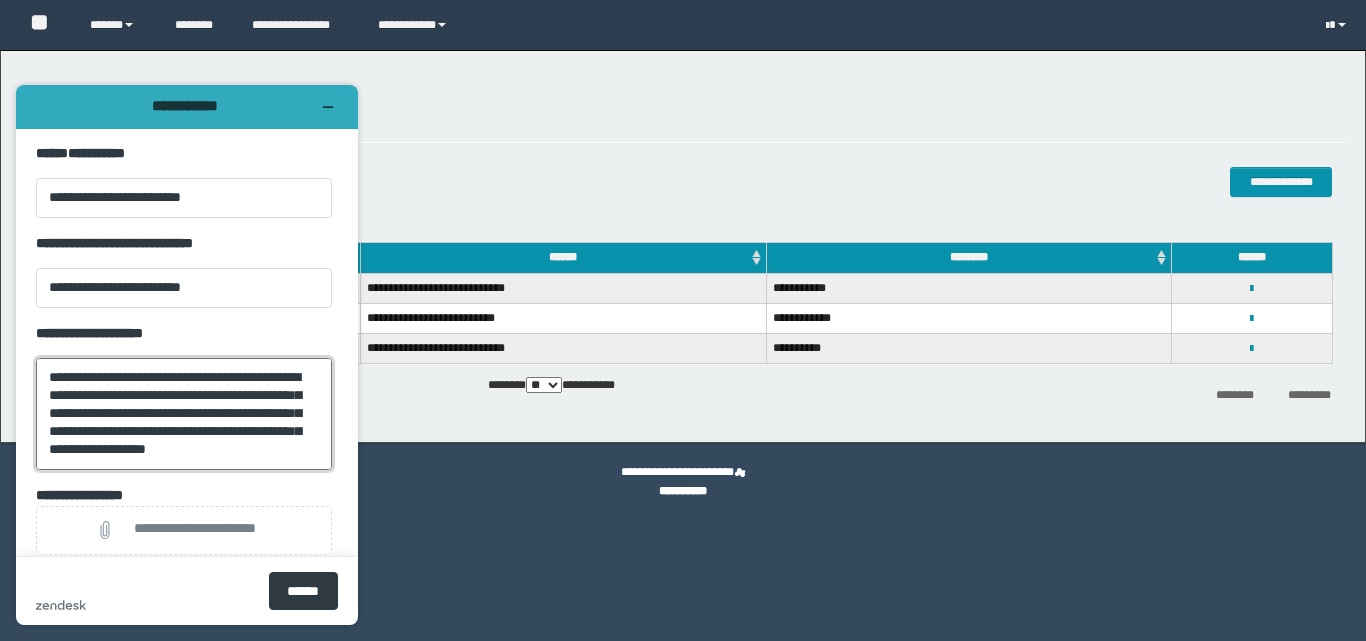 drag, startPoint x: 93, startPoint y: 410, endPoint x: 131, endPoint y: 432, distance: 43.908997 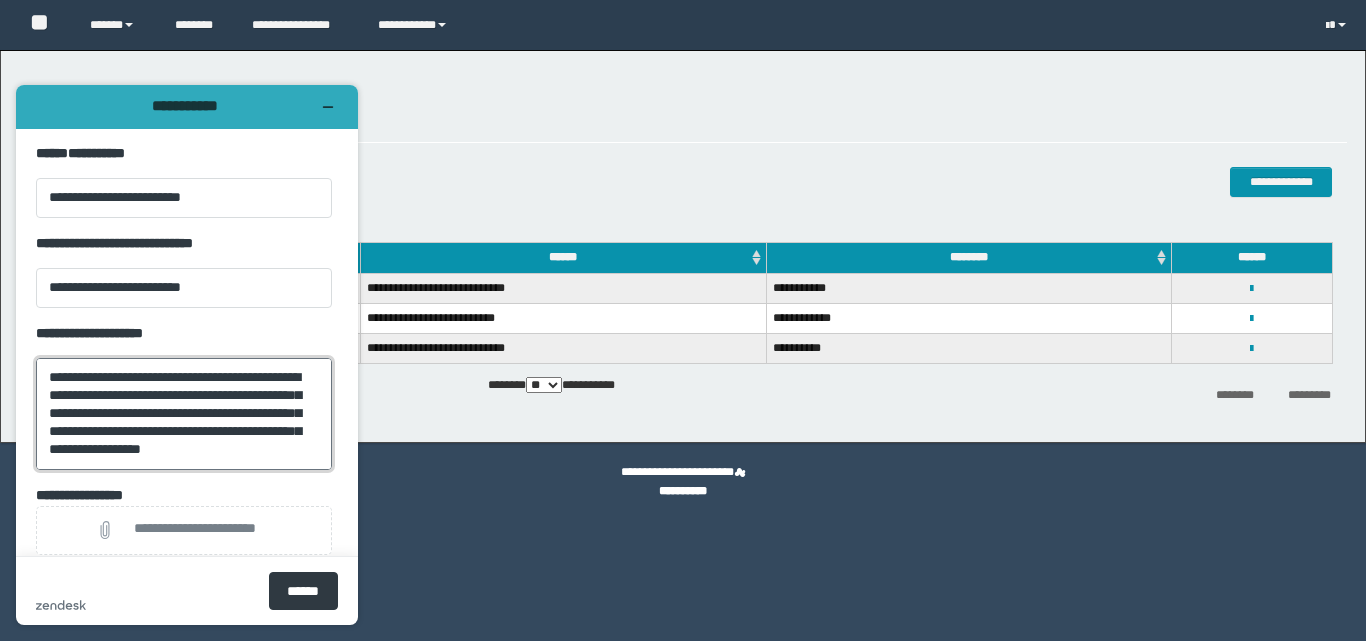 click on "**********" at bounding box center [184, 414] 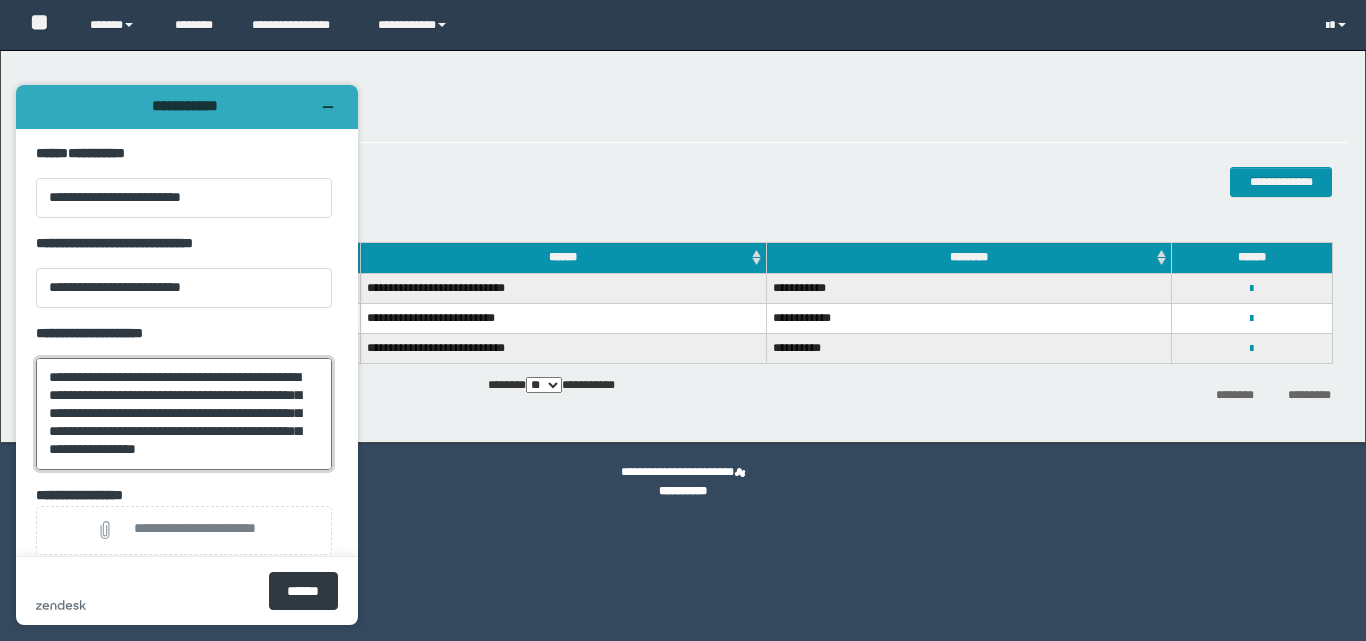 click on "**********" at bounding box center [184, 414] 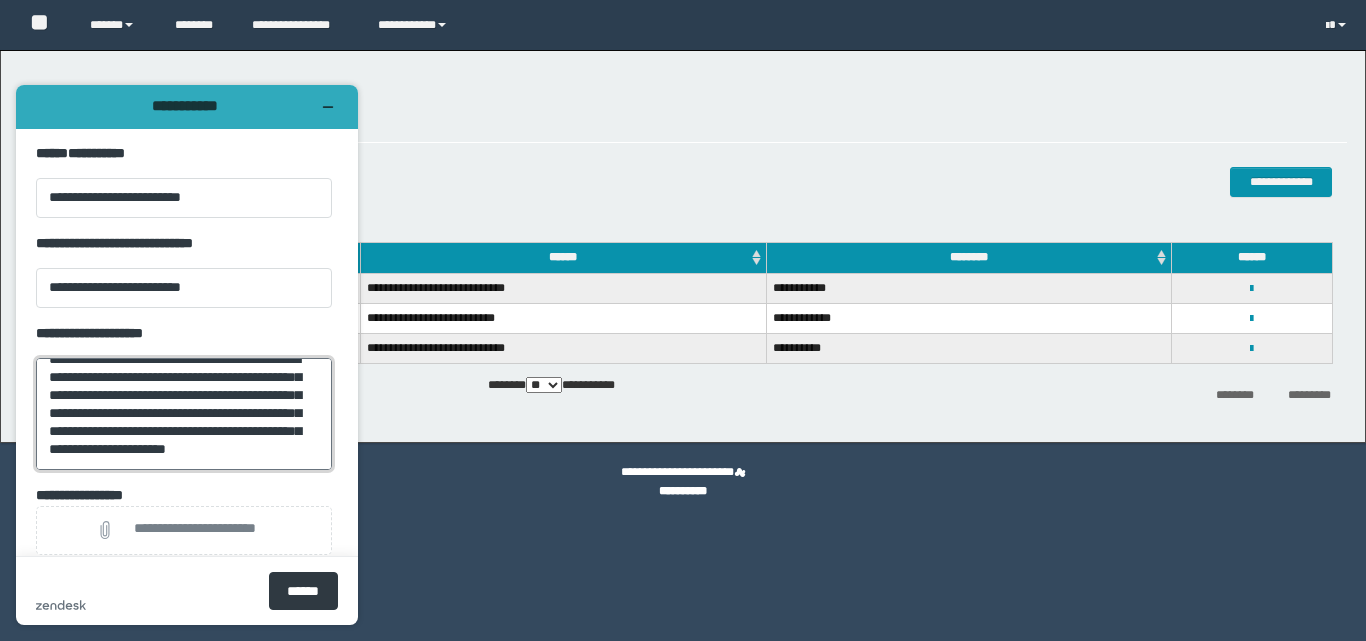 scroll, scrollTop: 98, scrollLeft: 0, axis: vertical 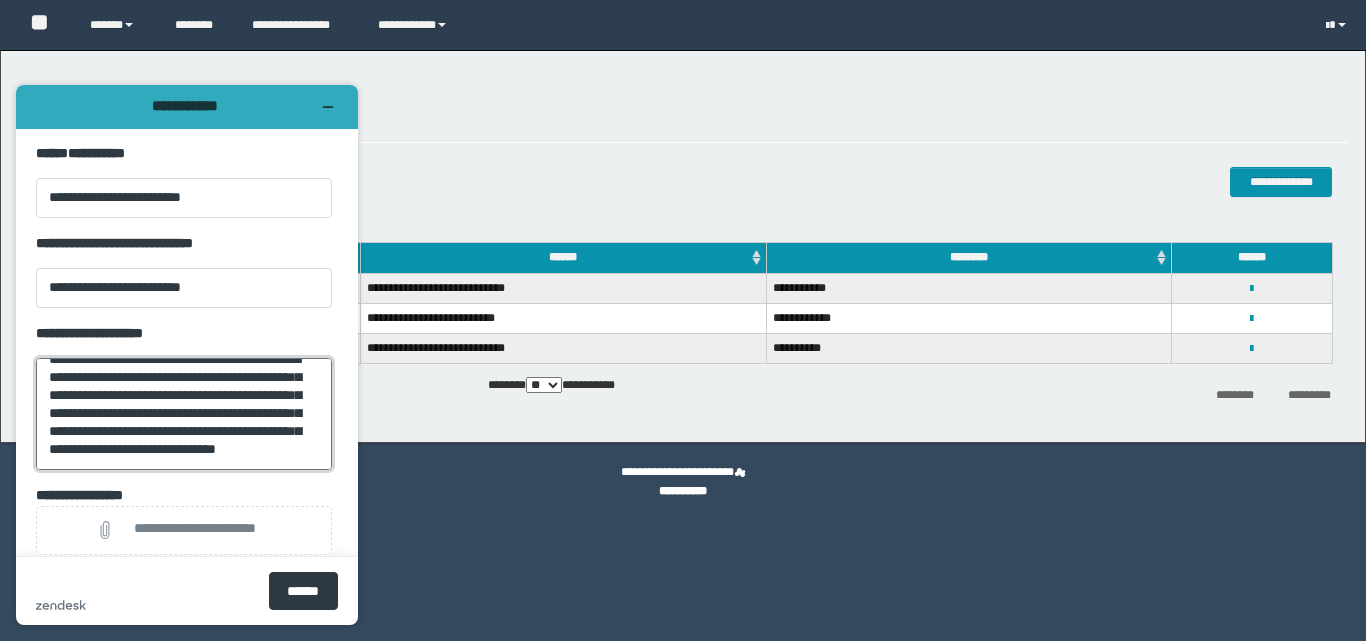 click on "**********" at bounding box center [184, 414] 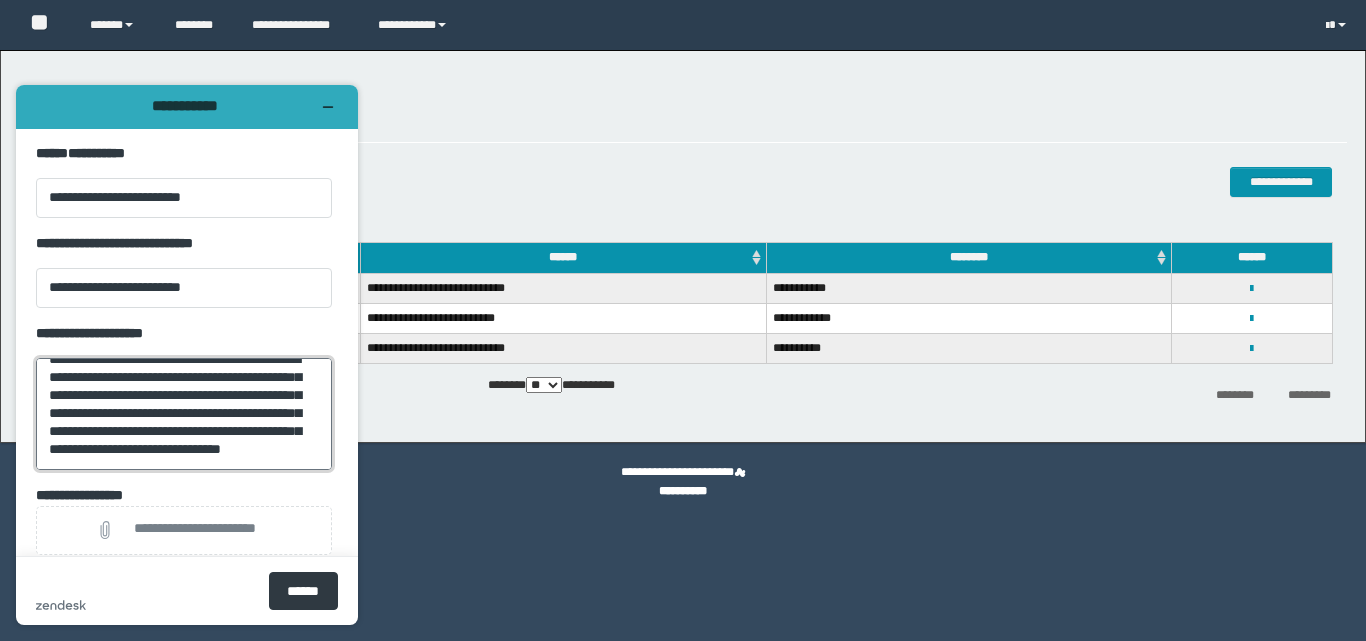 click on "**********" at bounding box center [184, 414] 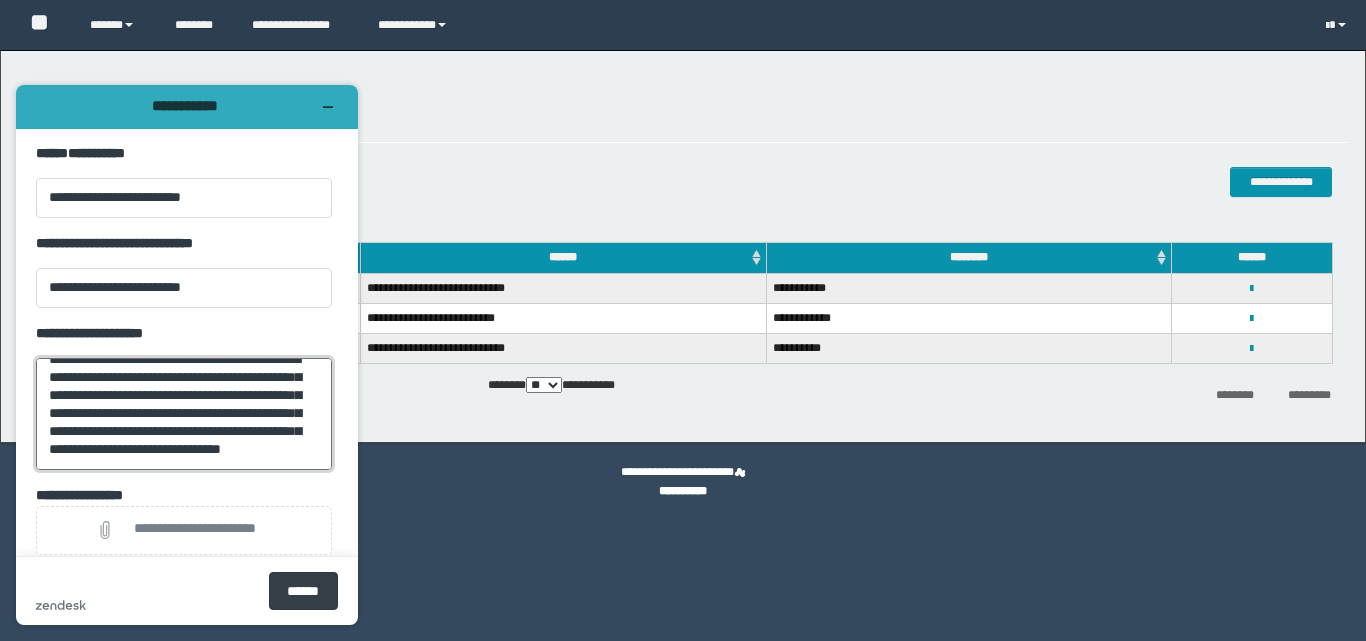 type on "**********" 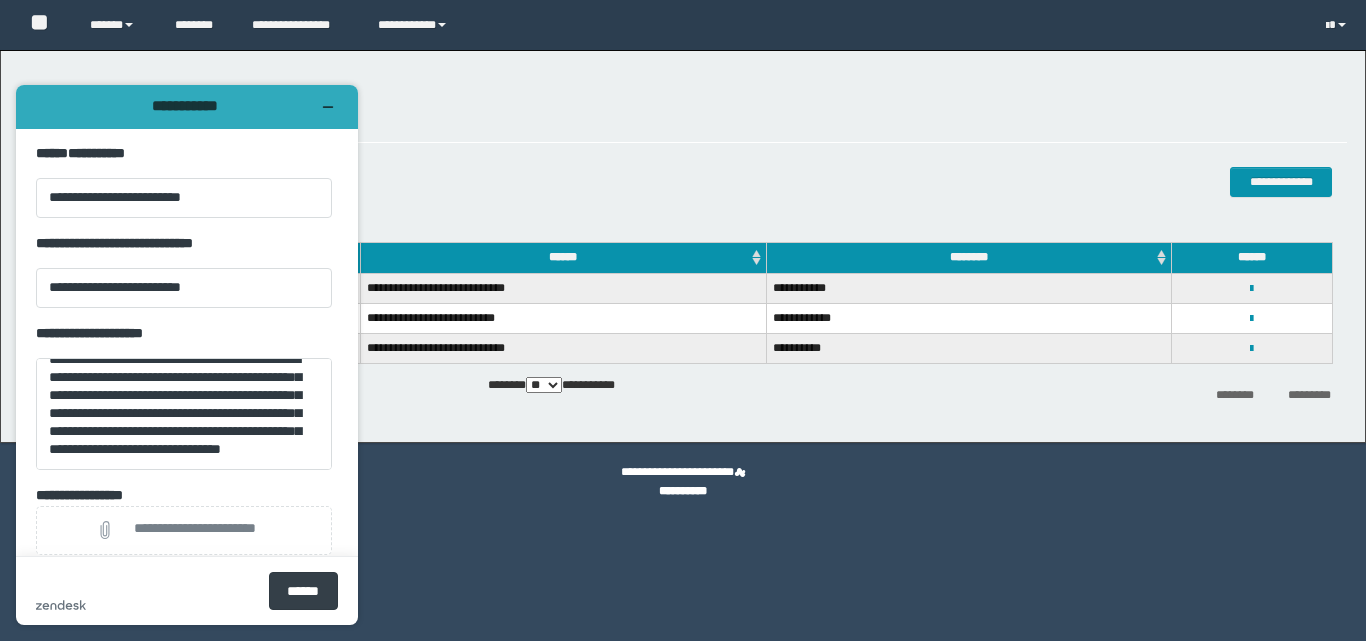 click on "******" at bounding box center (303, 591) 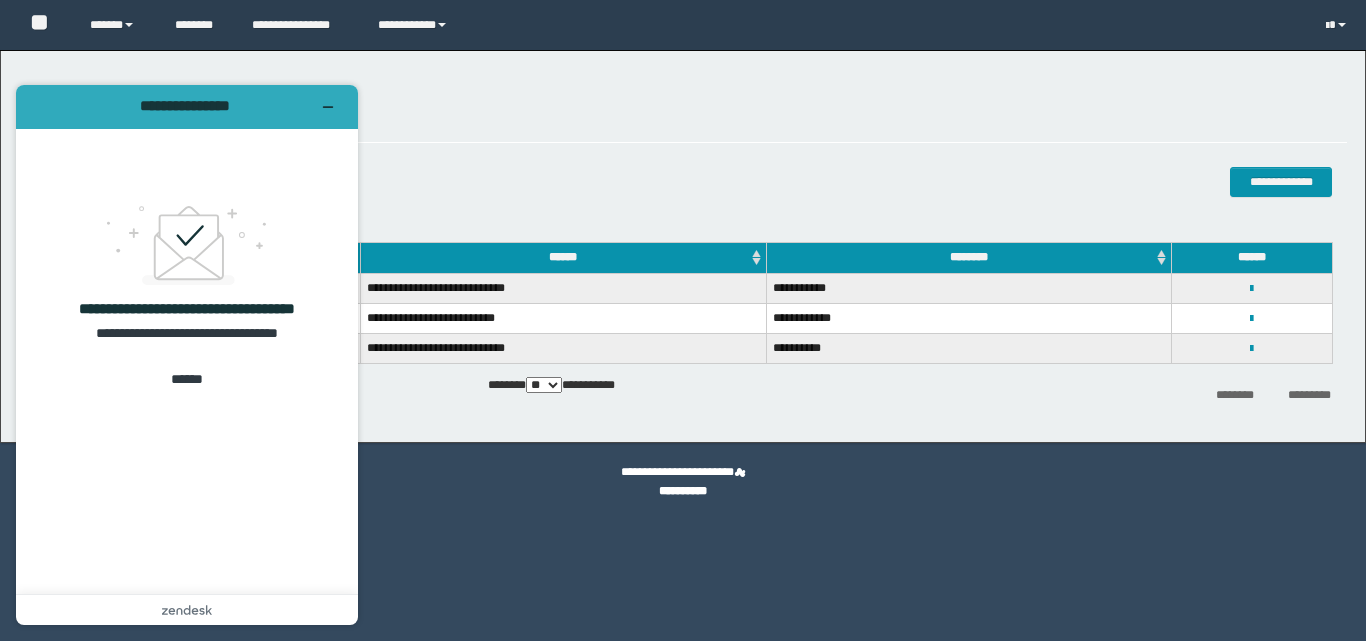 click on "**********" at bounding box center [685, 193] 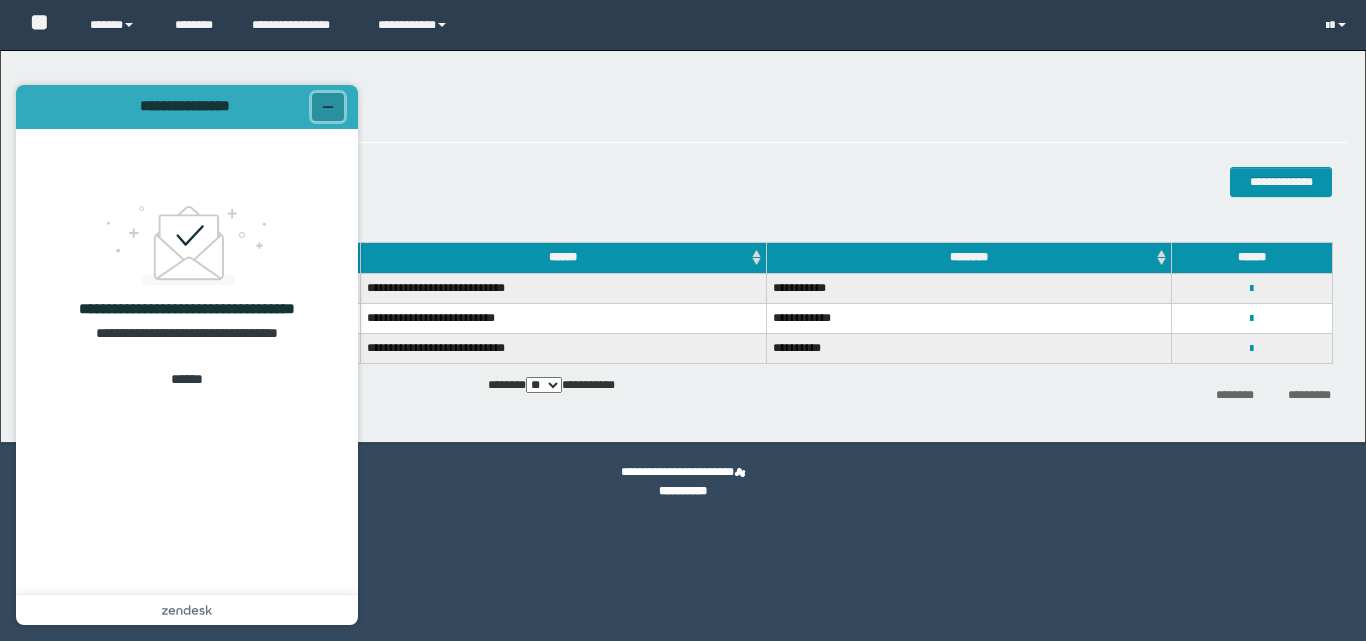 click 